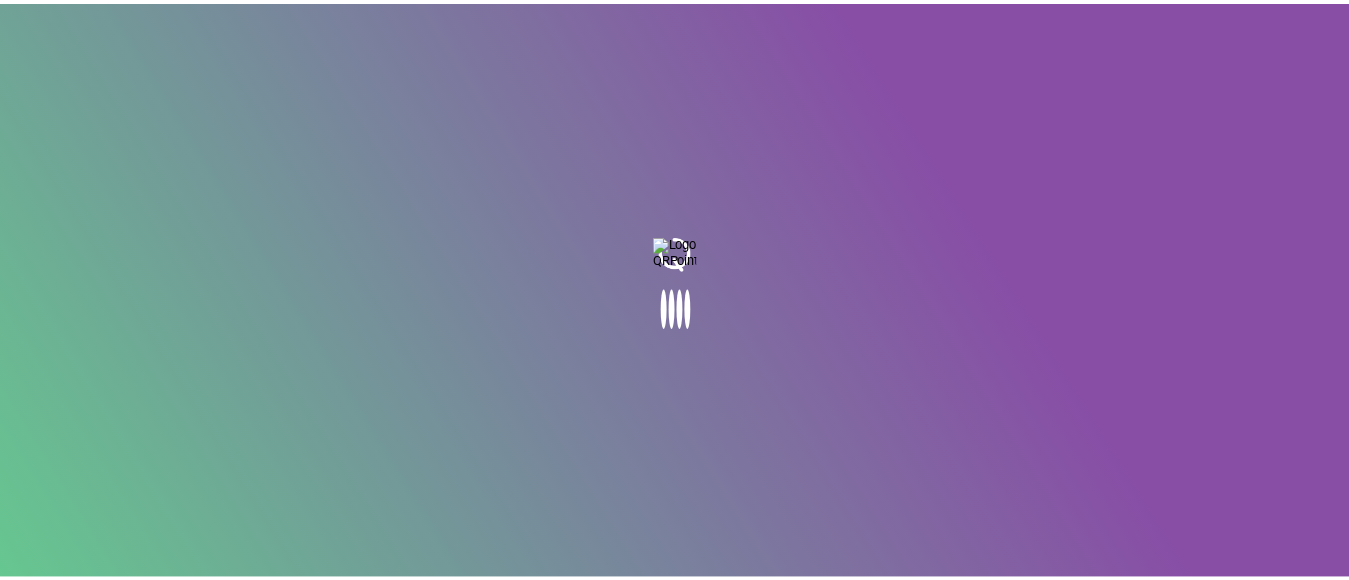 scroll, scrollTop: 0, scrollLeft: 0, axis: both 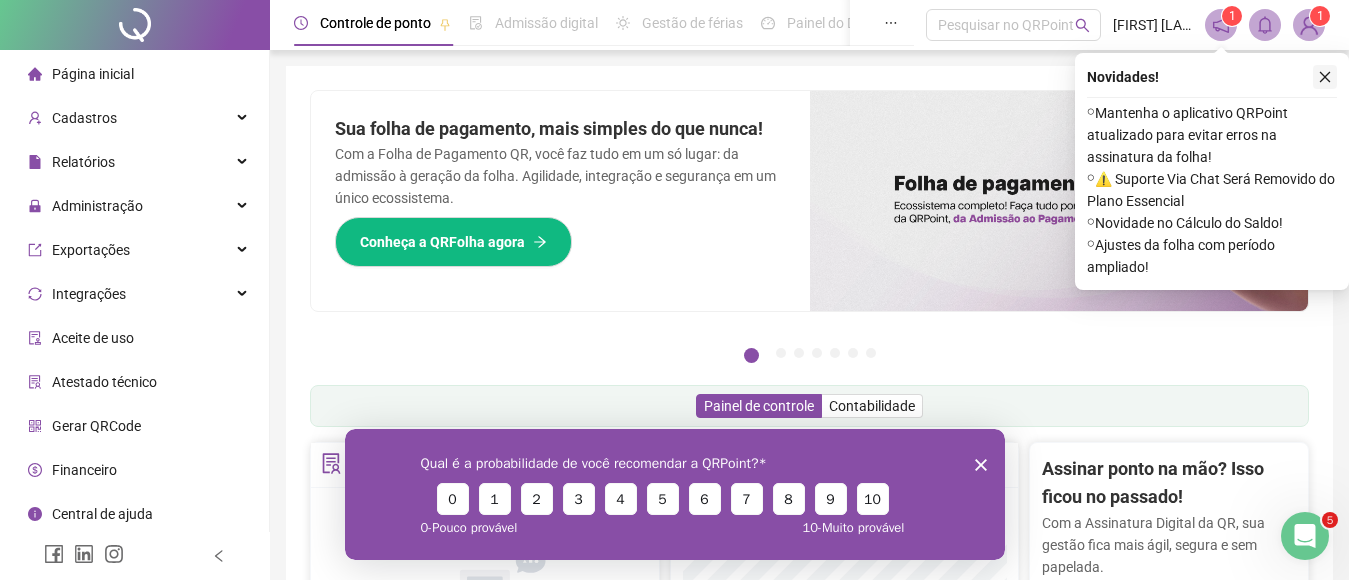 click 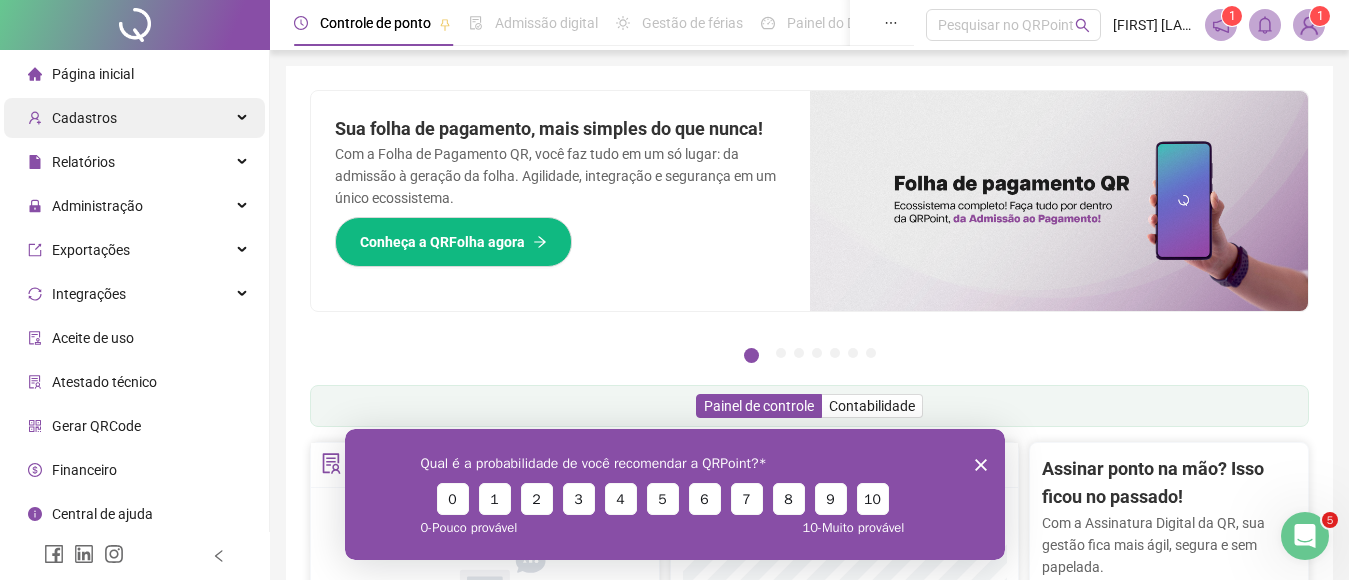 click on "Cadastros" at bounding box center [134, 118] 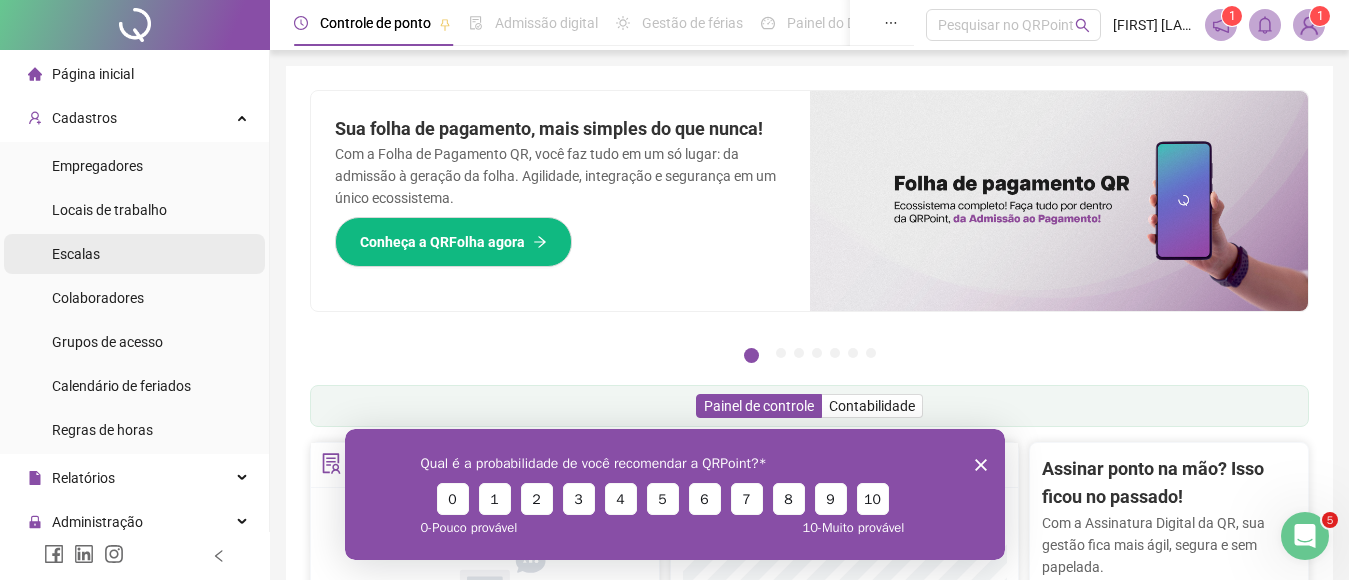 click on "Escalas" at bounding box center (76, 254) 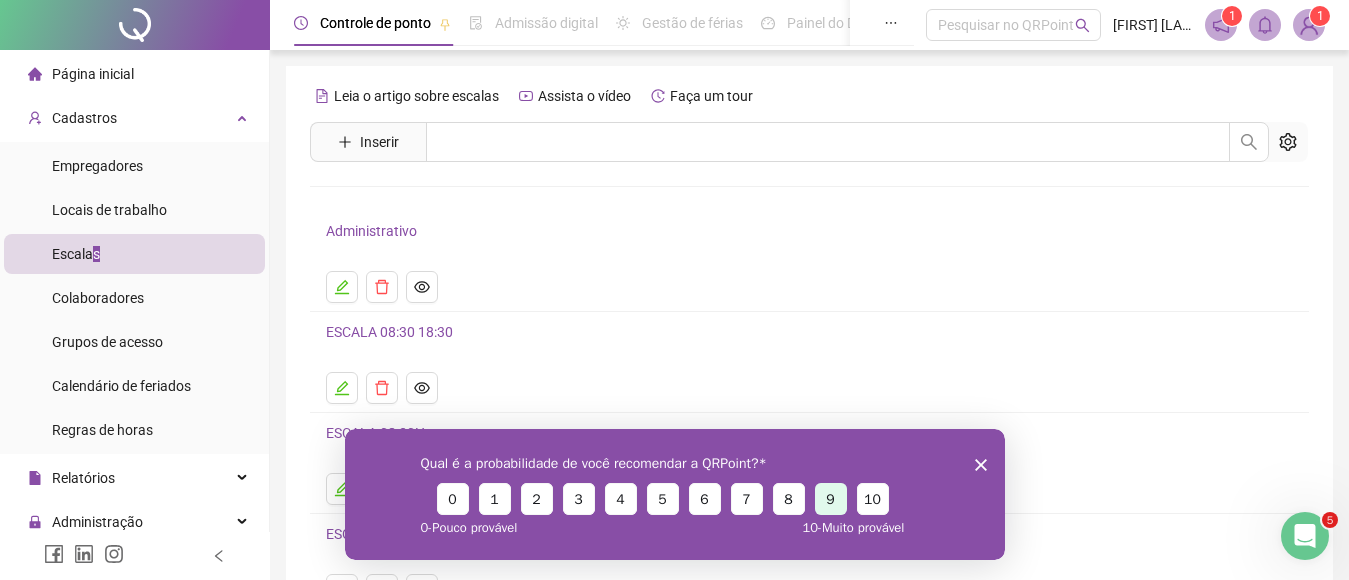 click on "9" at bounding box center [830, 498] 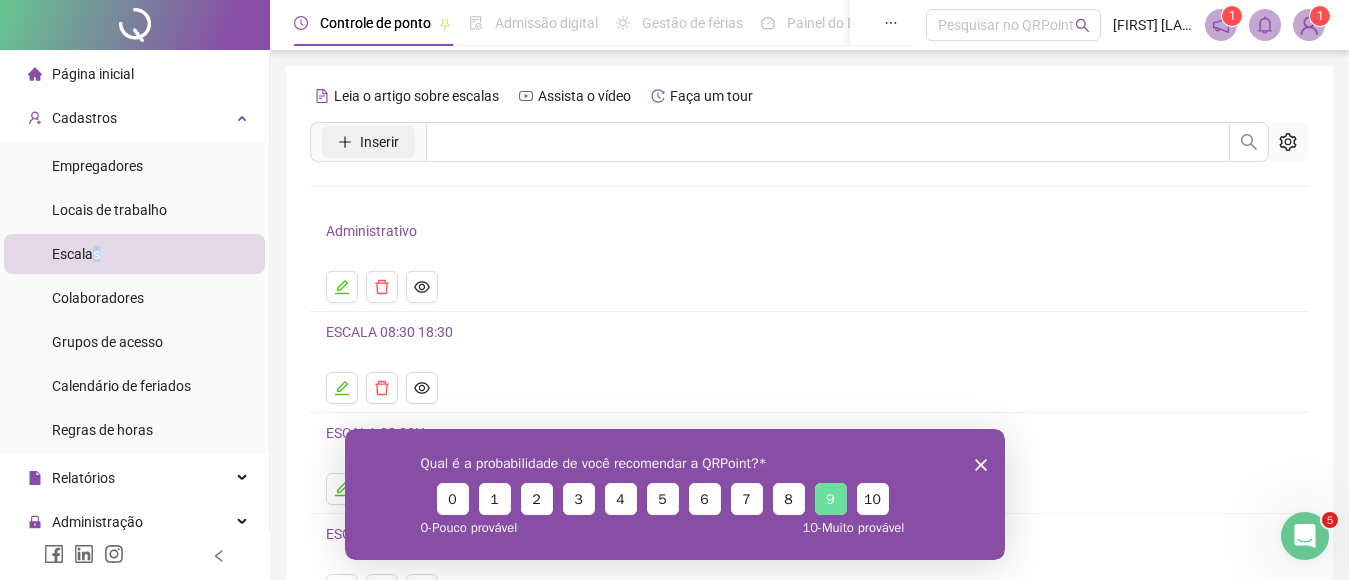 click on "Inserir" at bounding box center [379, 142] 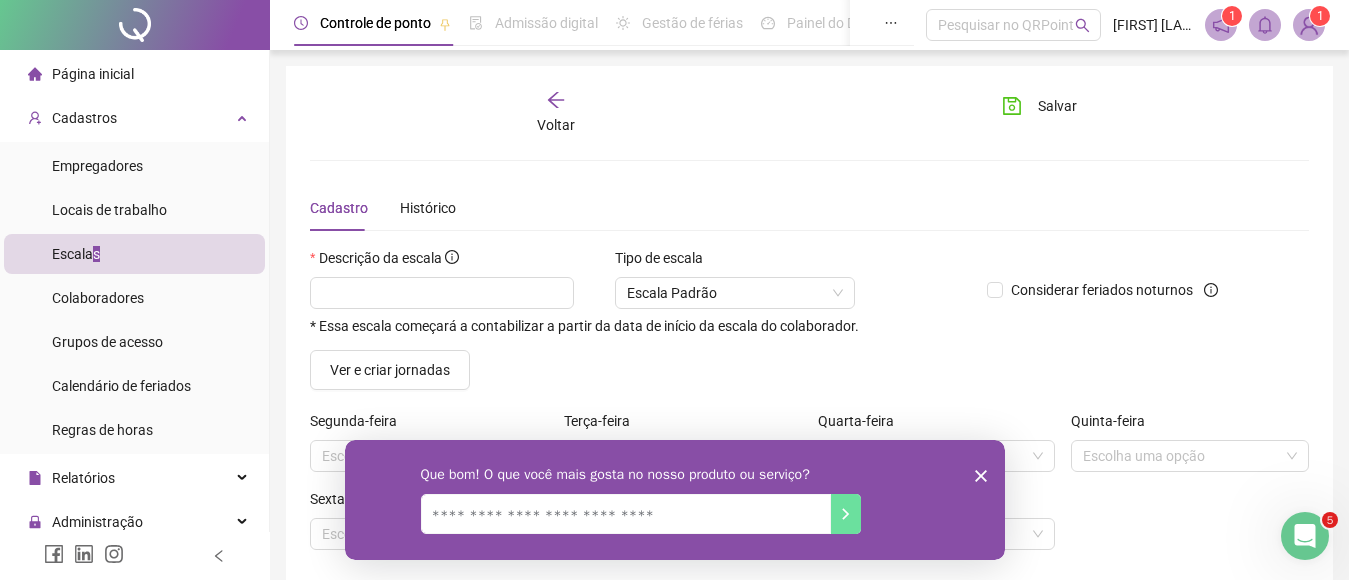 click 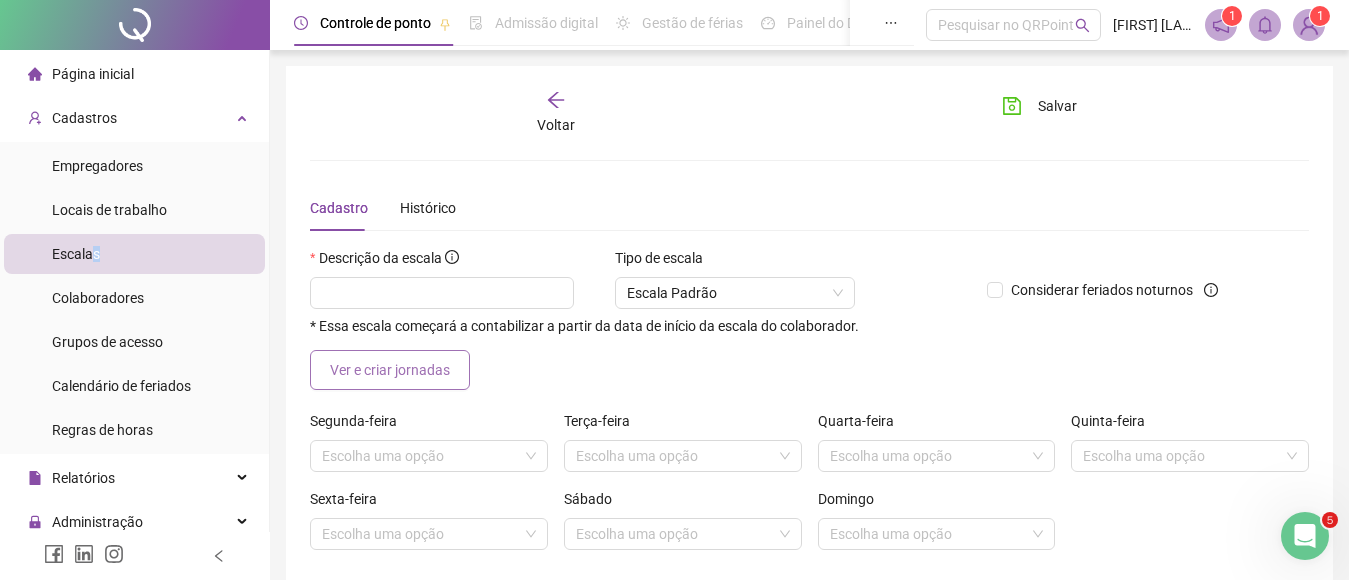 click on "Ver e criar jornadas" at bounding box center [390, 370] 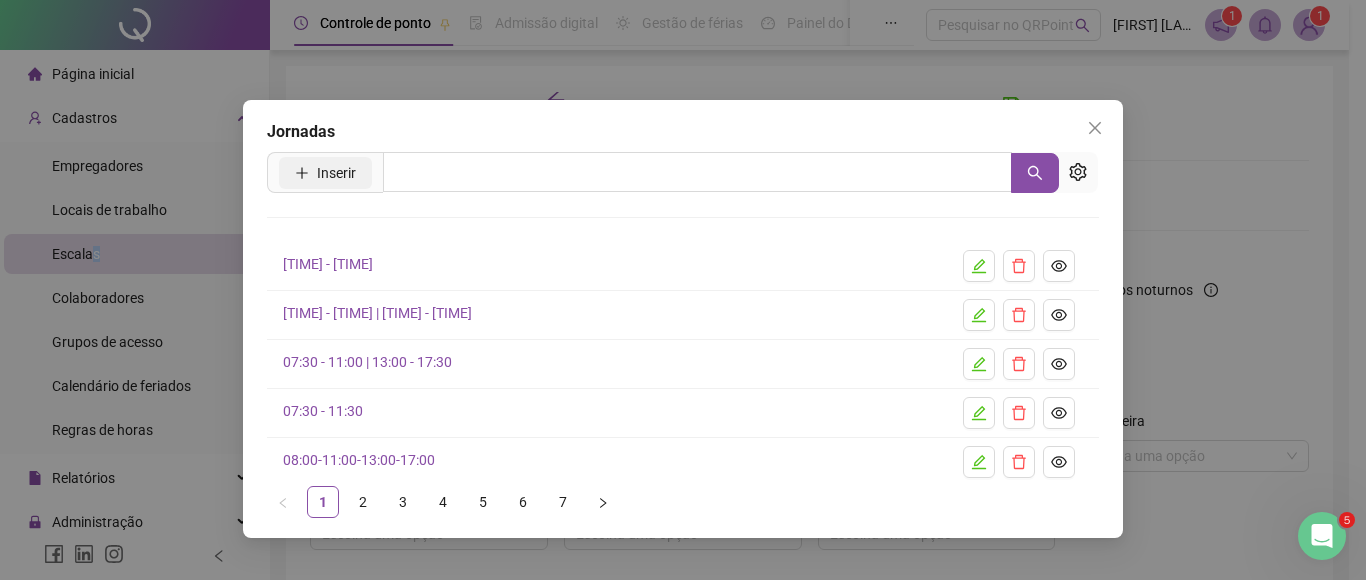 click on "Inserir" at bounding box center (336, 173) 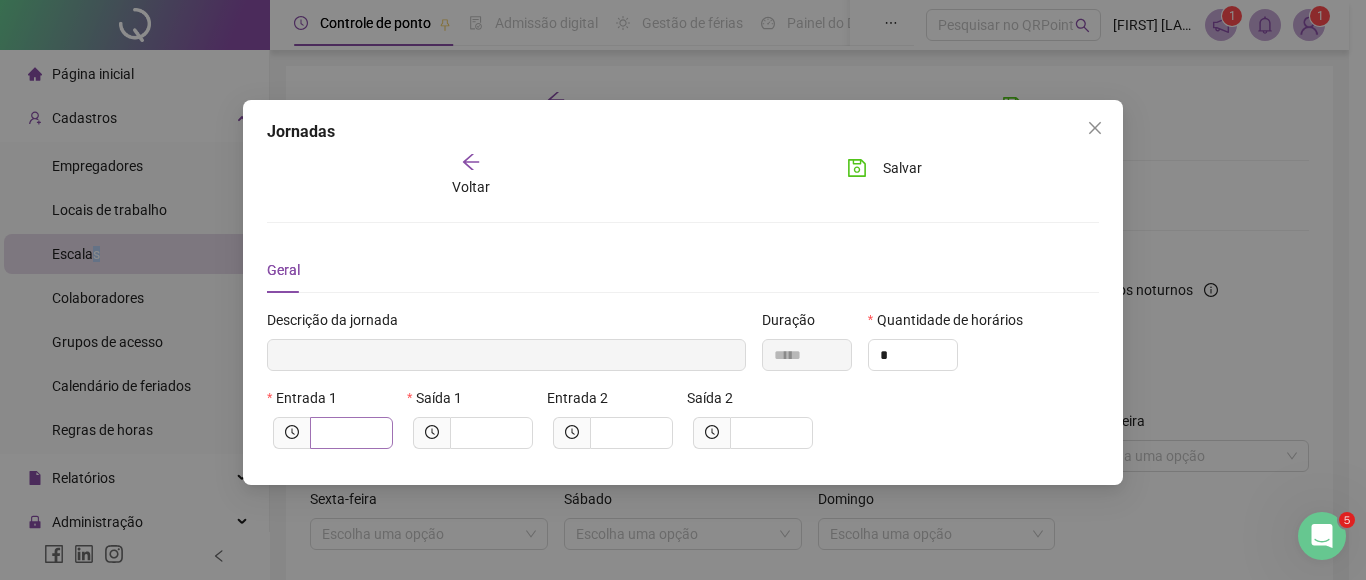 type 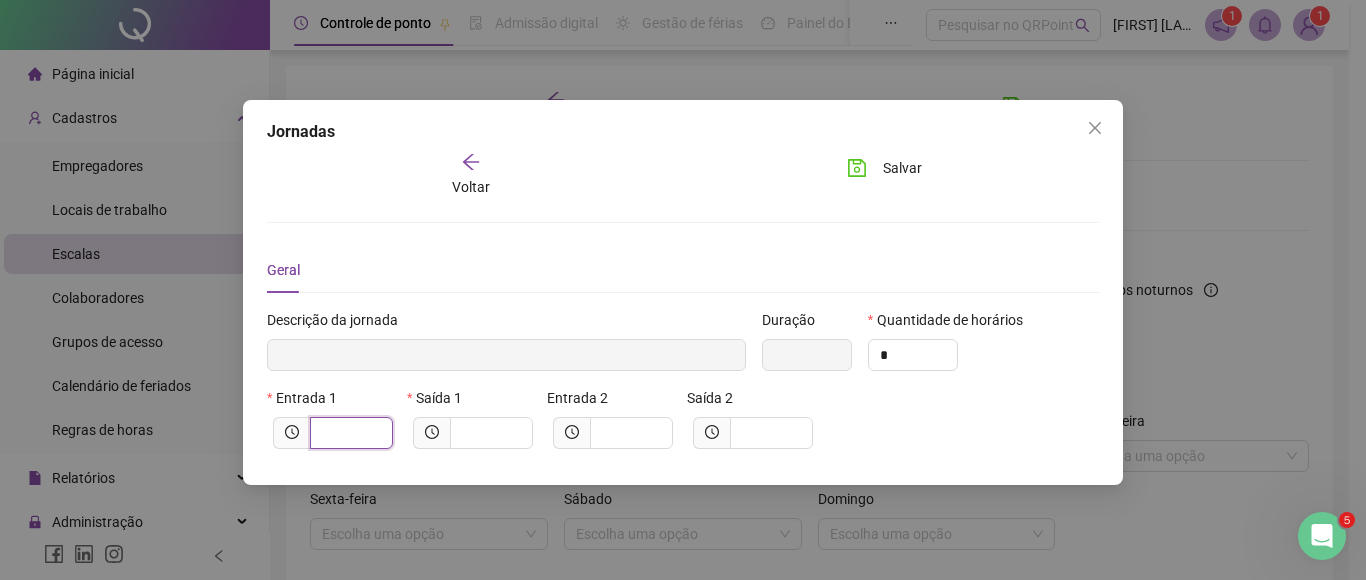 click at bounding box center [349, 433] 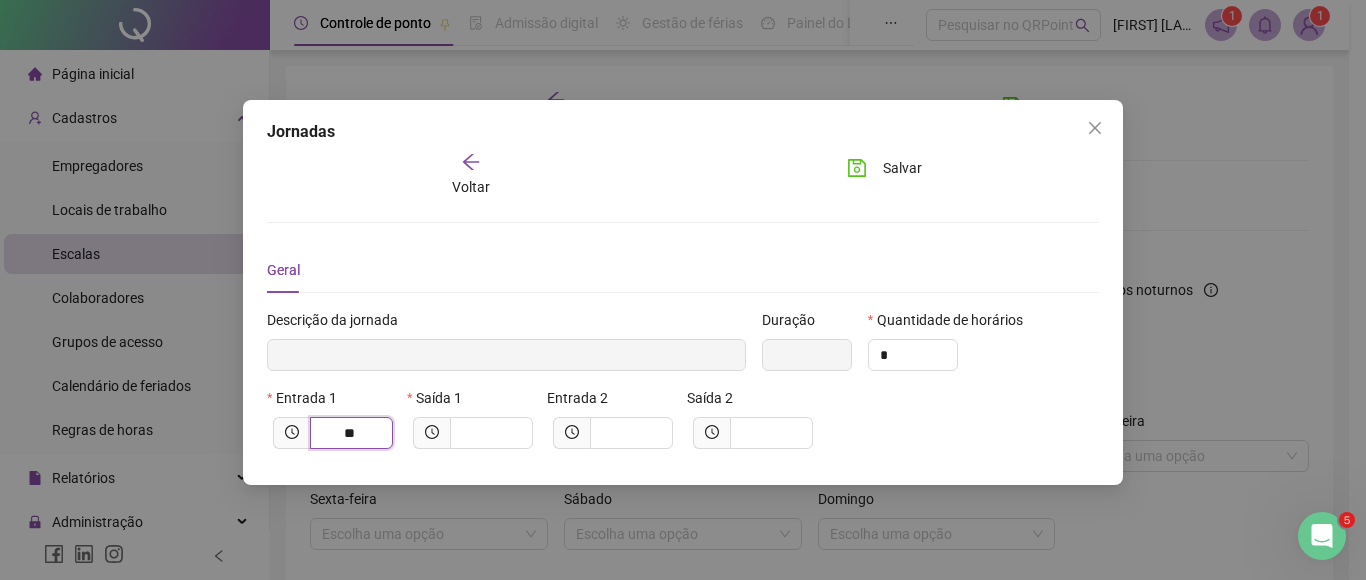type on "******" 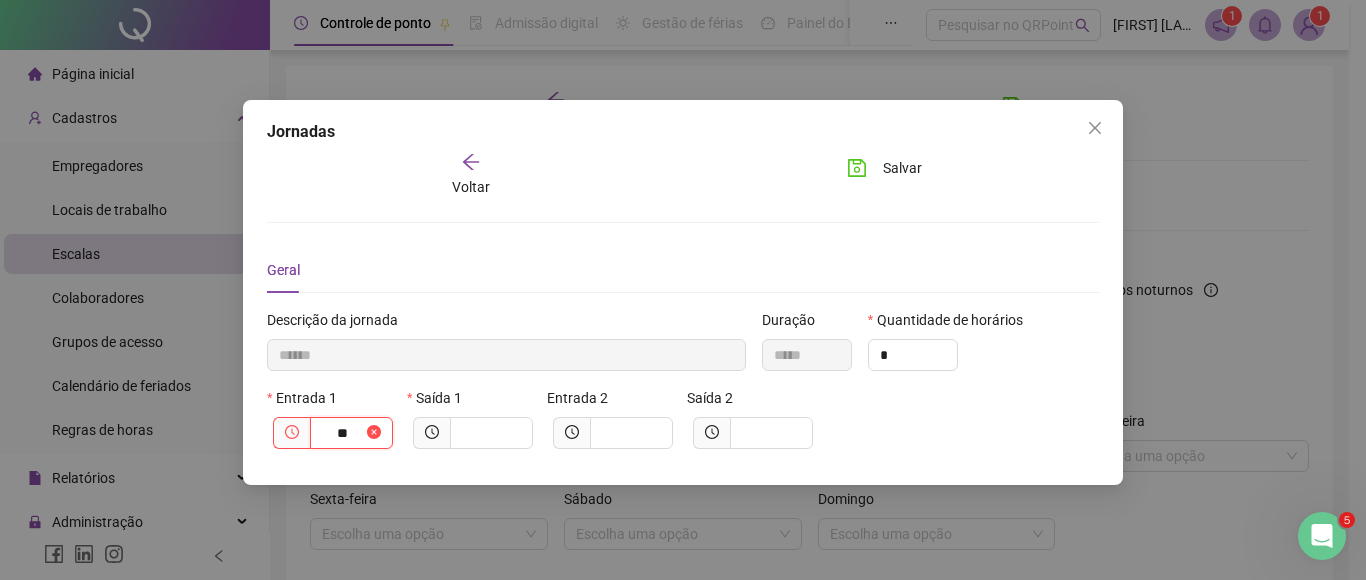 type on "********" 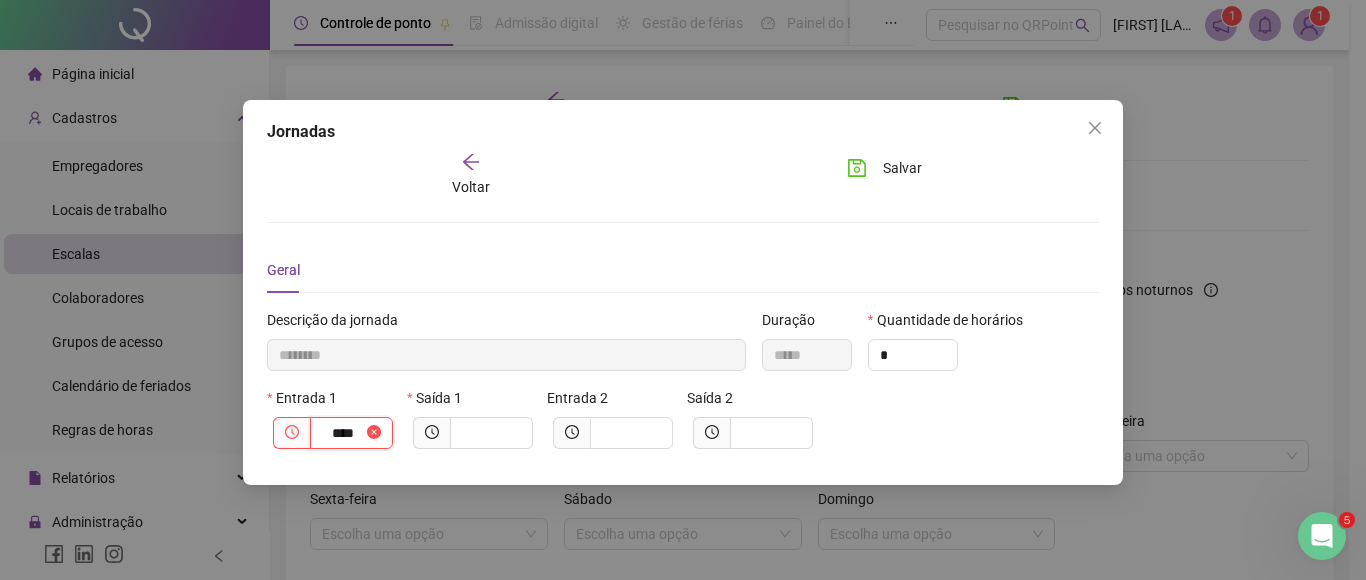 type on "*****" 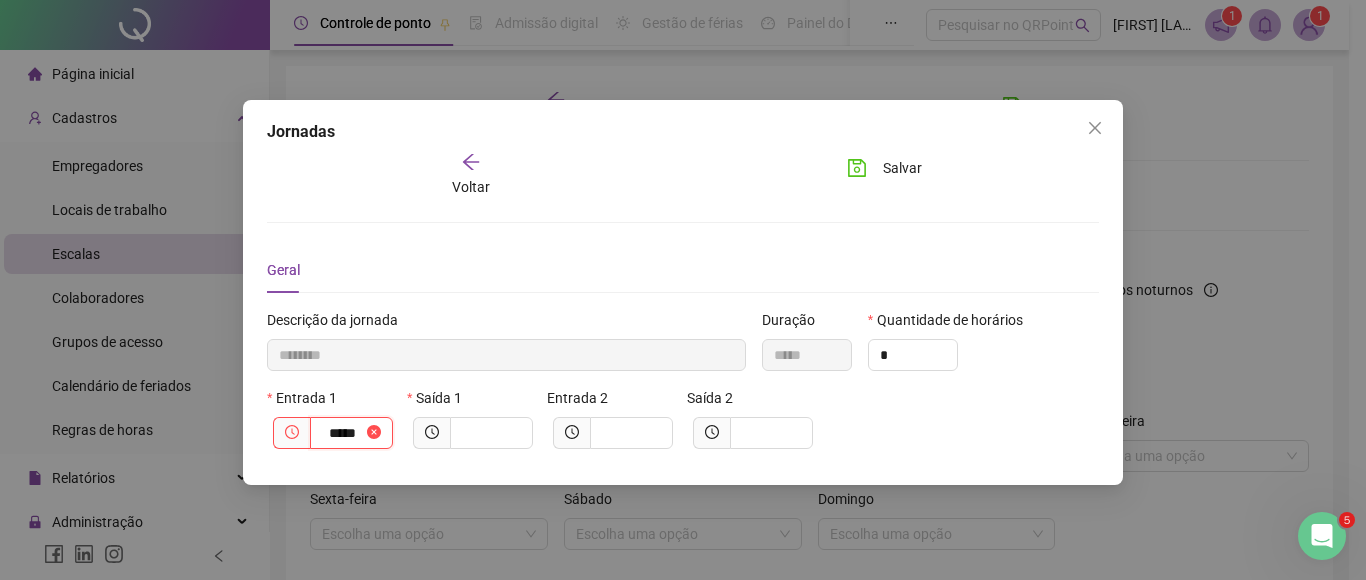 type on "*********" 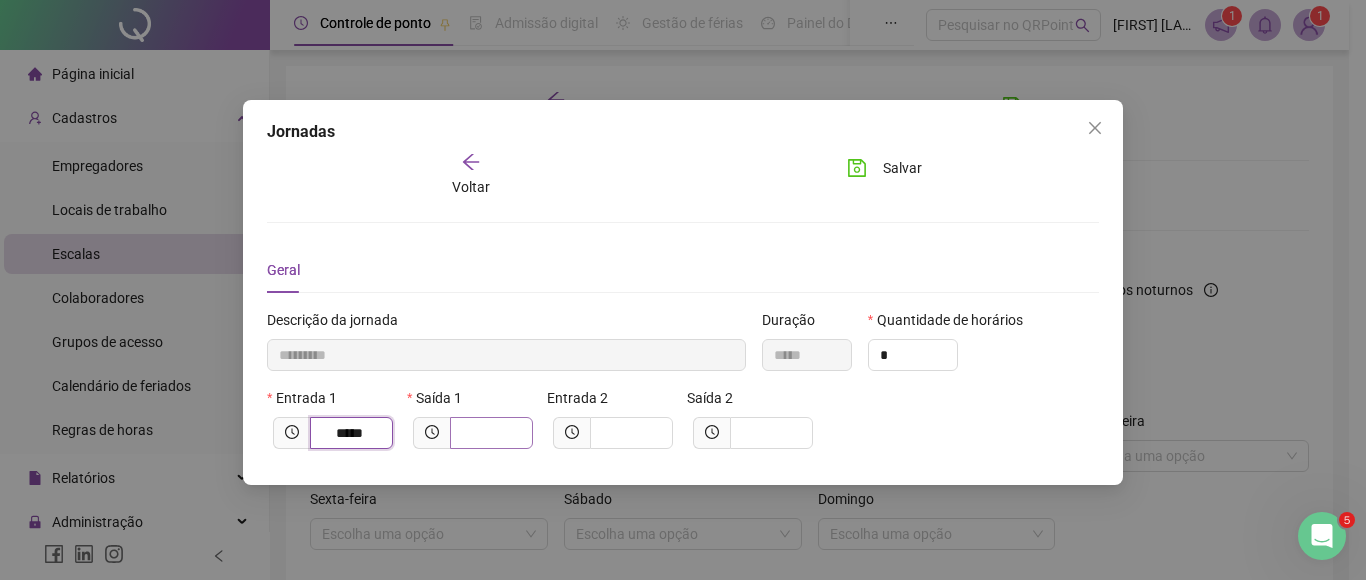 type on "*****" 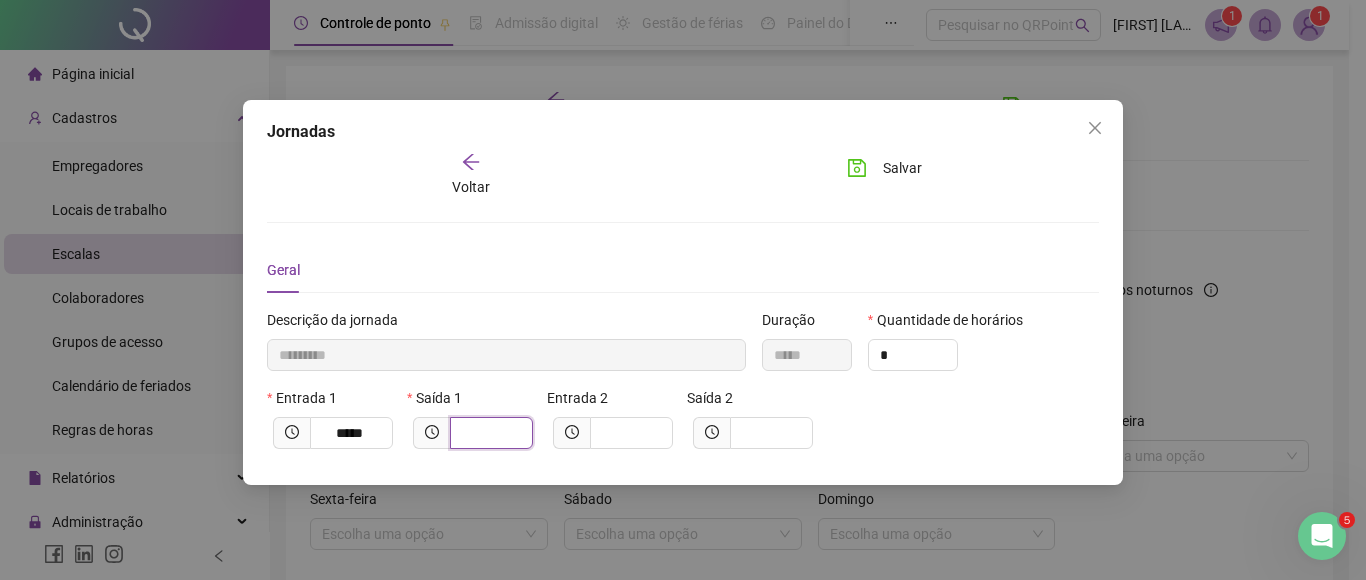 click at bounding box center [489, 433] 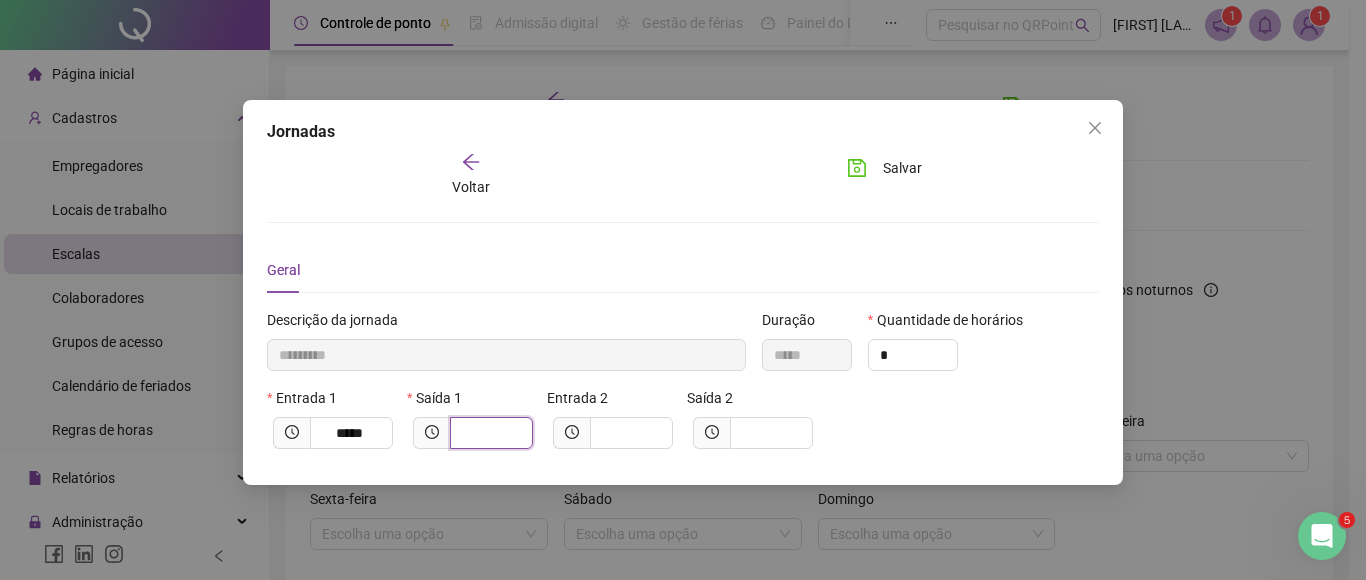 type on "*" 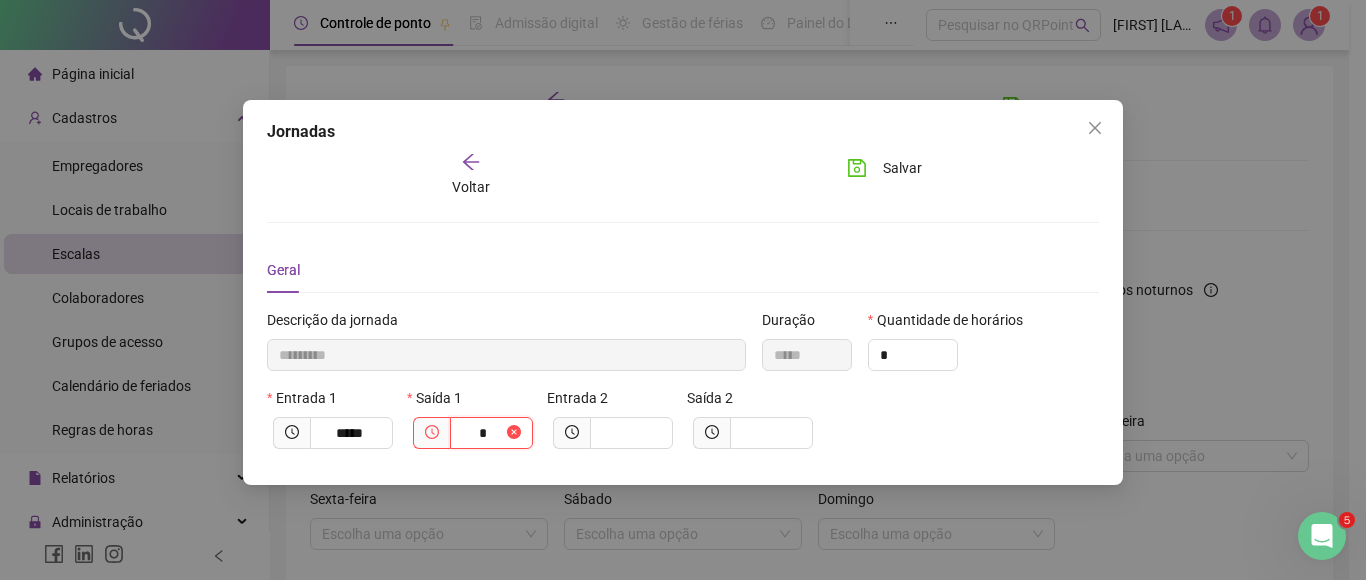type on "**********" 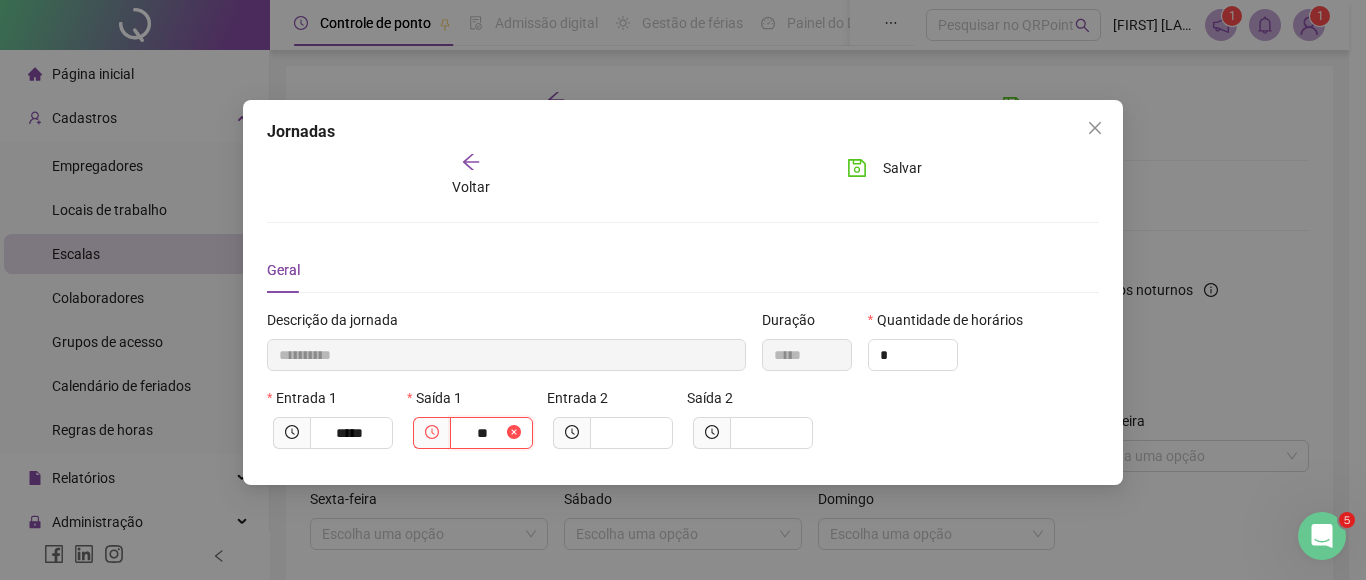 type on "****" 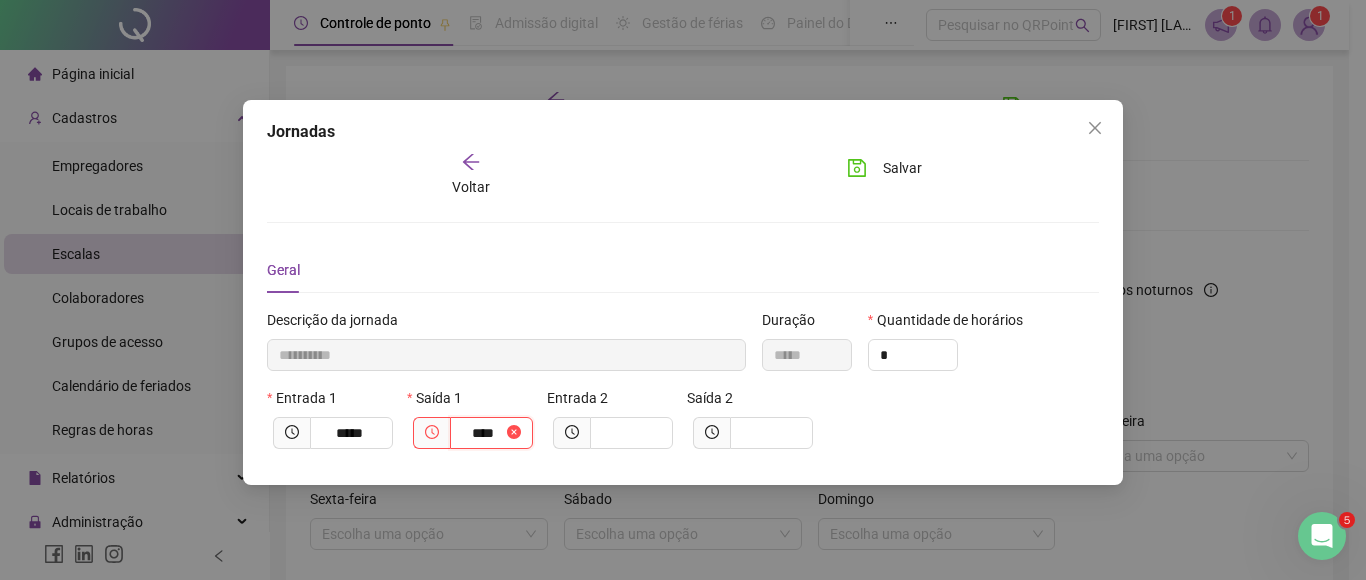 type on "**********" 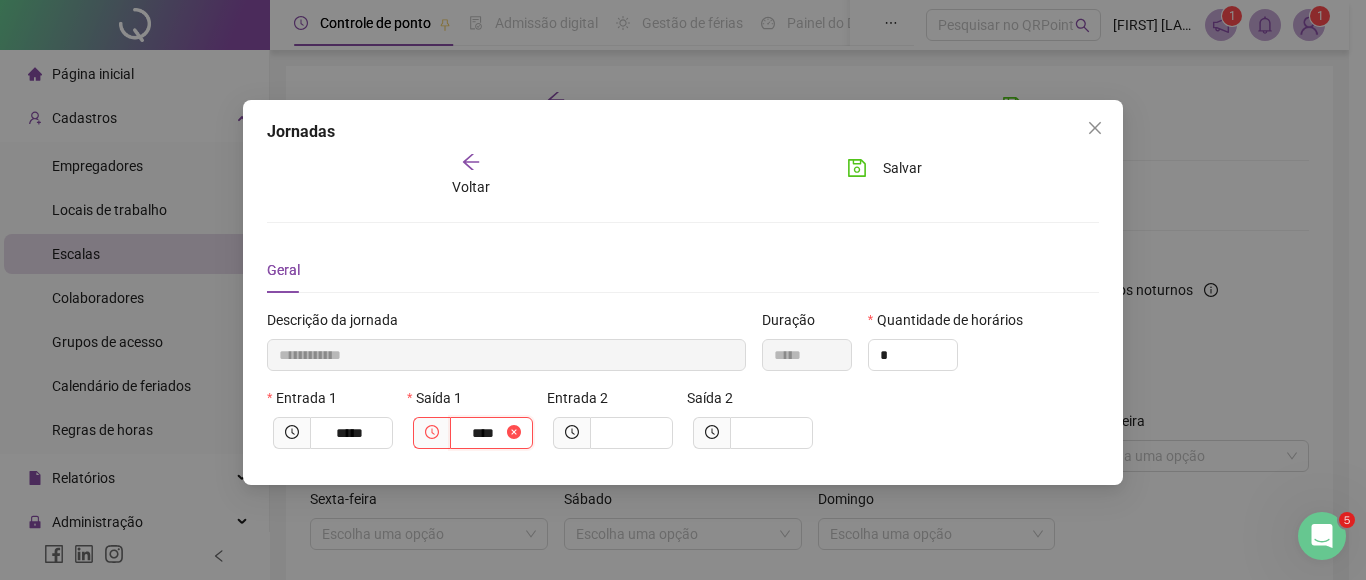 type on "*****" 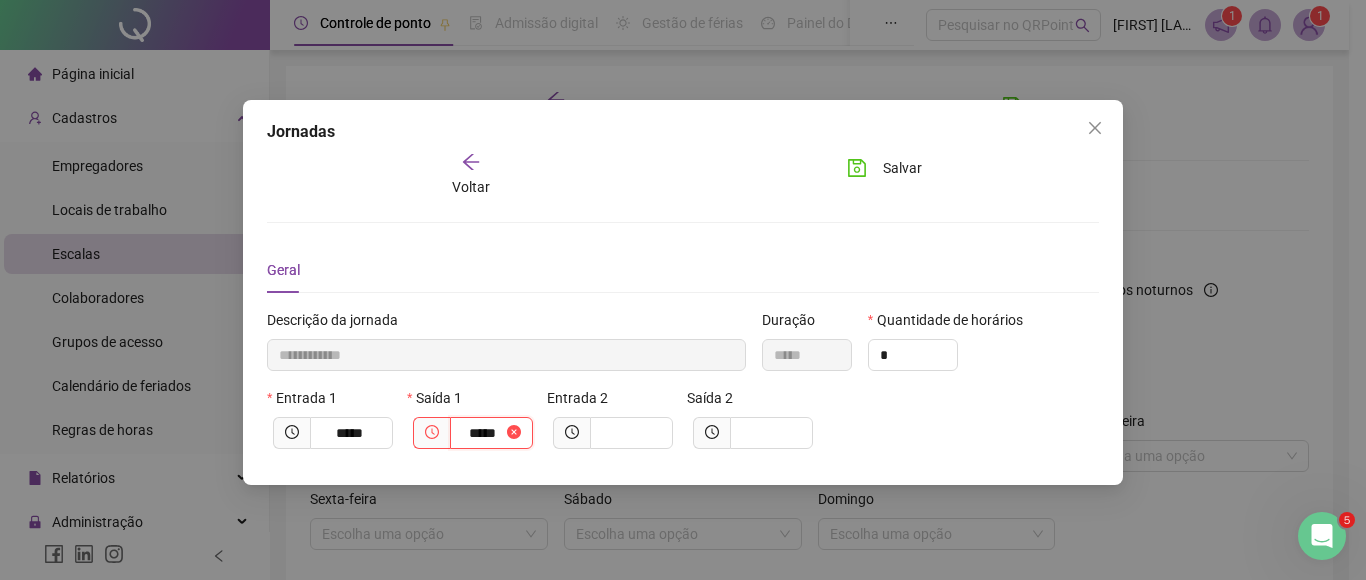 type on "**********" 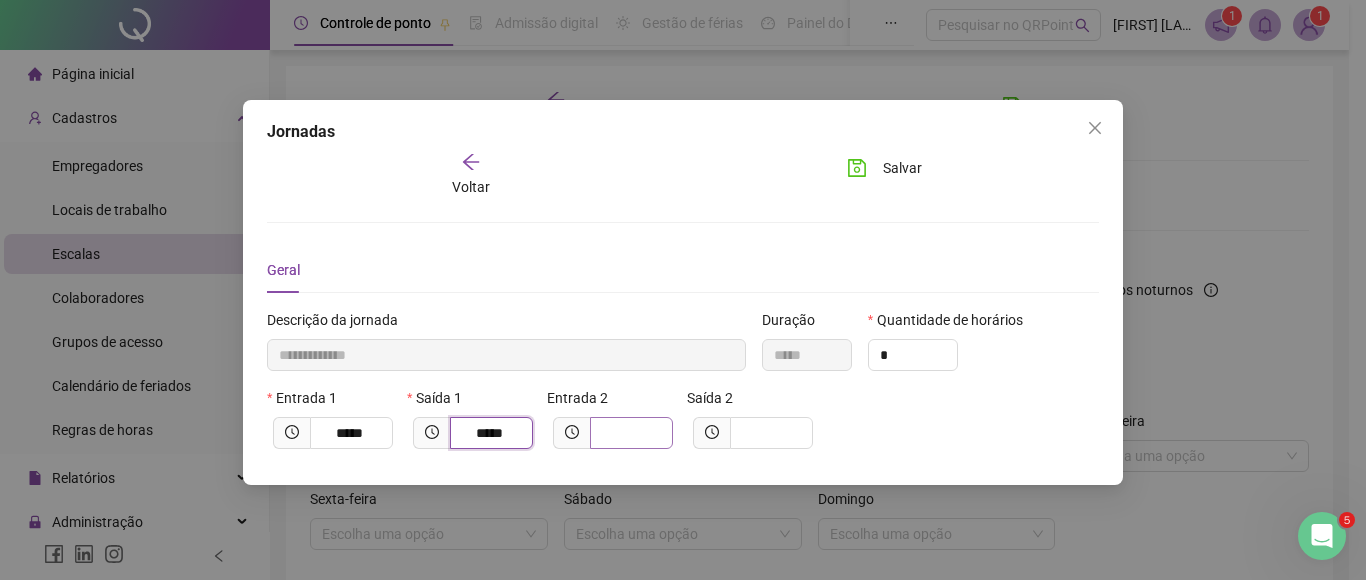 type on "*****" 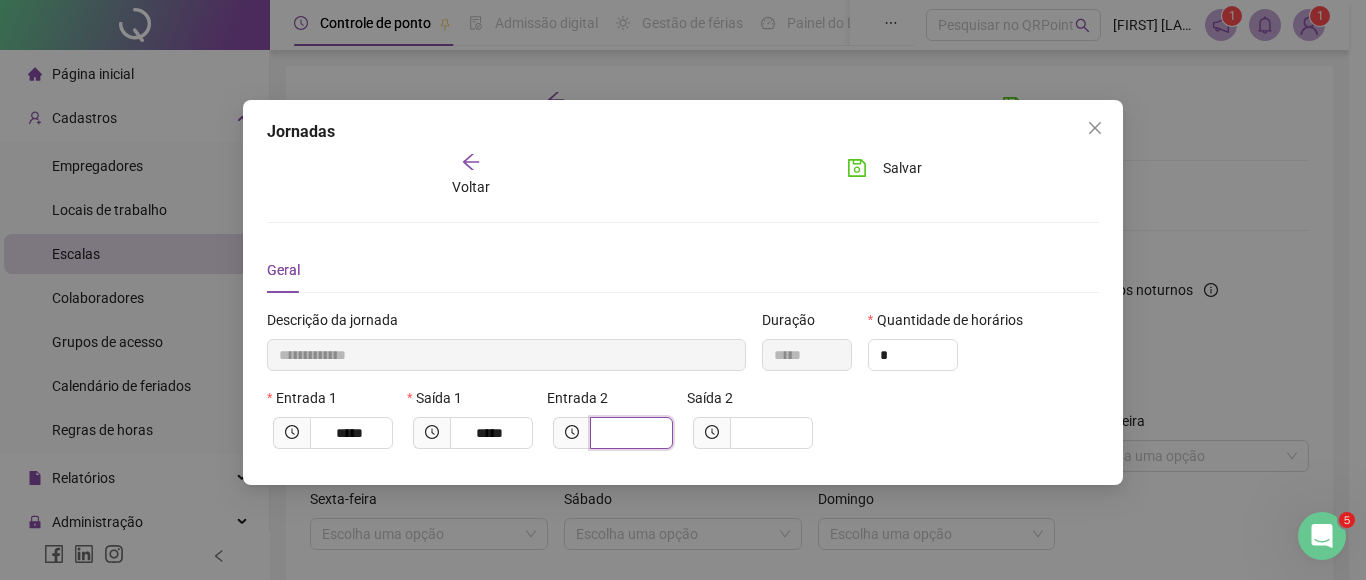 click at bounding box center [629, 433] 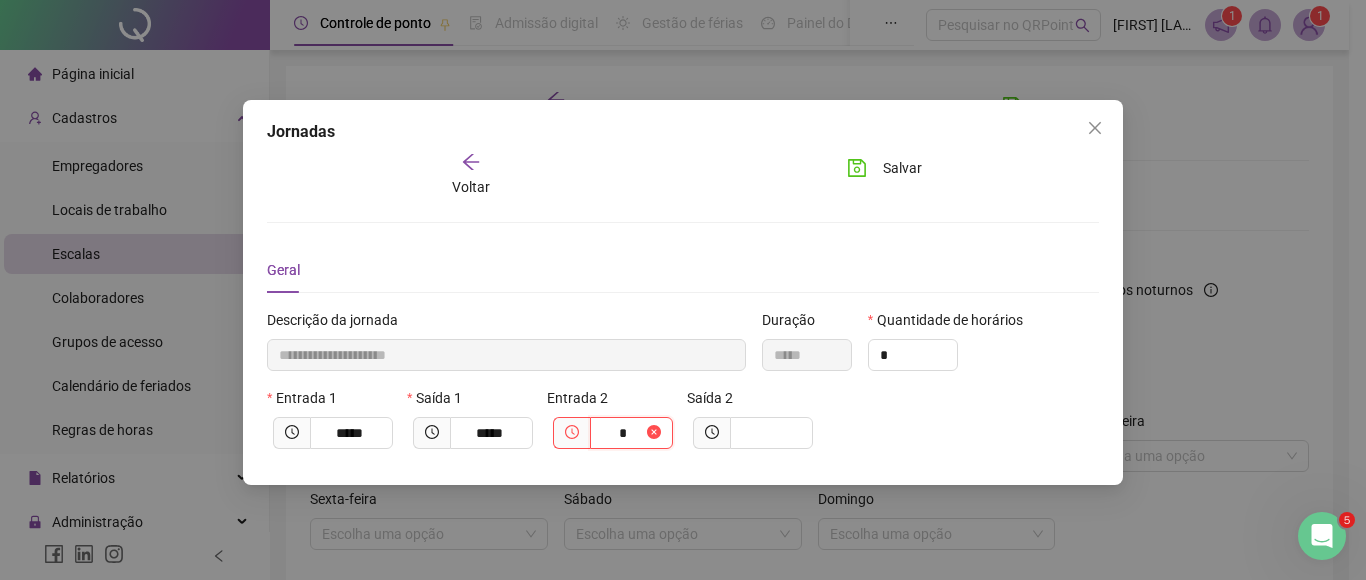 type on "**********" 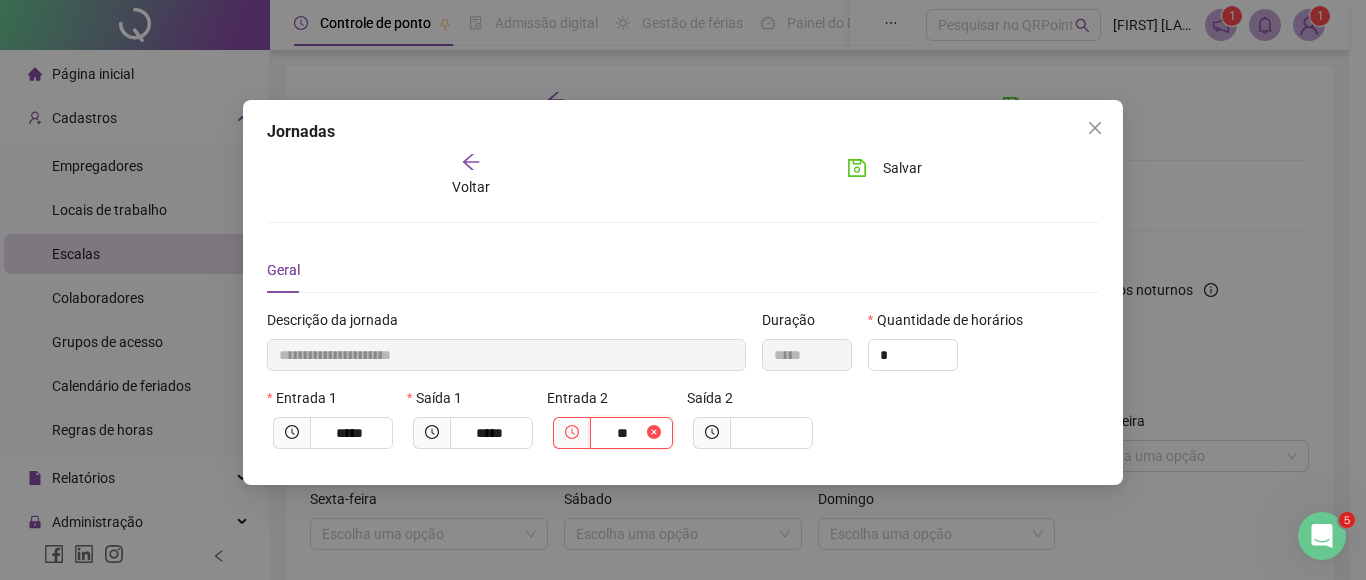 type on "****" 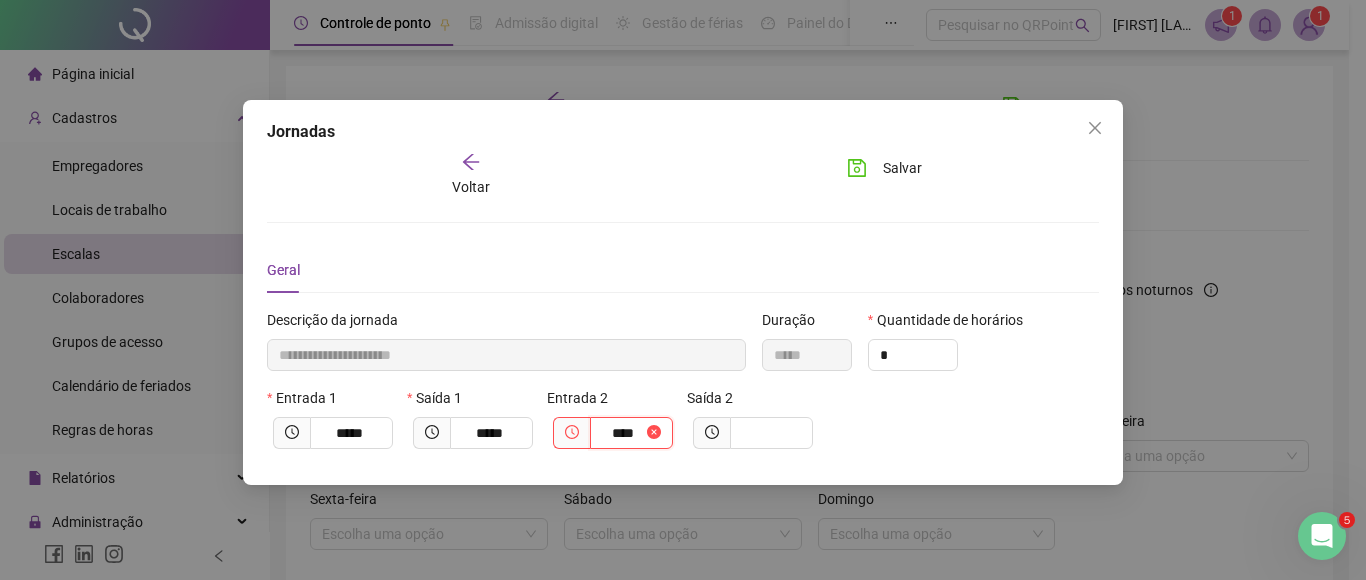 type on "**********" 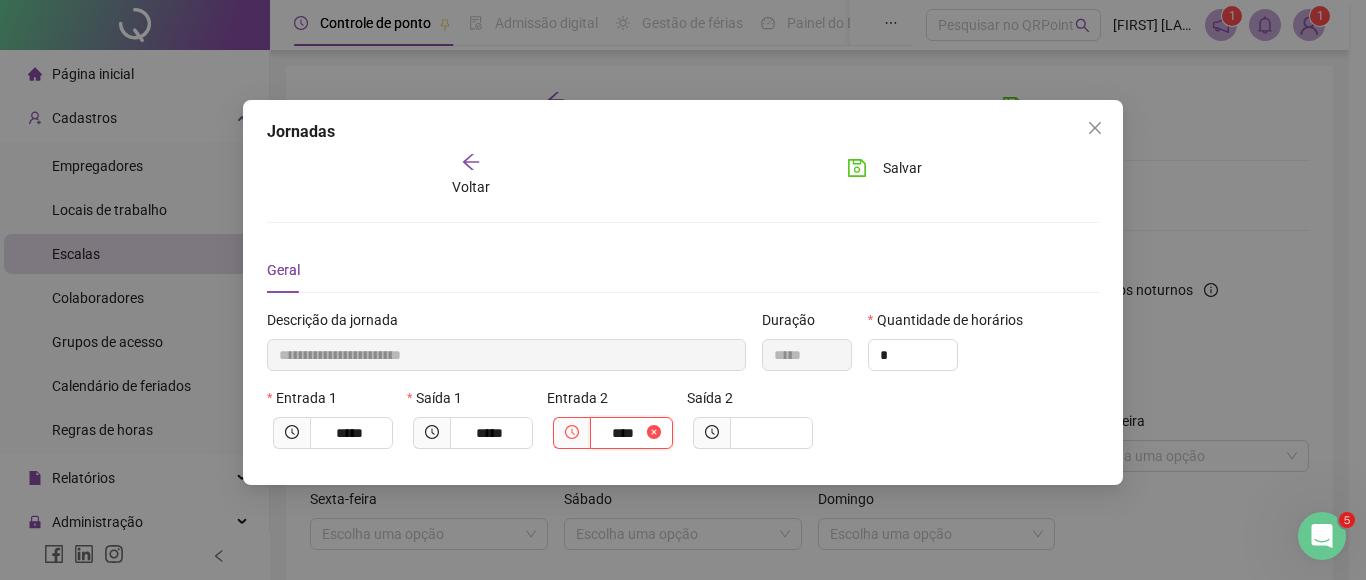 type on "*****" 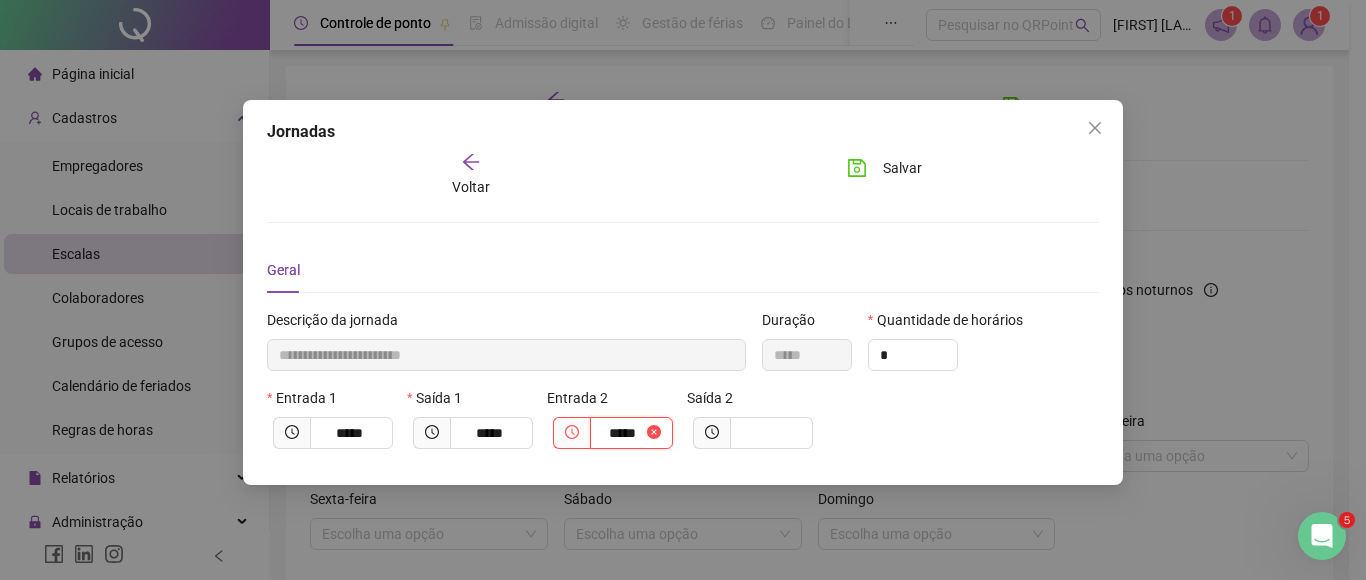 type on "**********" 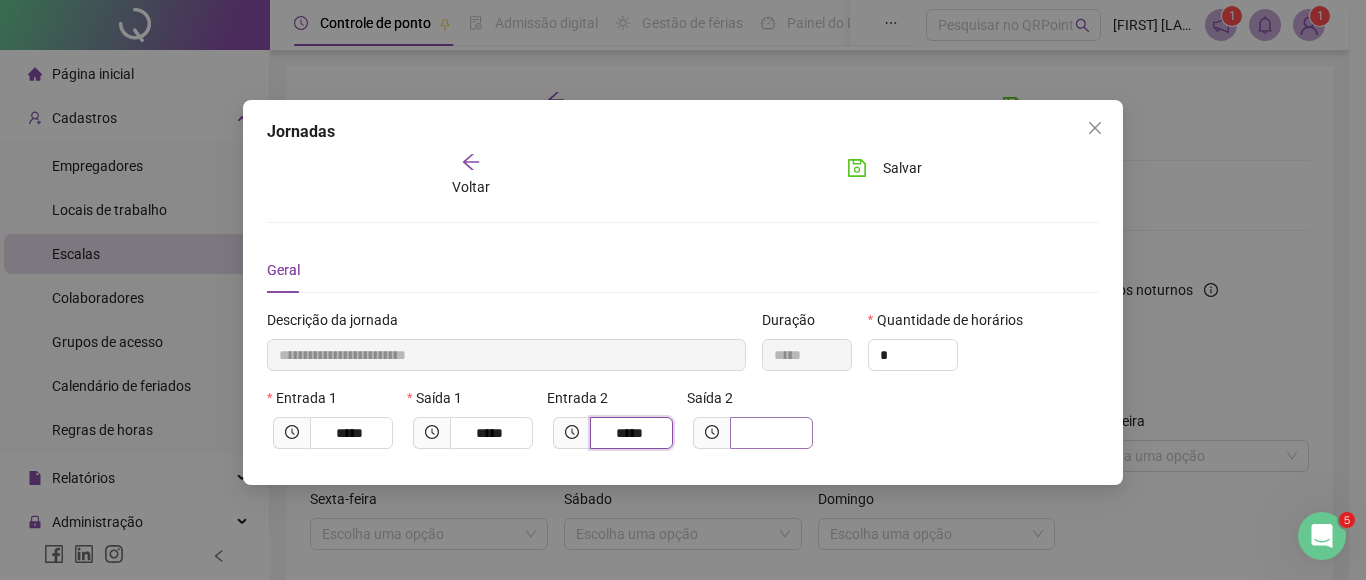 type on "*****" 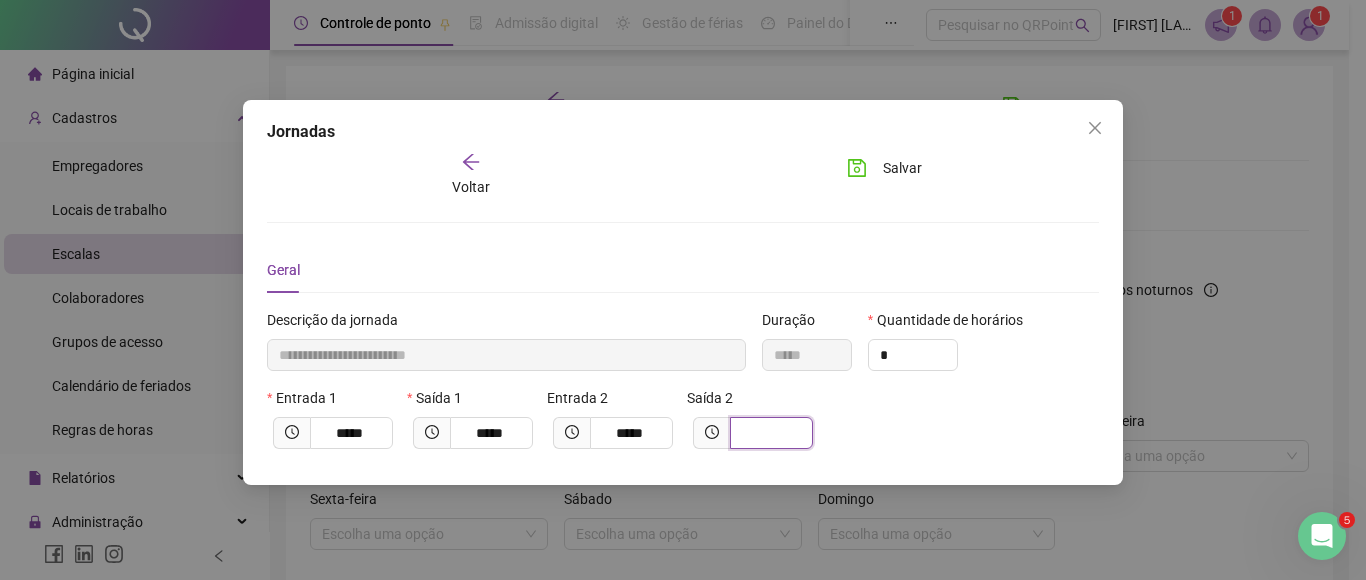 click at bounding box center (769, 433) 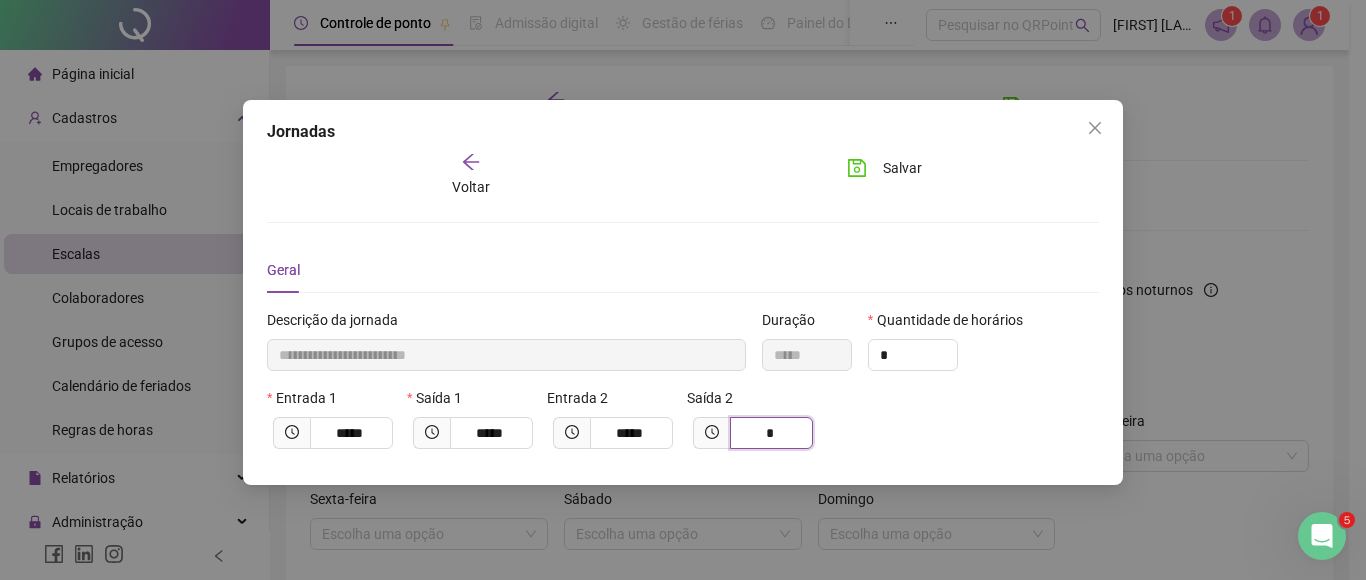type on "**********" 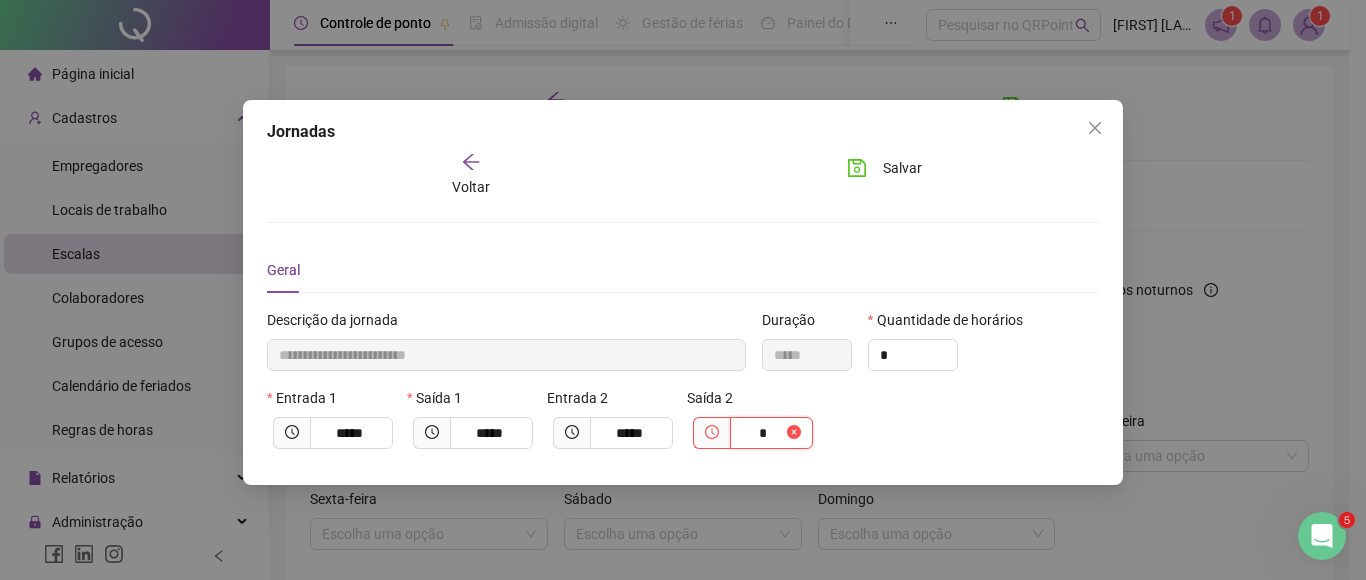 type on "**" 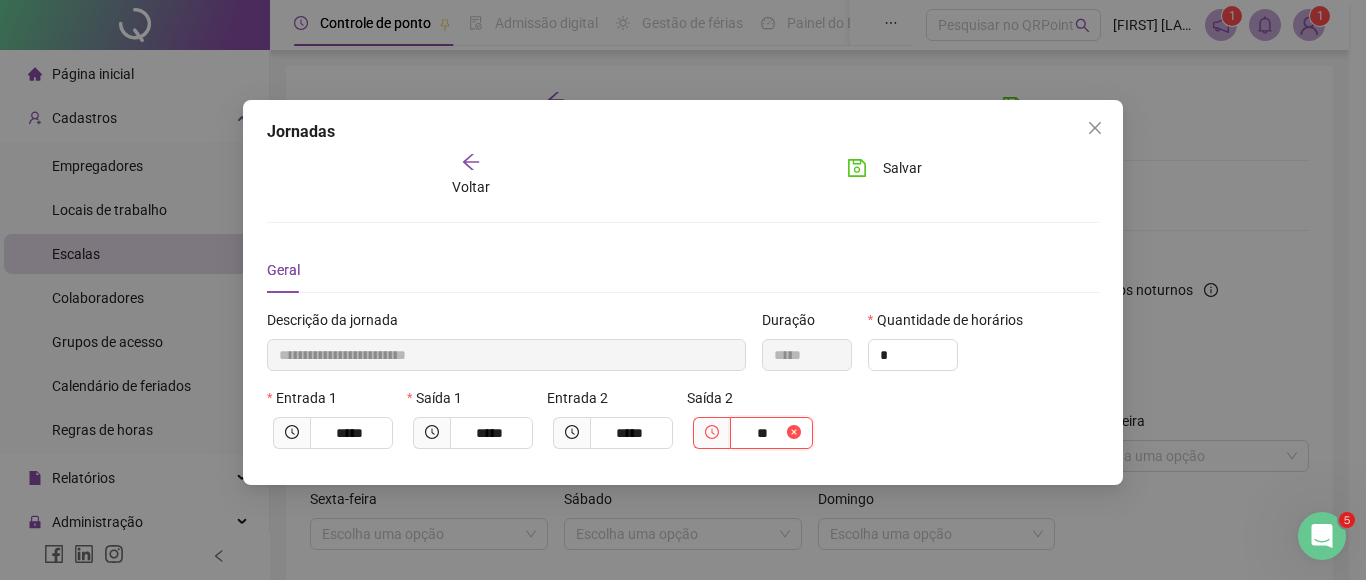 type on "**********" 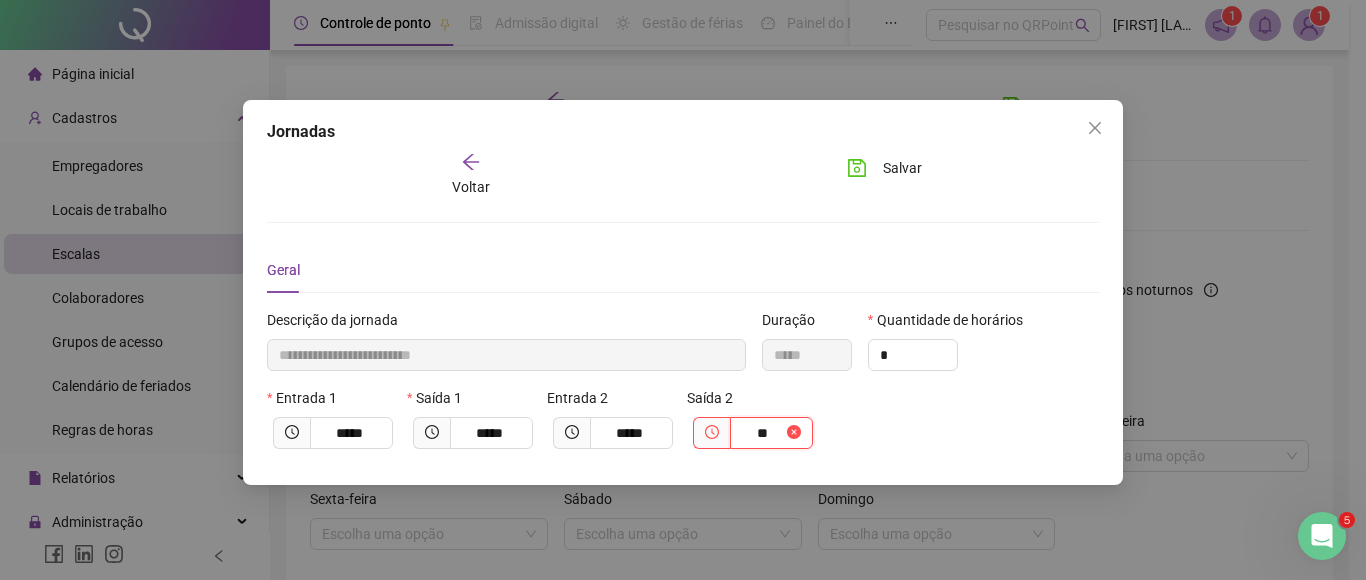 type on "****" 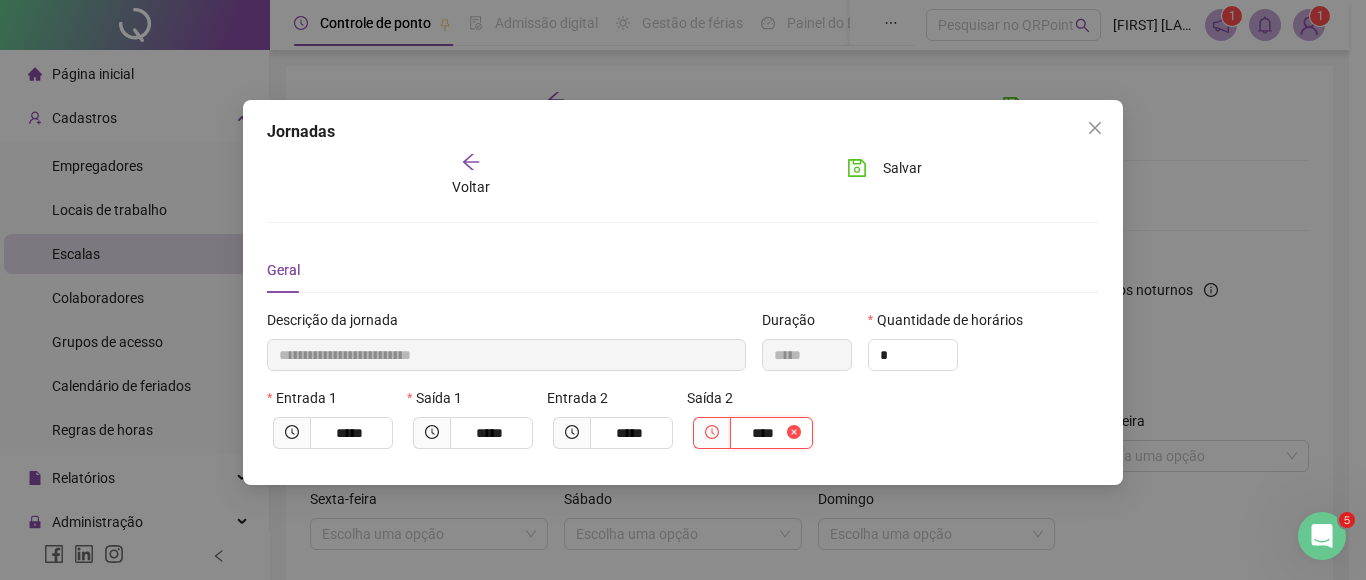 type on "**********" 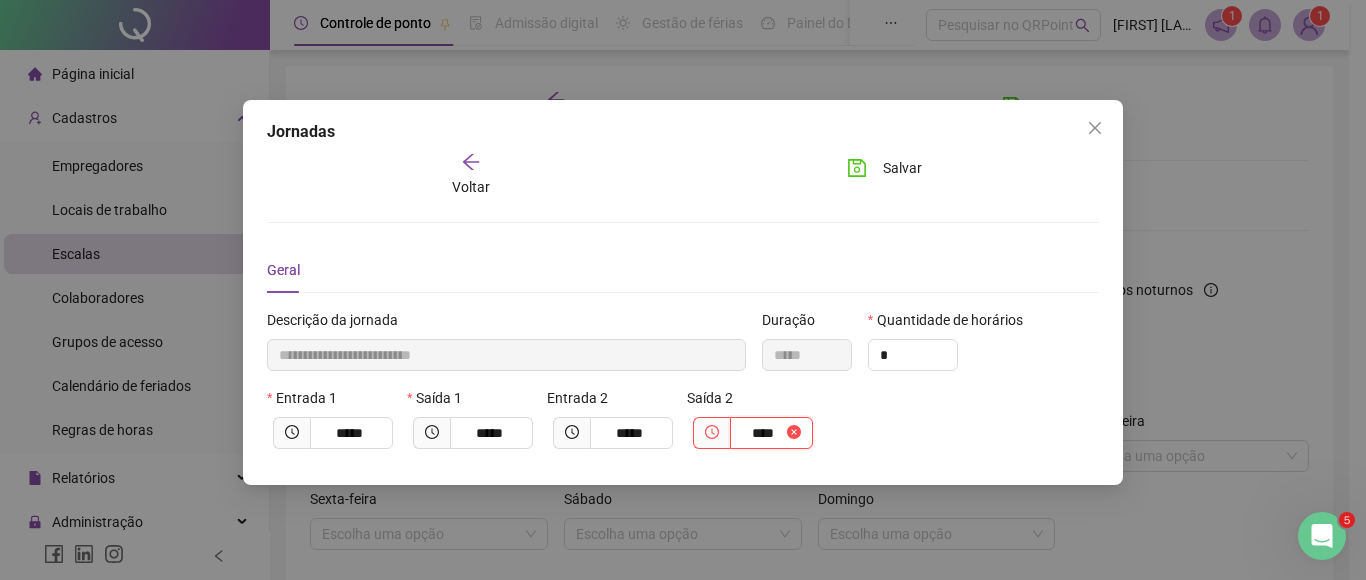 type on "*****" 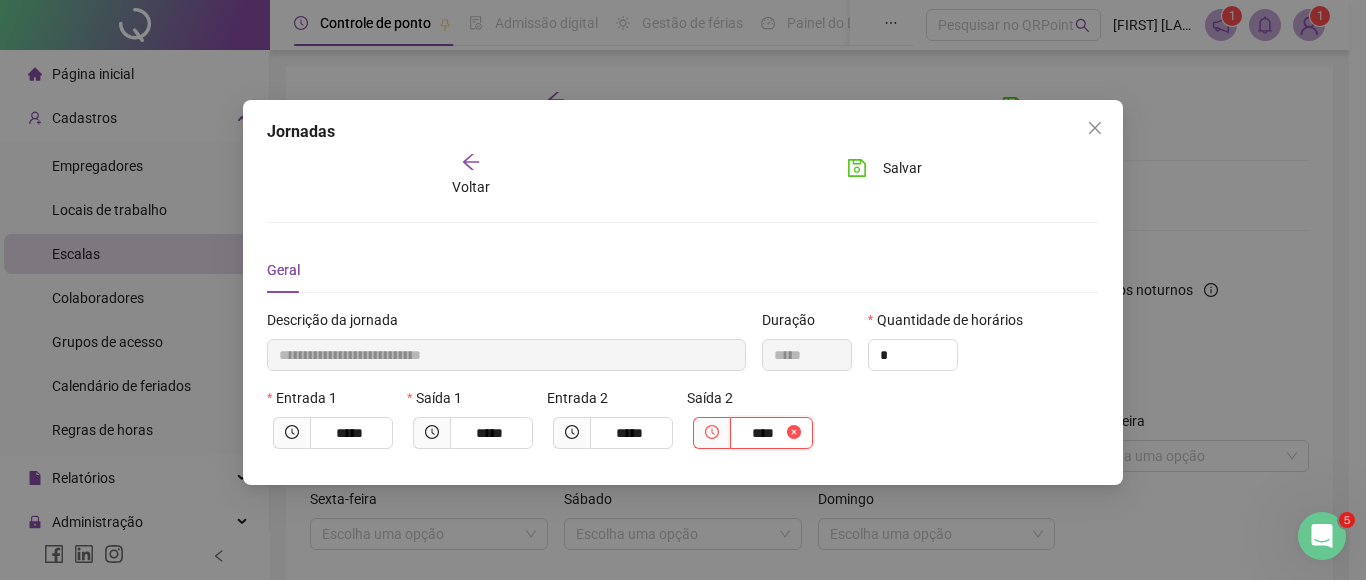 type on "*****" 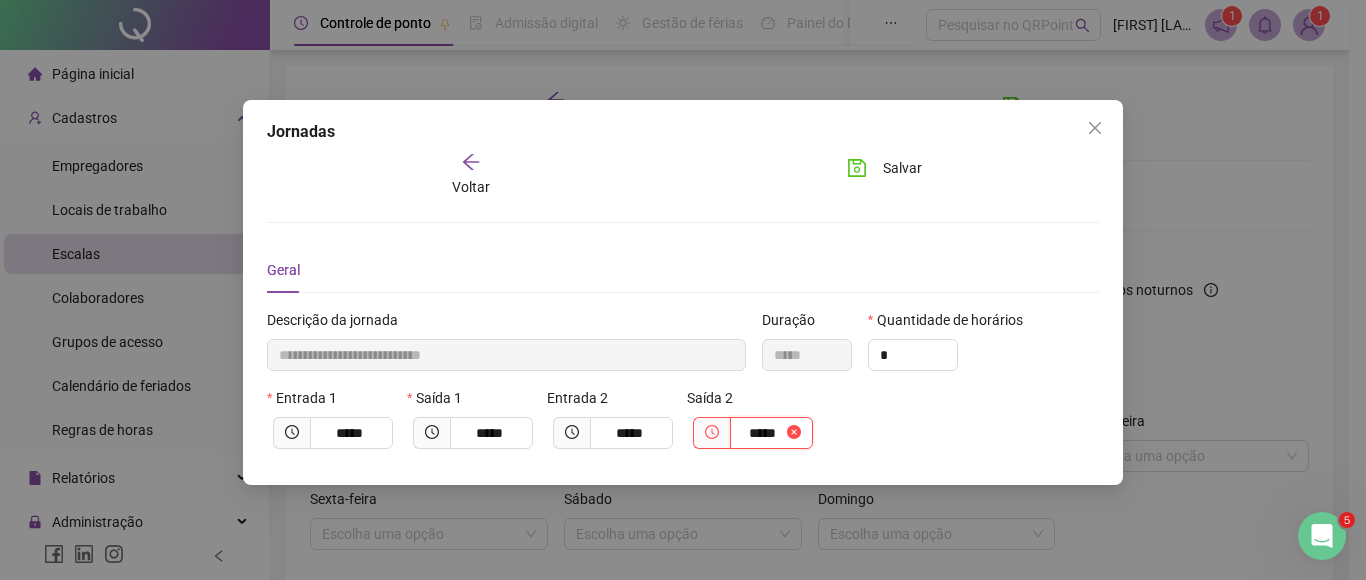 type on "**********" 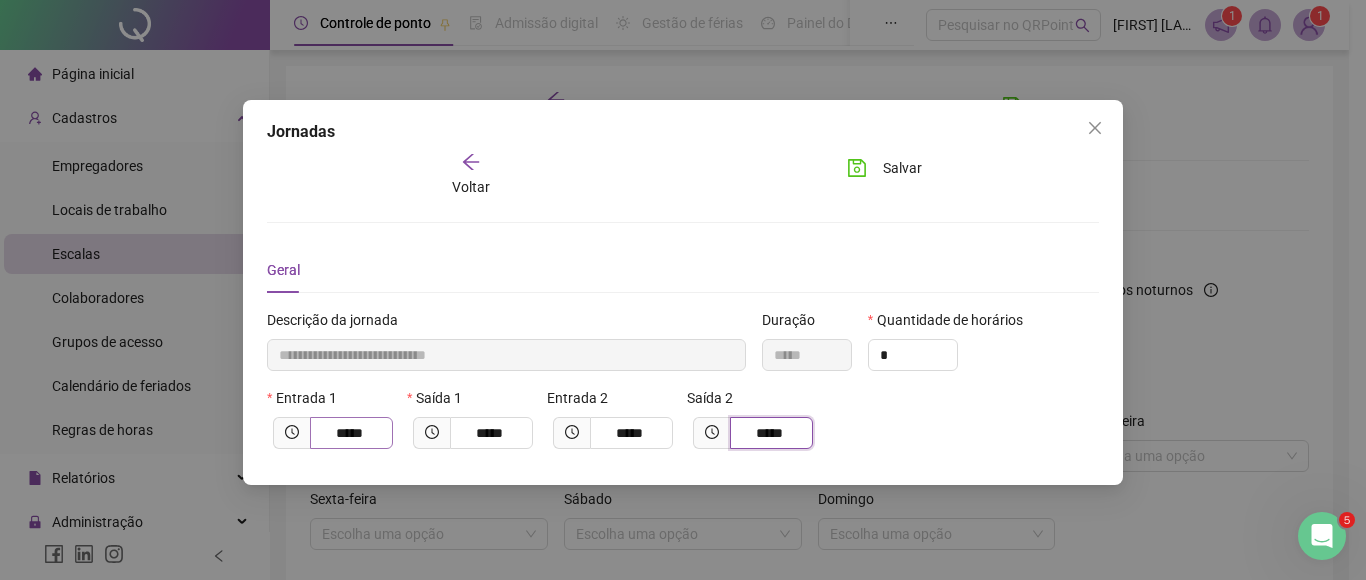 type on "*****" 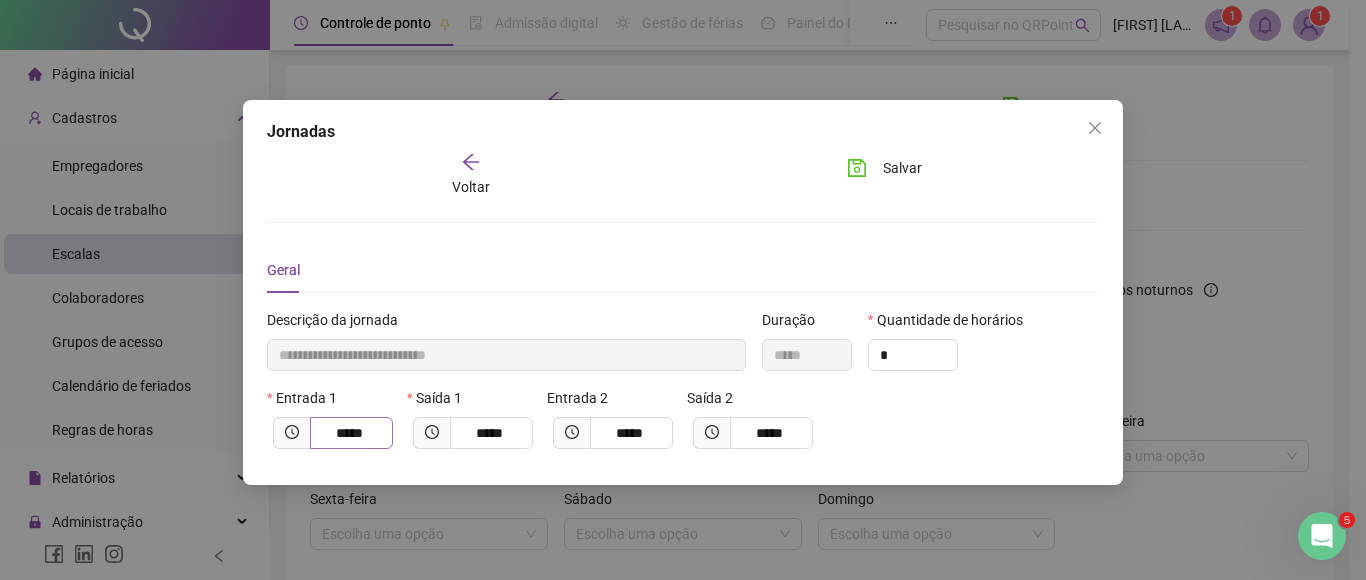 click on "*****" at bounding box center (351, 433) 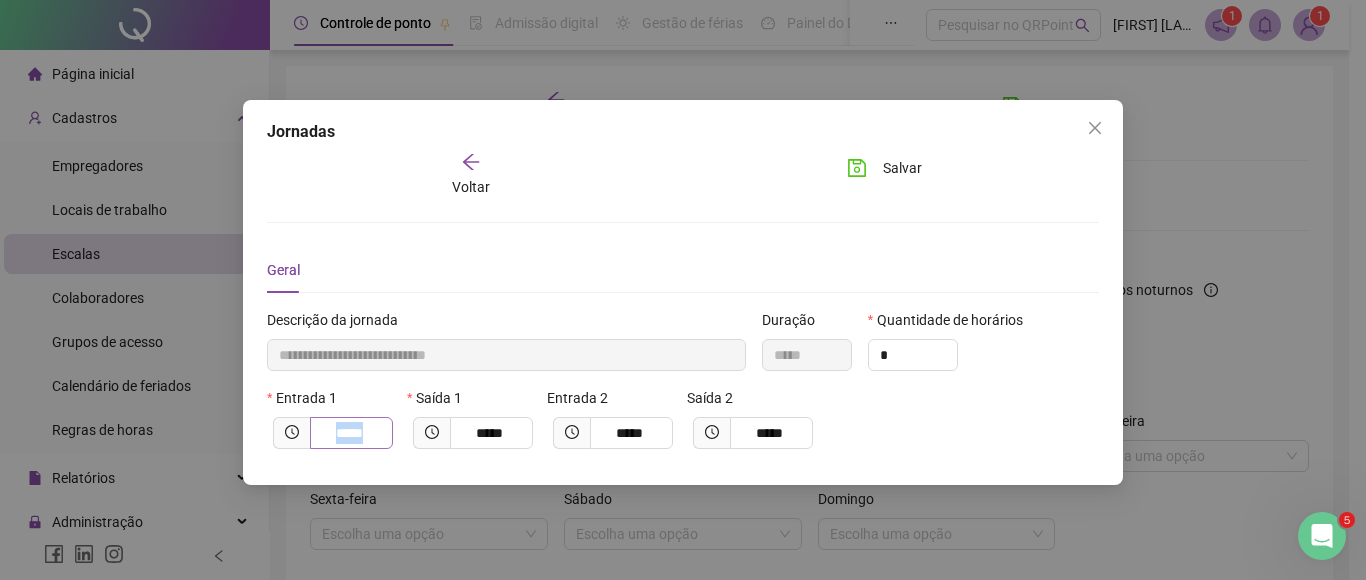 click on "*****" at bounding box center (351, 433) 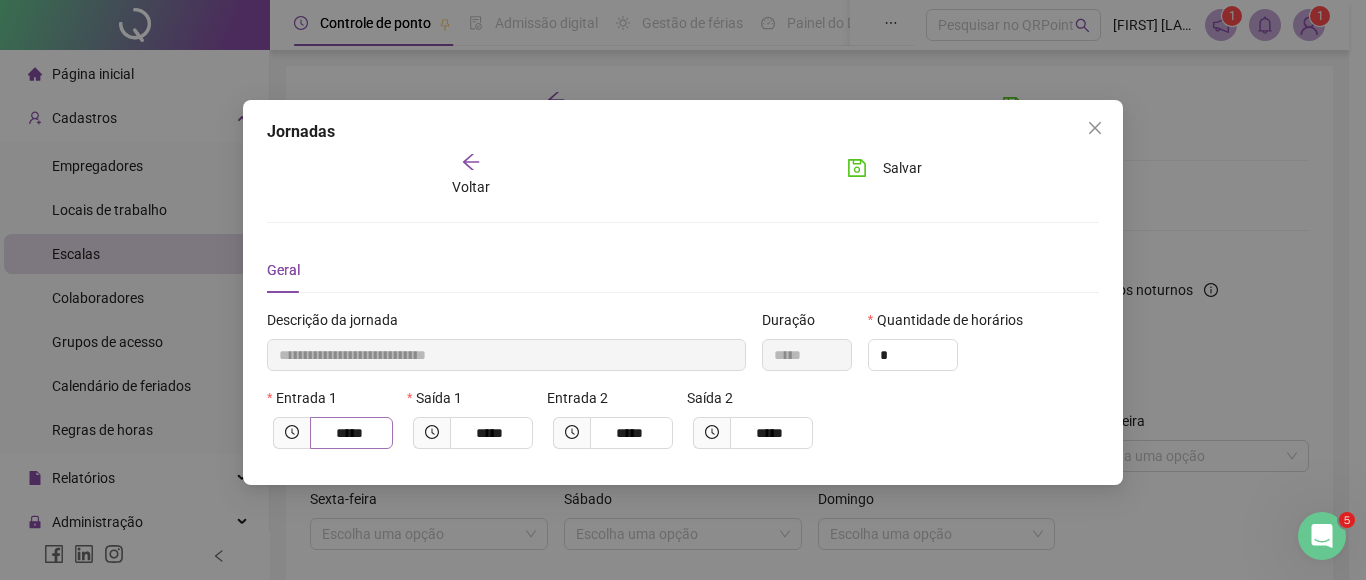 click on "*****" at bounding box center (351, 433) 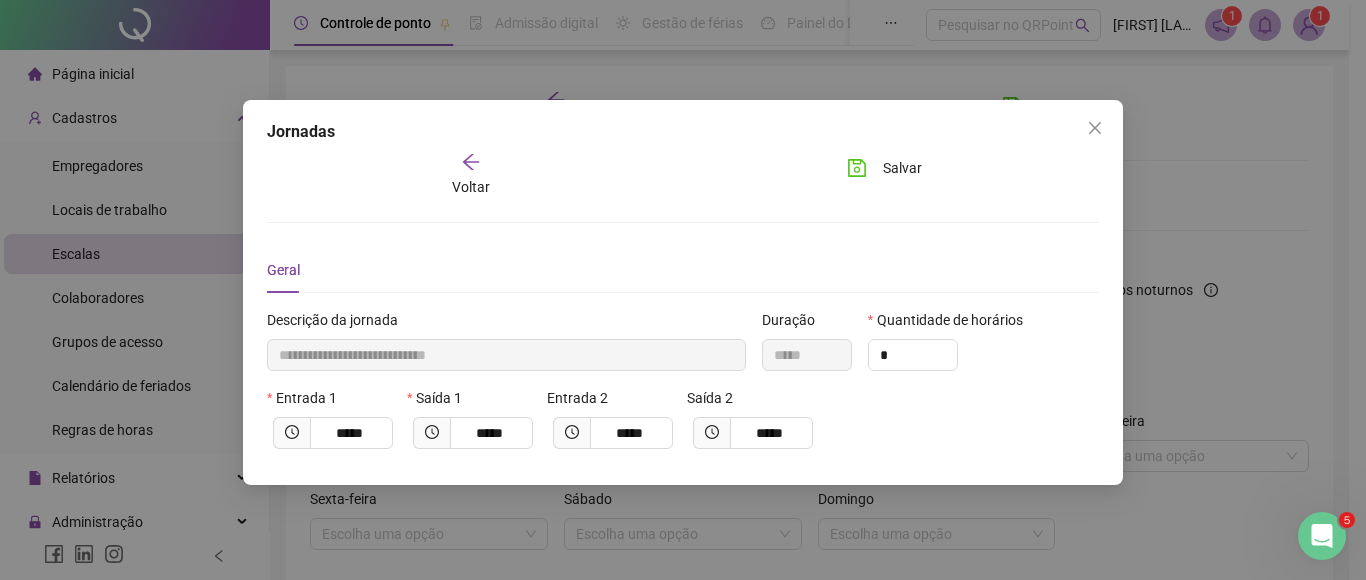 click on "**********" at bounding box center [683, 292] 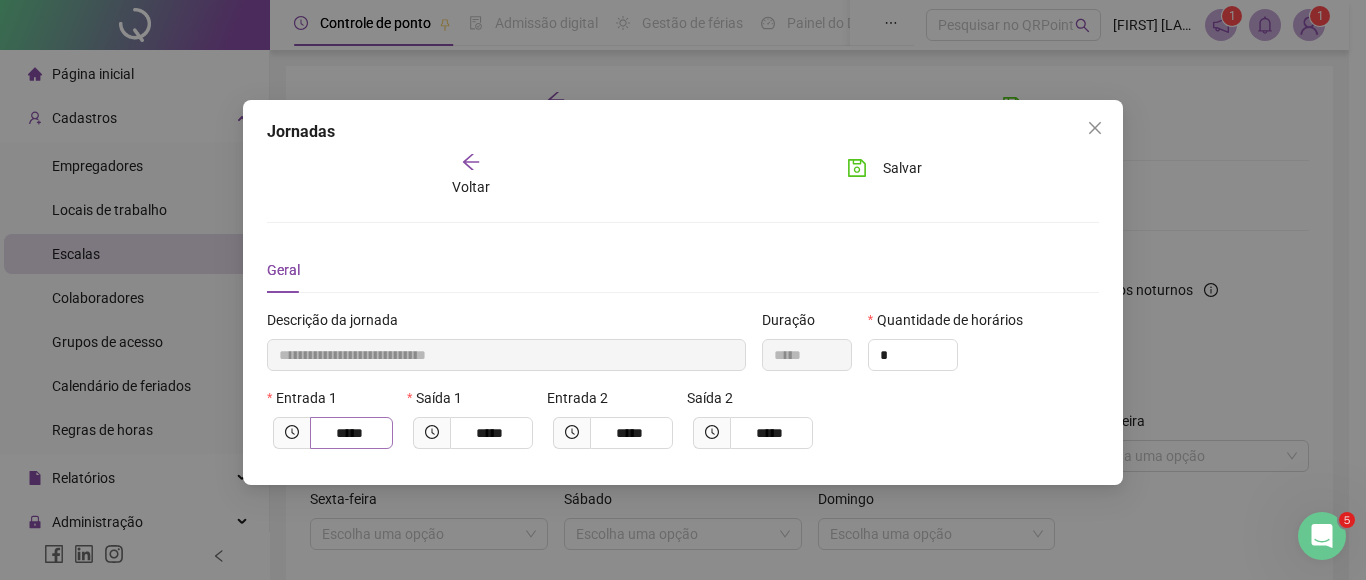 click on "*****" at bounding box center (351, 433) 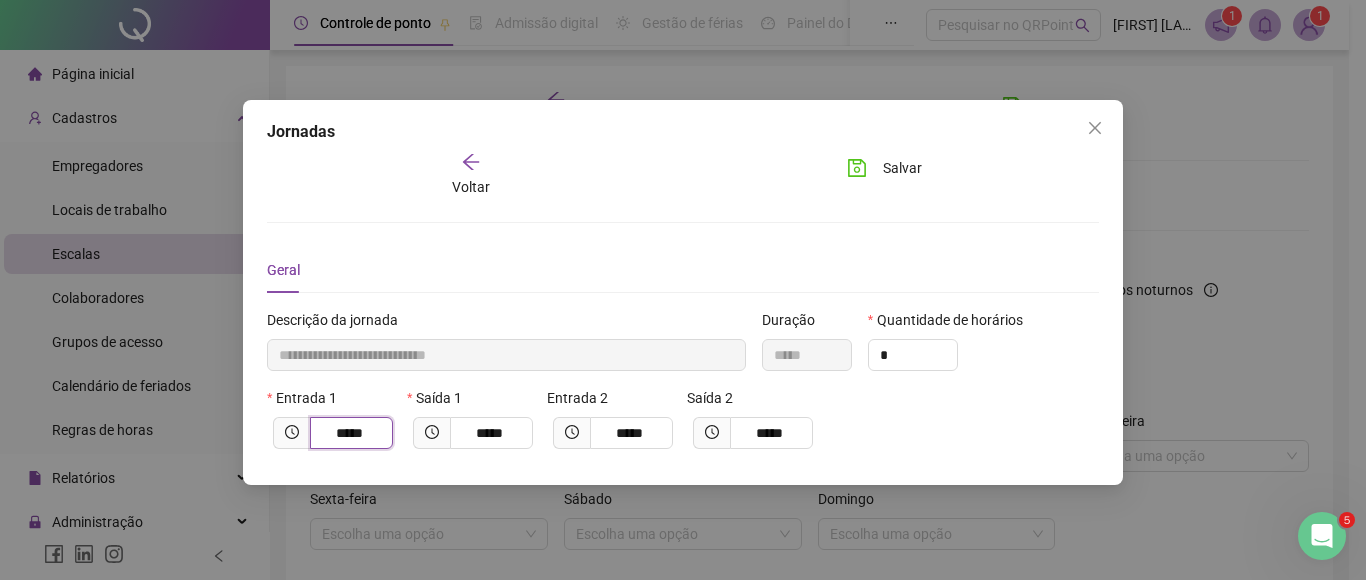 drag, startPoint x: 369, startPoint y: 437, endPoint x: 230, endPoint y: 416, distance: 140.57738 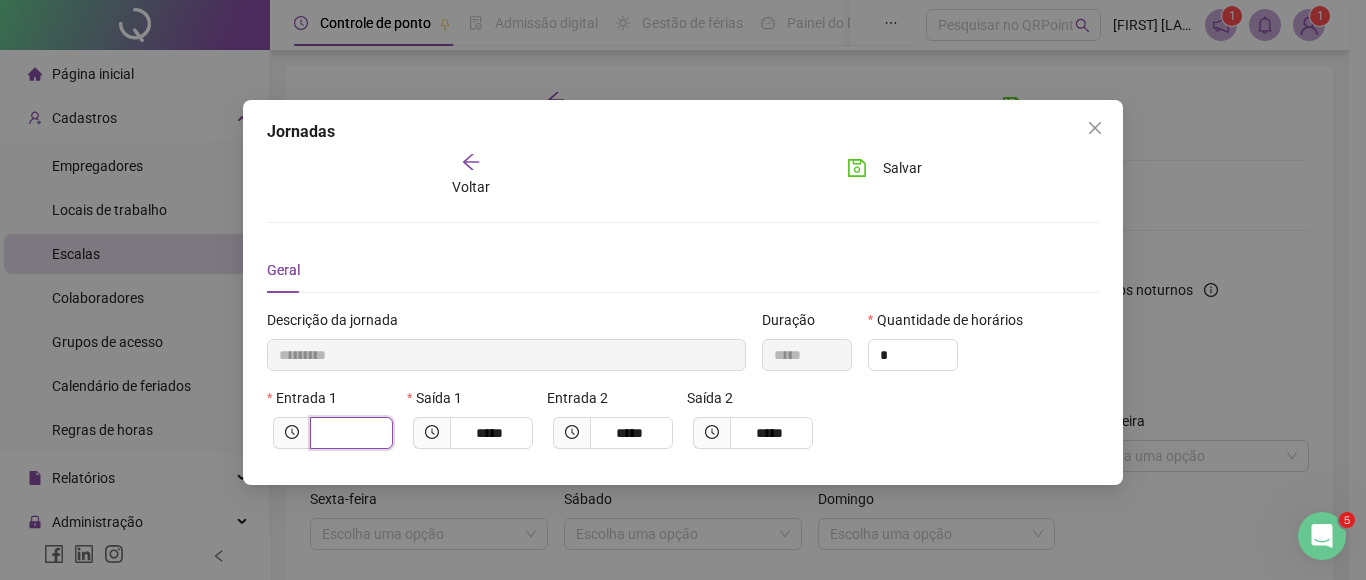 type on "**" 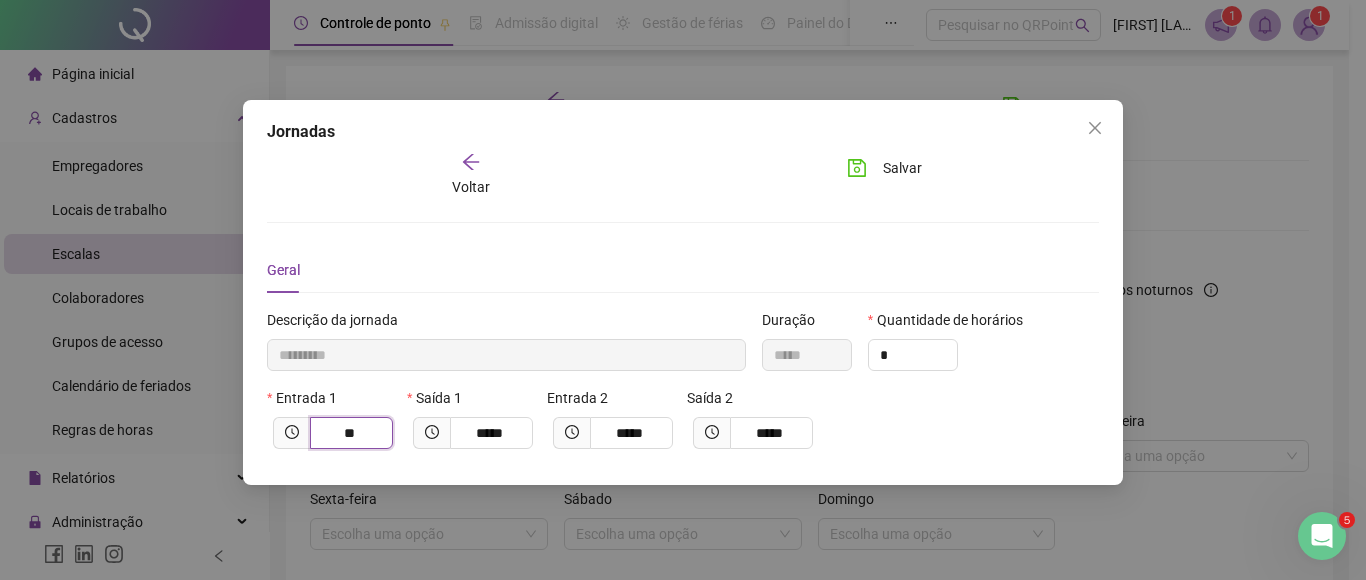 type on "**********" 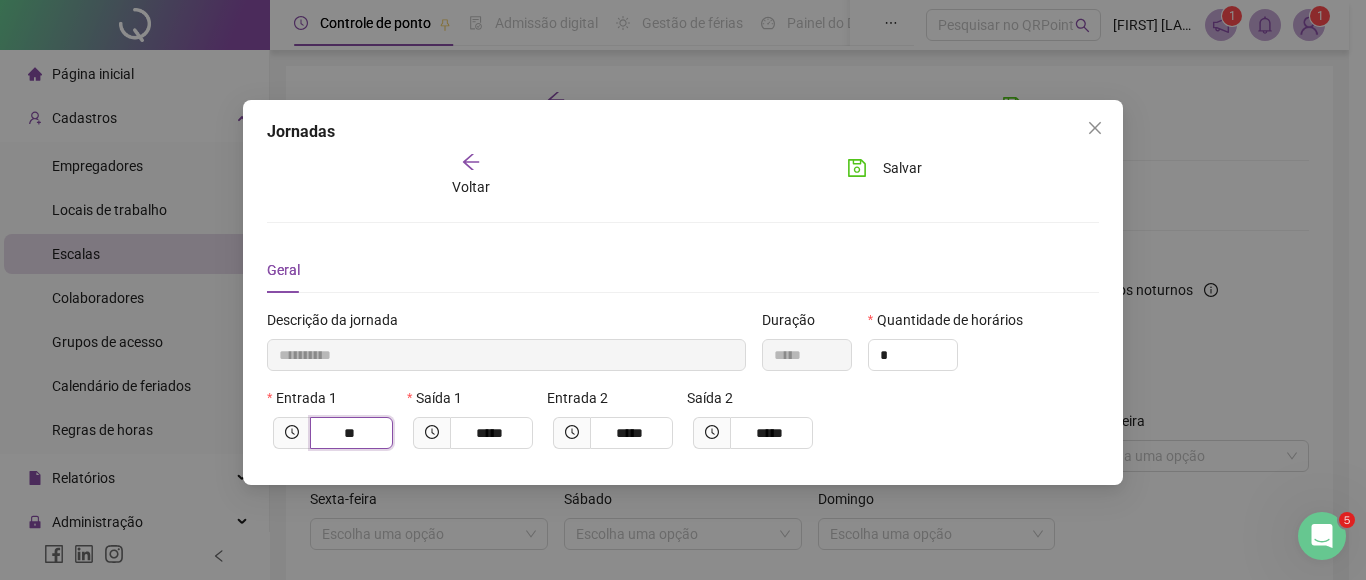 type on "*****" 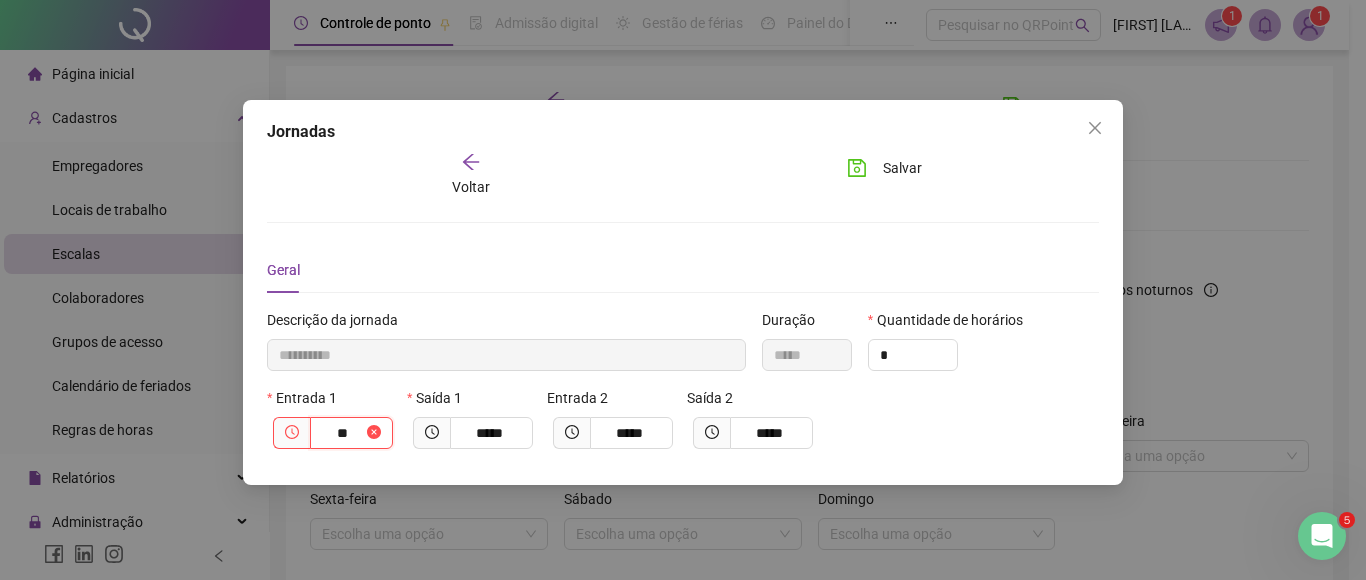 type on "****" 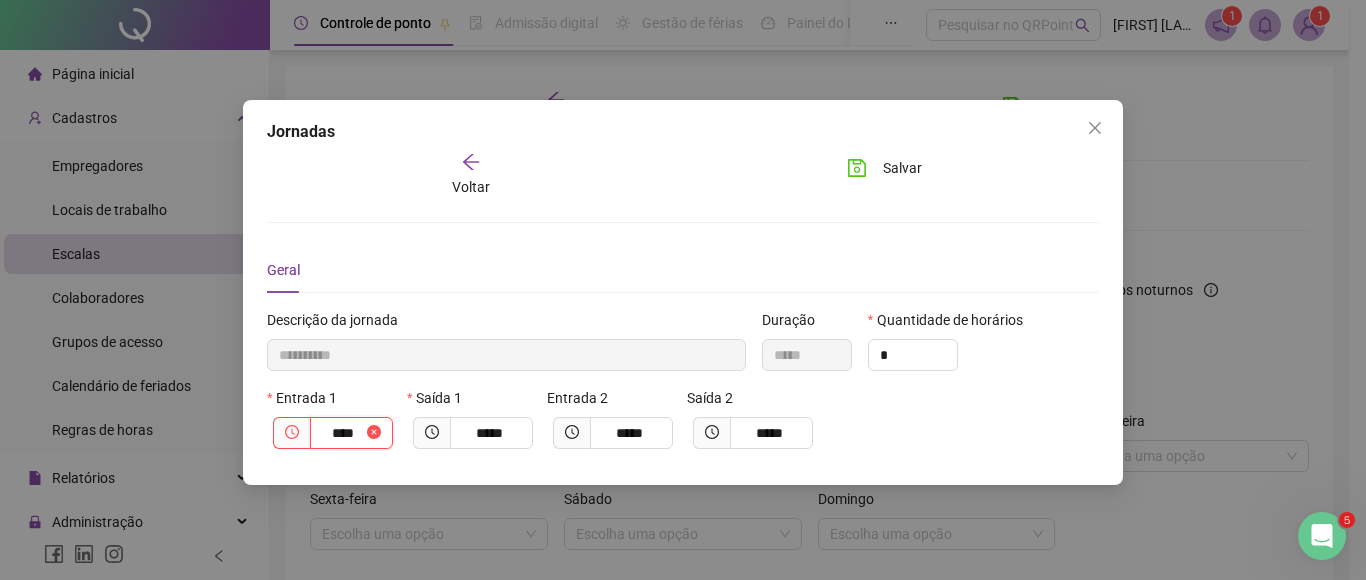 type on "**********" 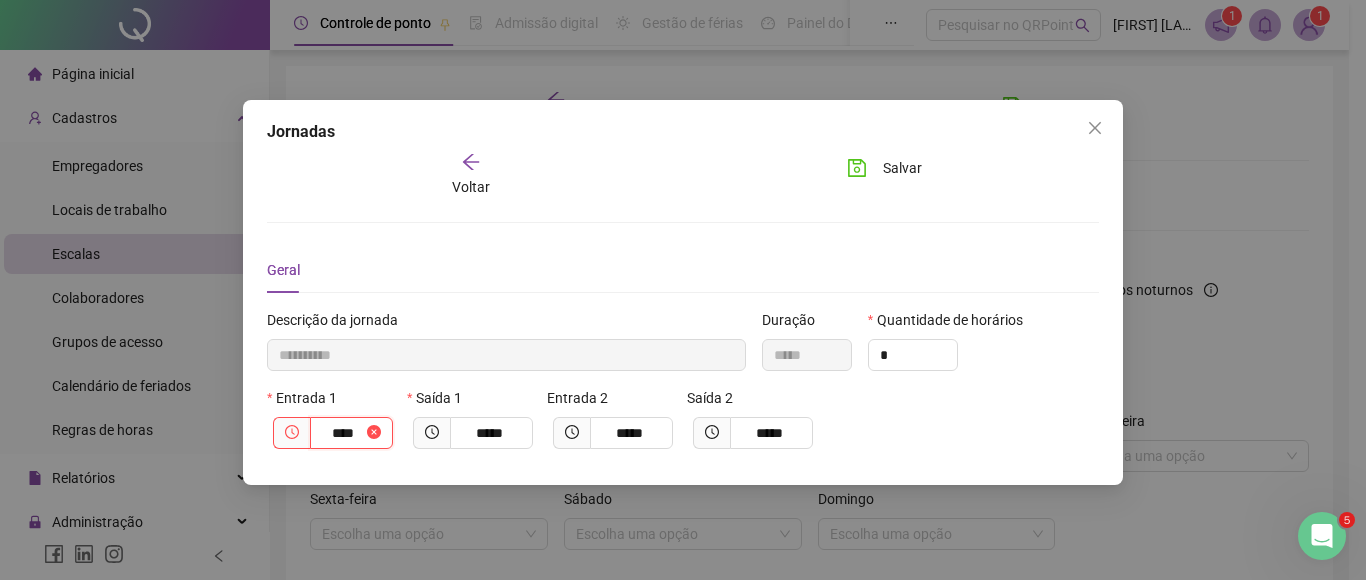 type on "*****" 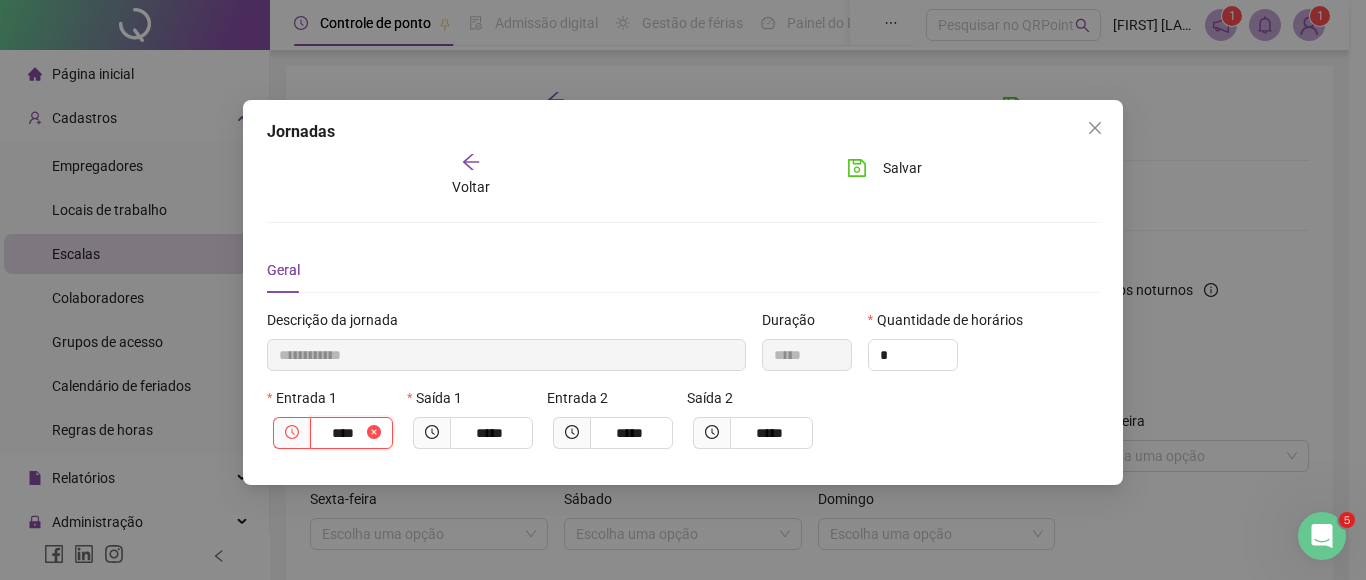 type on "**********" 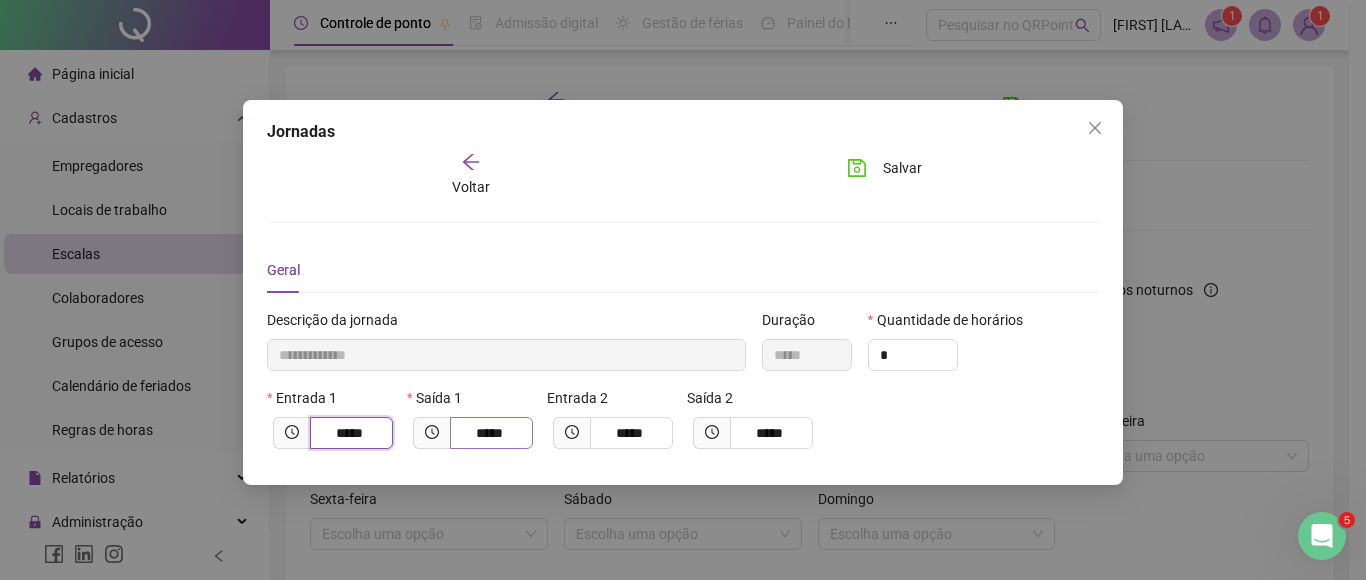 type on "*****" 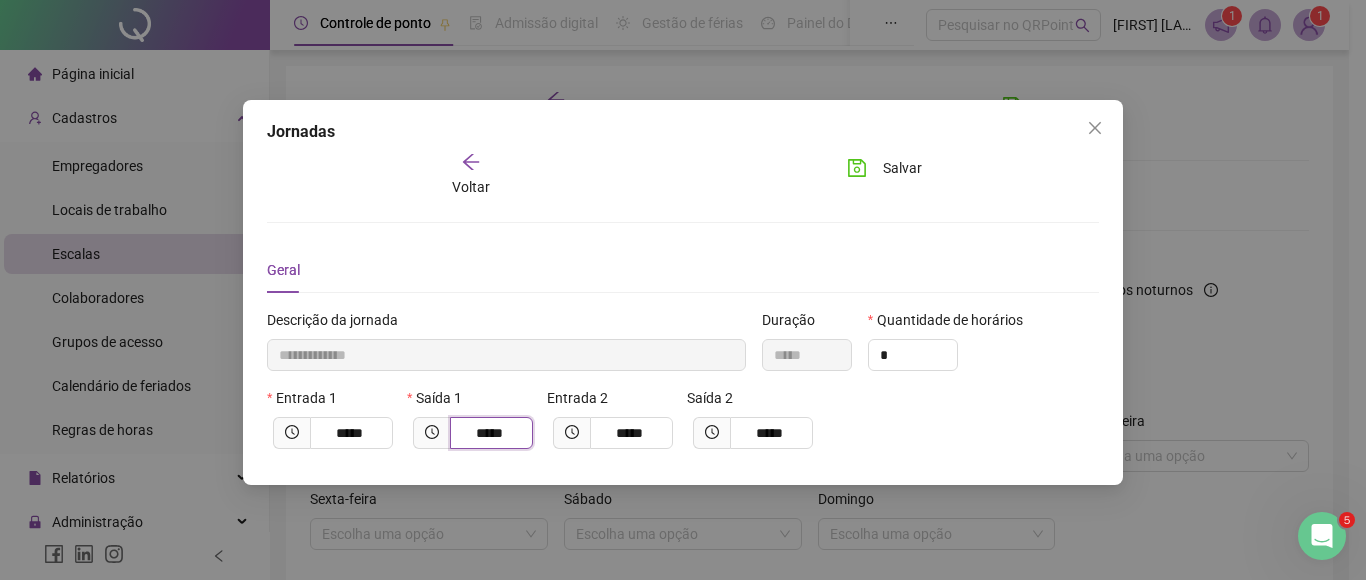 click on "*****" at bounding box center [489, 433] 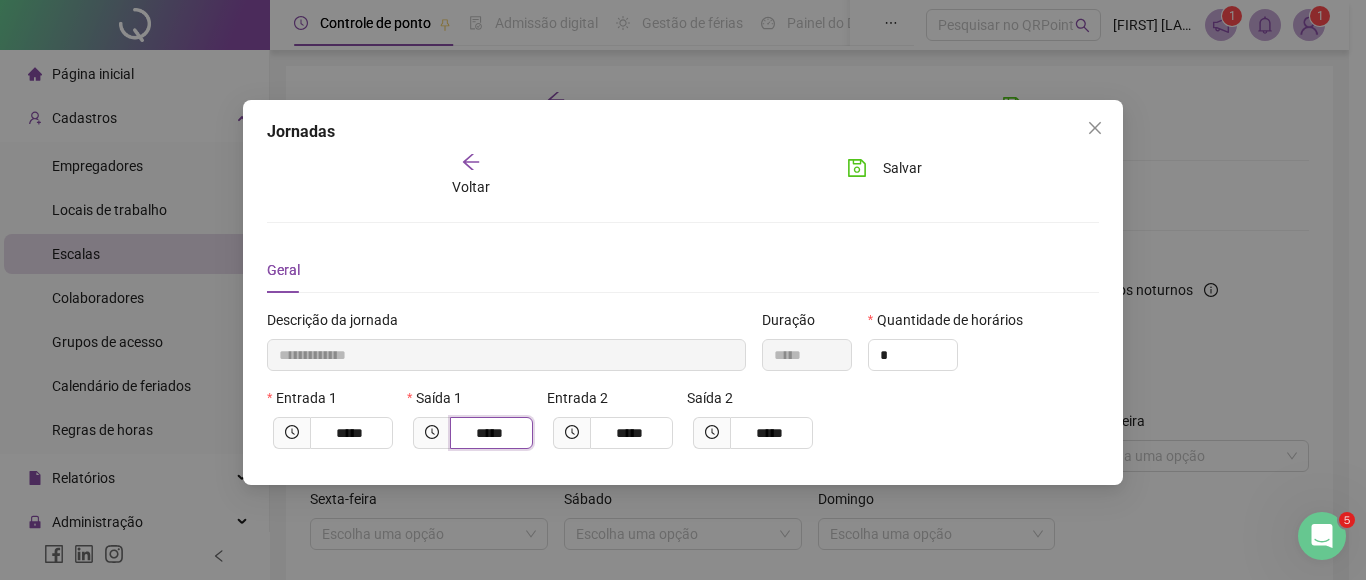 click on "*****" at bounding box center (489, 433) 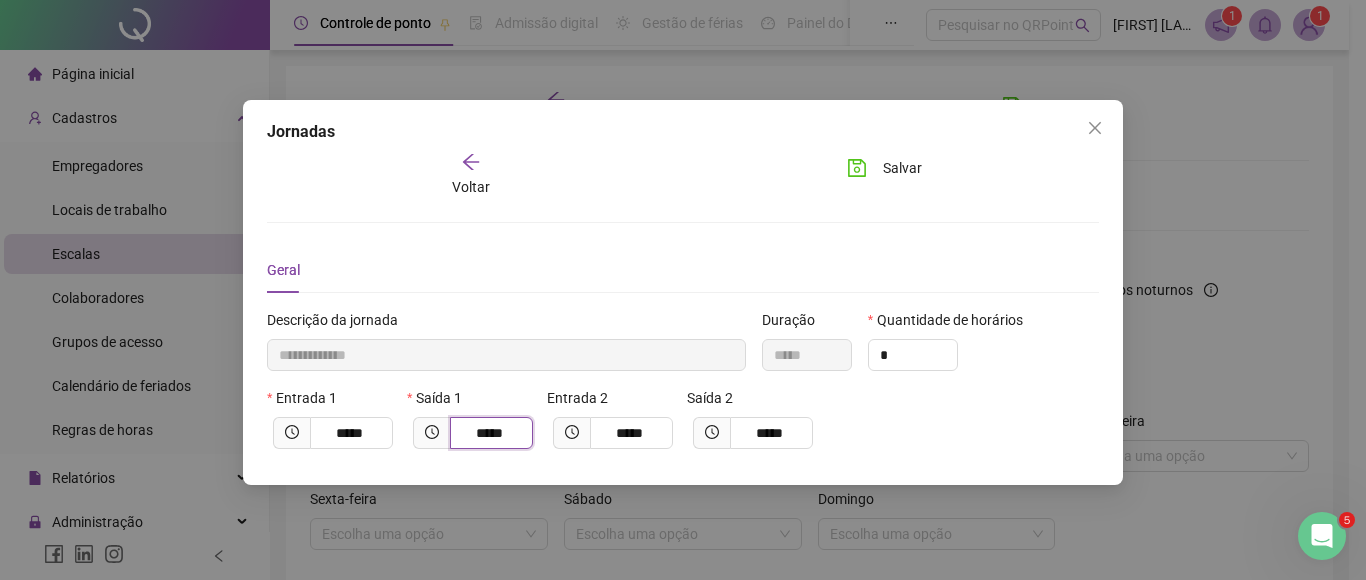 click on "*****" at bounding box center (489, 433) 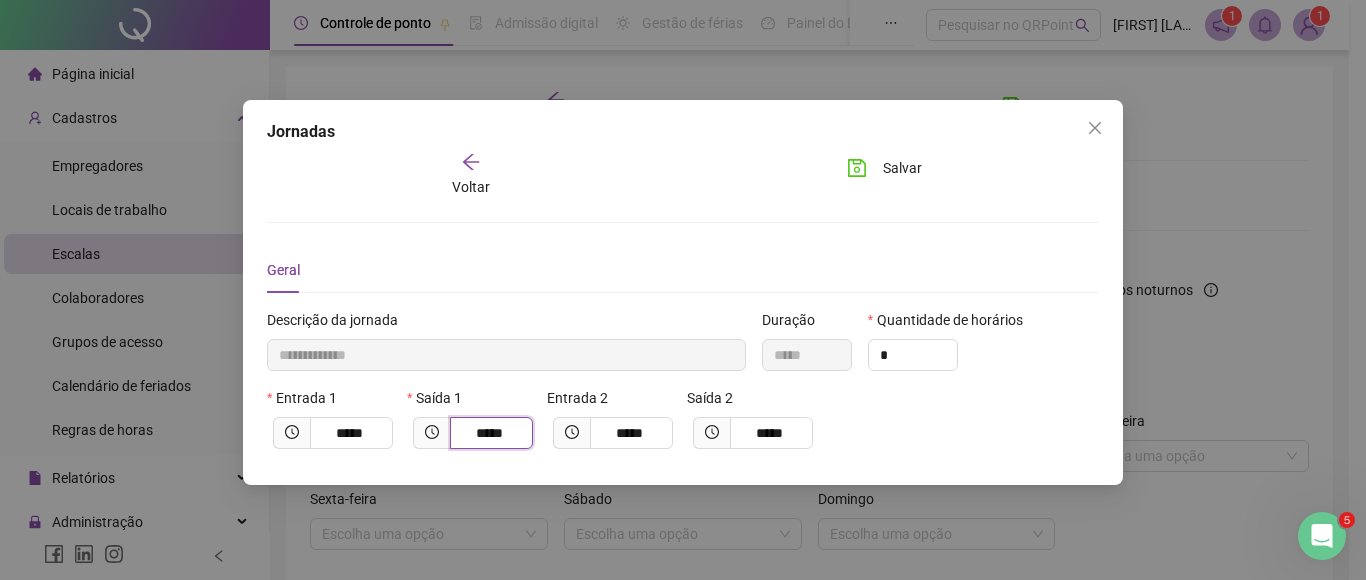type on "*" 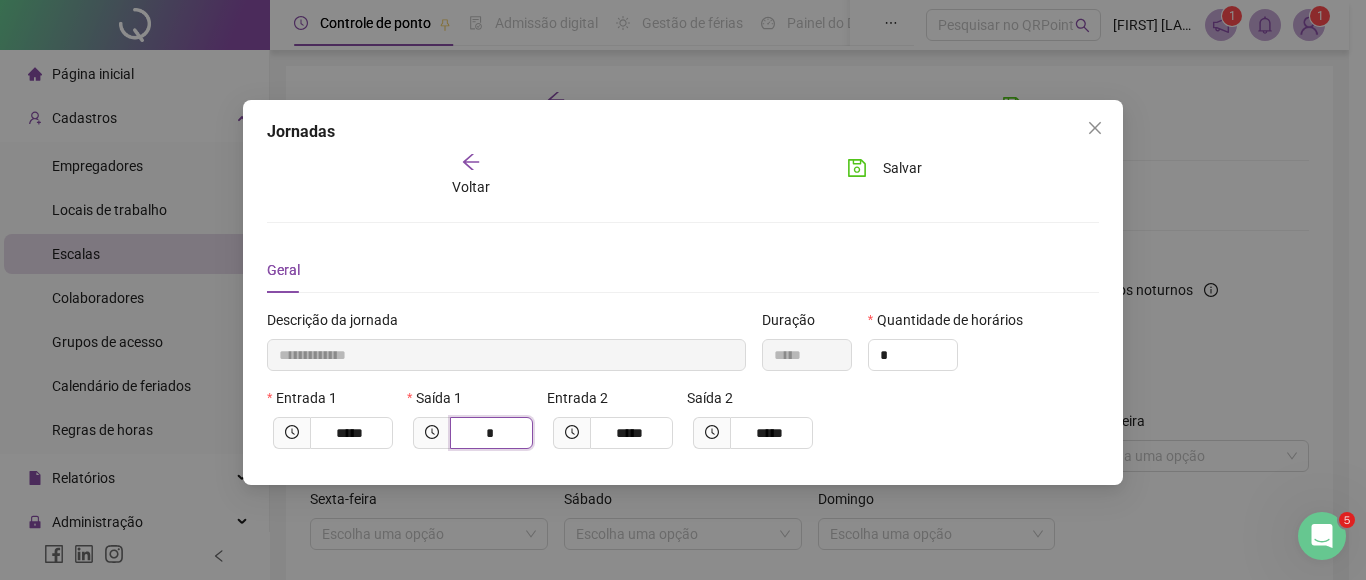 type on "*********" 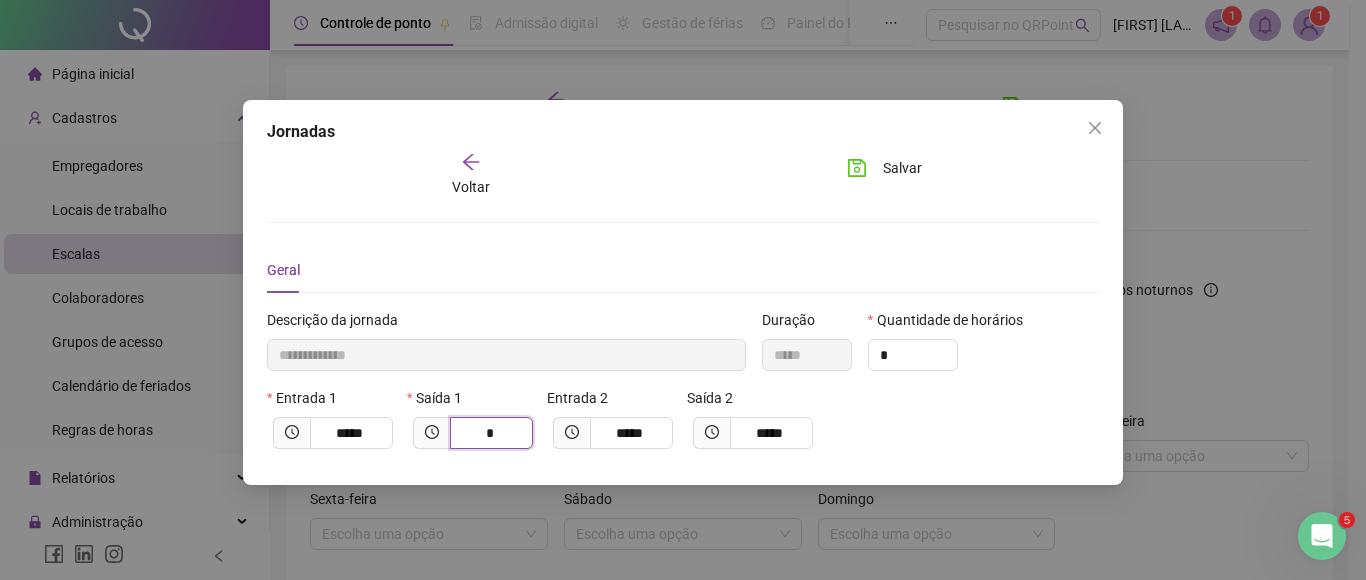 type on "*****" 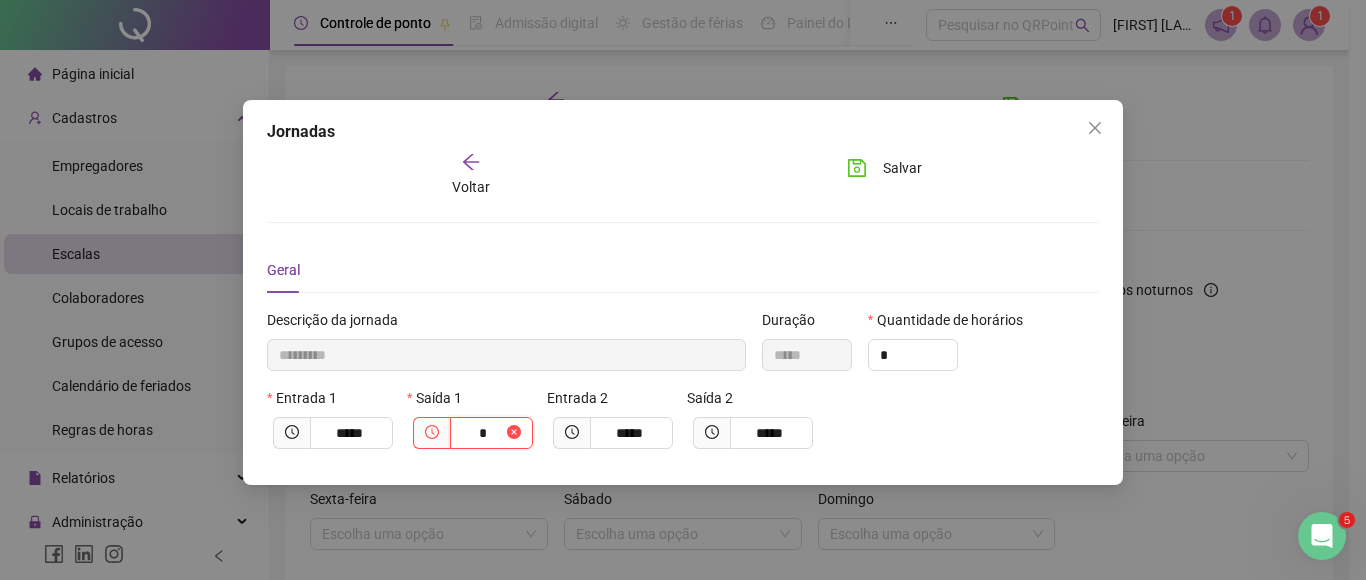 type on "**" 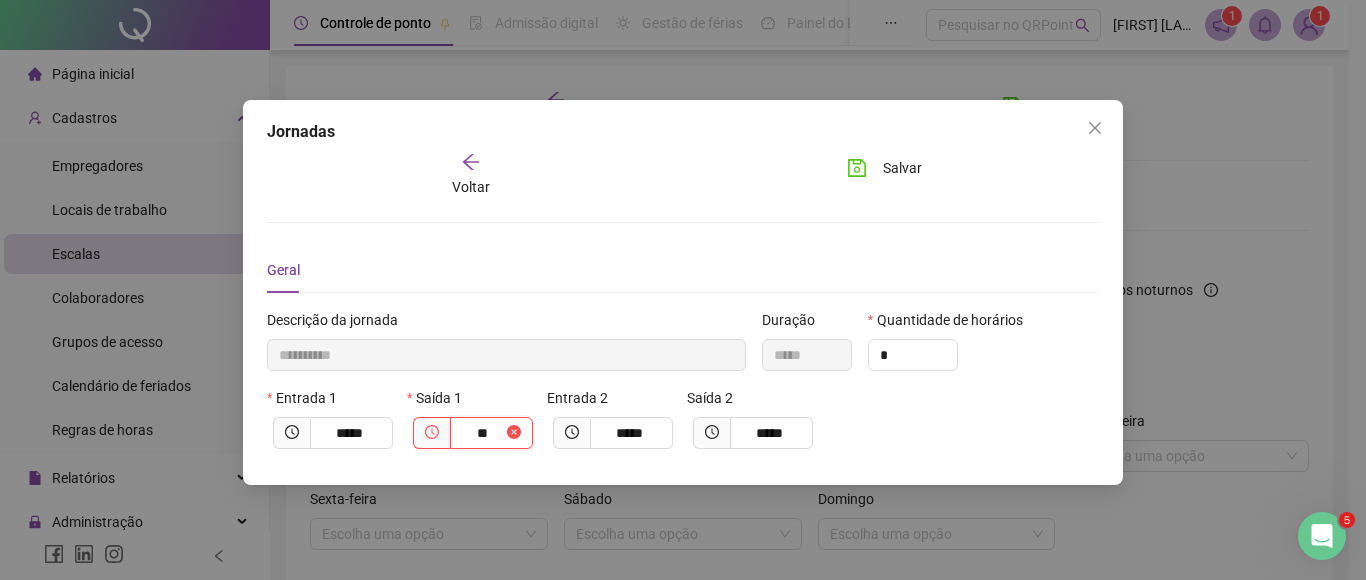 type on "**********" 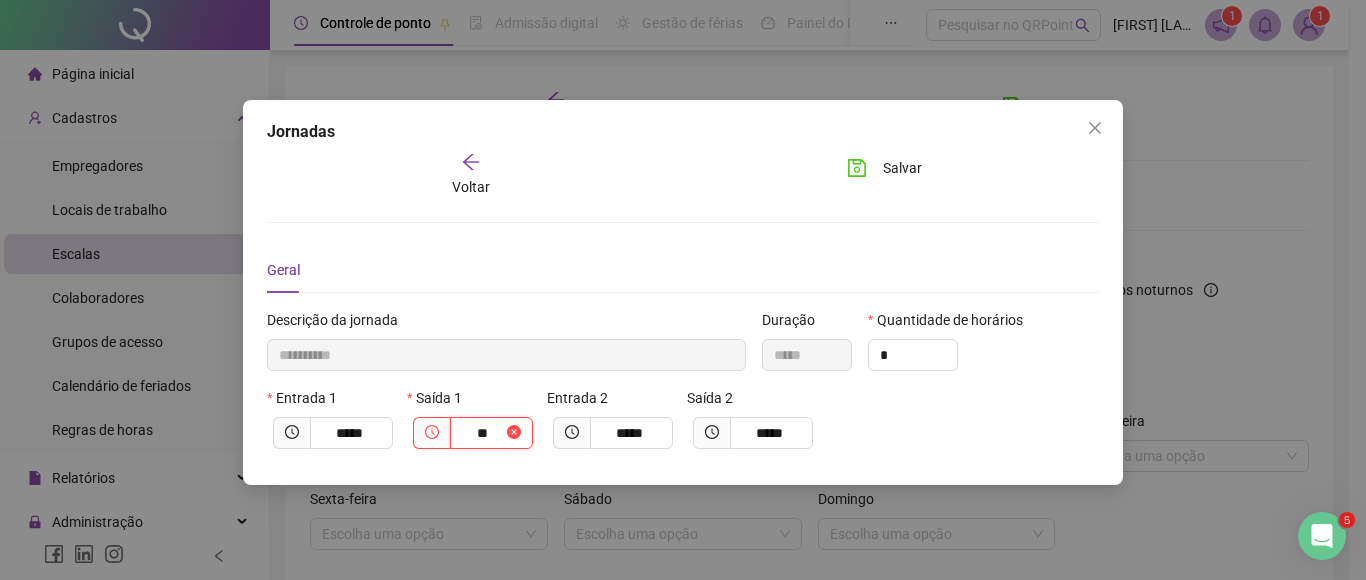 type on "*****" 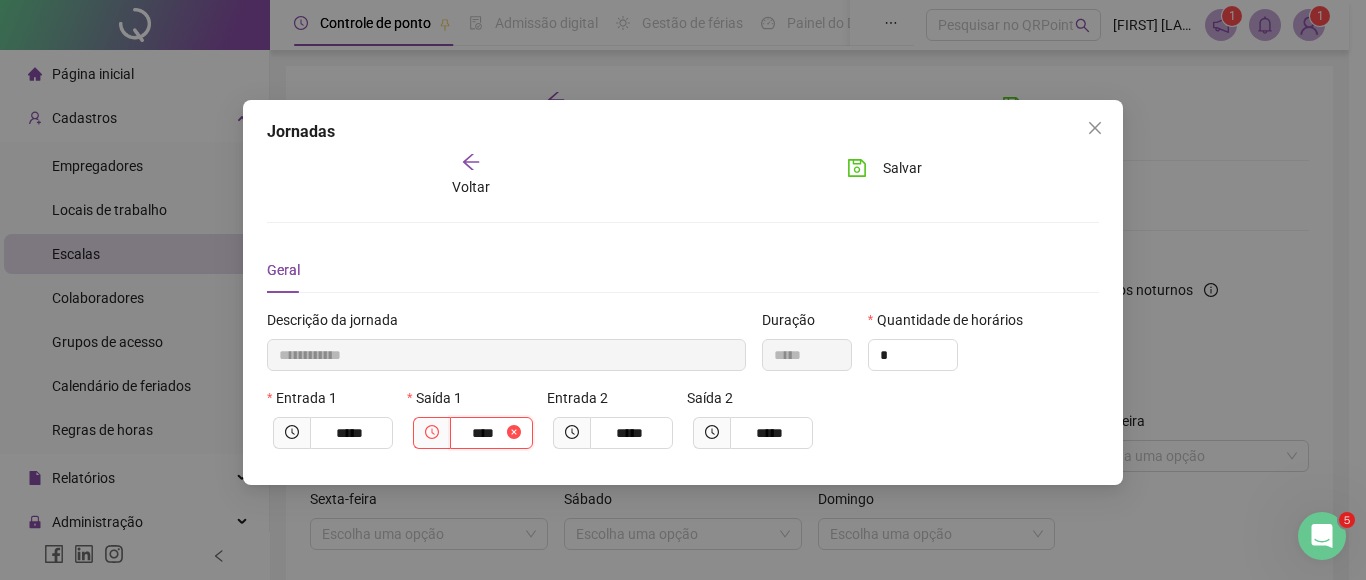 type on "*****" 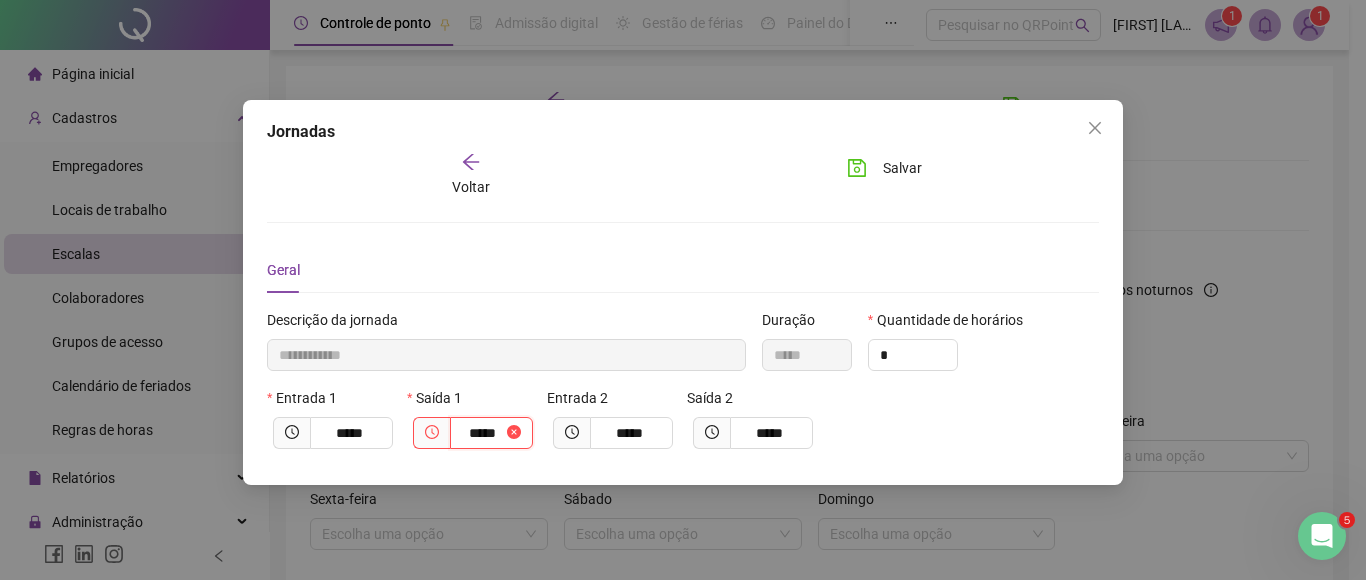 type on "**********" 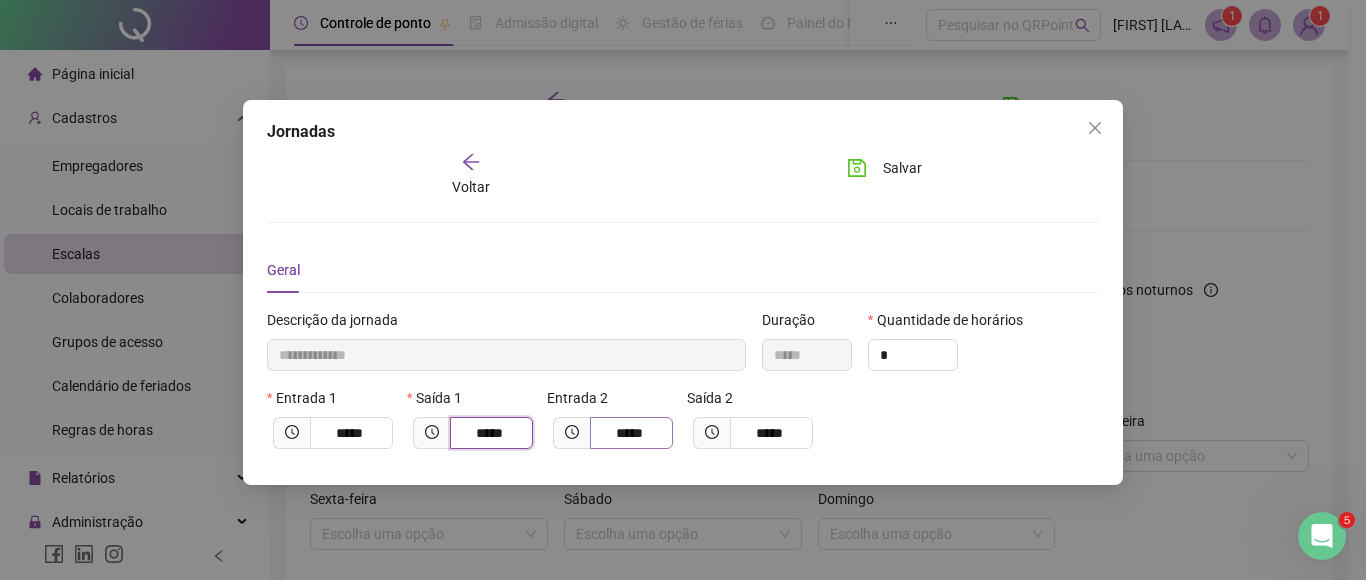 type on "*****" 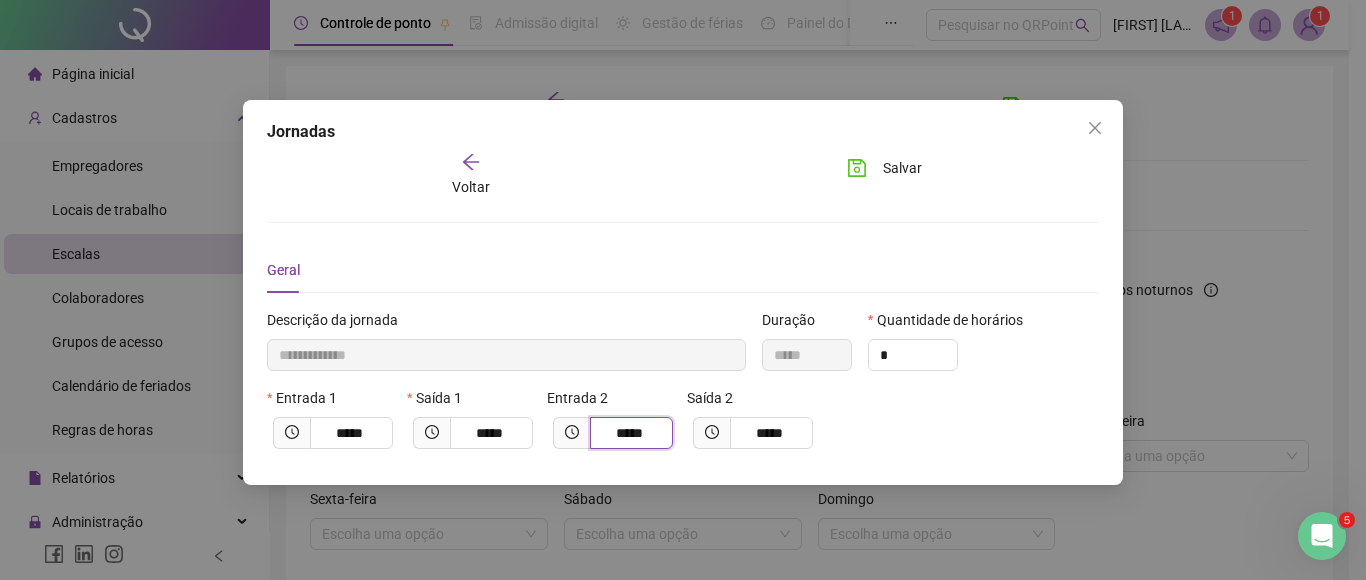 click on "*****" at bounding box center [629, 433] 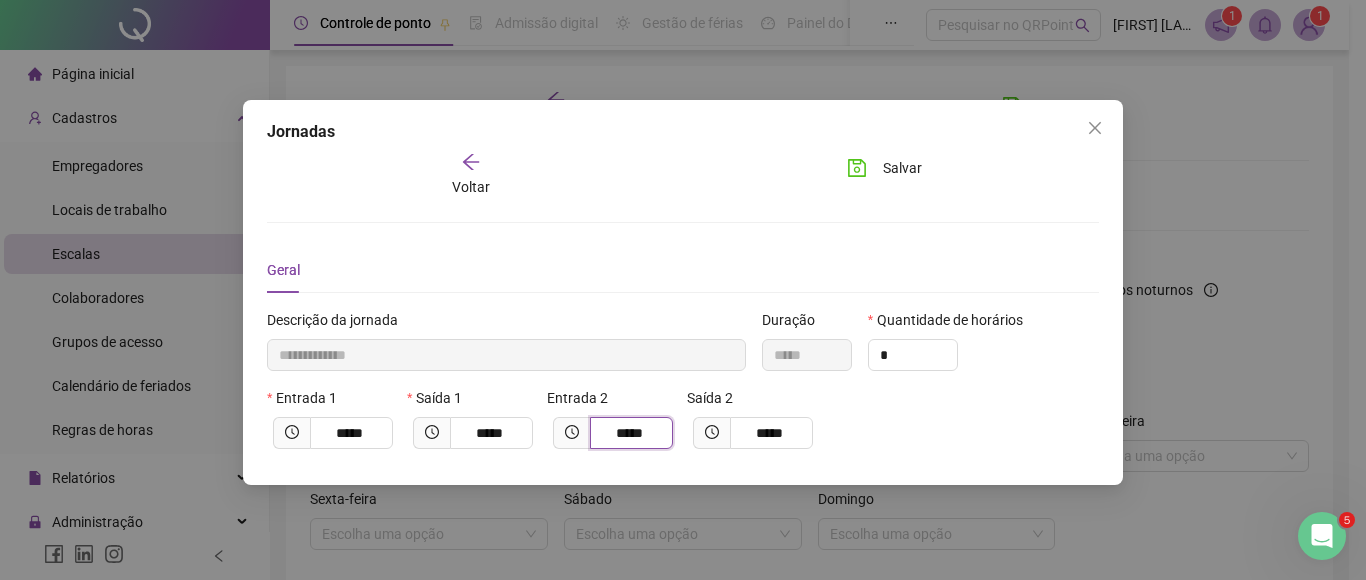 click on "*****" at bounding box center [629, 433] 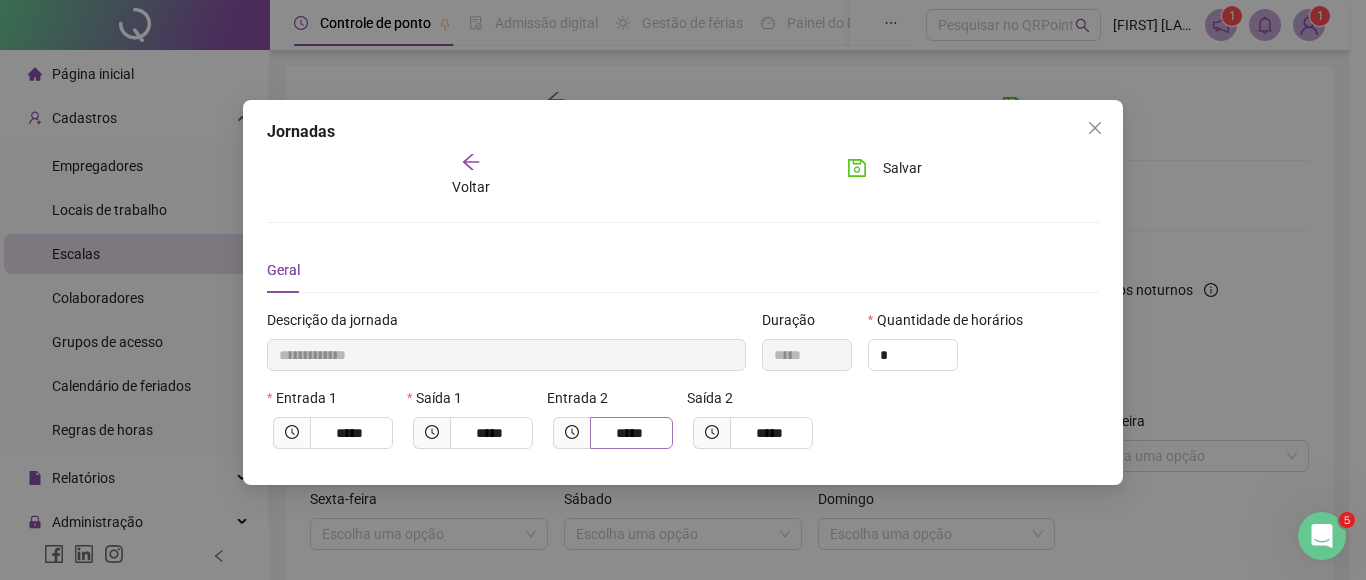 click on "*****" at bounding box center (631, 433) 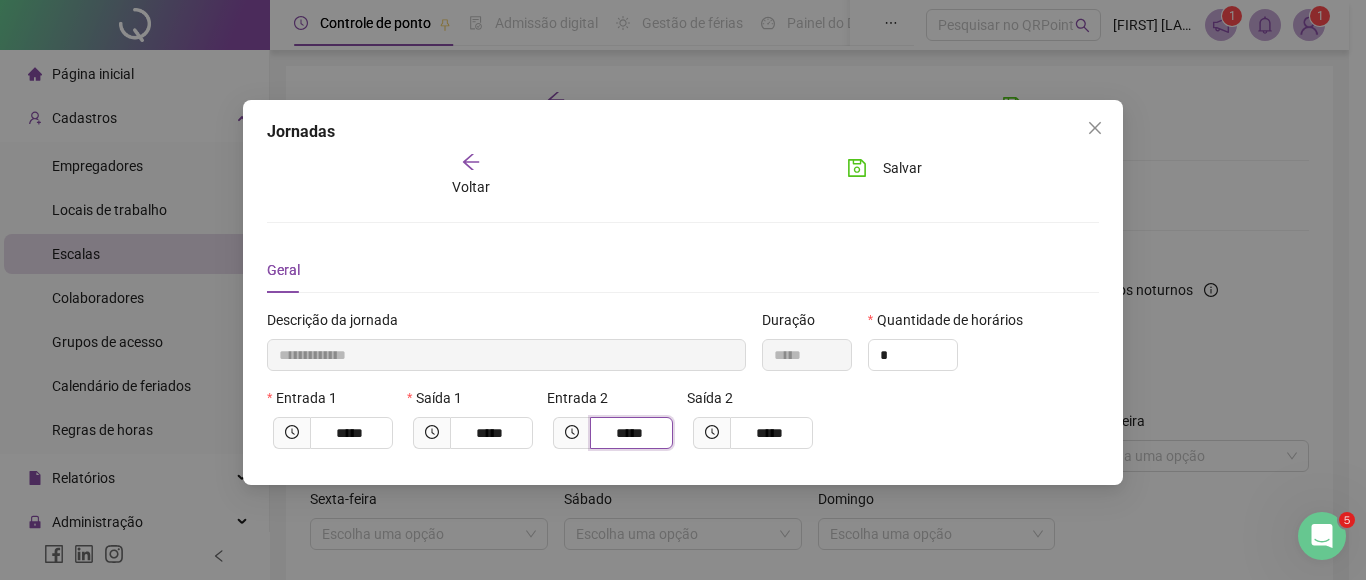 drag, startPoint x: 611, startPoint y: 430, endPoint x: 718, endPoint y: 371, distance: 122.18838 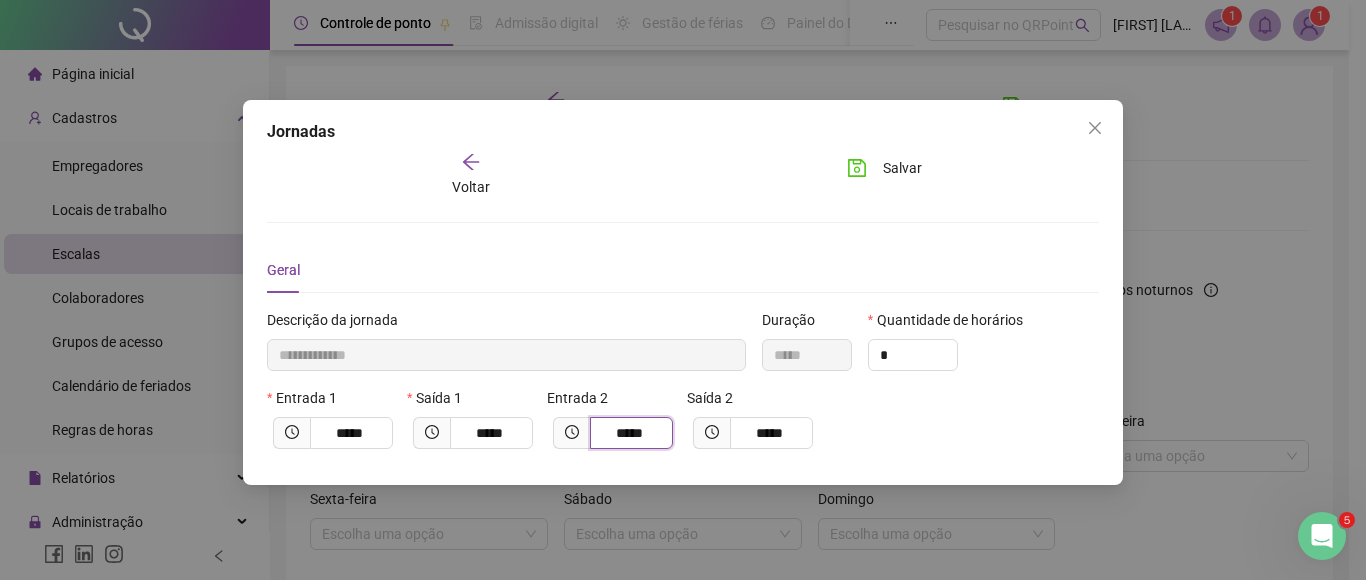 click on "Entrada 1 ***** Saída 1 ***** Entrada 2 ***** Saída 2 *****" at bounding box center [683, 426] 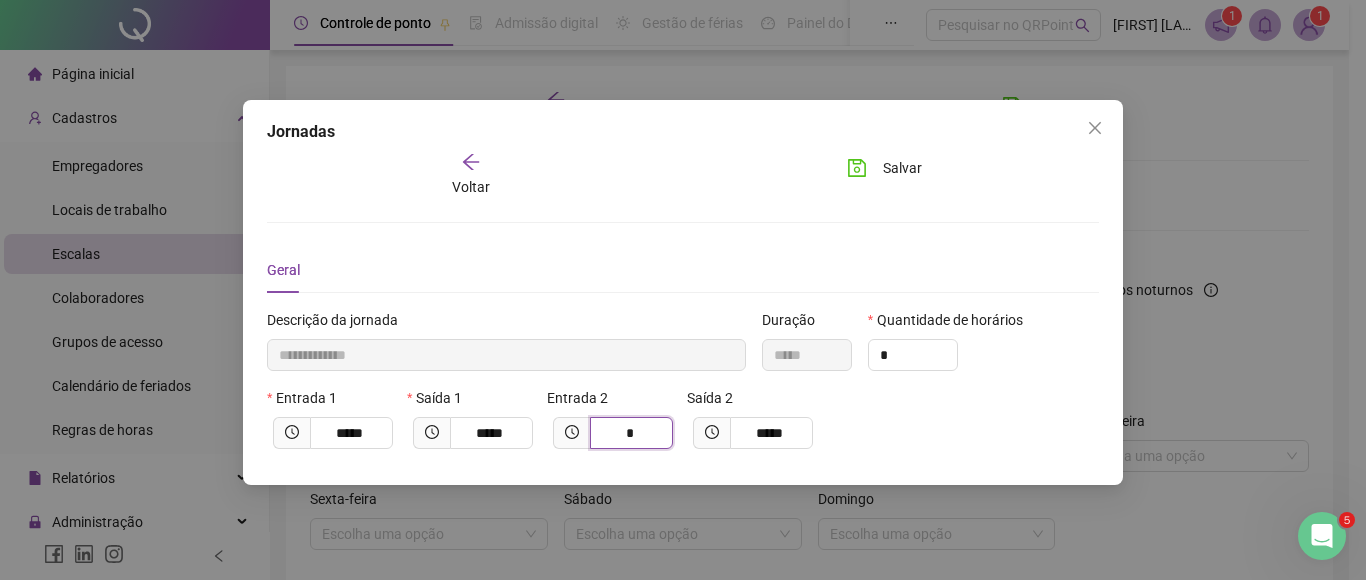 type on "**********" 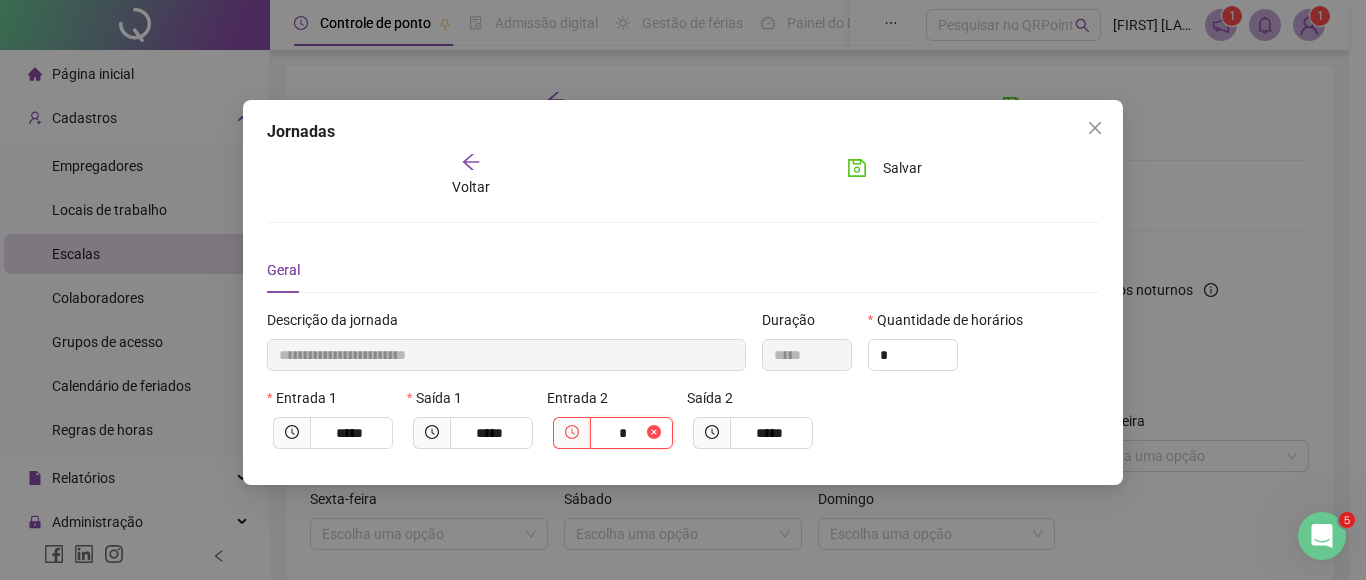 type on "**" 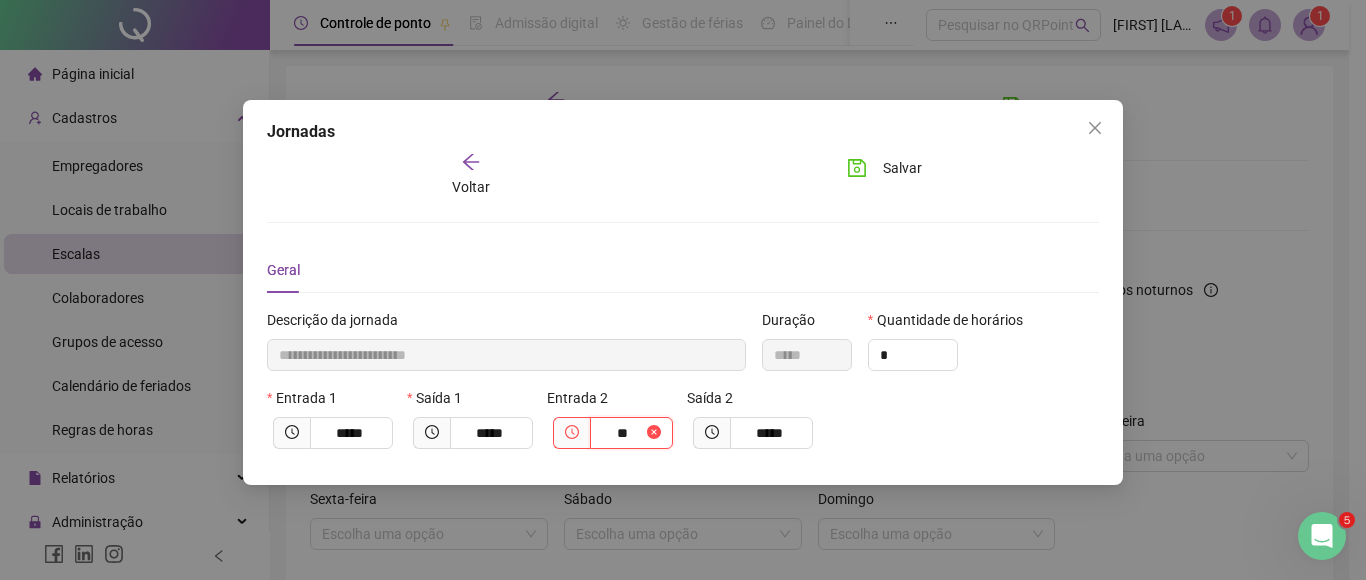 type on "**********" 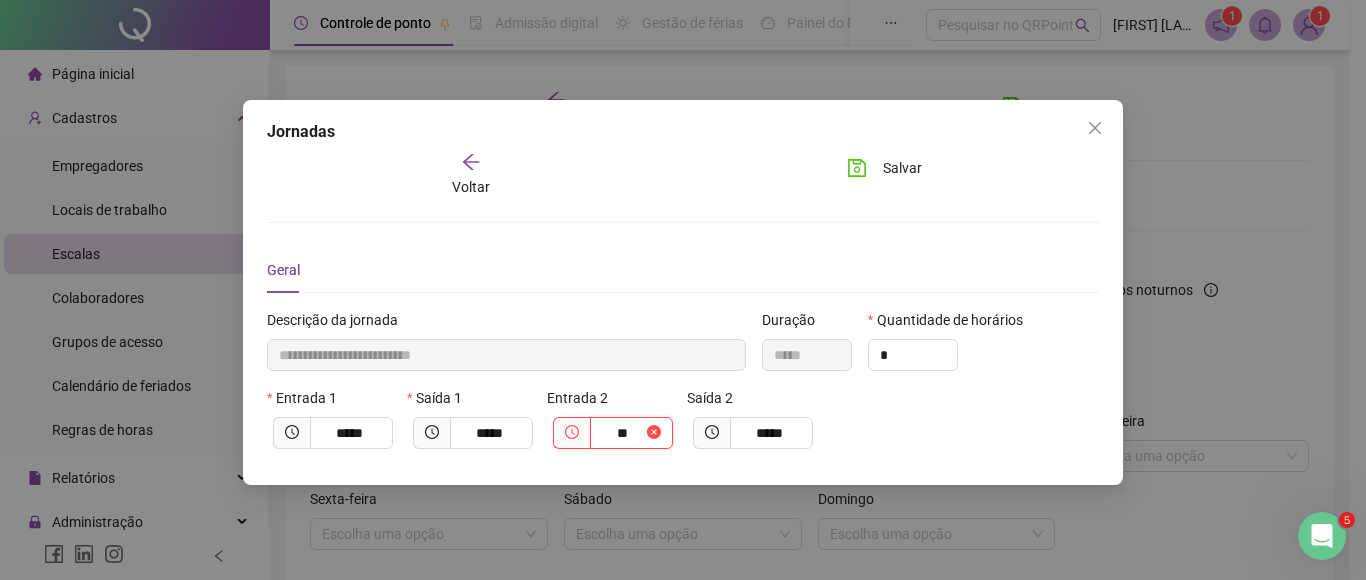 type on "****" 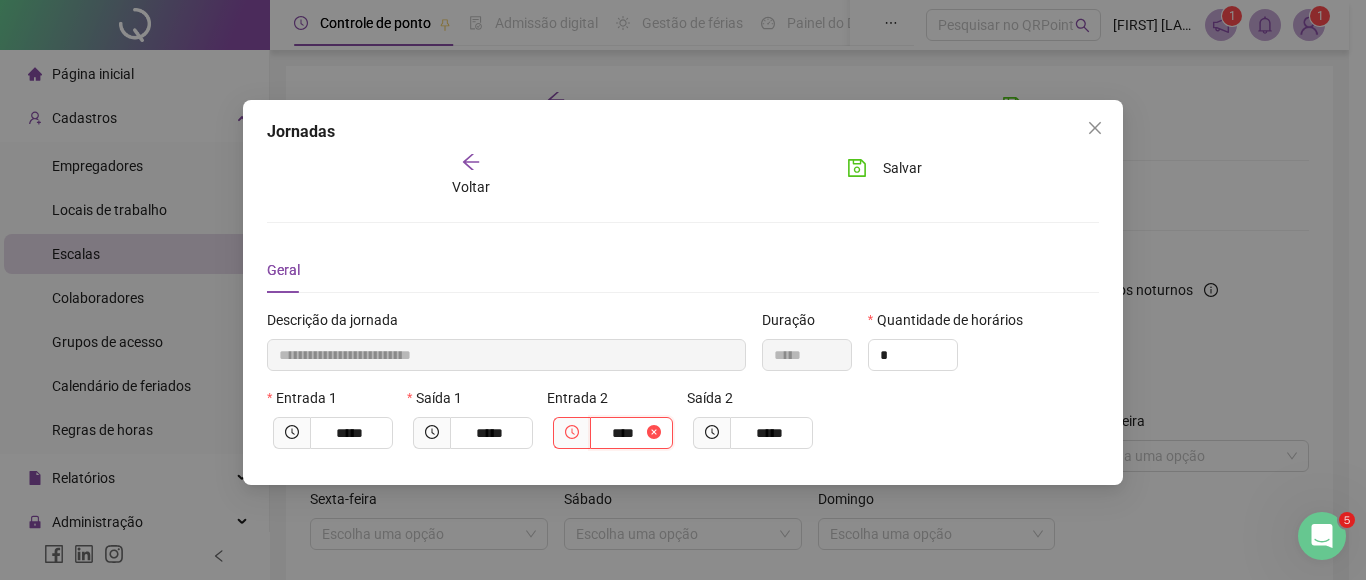 type on "**********" 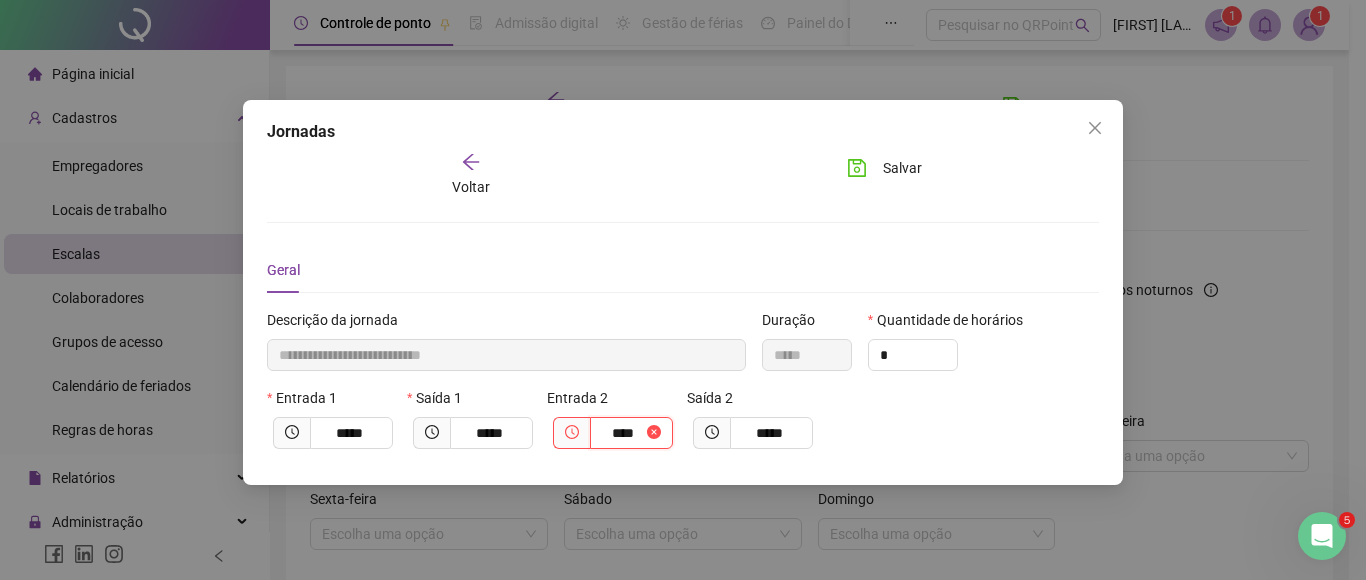 type on "*****" 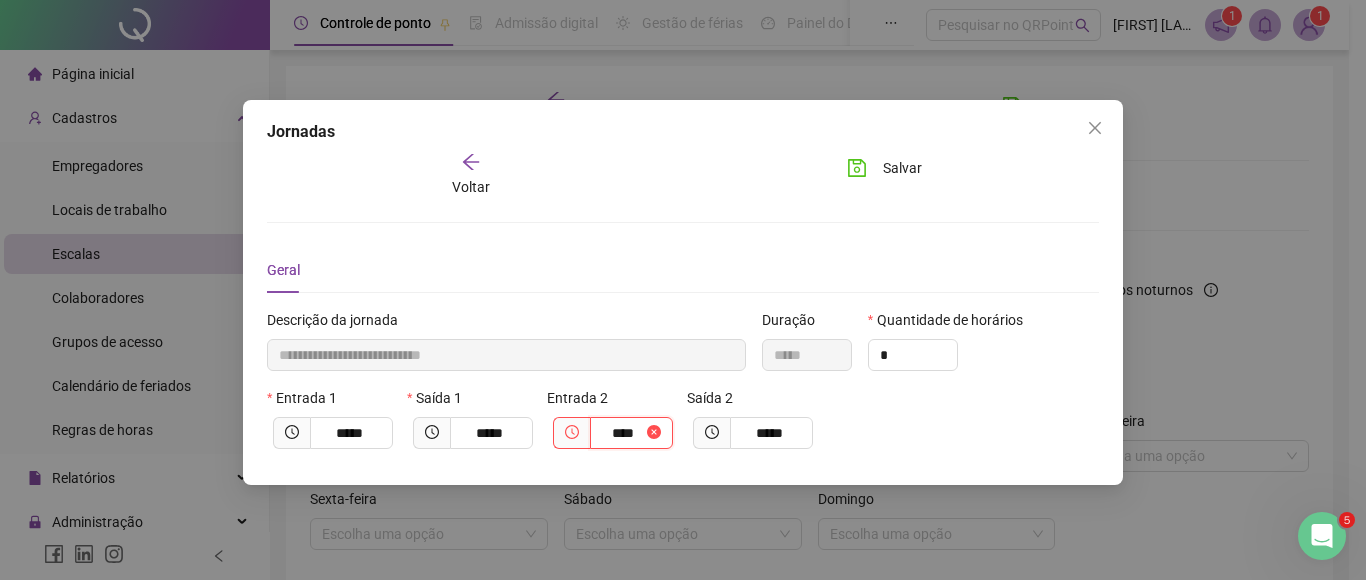type on "*****" 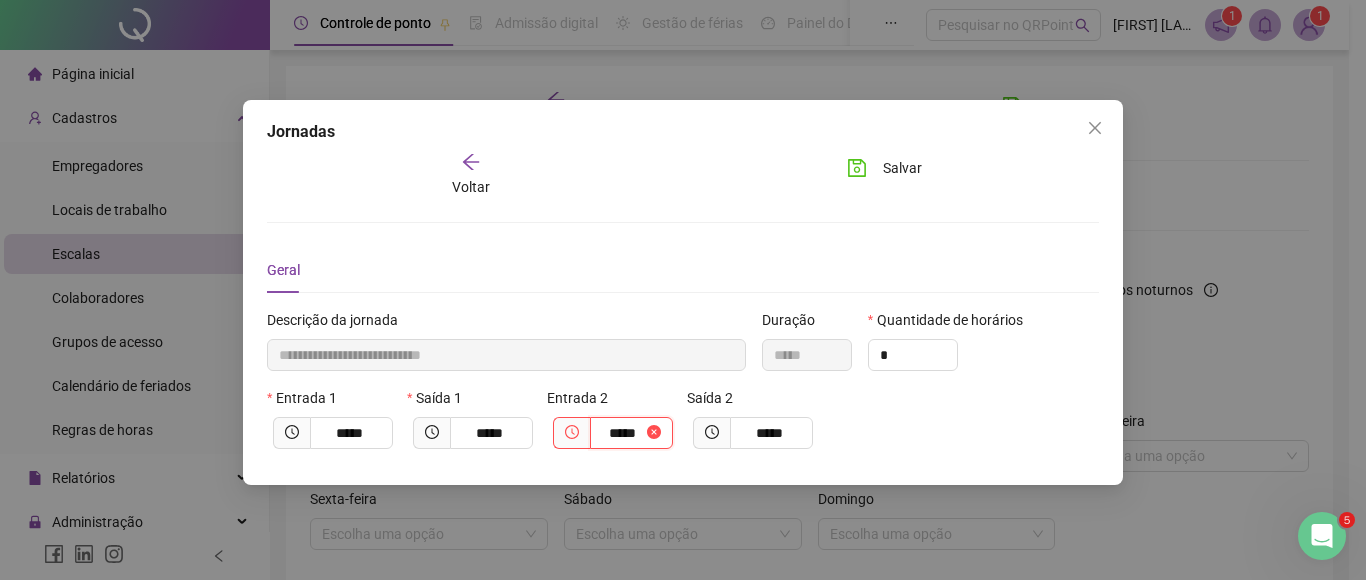 type on "**********" 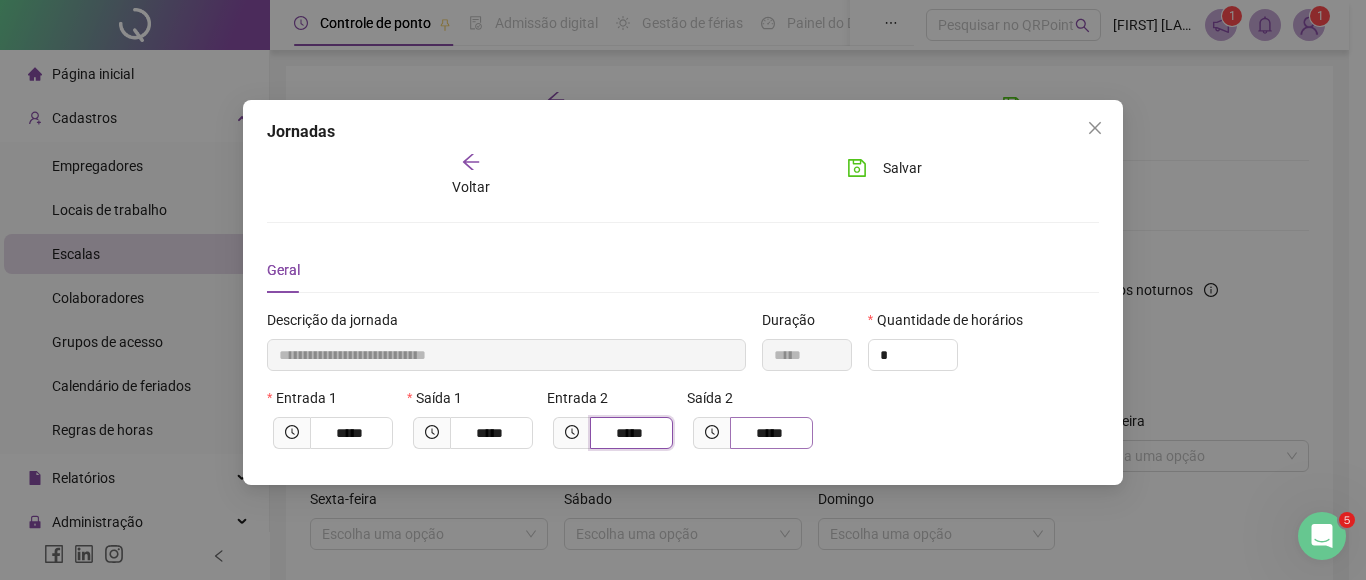 type on "*****" 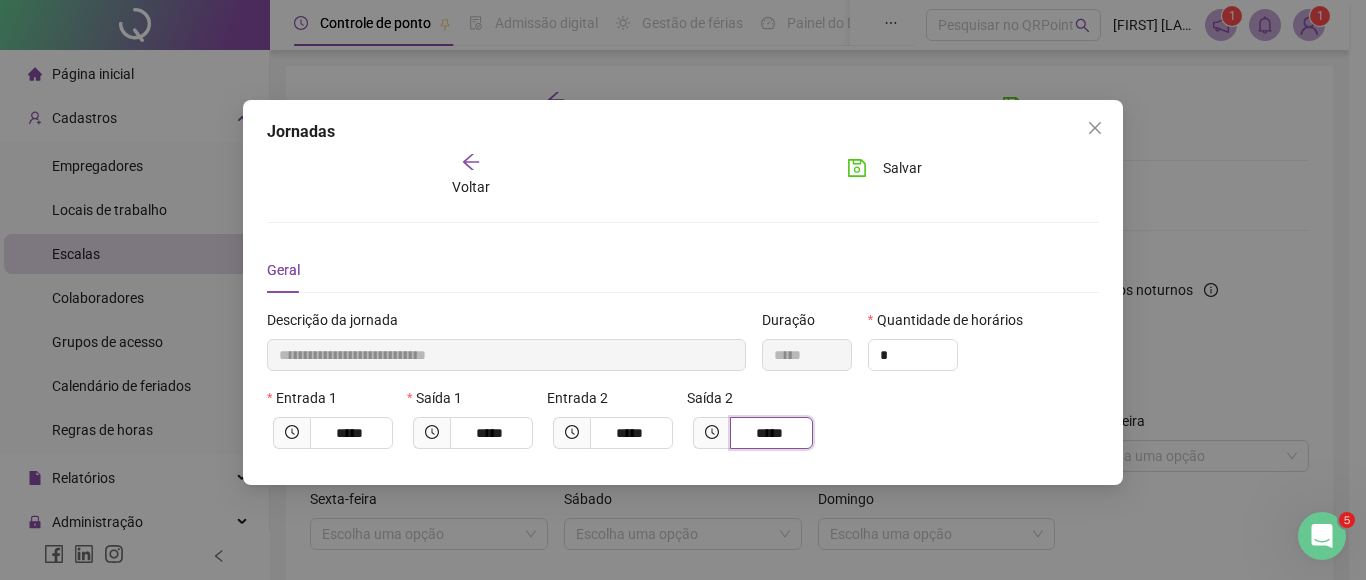 click on "*****" at bounding box center (769, 433) 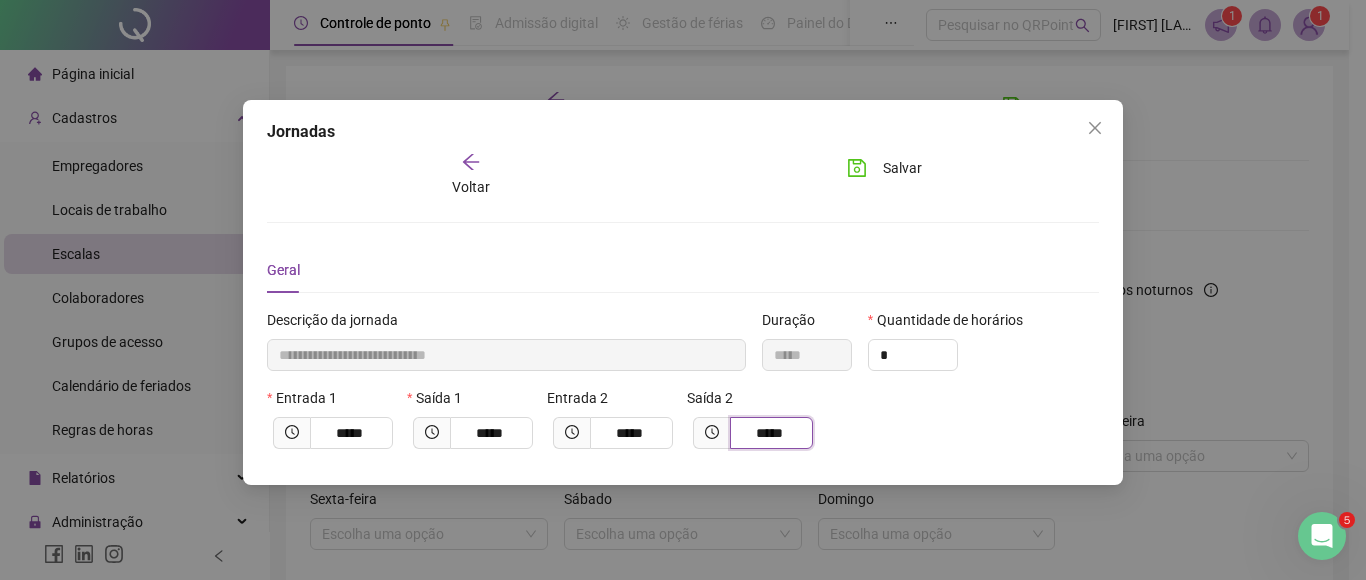 type on "****" 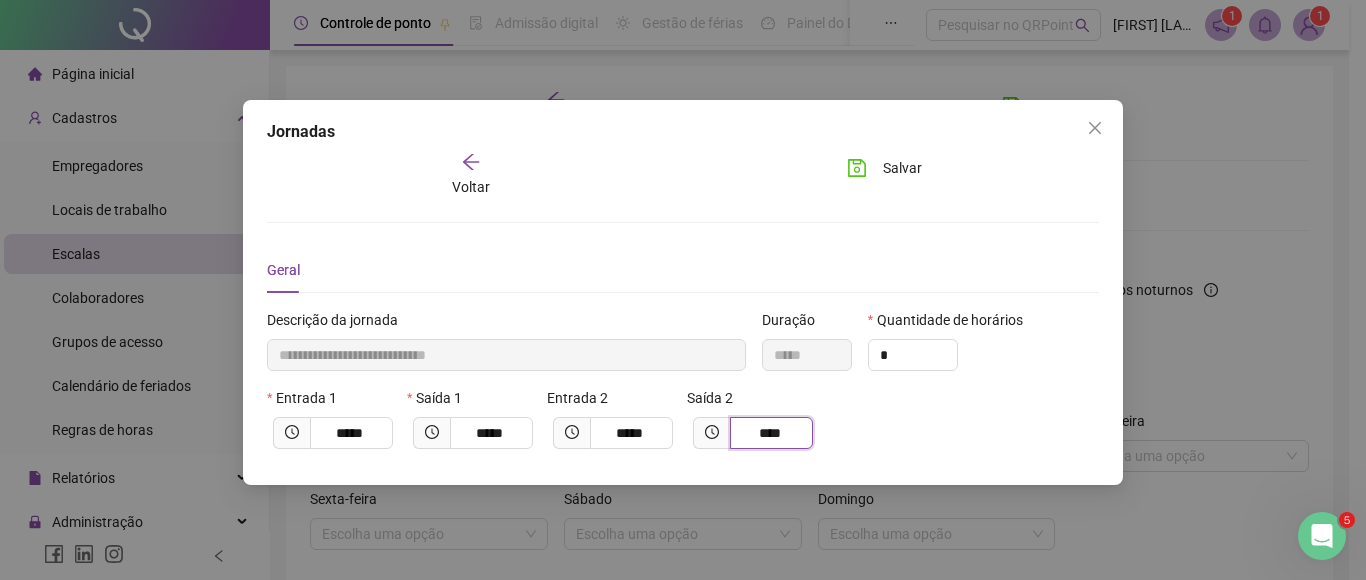 type on "**********" 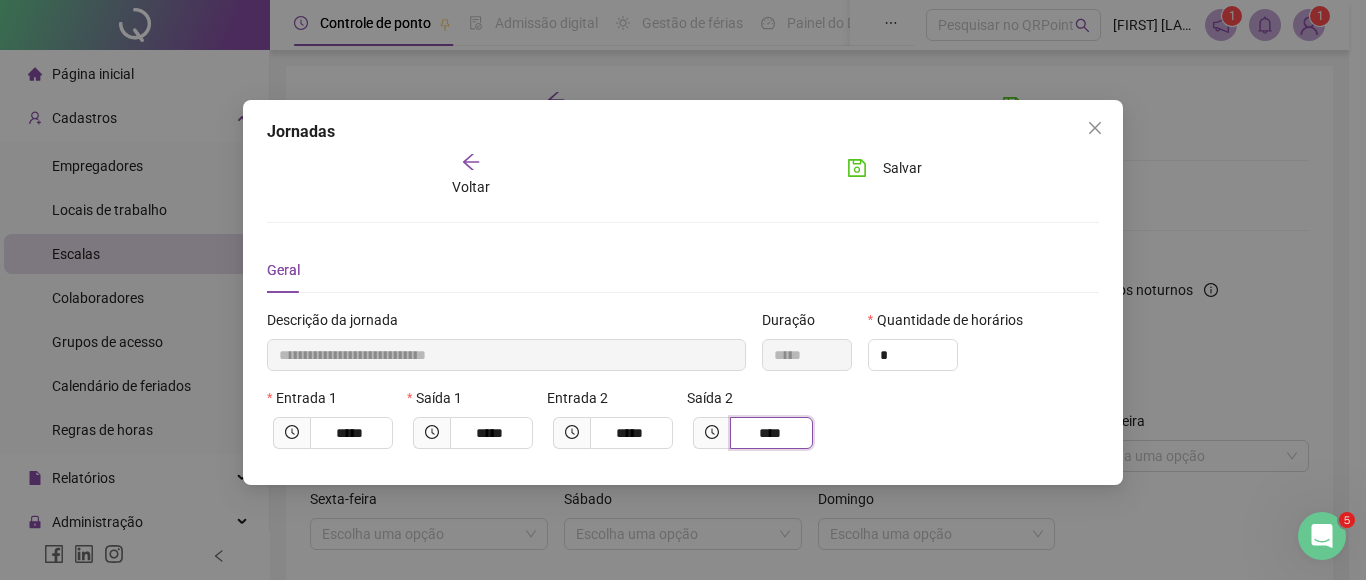 type on "*****" 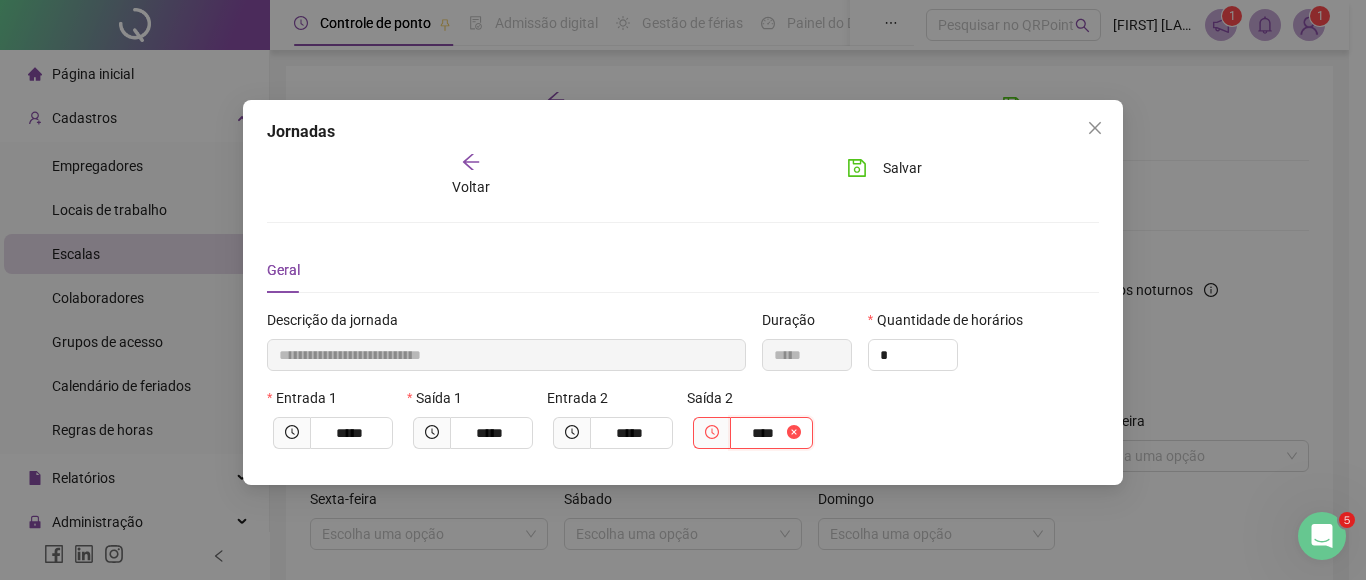 type on "*****" 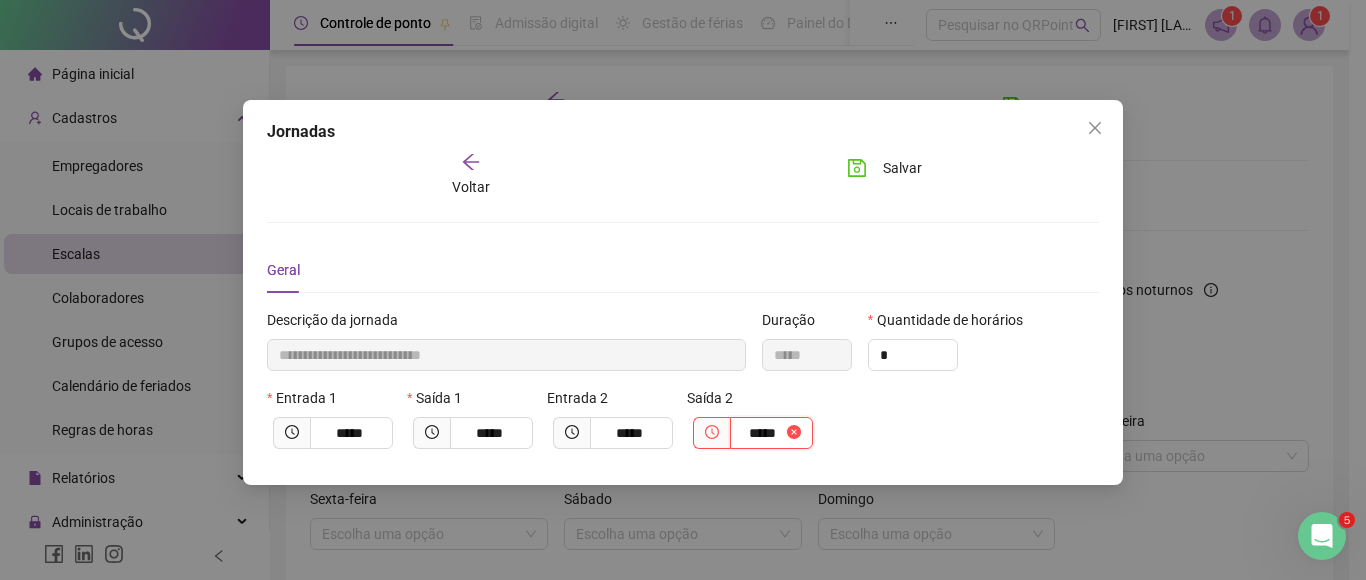 type on "**********" 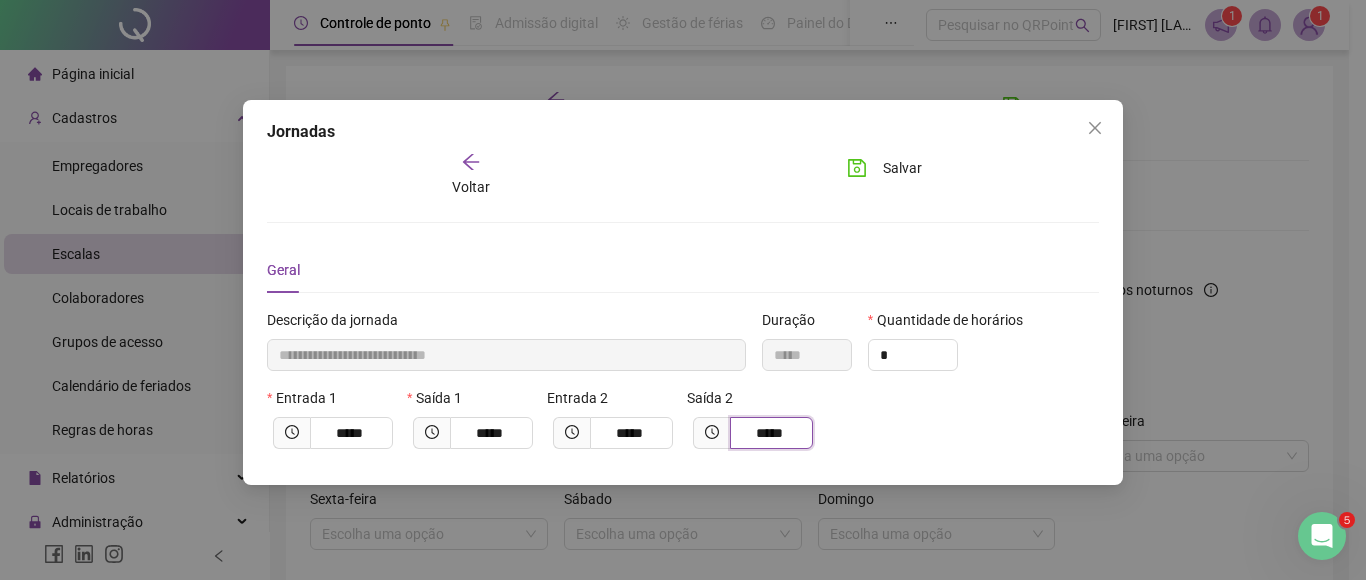 type on "*****" 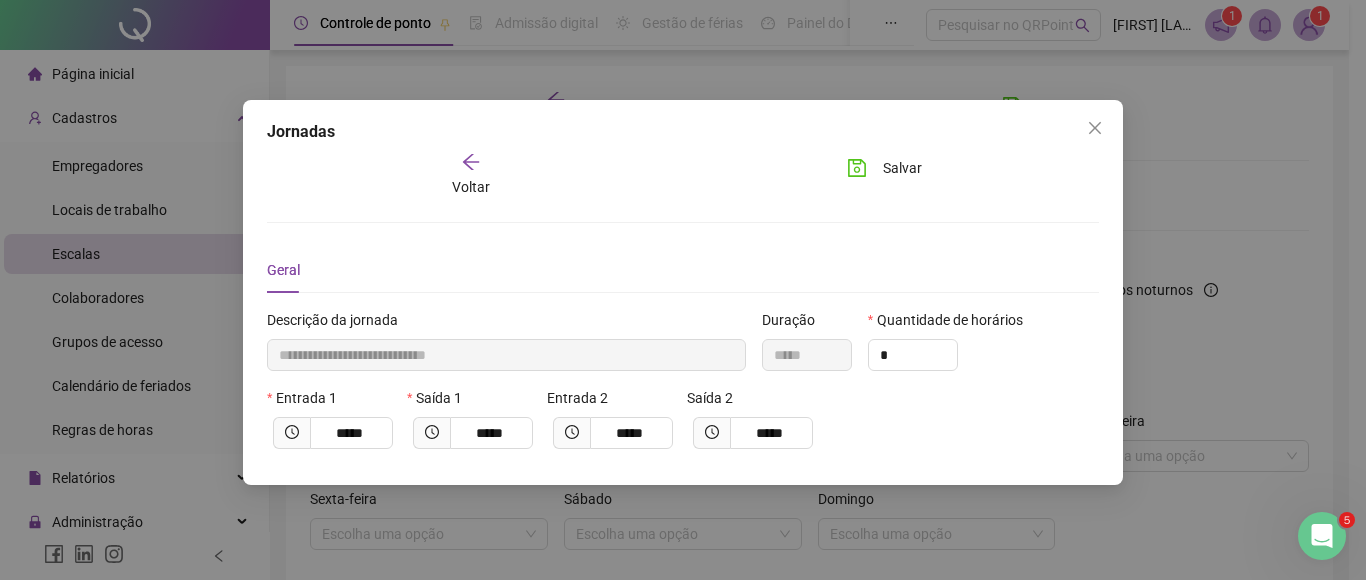 click on "Entrada 1 ***** Saída 1 ***** Entrada 2 ***** Saída 2 *****" at bounding box center [683, 426] 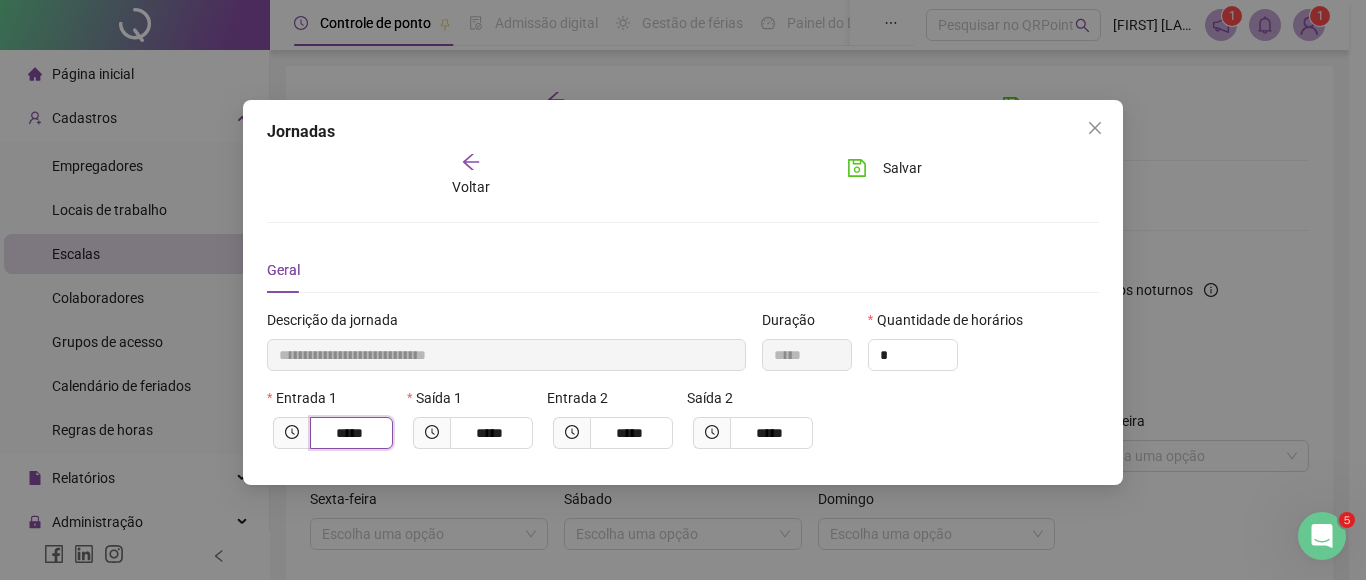 click on "*****" at bounding box center [349, 433] 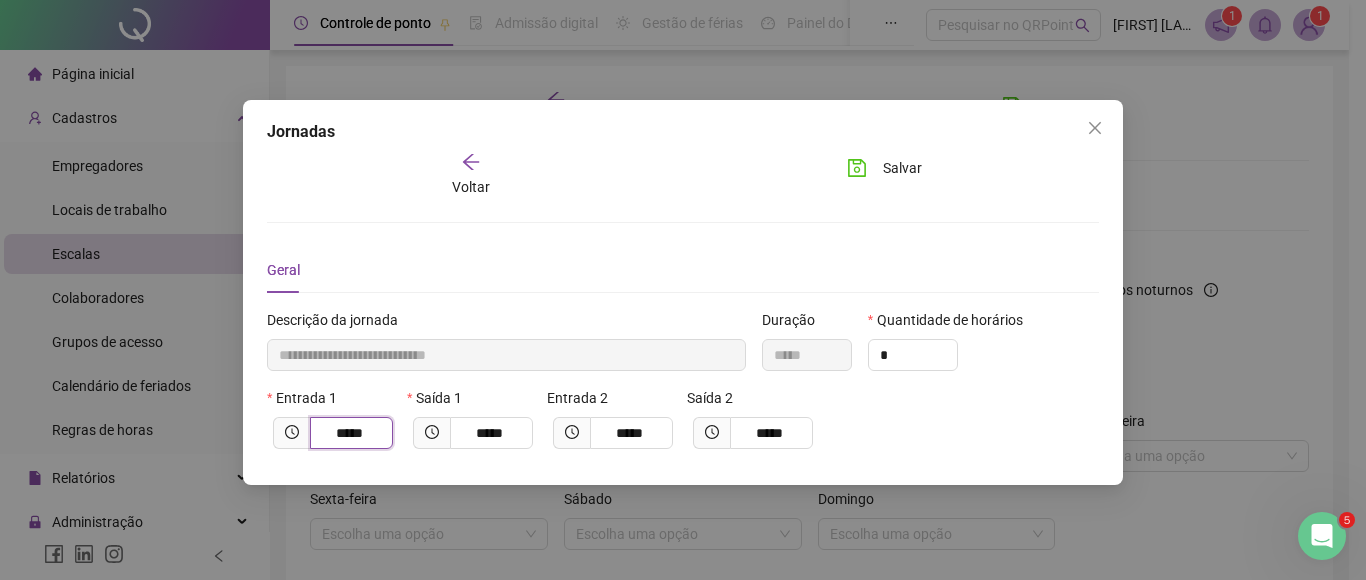 type on "****" 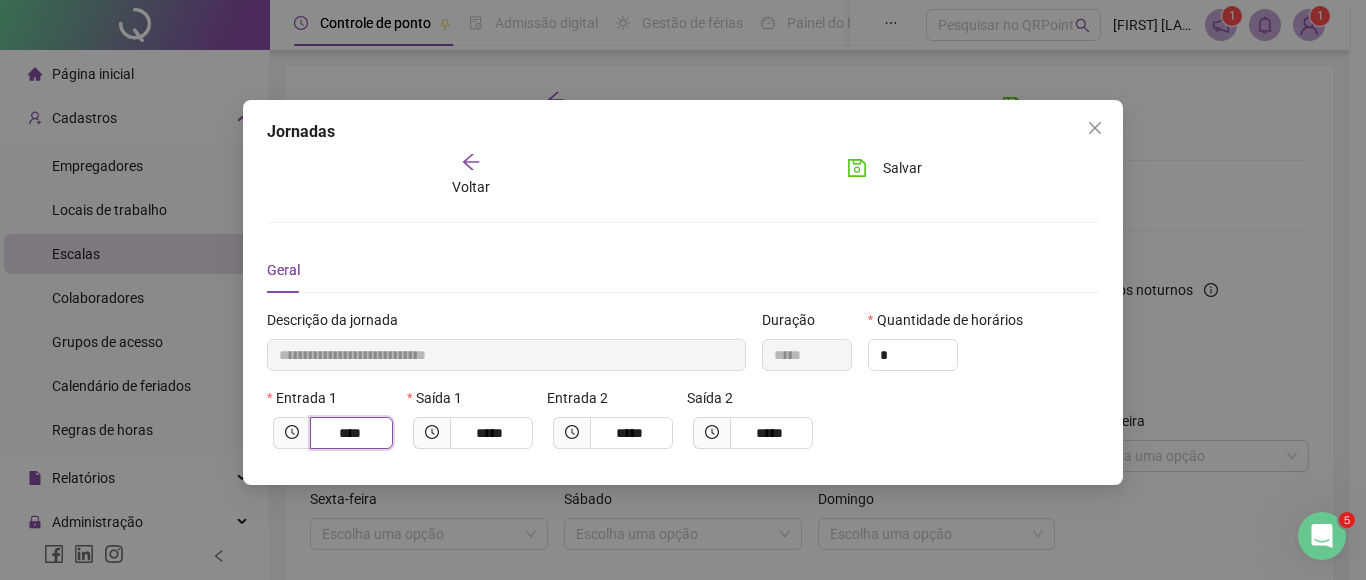 type on "**********" 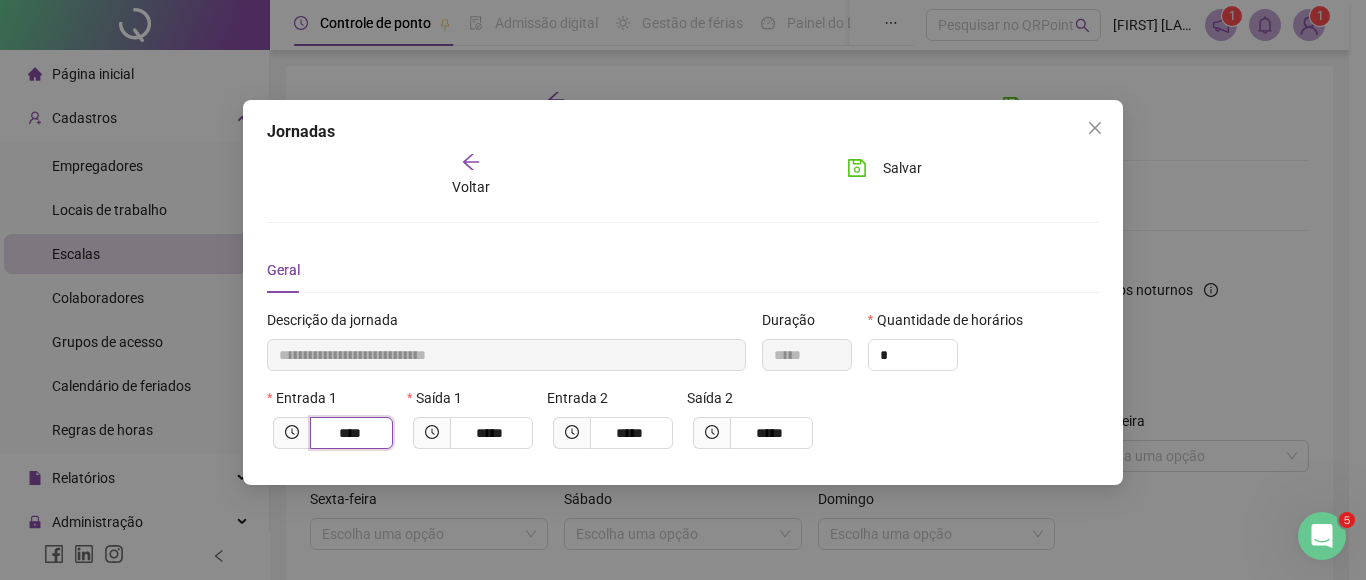 type on "*****" 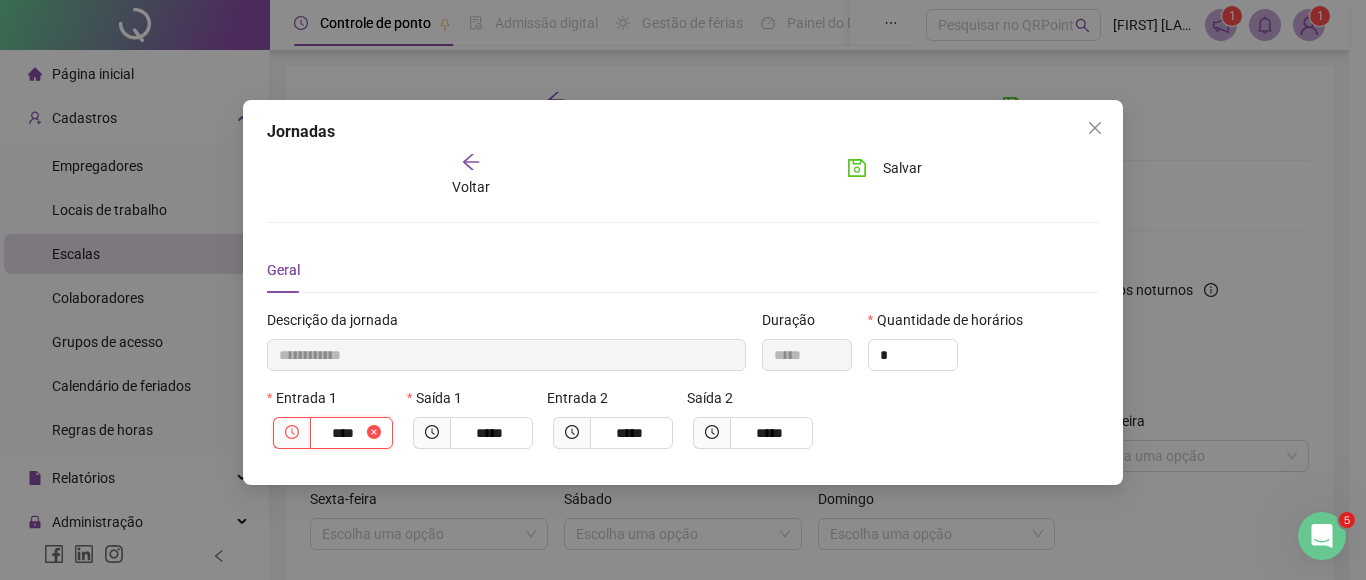 type on "**********" 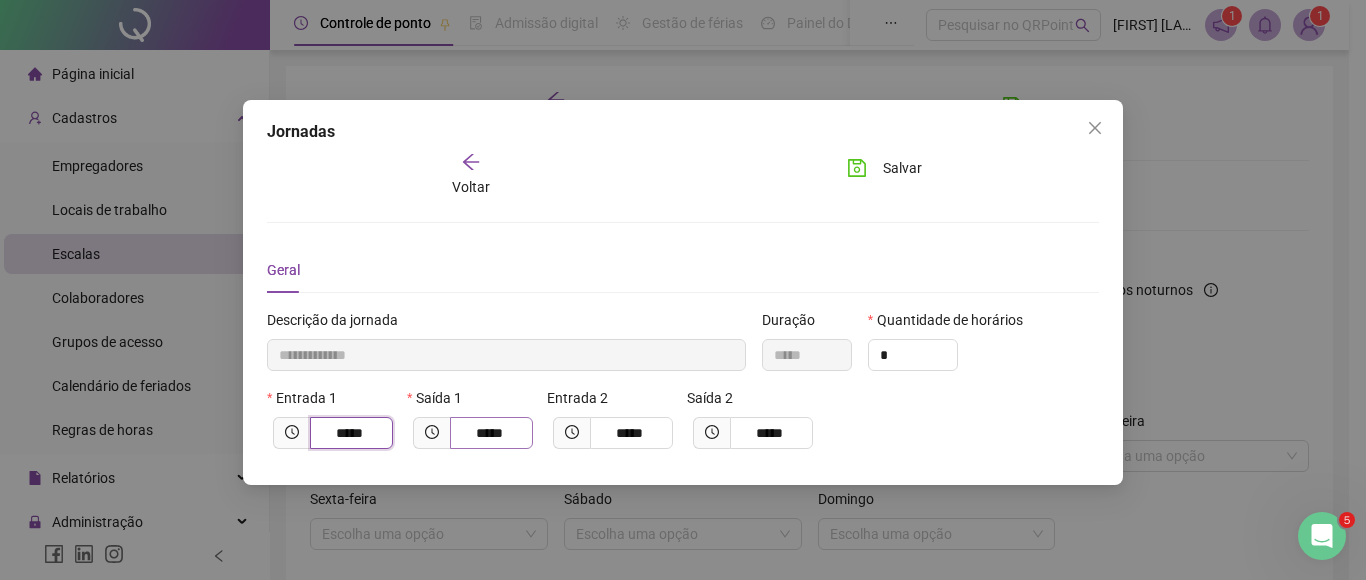 type on "*****" 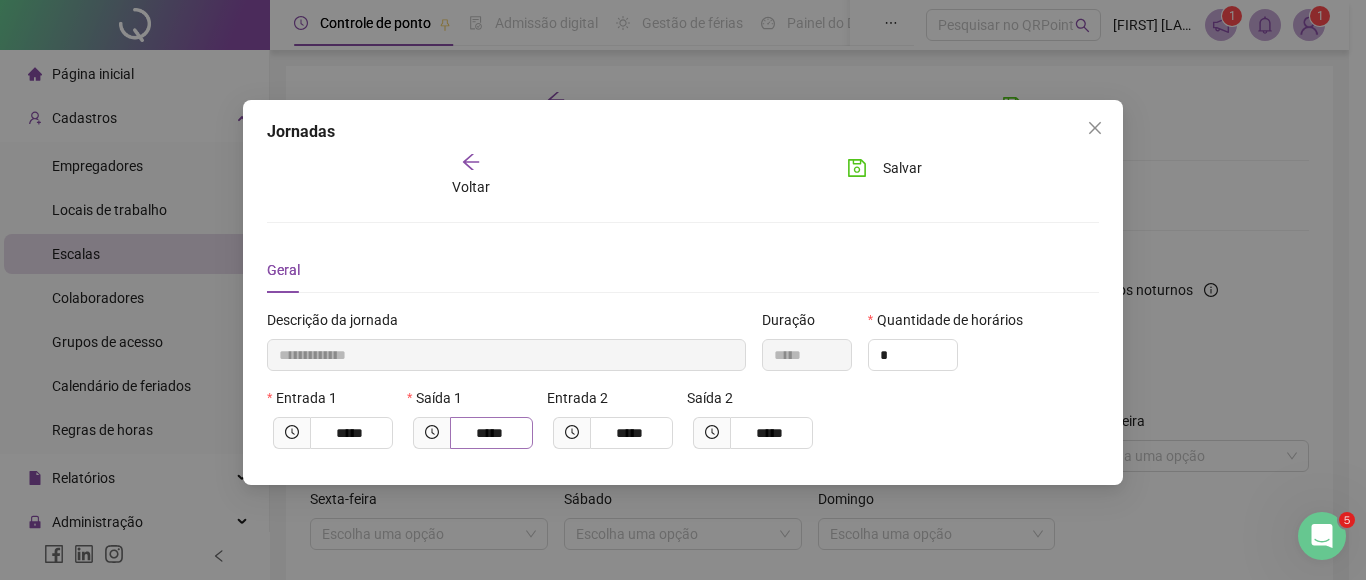 click on "*****" at bounding box center (491, 433) 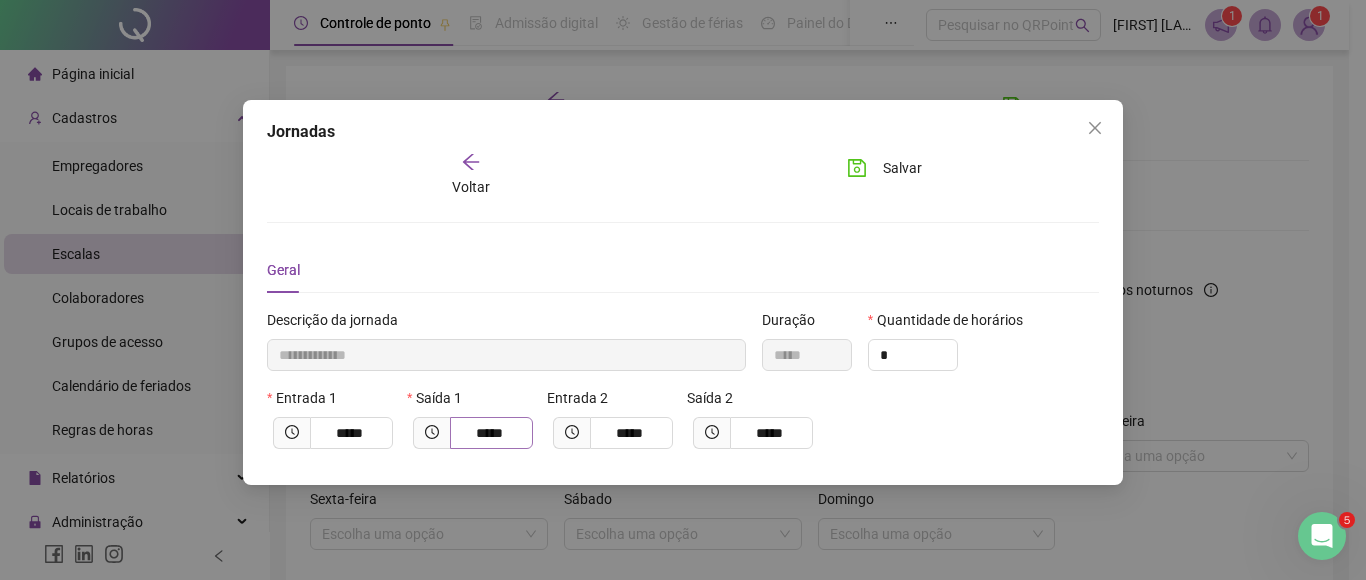 click on "*****" at bounding box center [491, 433] 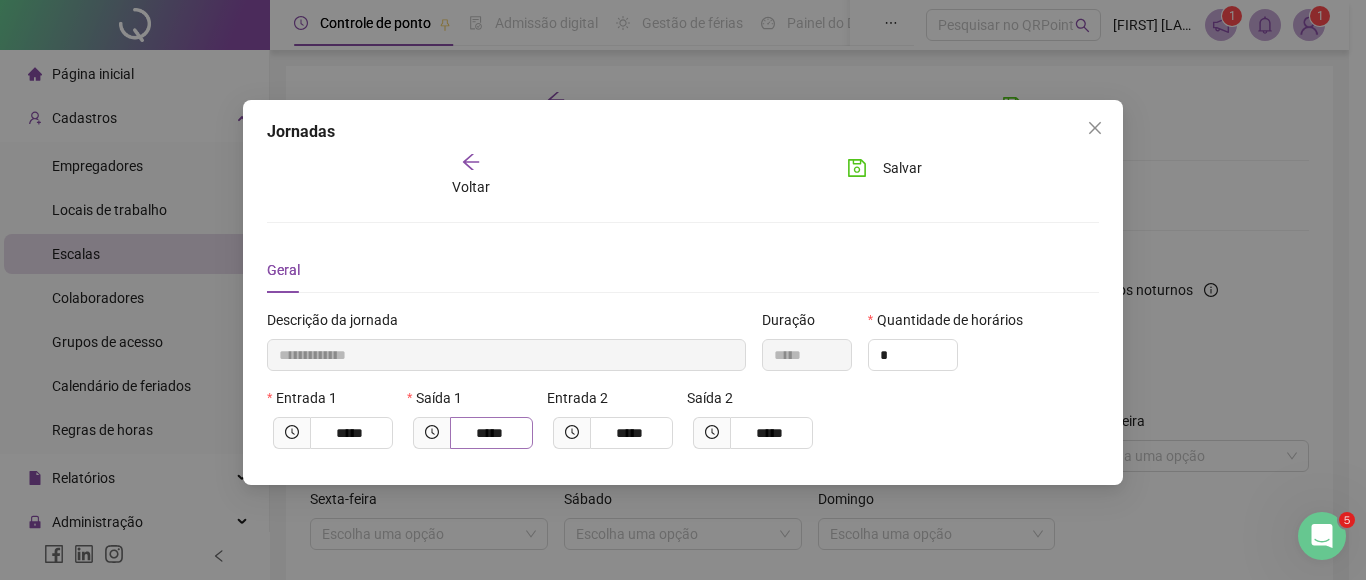 click on "*****" at bounding box center [491, 433] 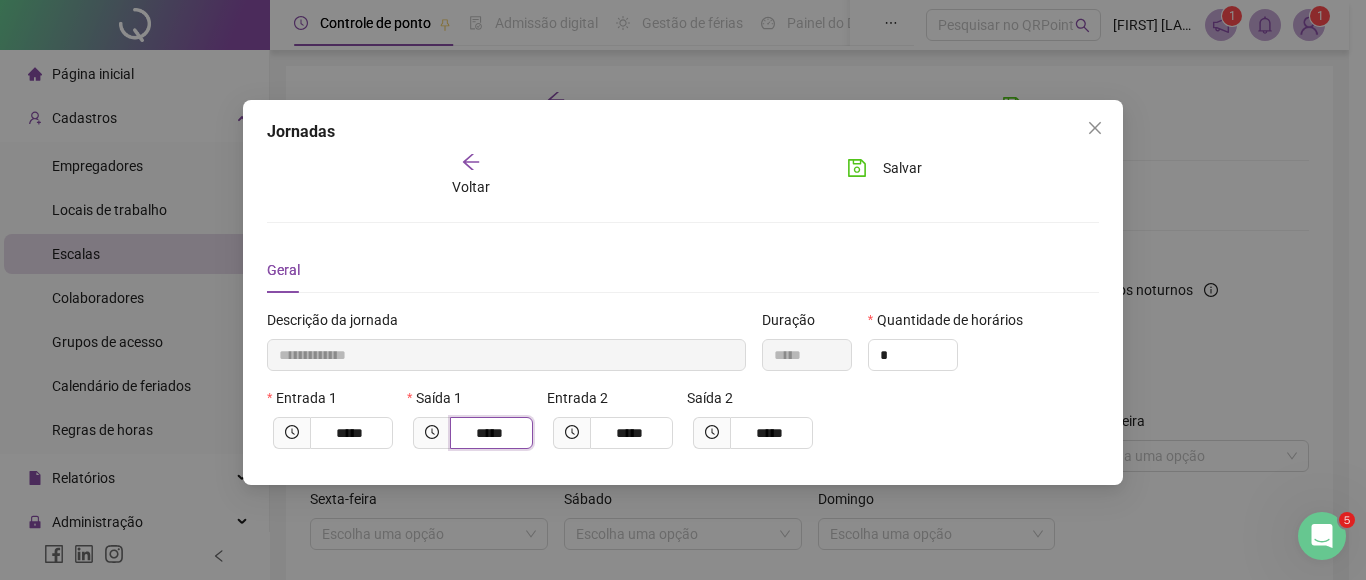 drag, startPoint x: 496, startPoint y: 437, endPoint x: 470, endPoint y: 438, distance: 26.019224 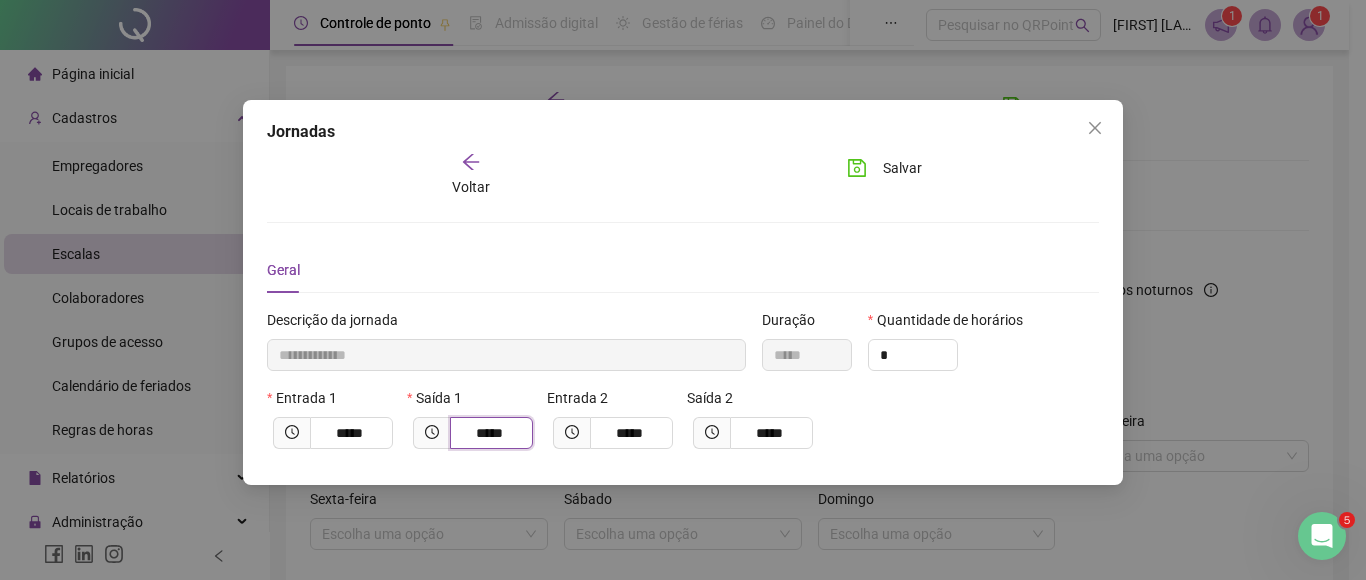 click on "*****" at bounding box center [489, 433] 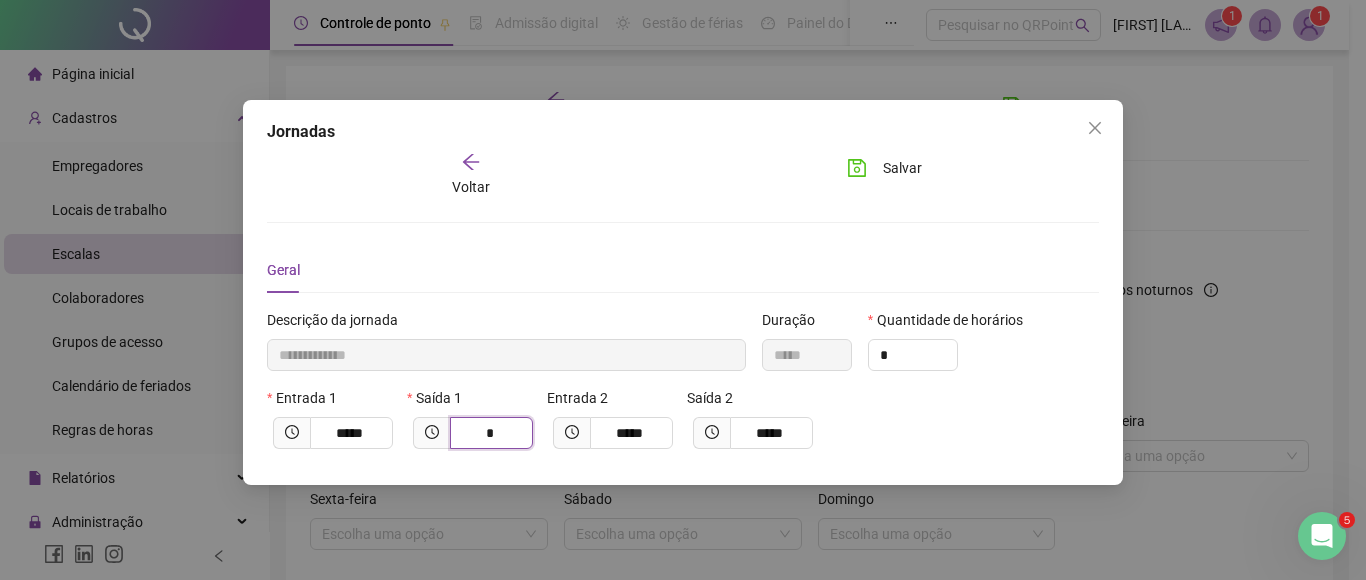 type on "*********" 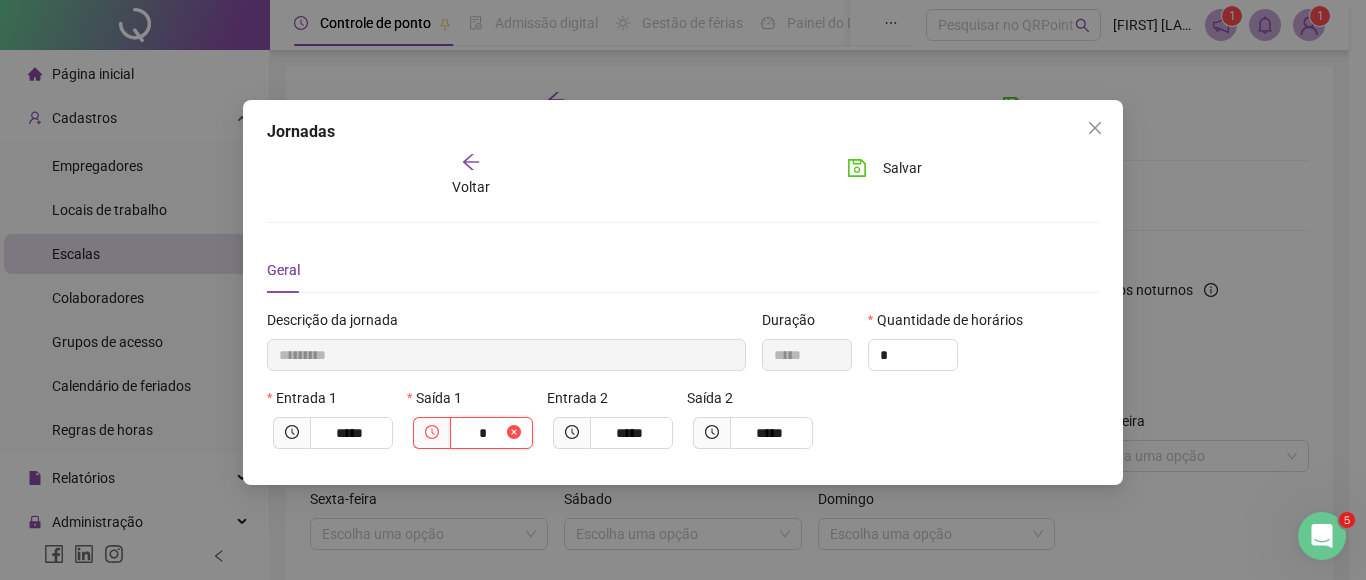 type on "**********" 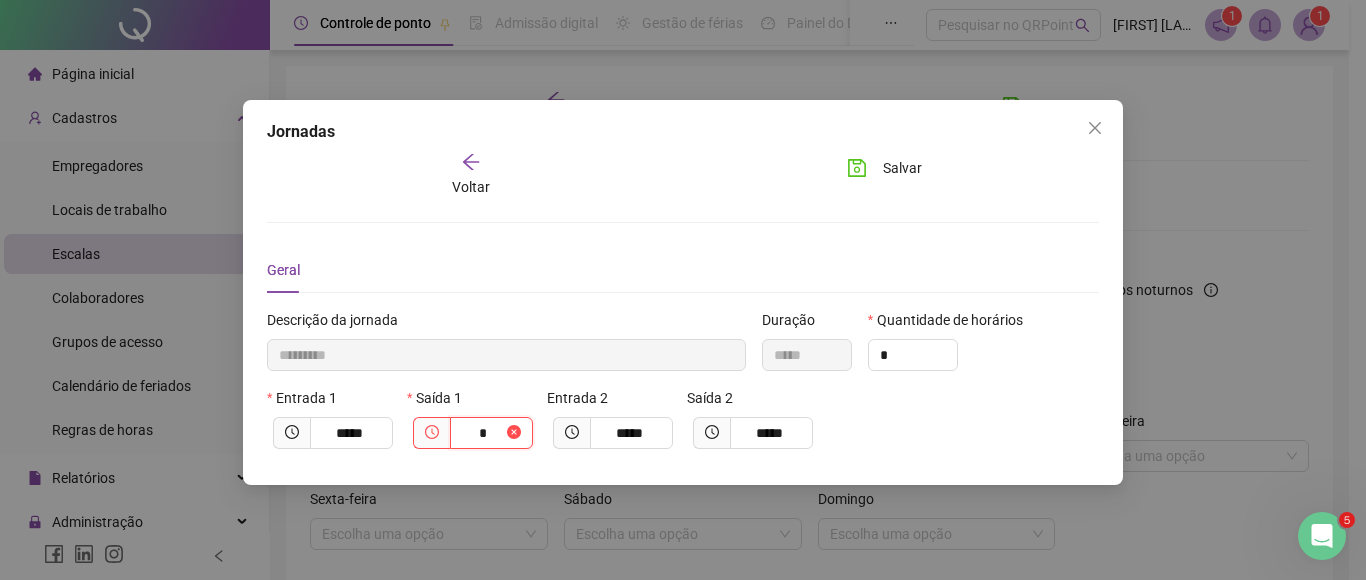 type on "**" 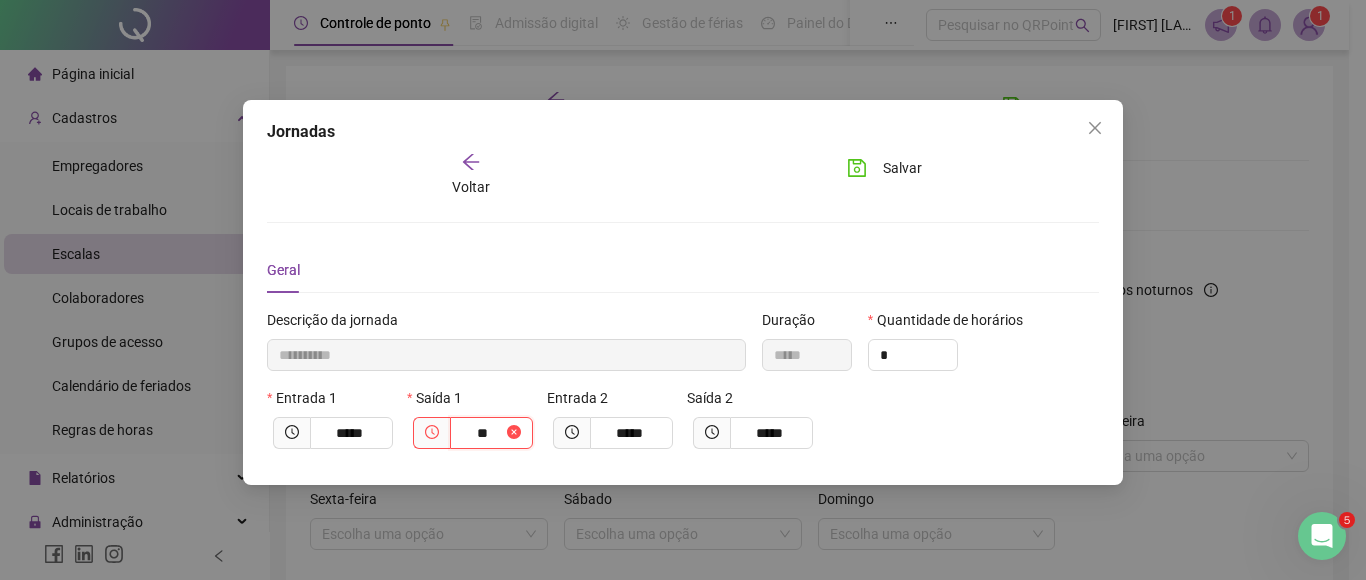 type on "**********" 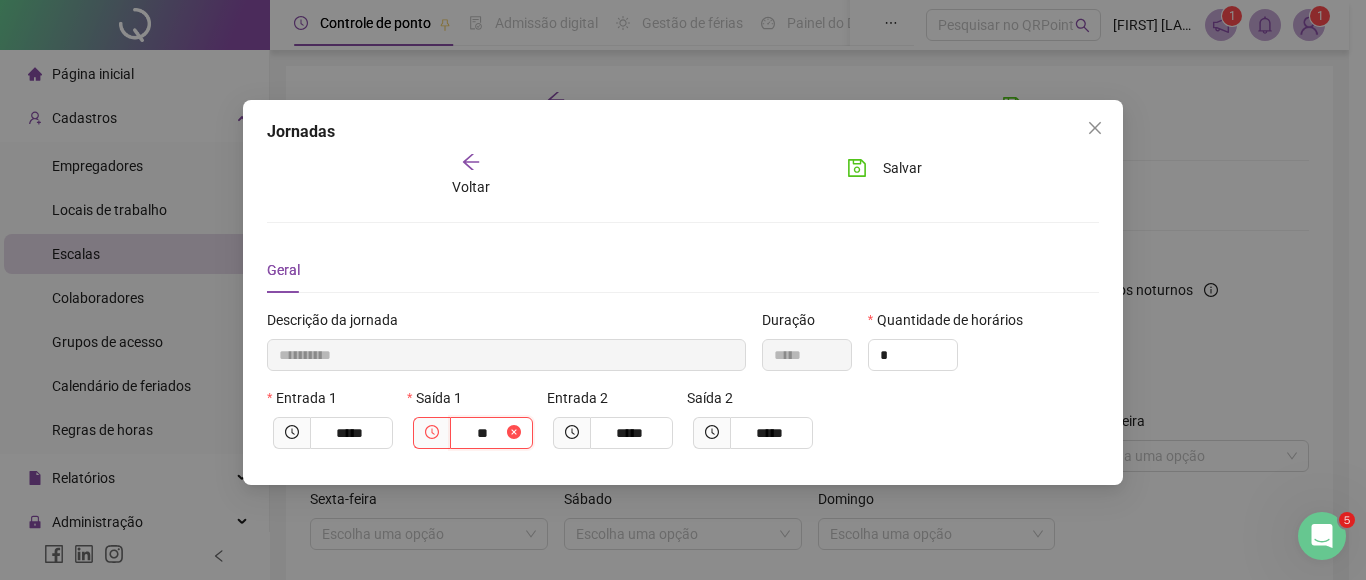 type on "*****" 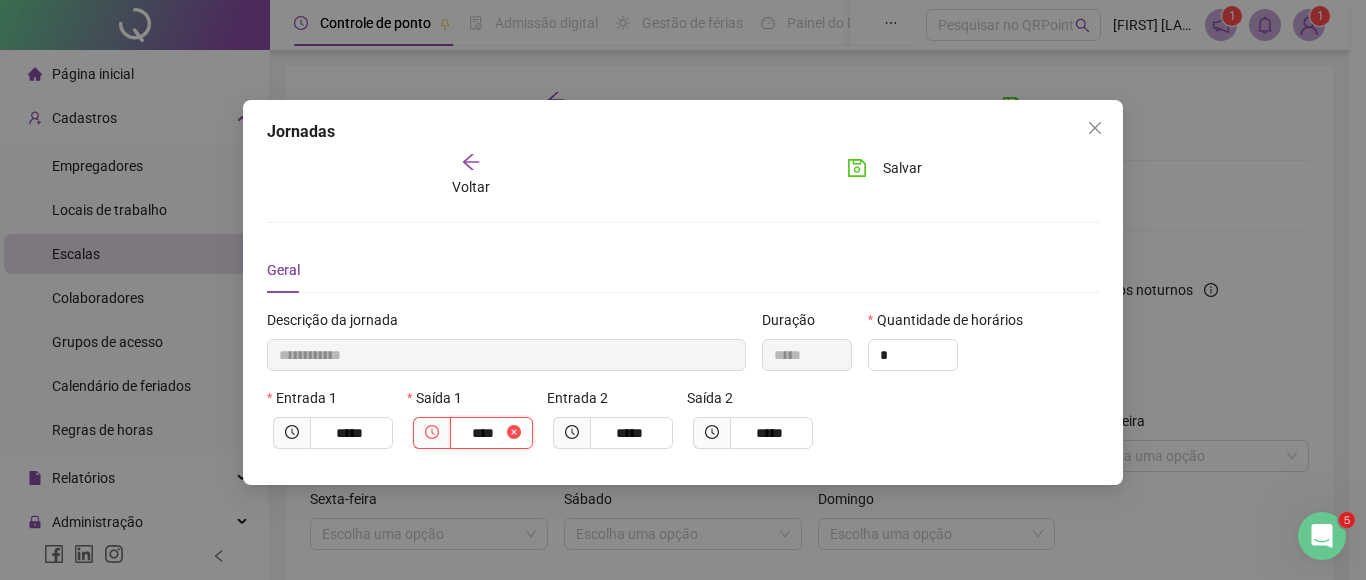 type on "*****" 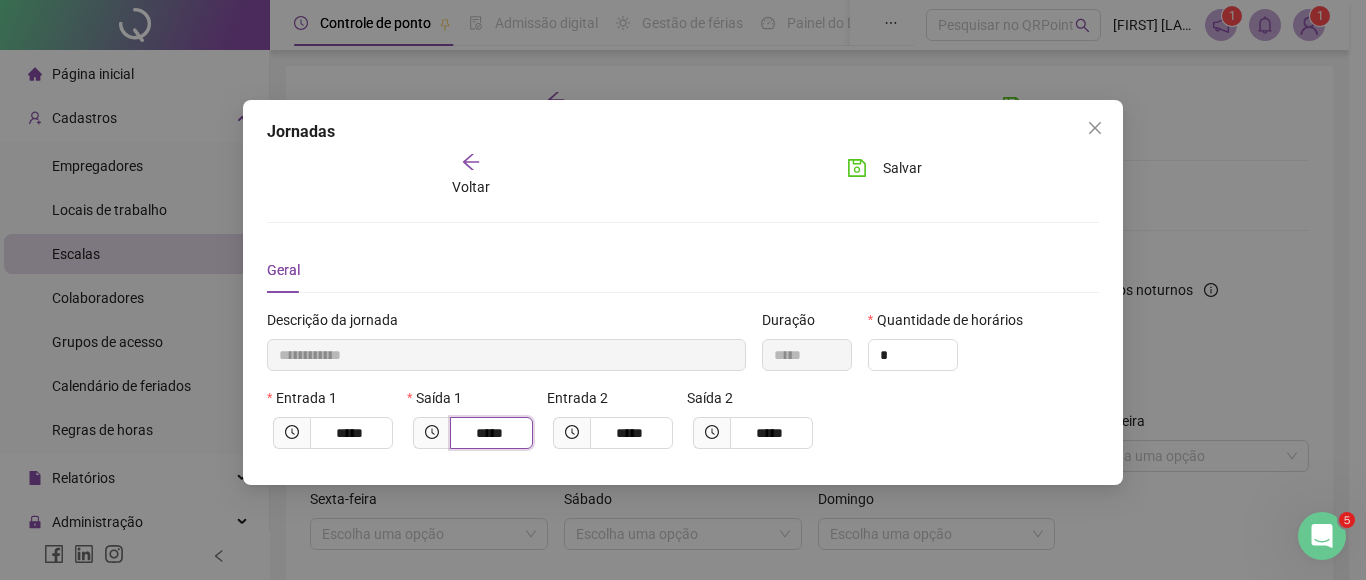 type on "**********" 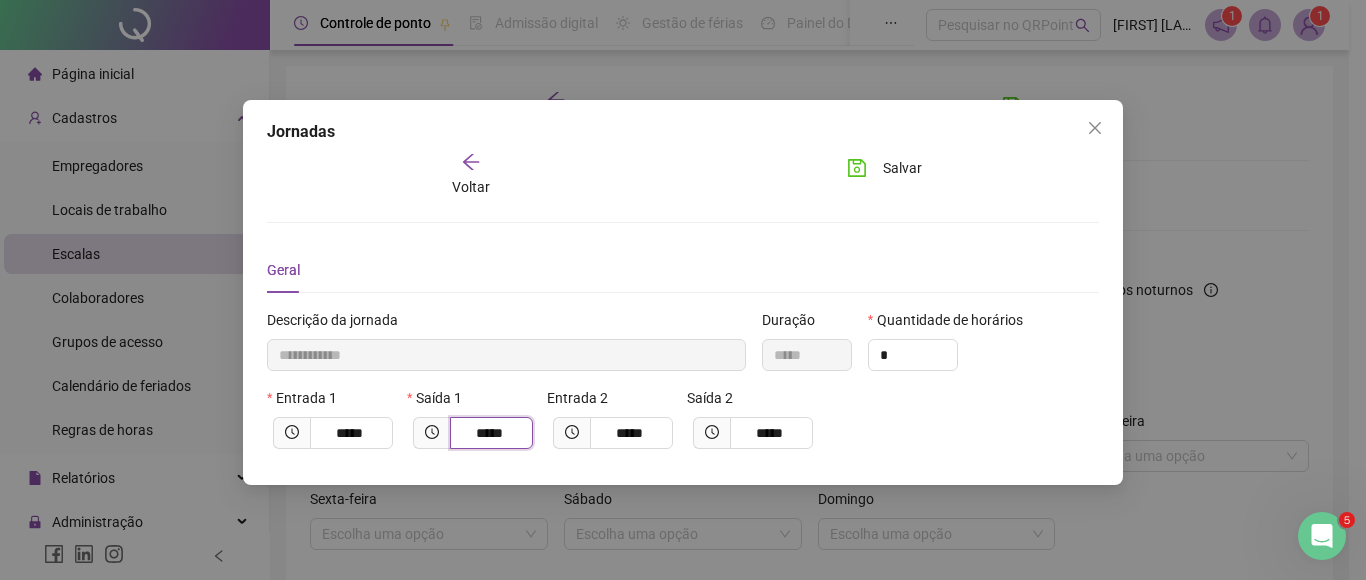 type on "*****" 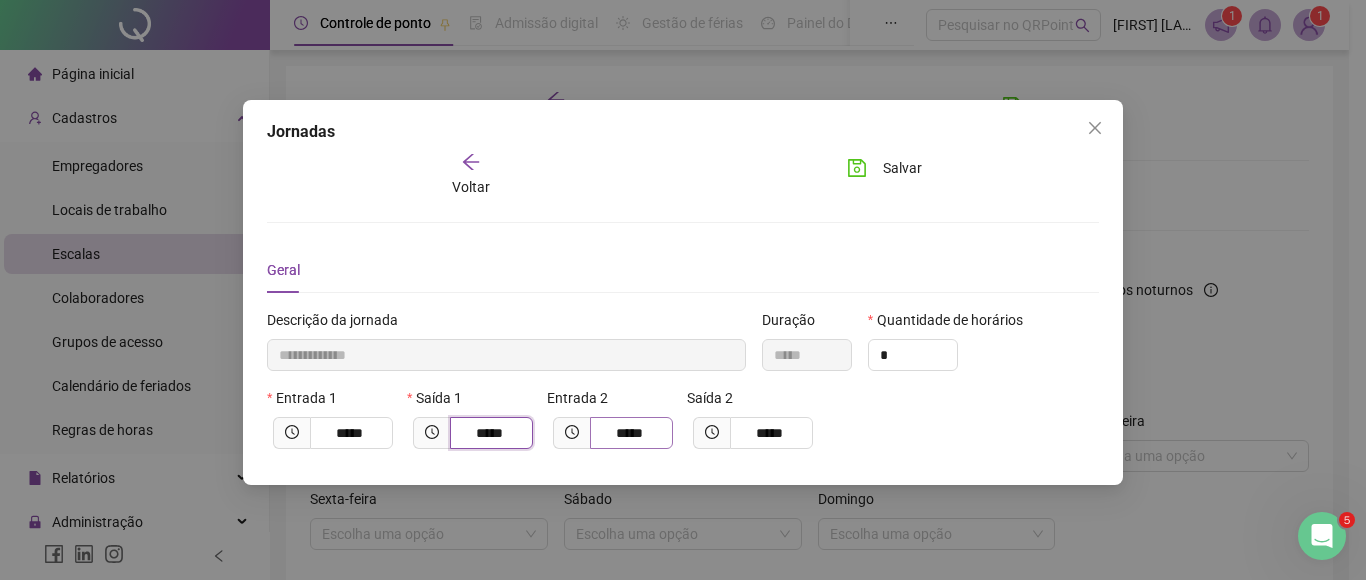 type on "*****" 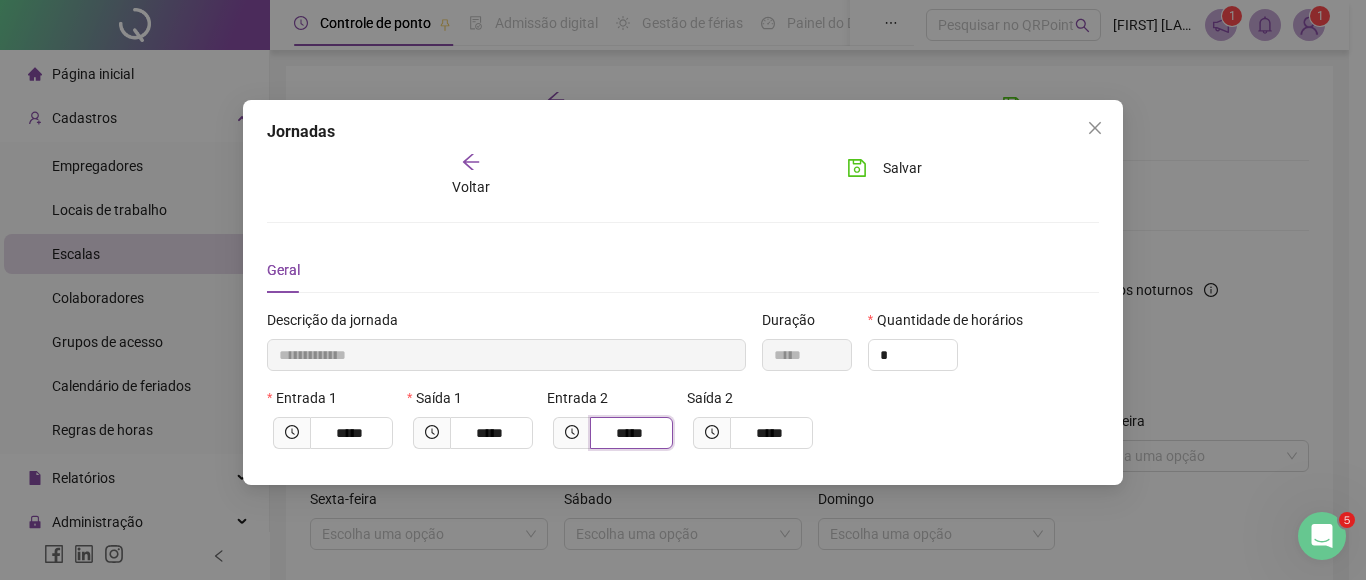 click on "*****" at bounding box center [629, 433] 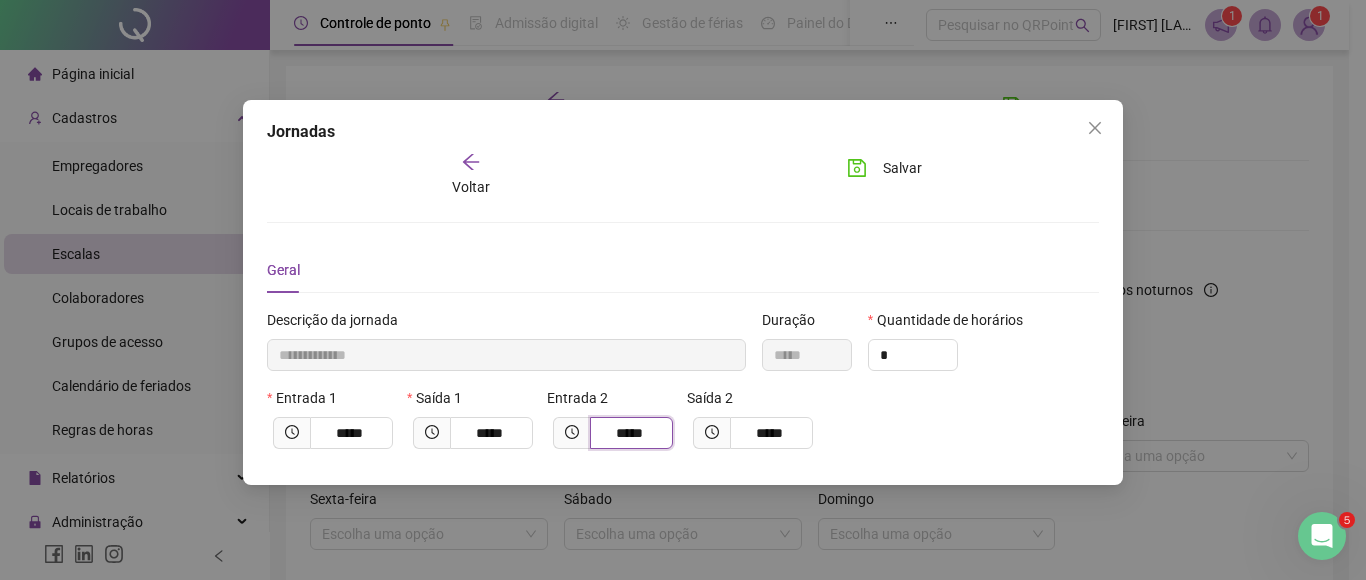 click on "*****" at bounding box center (629, 433) 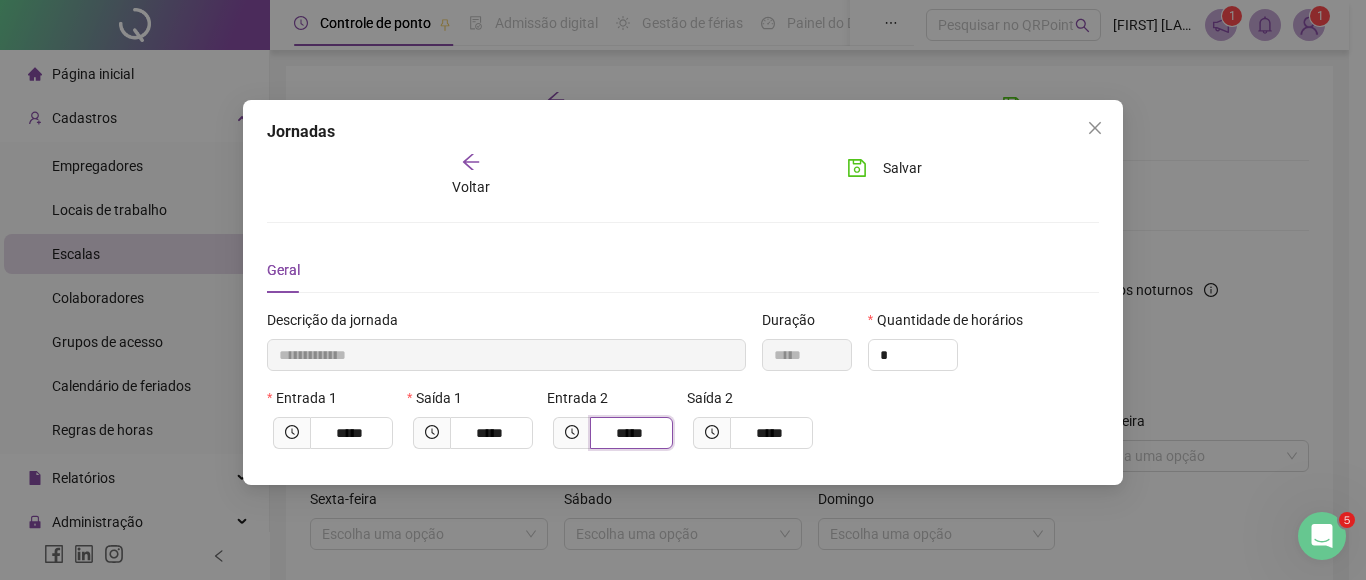 drag, startPoint x: 610, startPoint y: 433, endPoint x: 680, endPoint y: 430, distance: 70.064255 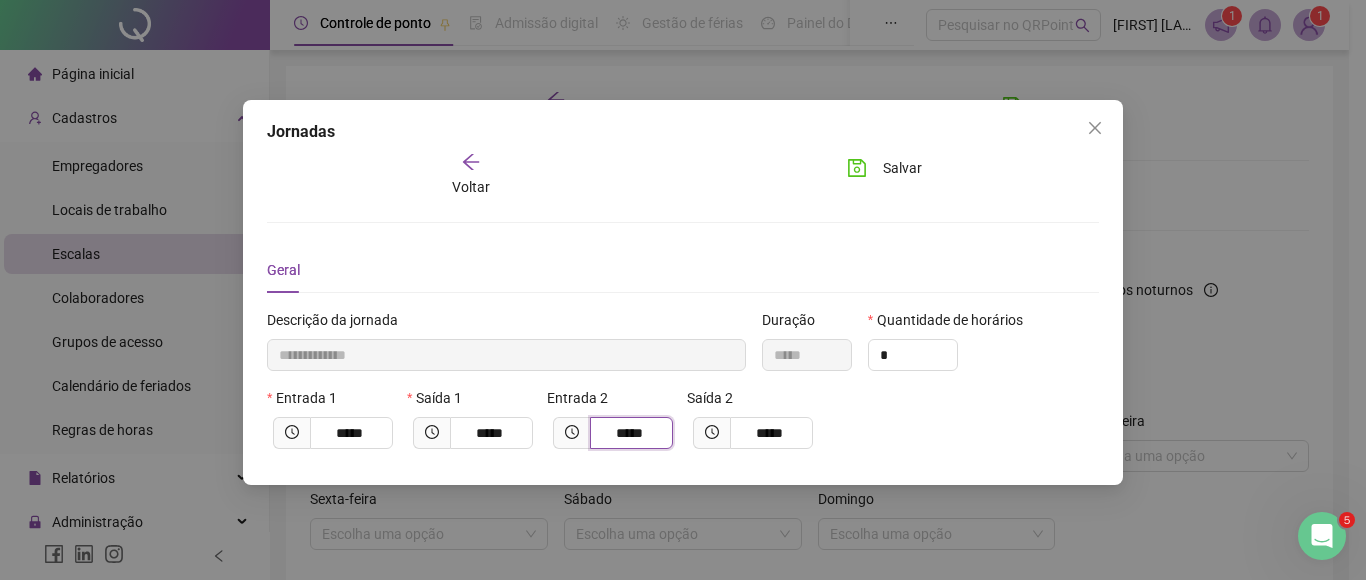 click on "Entrada 2 *****" at bounding box center (613, 426) 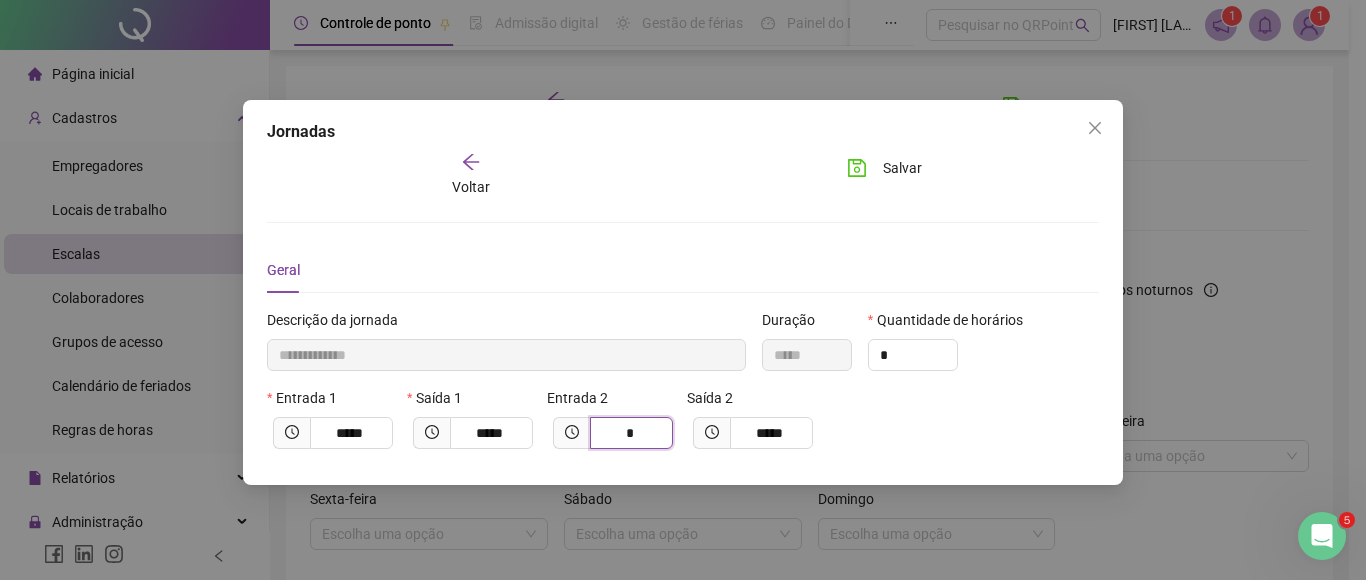 type on "**********" 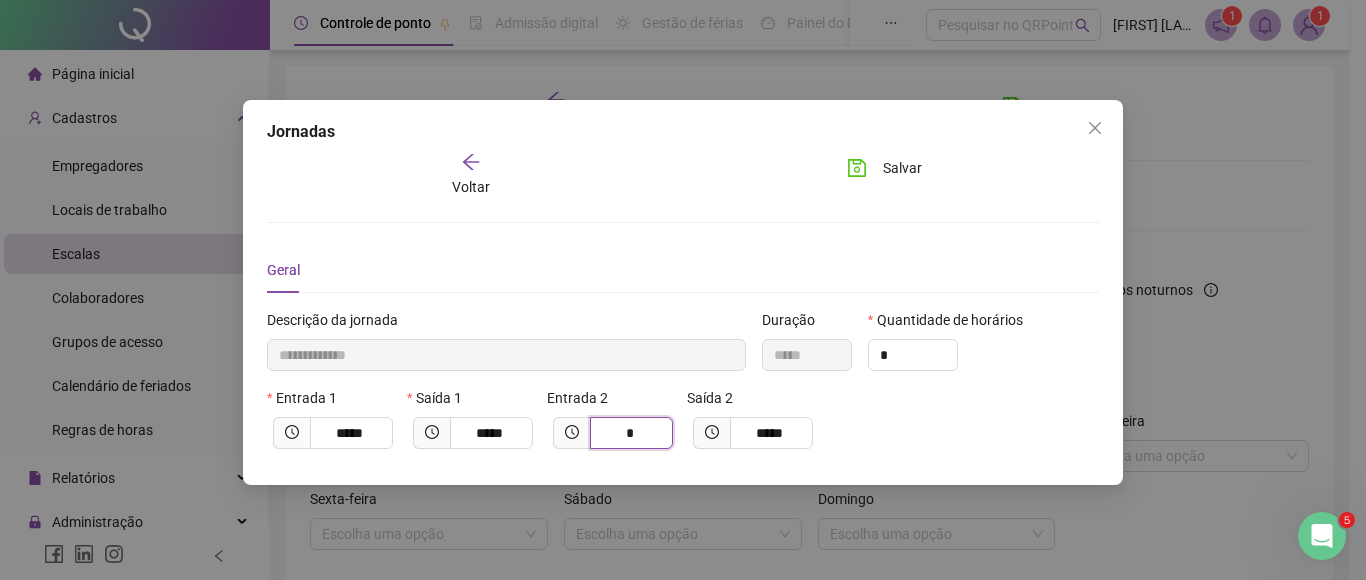 type on "*****" 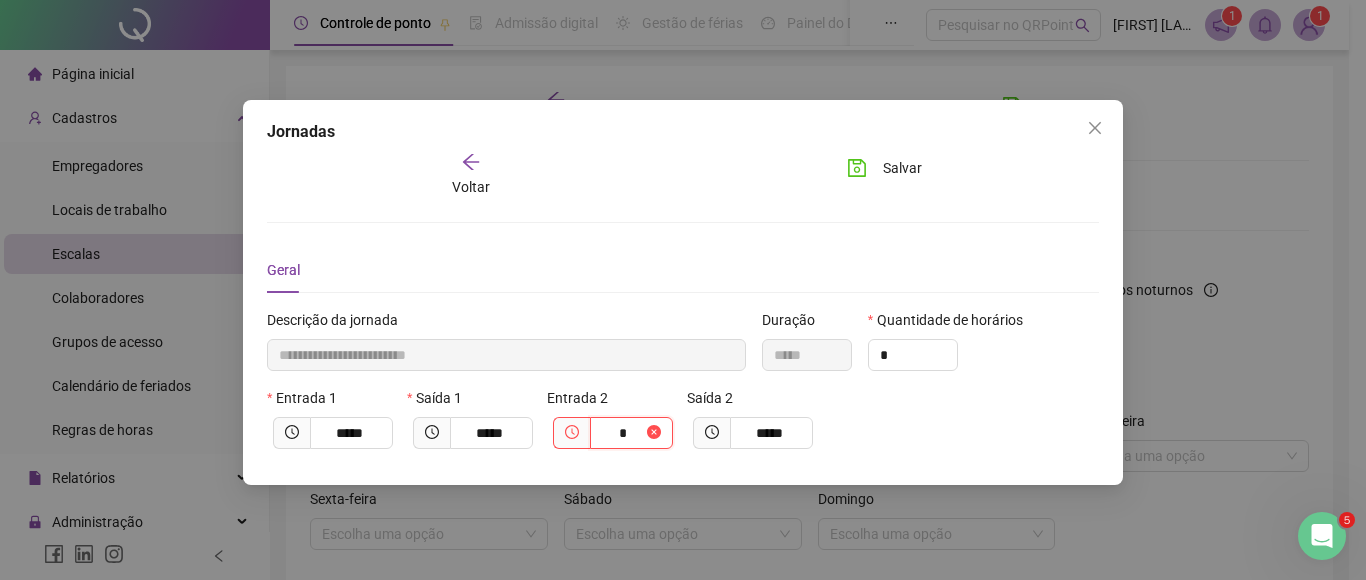 type on "**********" 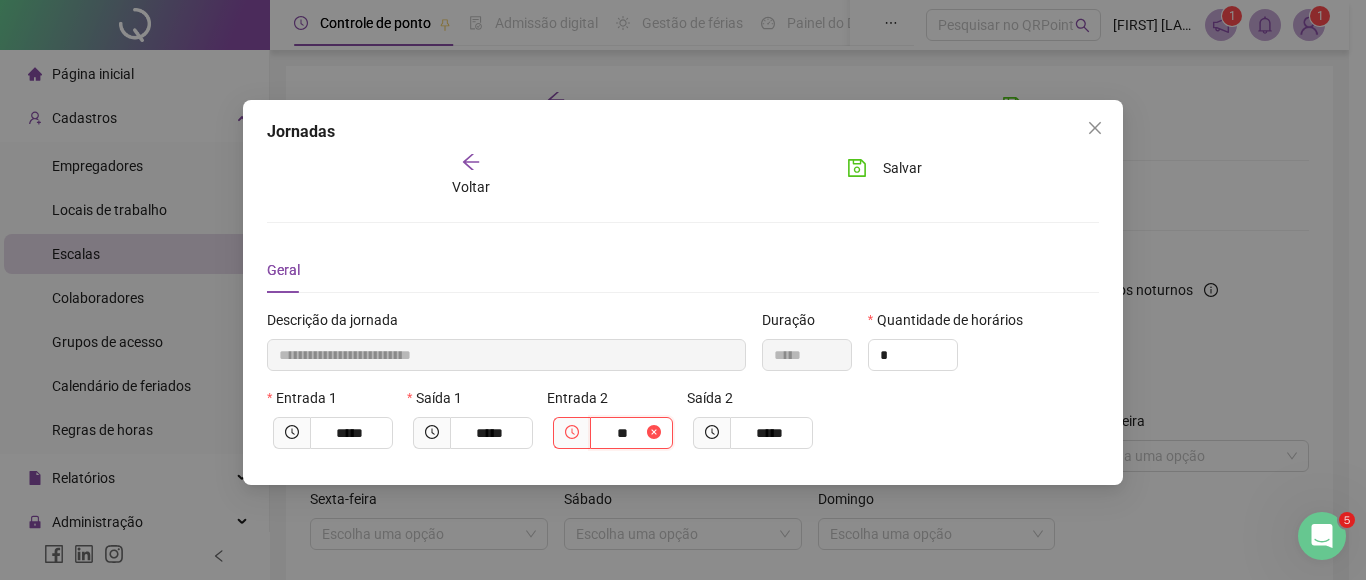 type on "****" 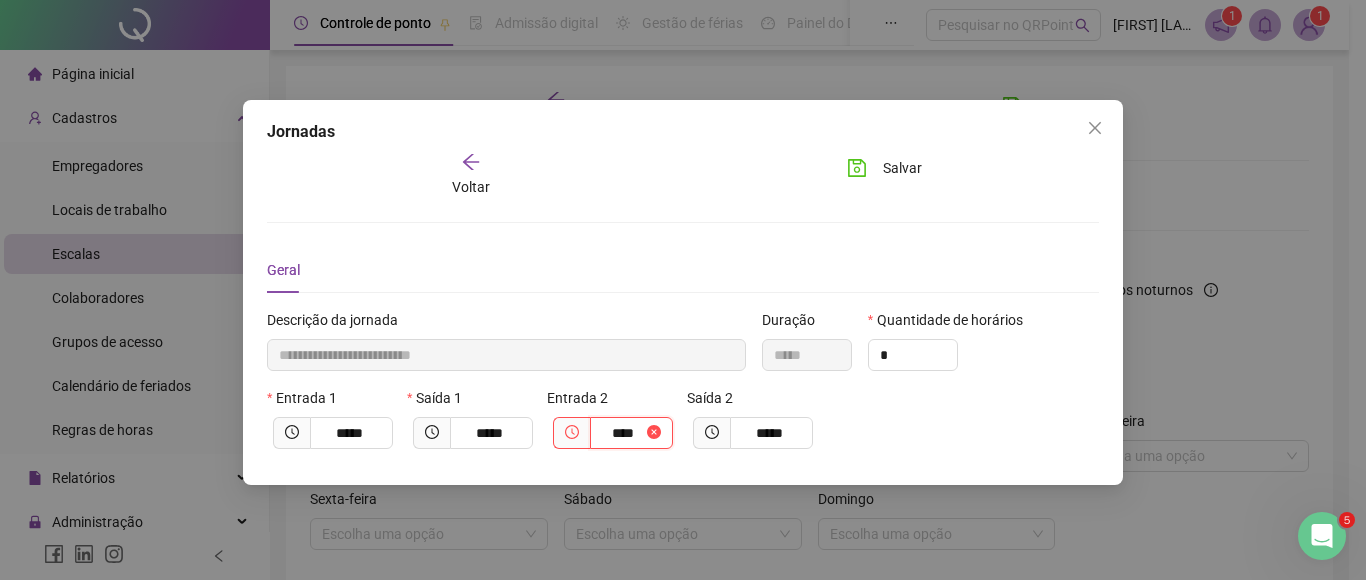 type on "**********" 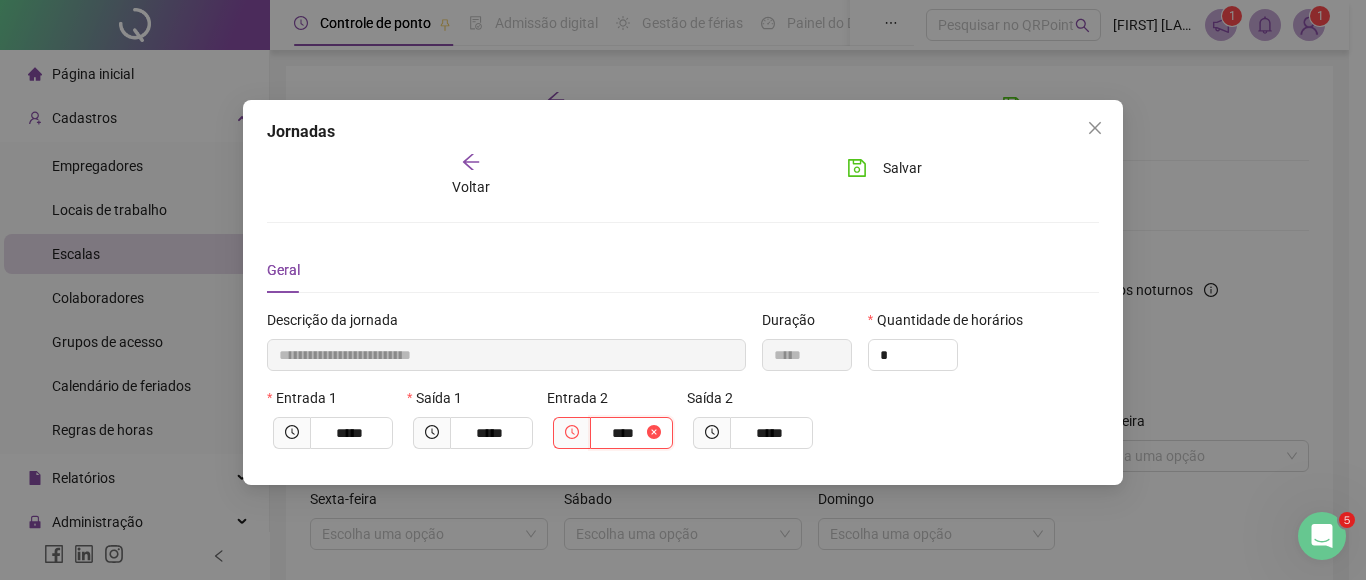 type on "*****" 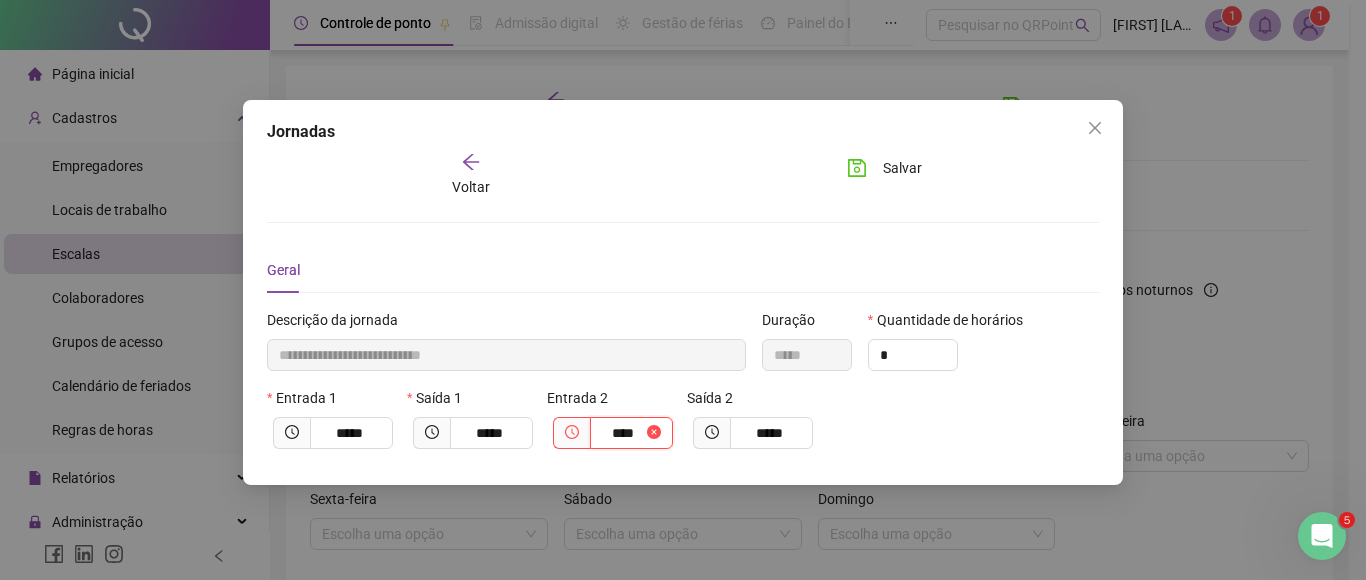 type on "*****" 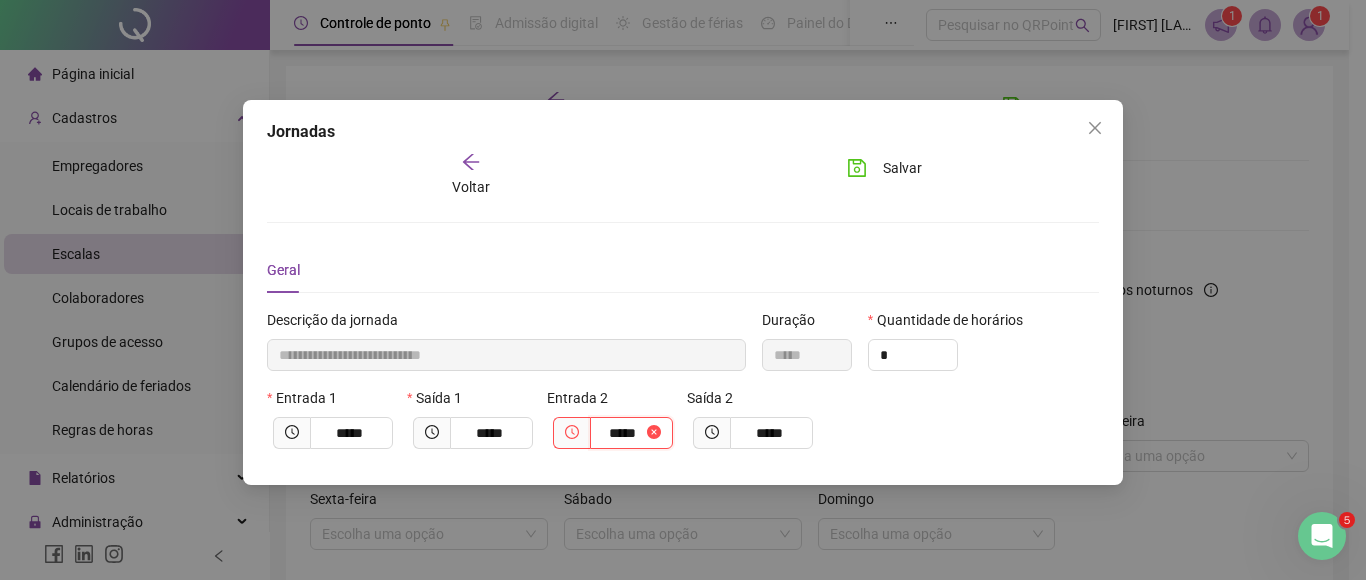 type on "**********" 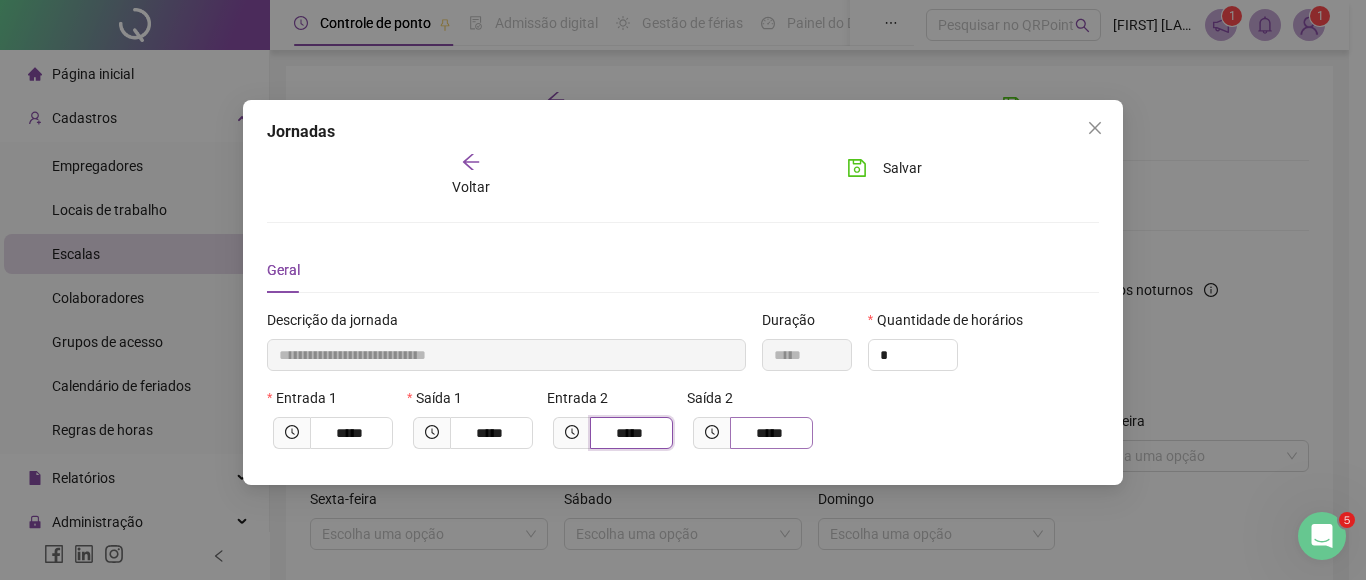 type on "*****" 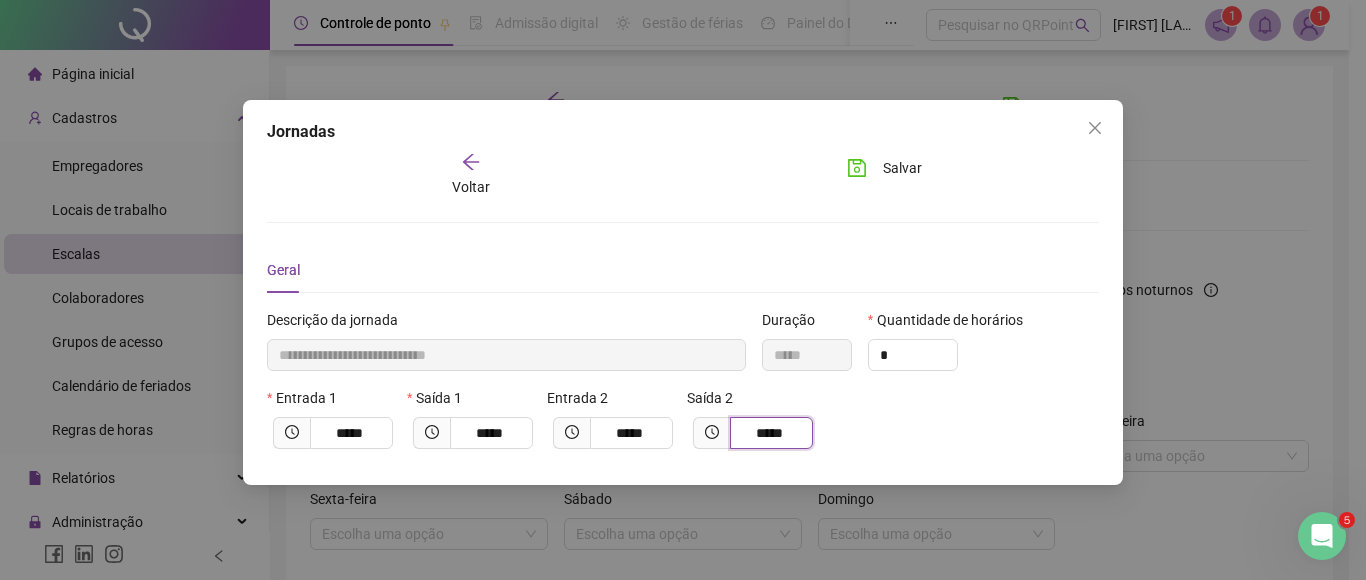 click on "*****" at bounding box center (769, 433) 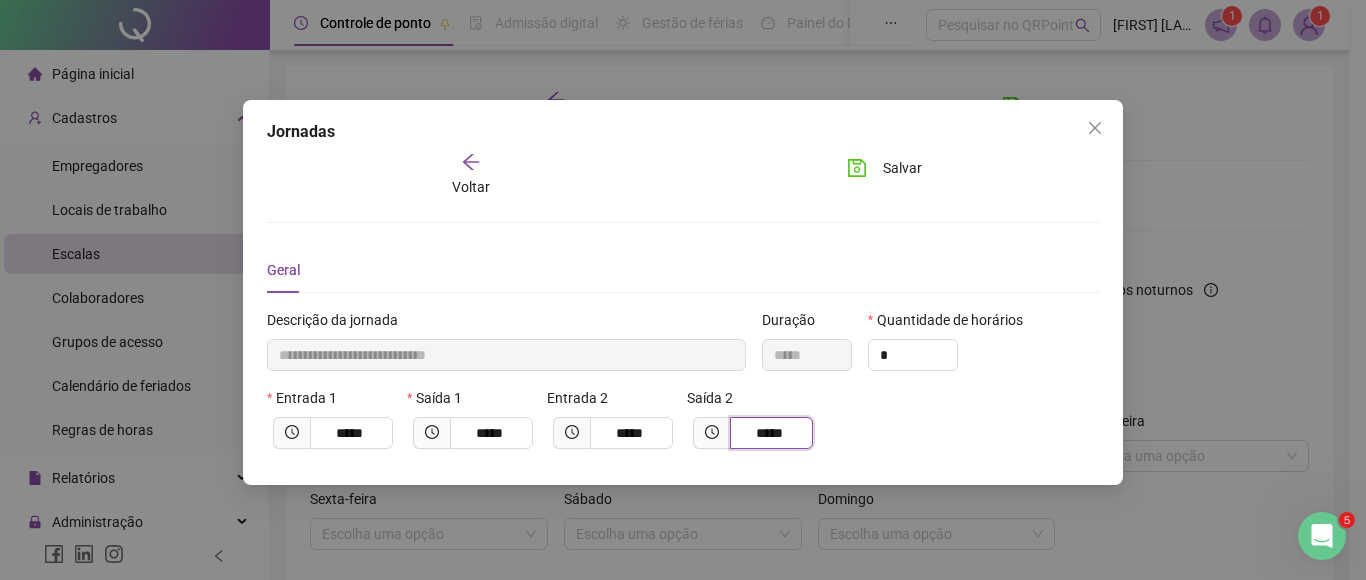 click on "*****" at bounding box center [769, 433] 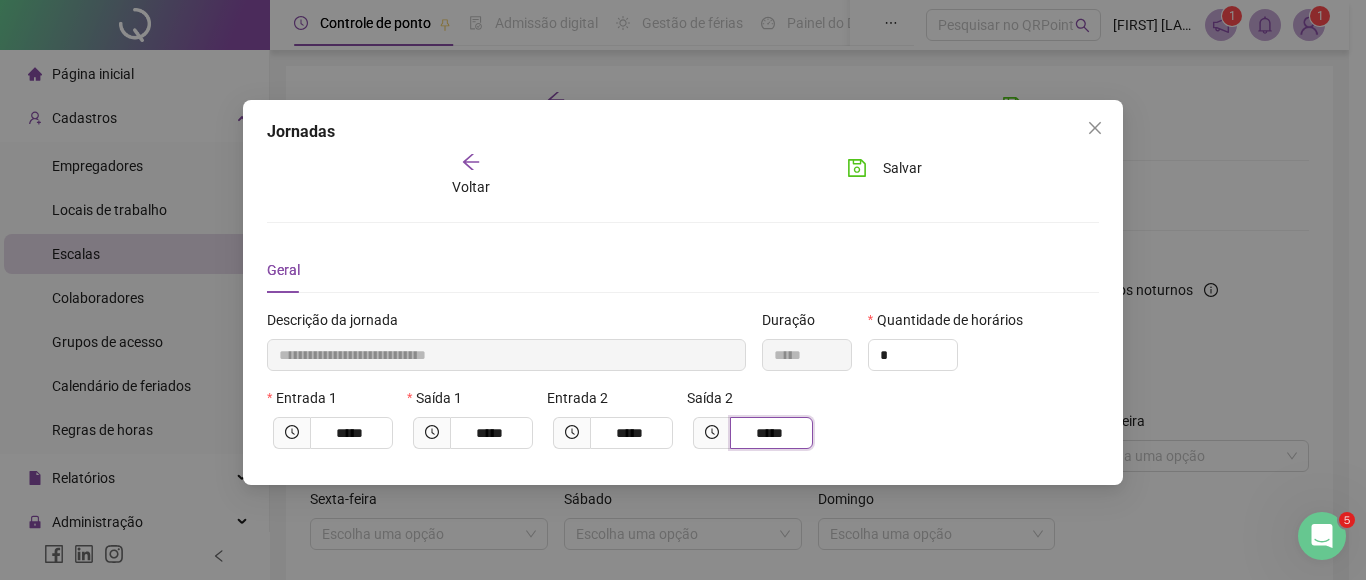 type on "*" 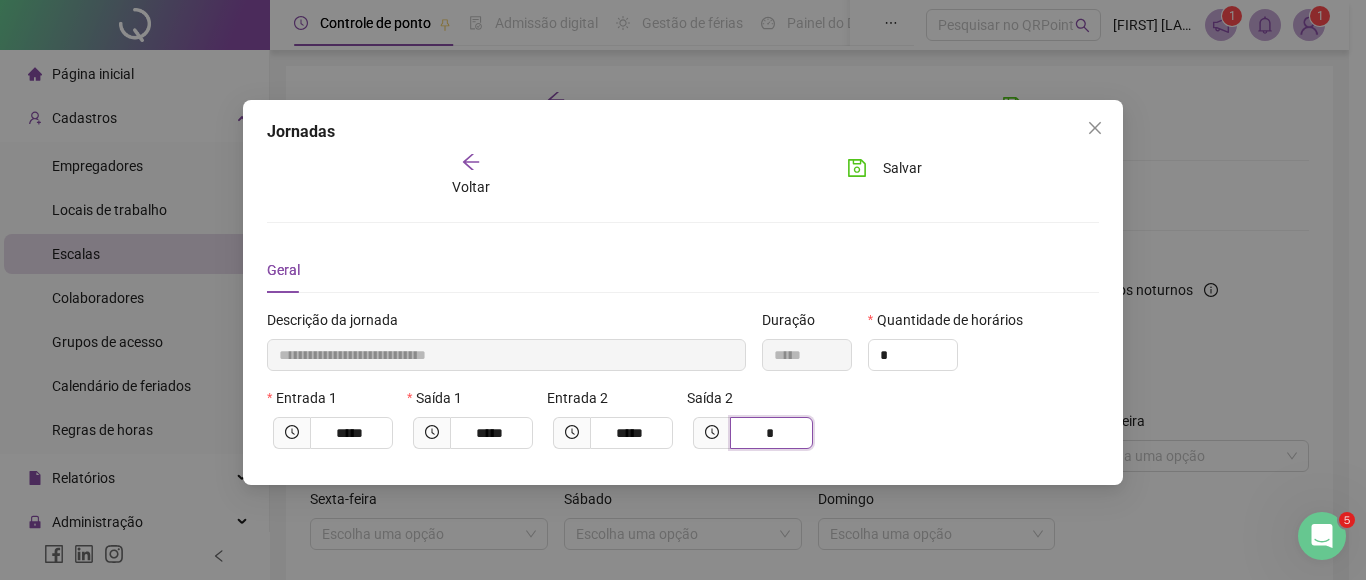 type on "**********" 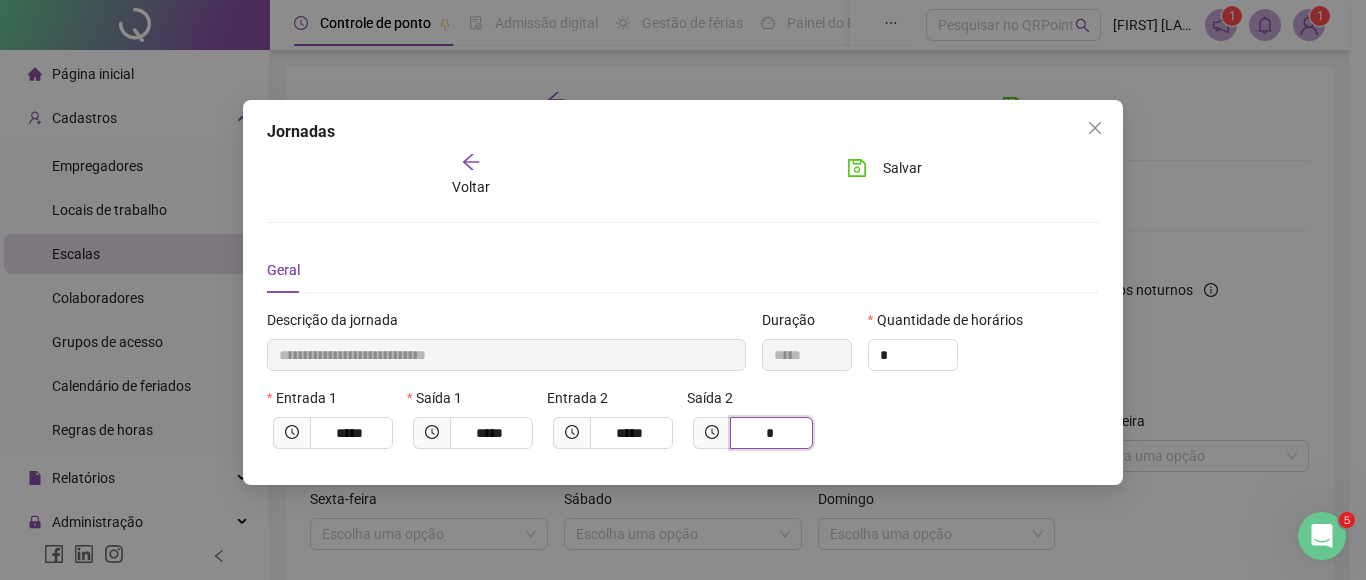 type on "*****" 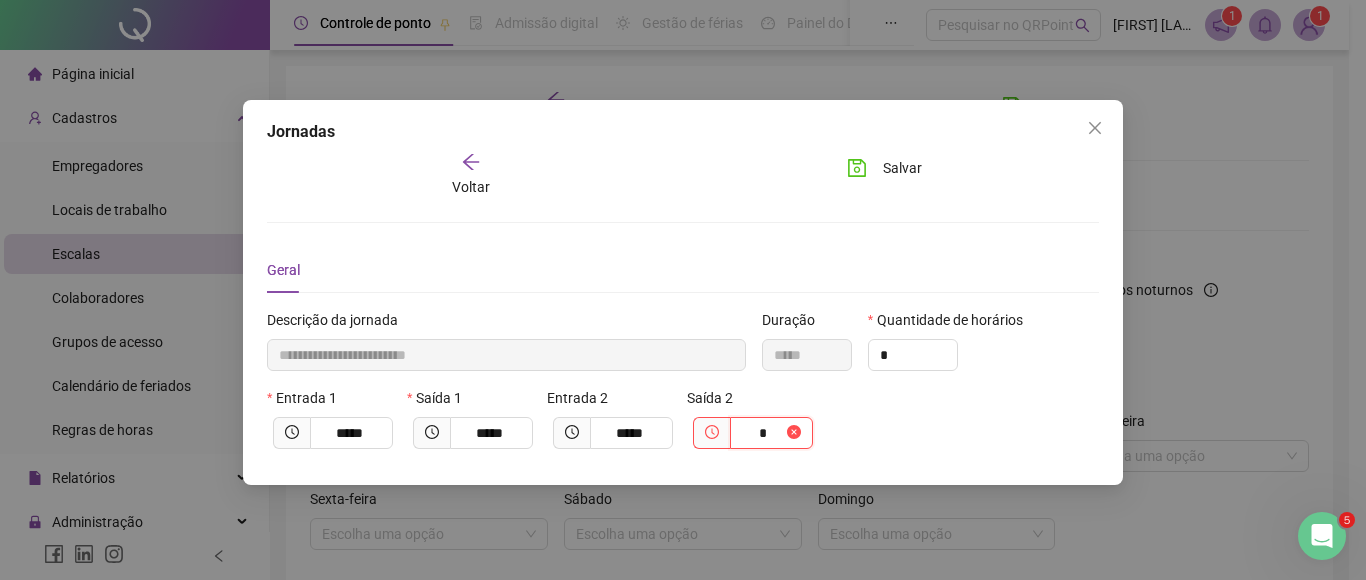 type on "**********" 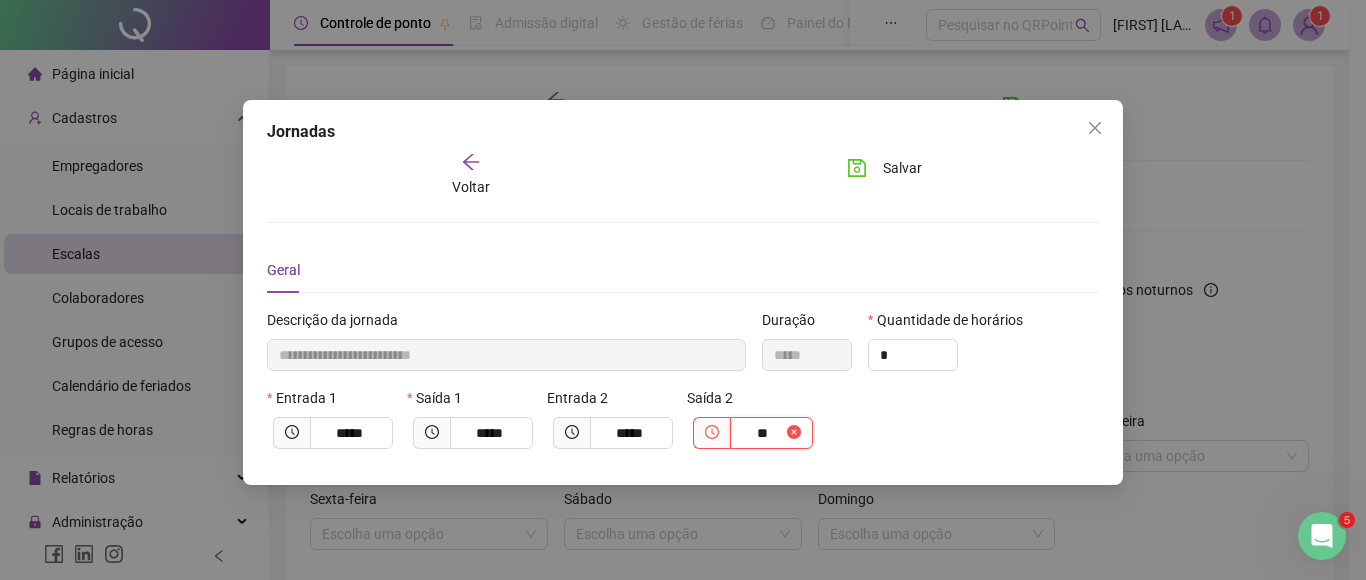 type on "****" 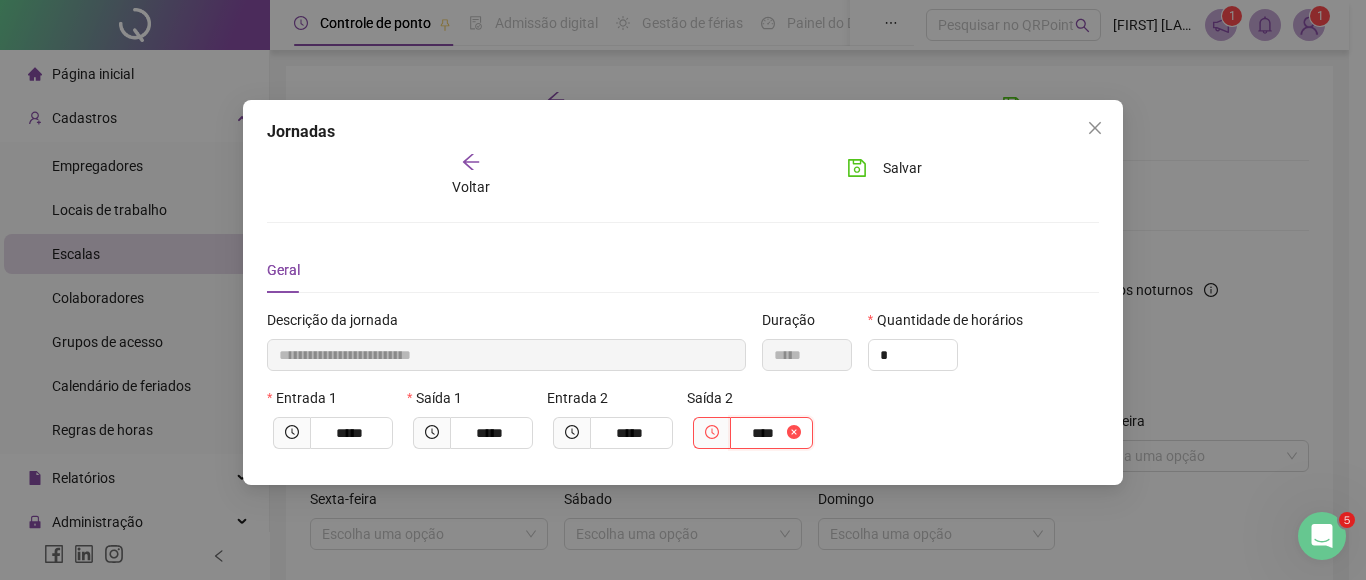 type on "**********" 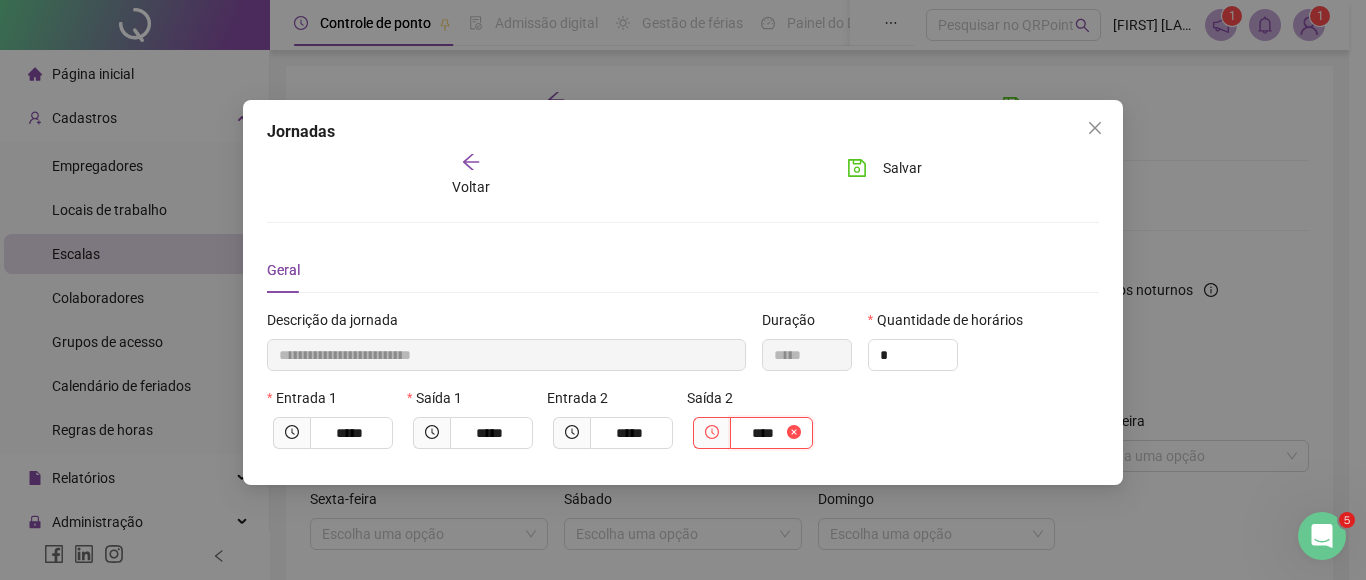 type on "*****" 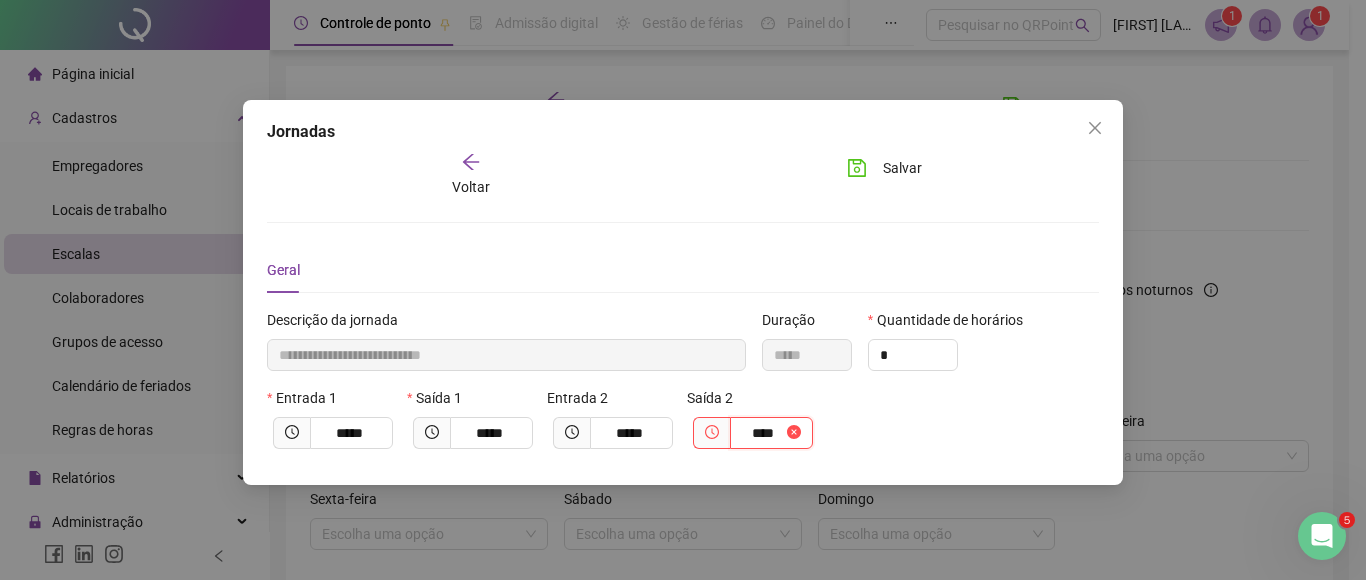 type on "**********" 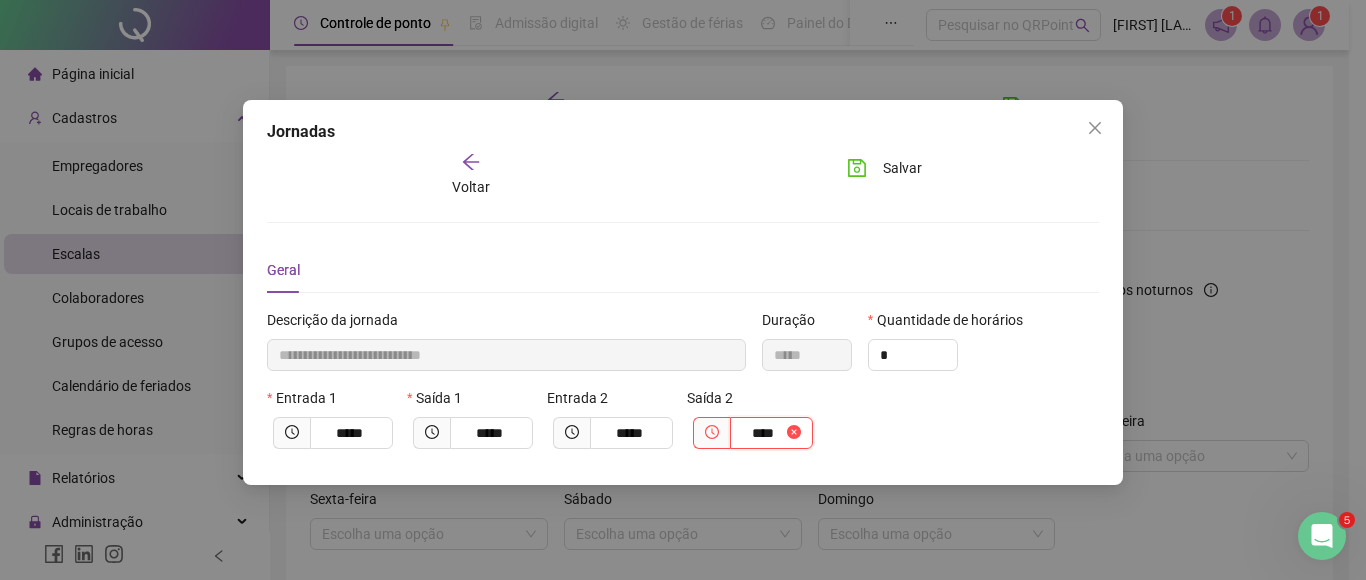 type on "*****" 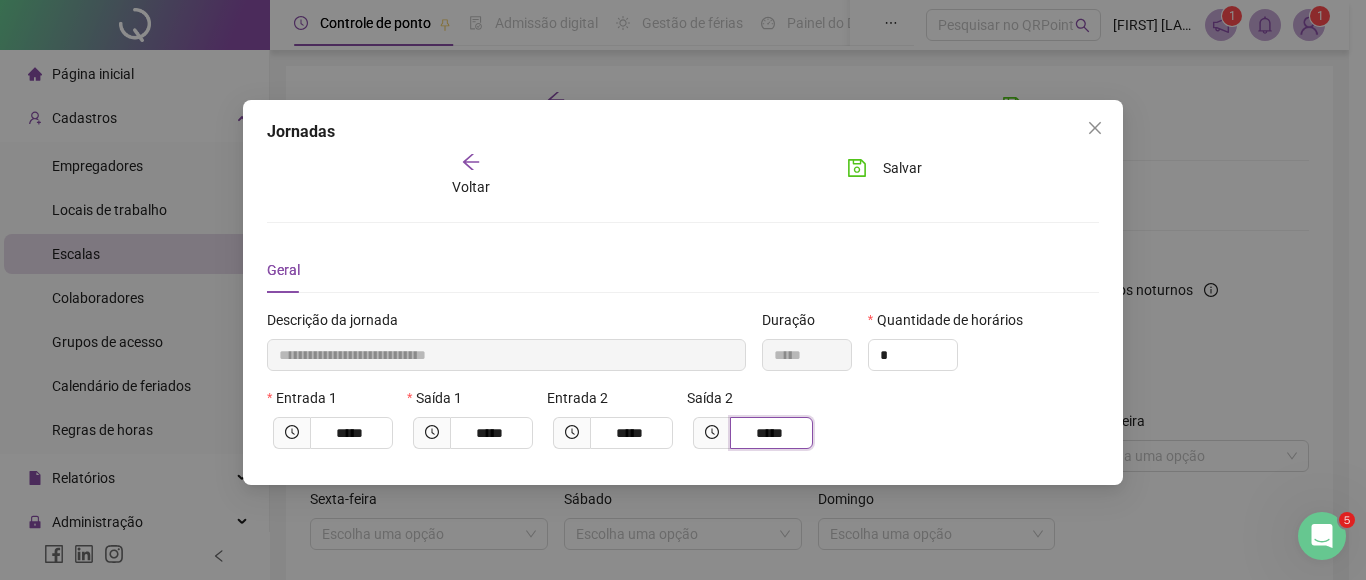 type on "*****" 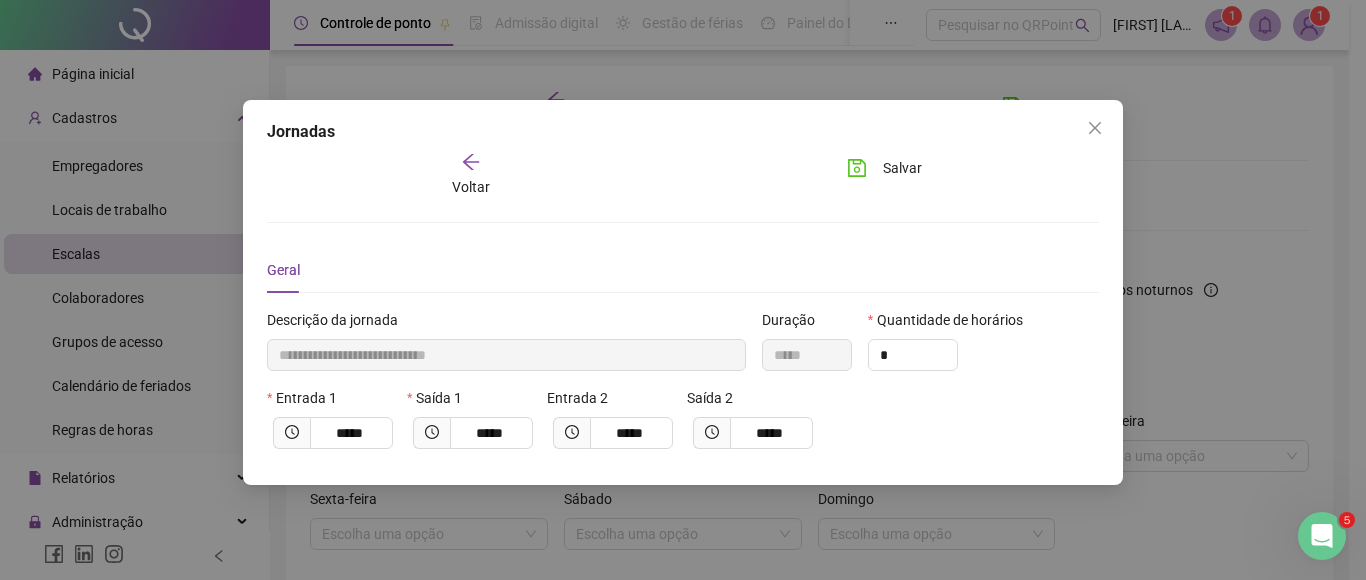 click on "Entrada 1 ***** Saída 1 ***** Entrada 2 ***** Saída 2 *****" at bounding box center (683, 426) 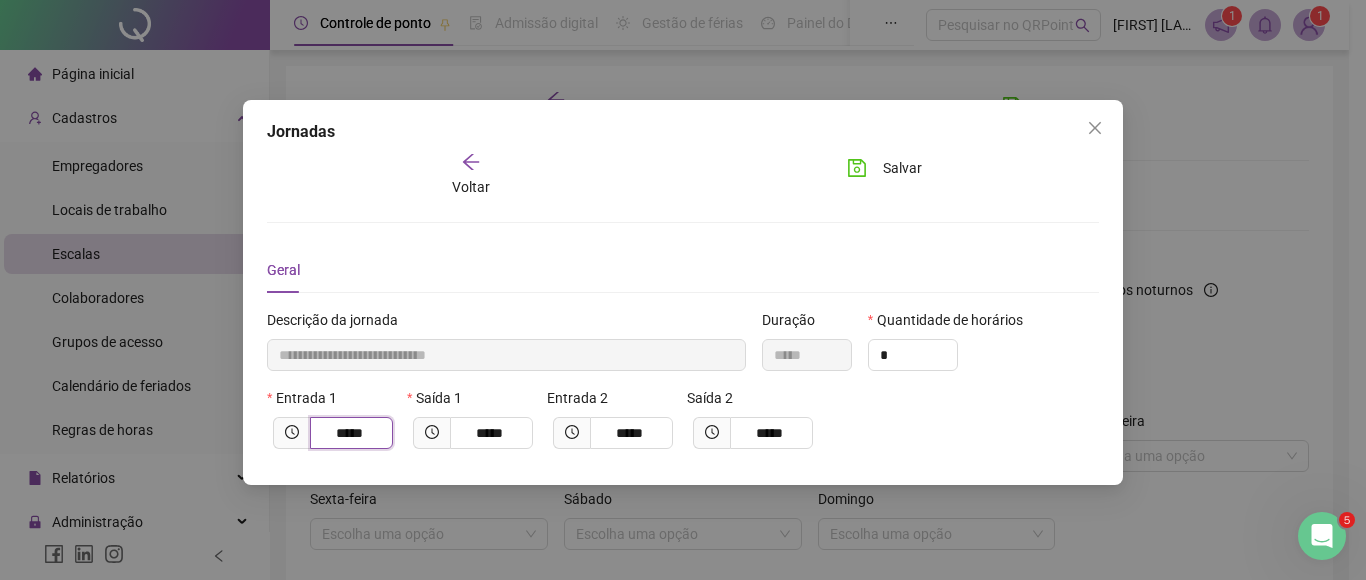 click on "*****" at bounding box center (349, 433) 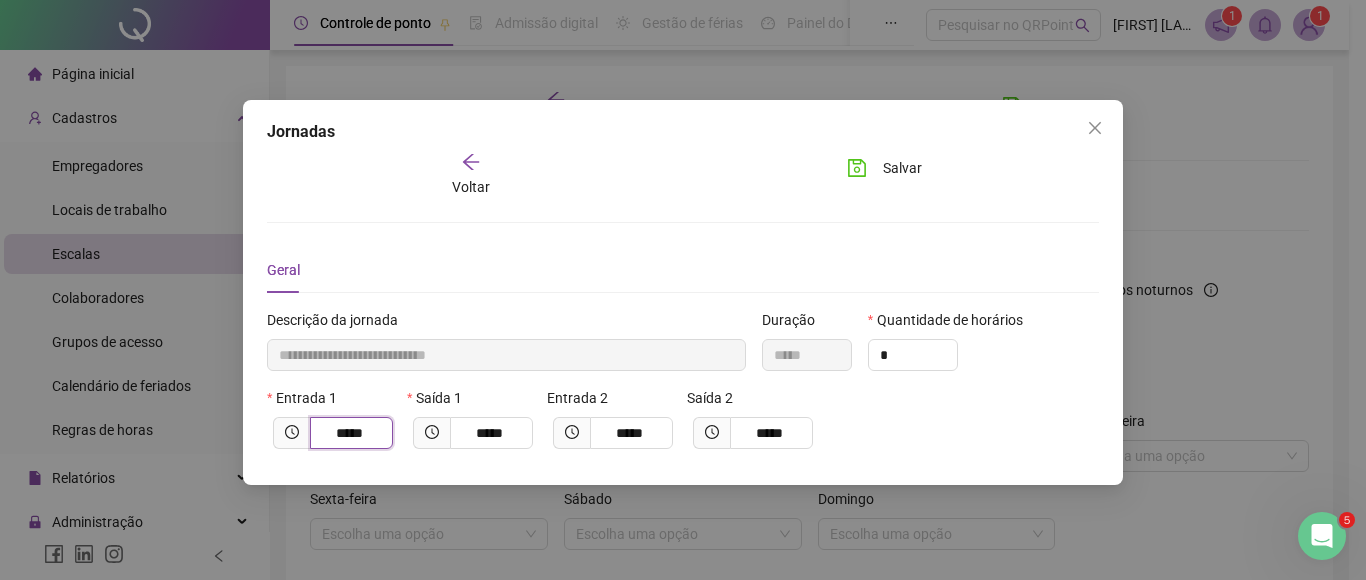 type on "****" 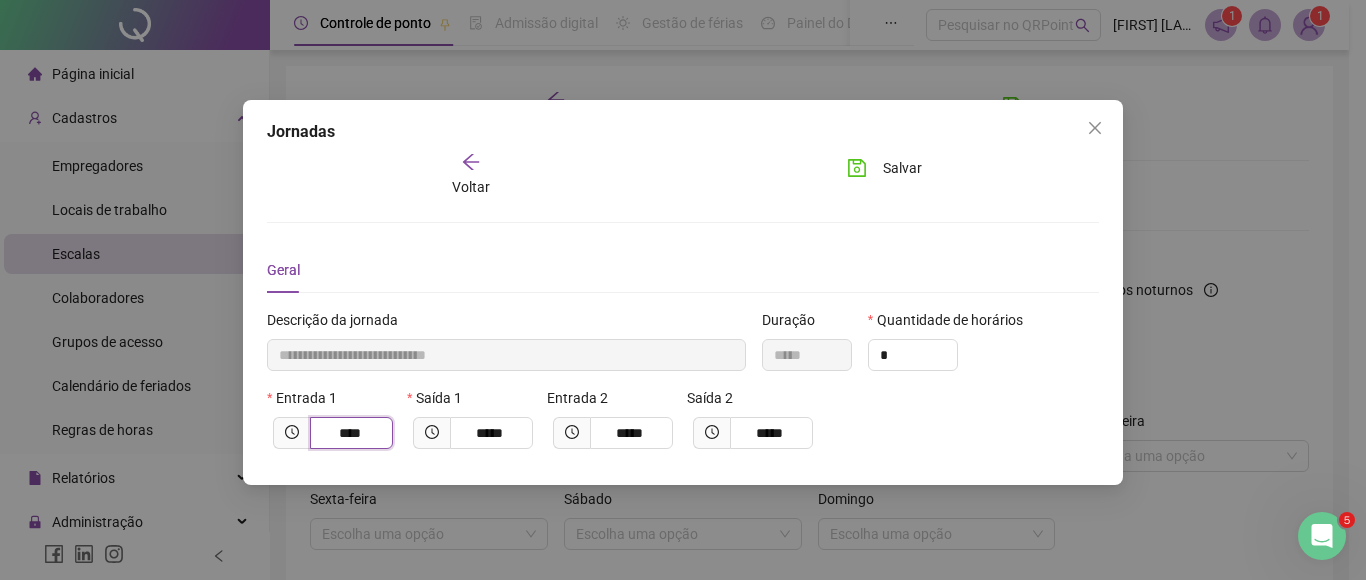 type on "**********" 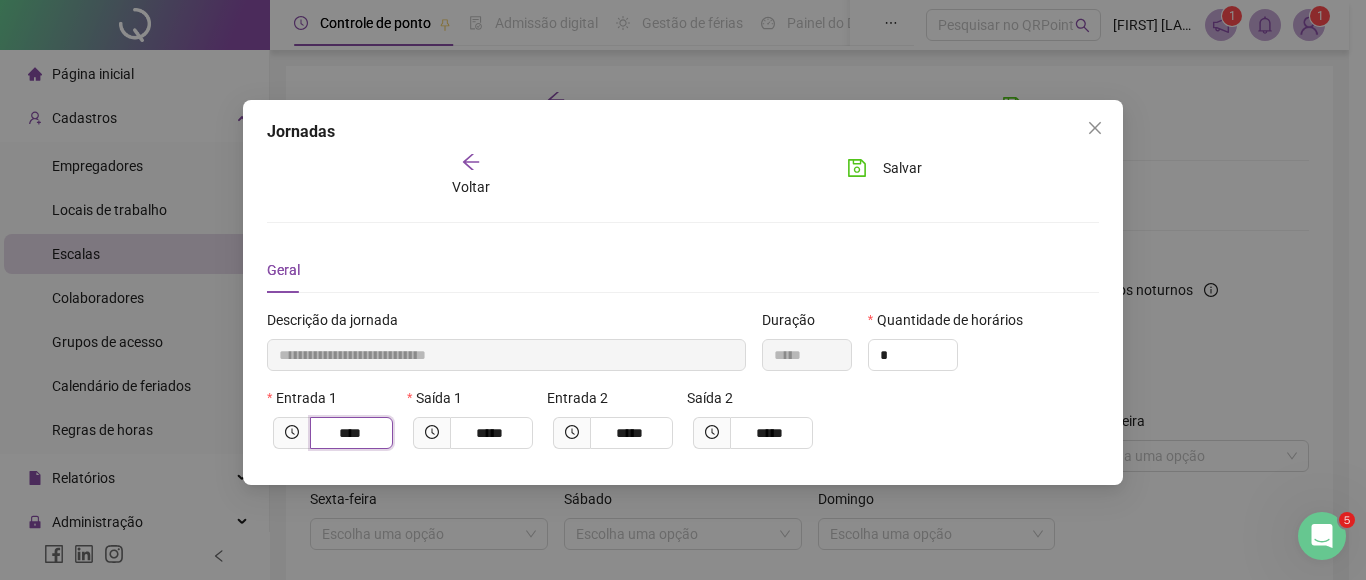 type on "*****" 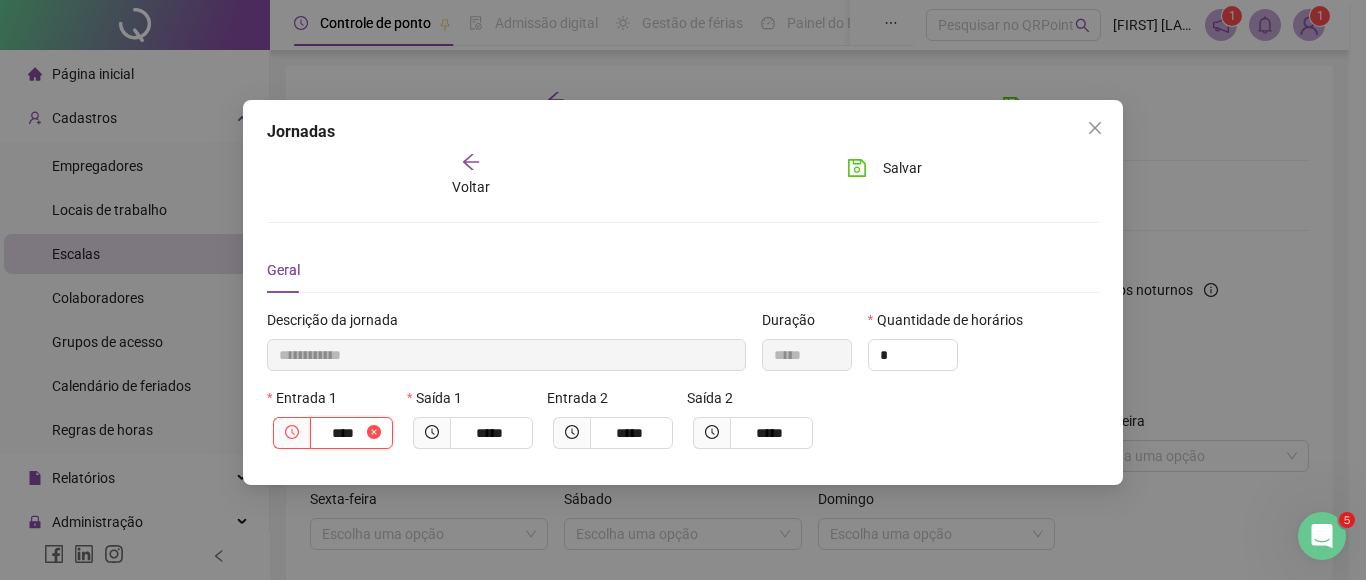 type on "**********" 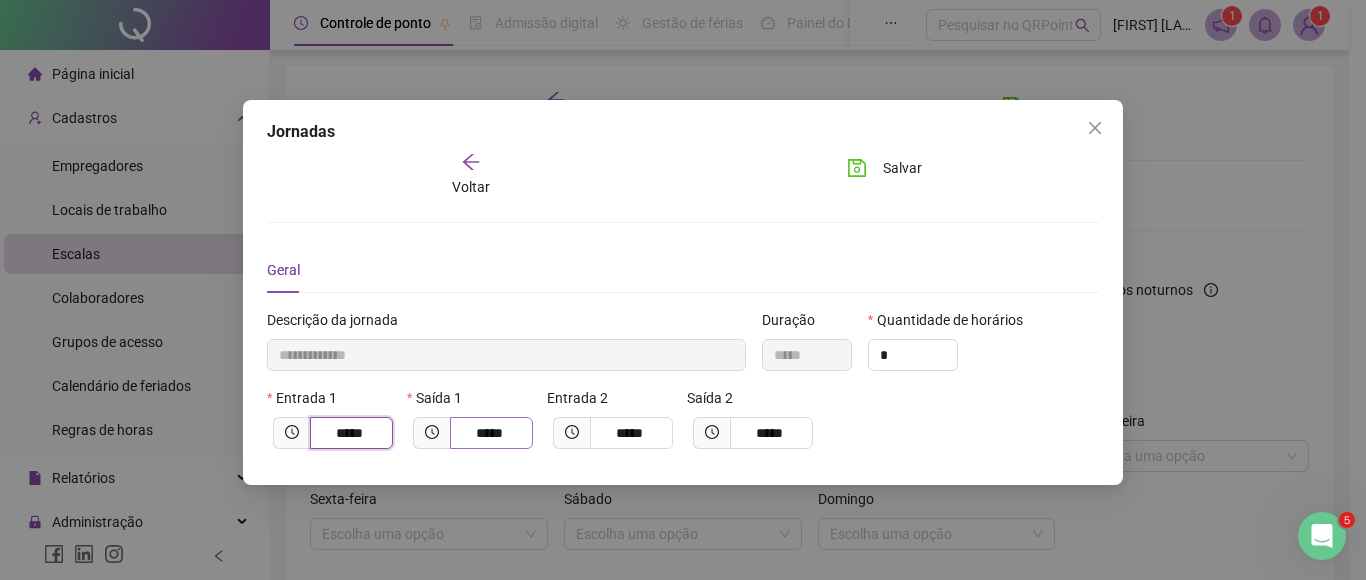 type on "*****" 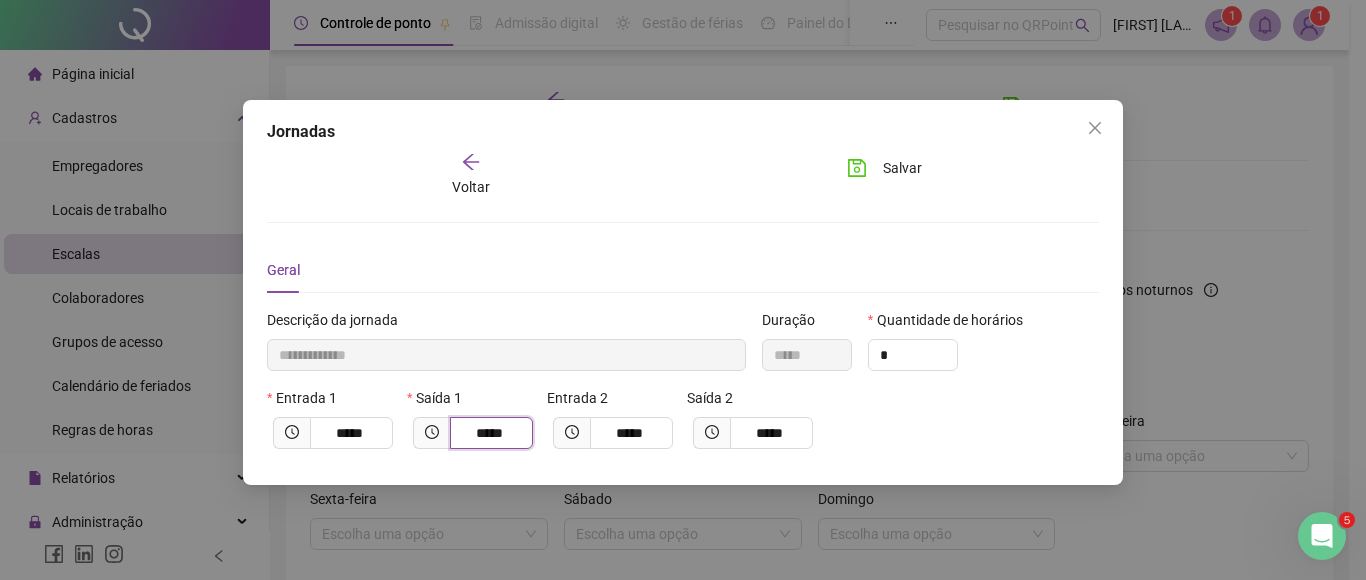 drag, startPoint x: 495, startPoint y: 435, endPoint x: 519, endPoint y: 435, distance: 24 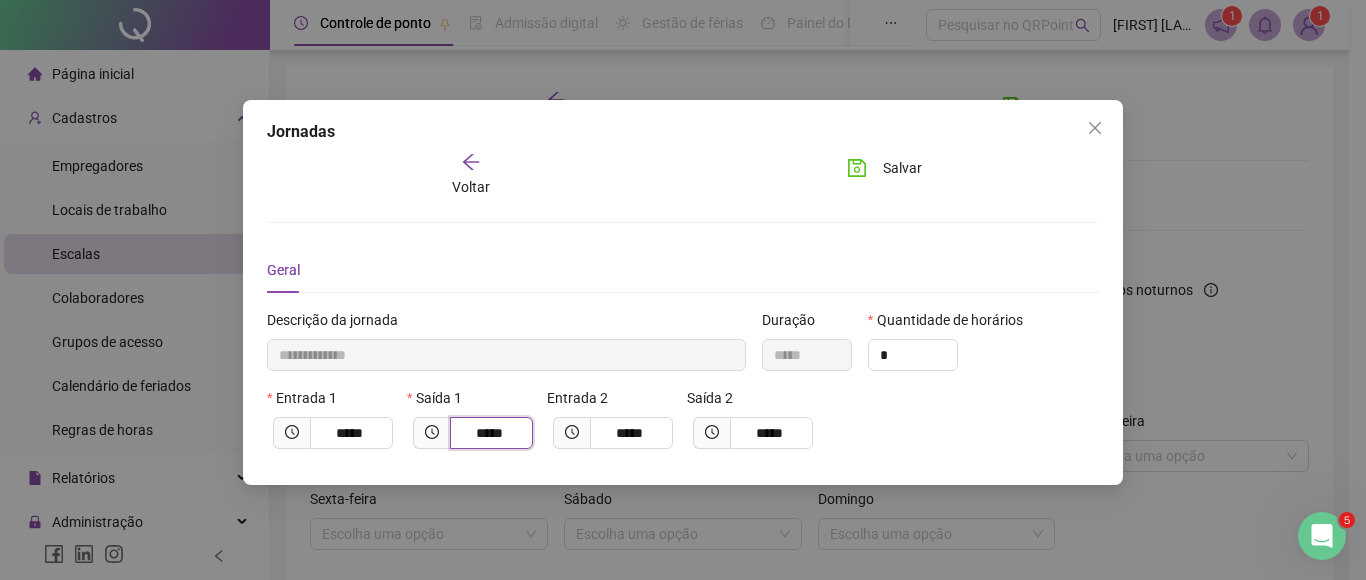 click on "*****" at bounding box center (491, 433) 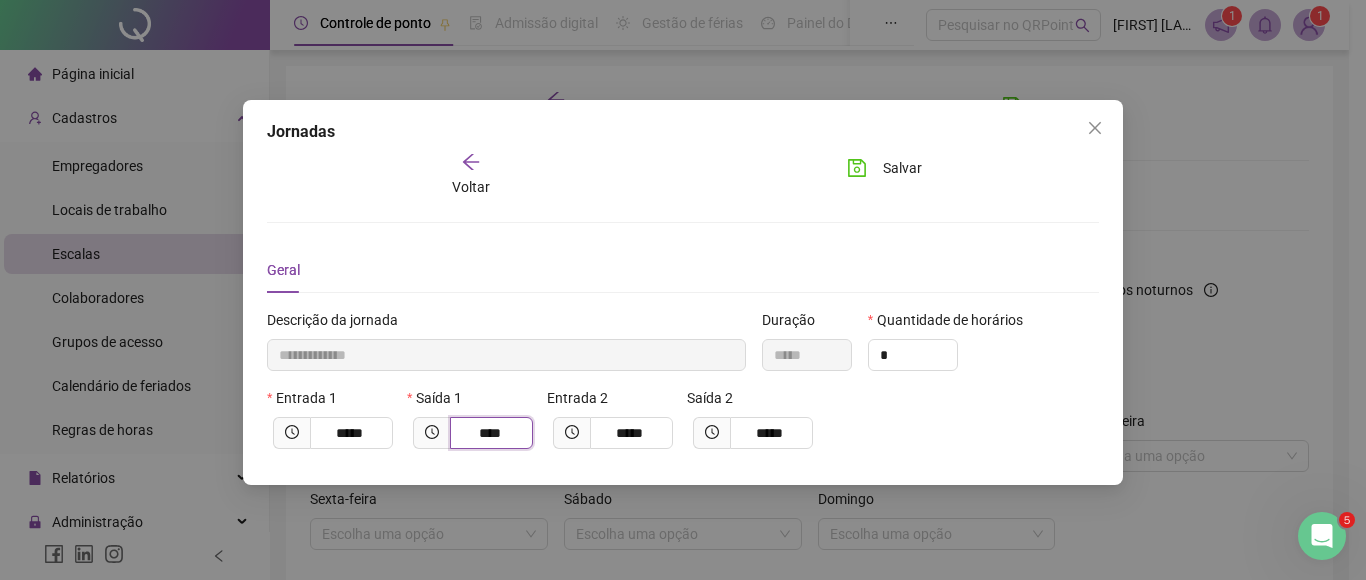 type on "**********" 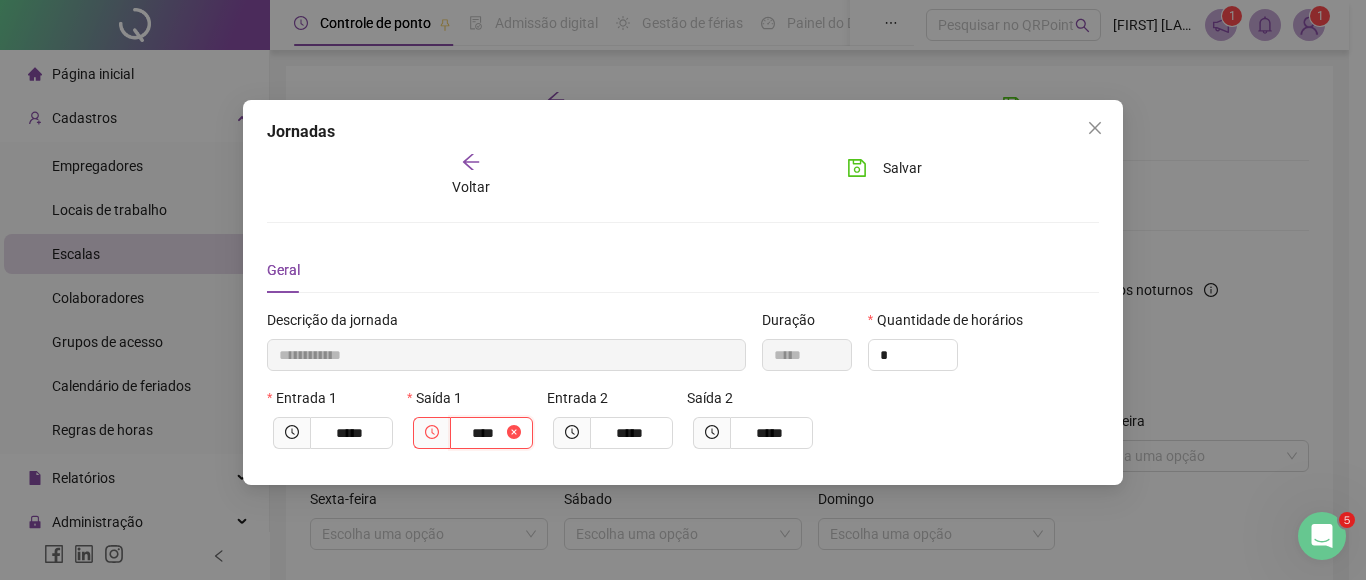 type on "**" 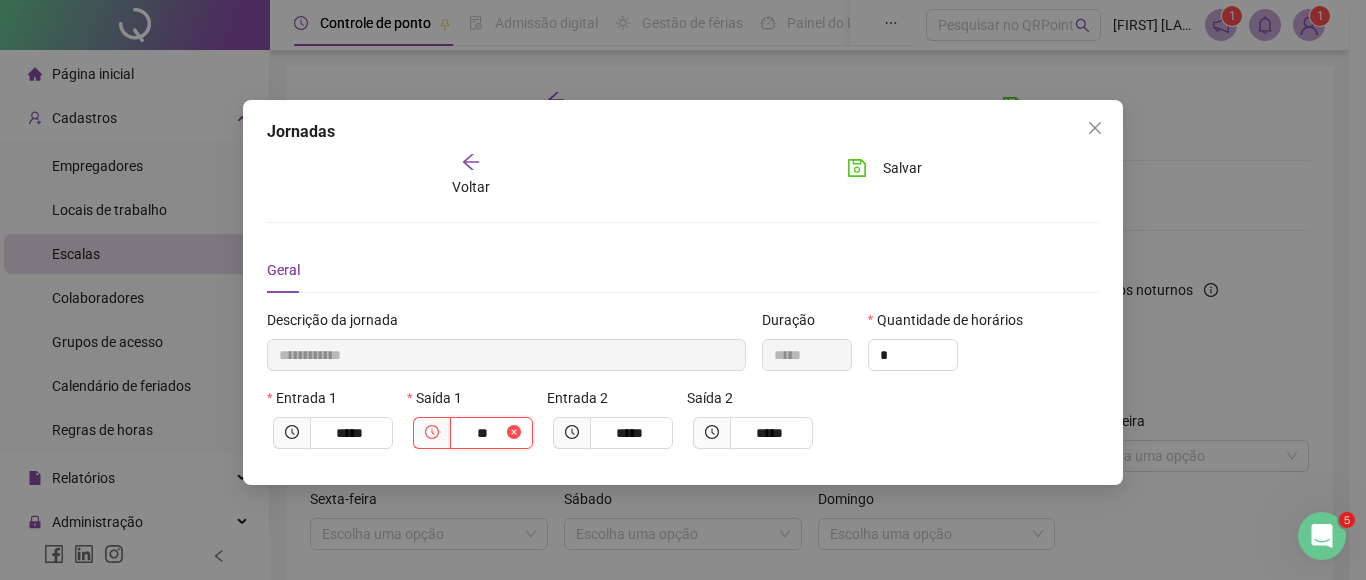 type on "**********" 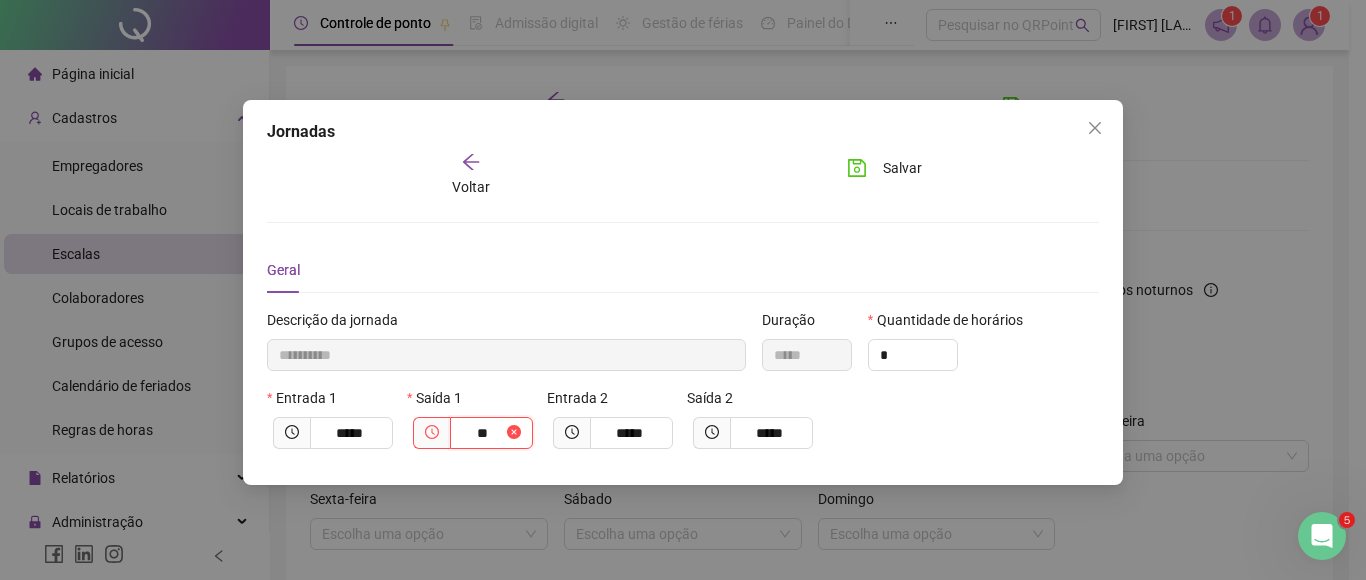 type on "****" 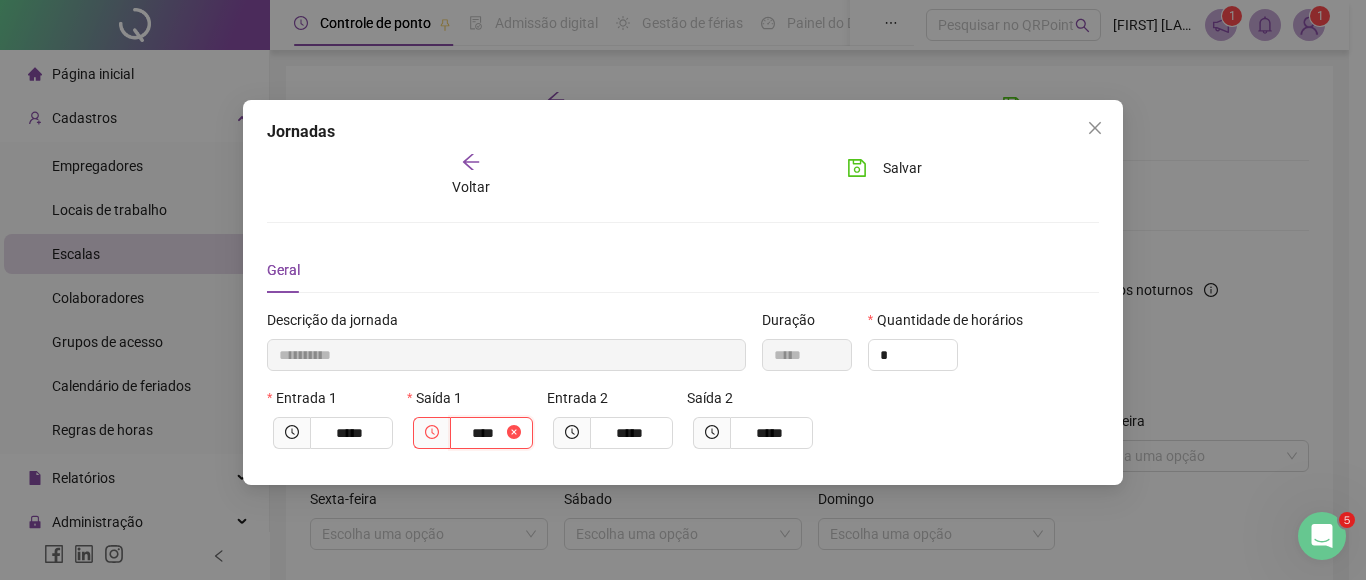 type on "**********" 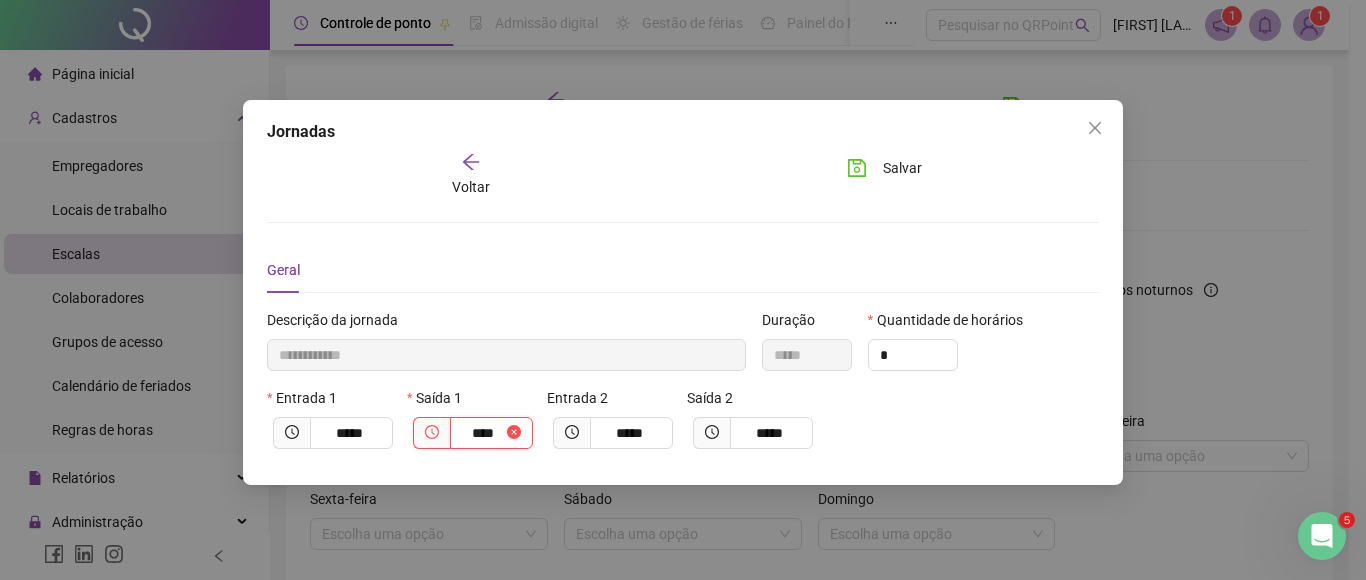 type on "**********" 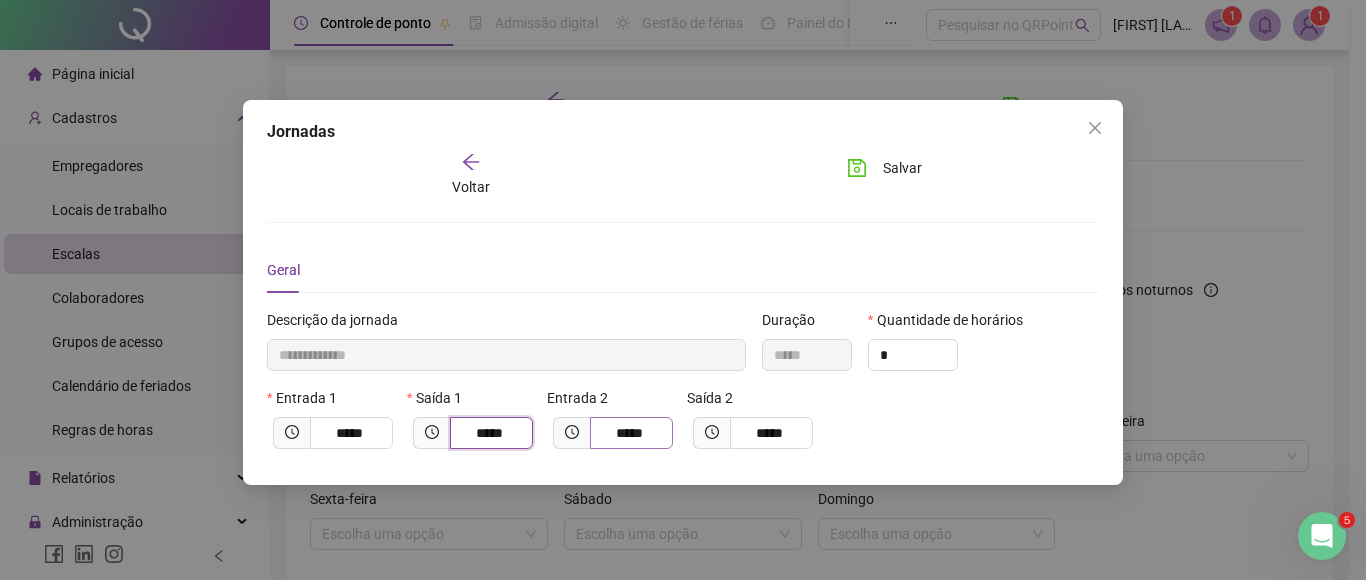 type on "*****" 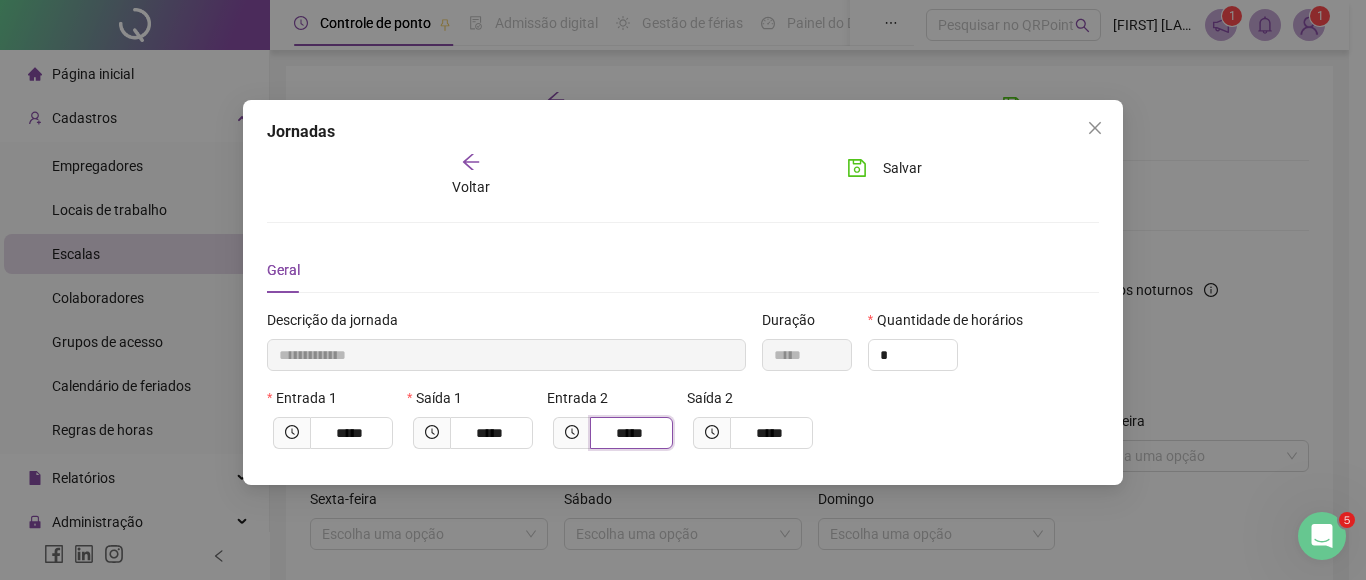 drag, startPoint x: 635, startPoint y: 431, endPoint x: 659, endPoint y: 437, distance: 24.738634 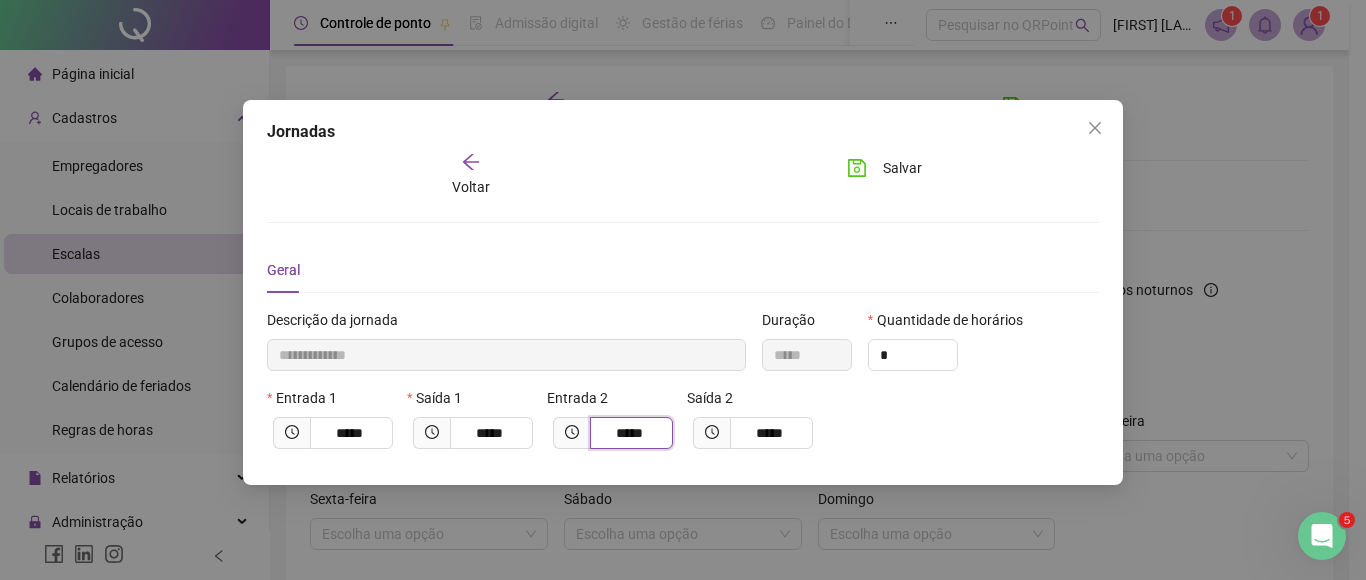 click on "*****" at bounding box center (631, 433) 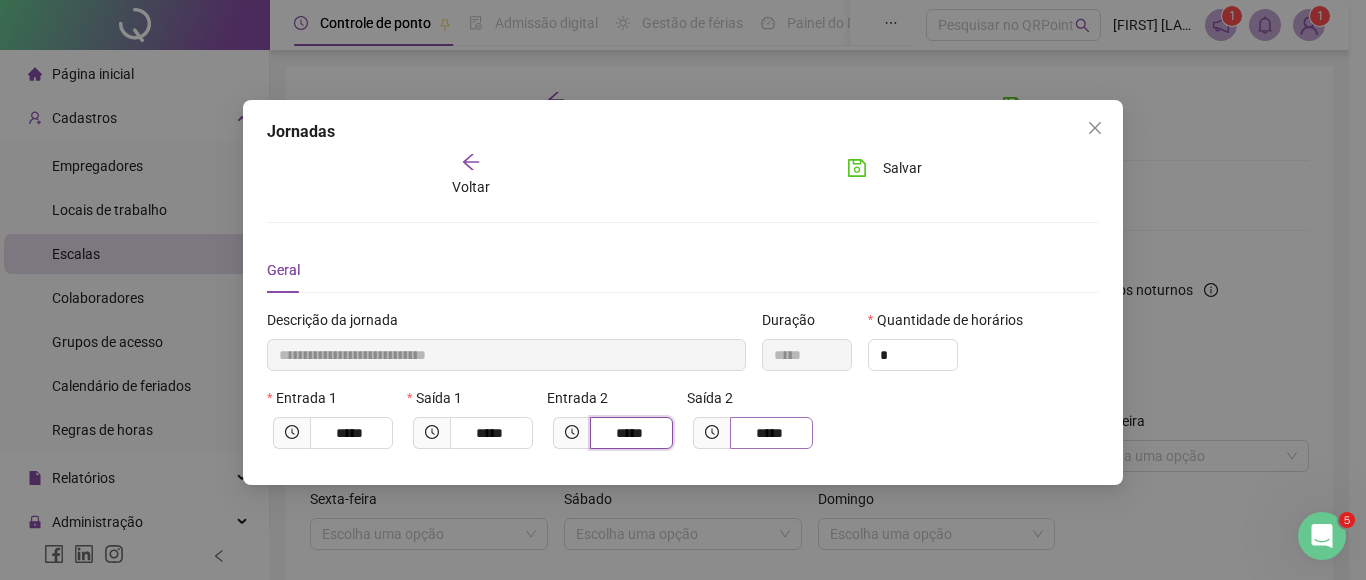 type on "*****" 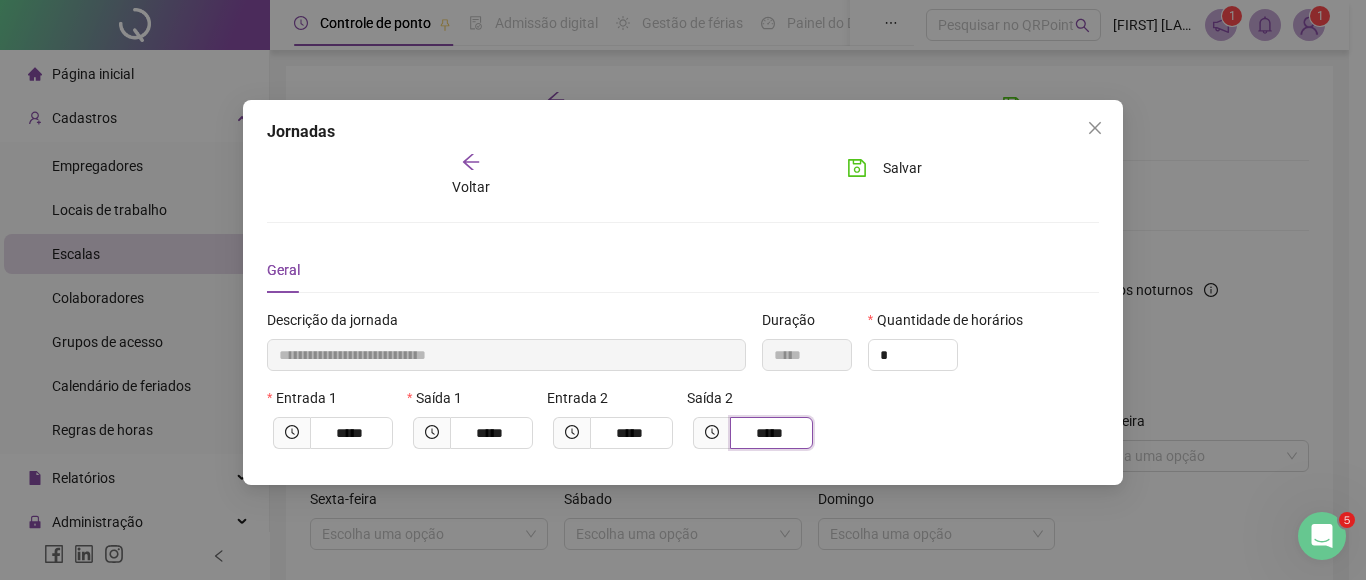 drag, startPoint x: 789, startPoint y: 430, endPoint x: 821, endPoint y: 432, distance: 32.06244 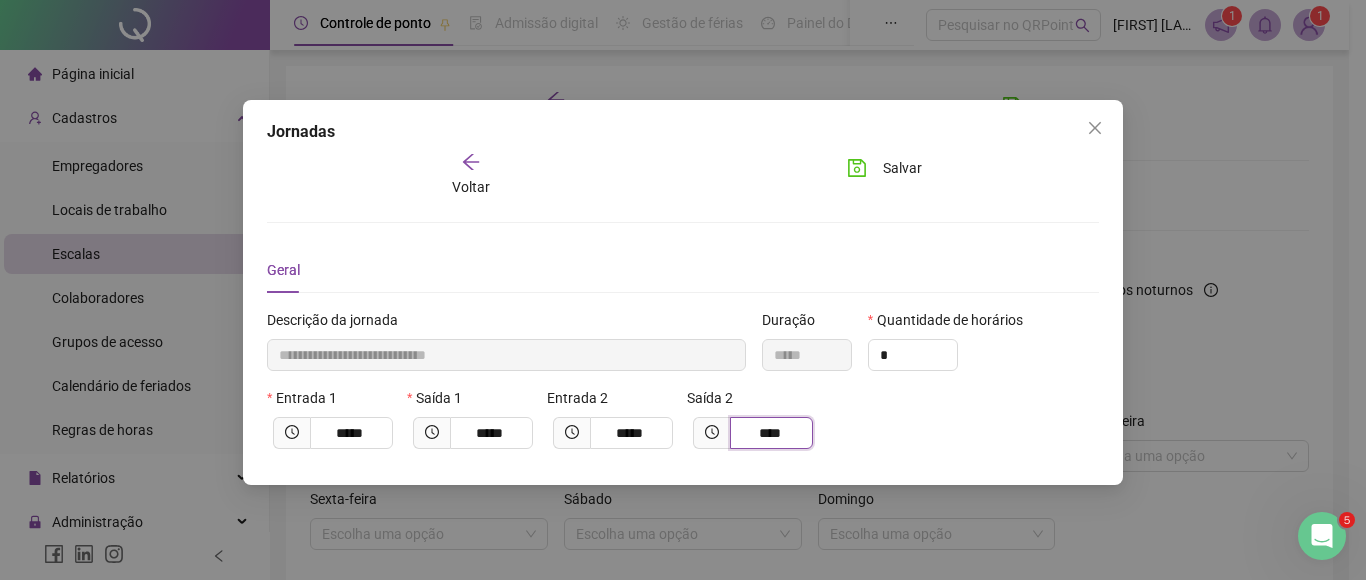 type on "**********" 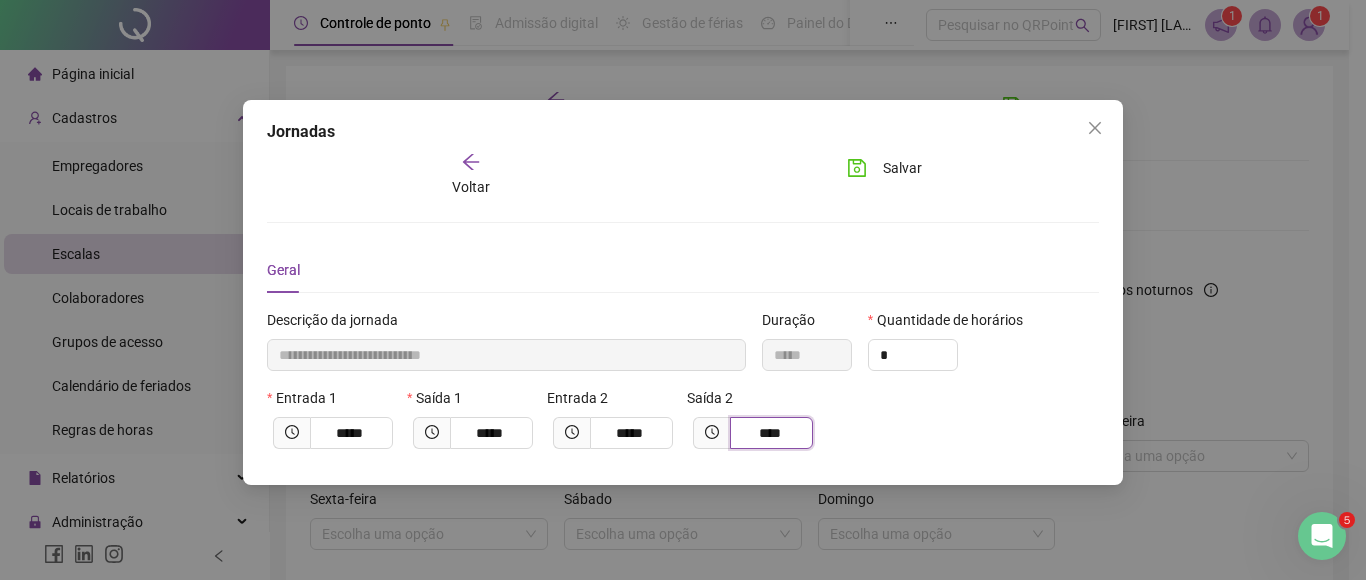type on "**" 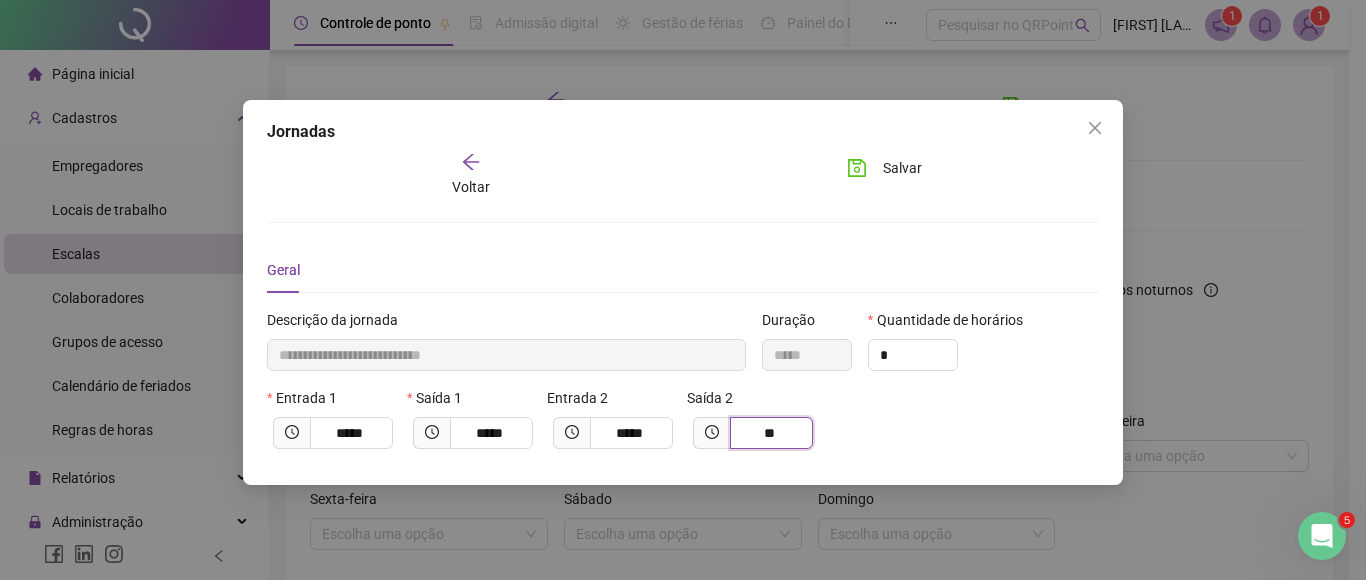type on "**********" 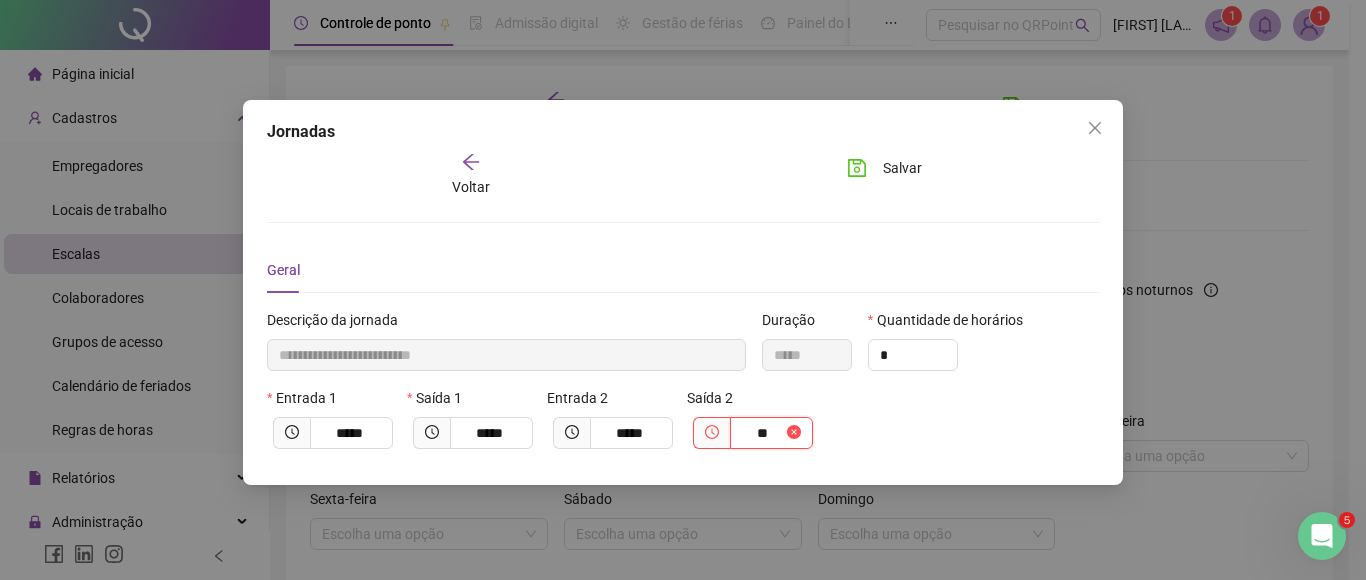 type on "****" 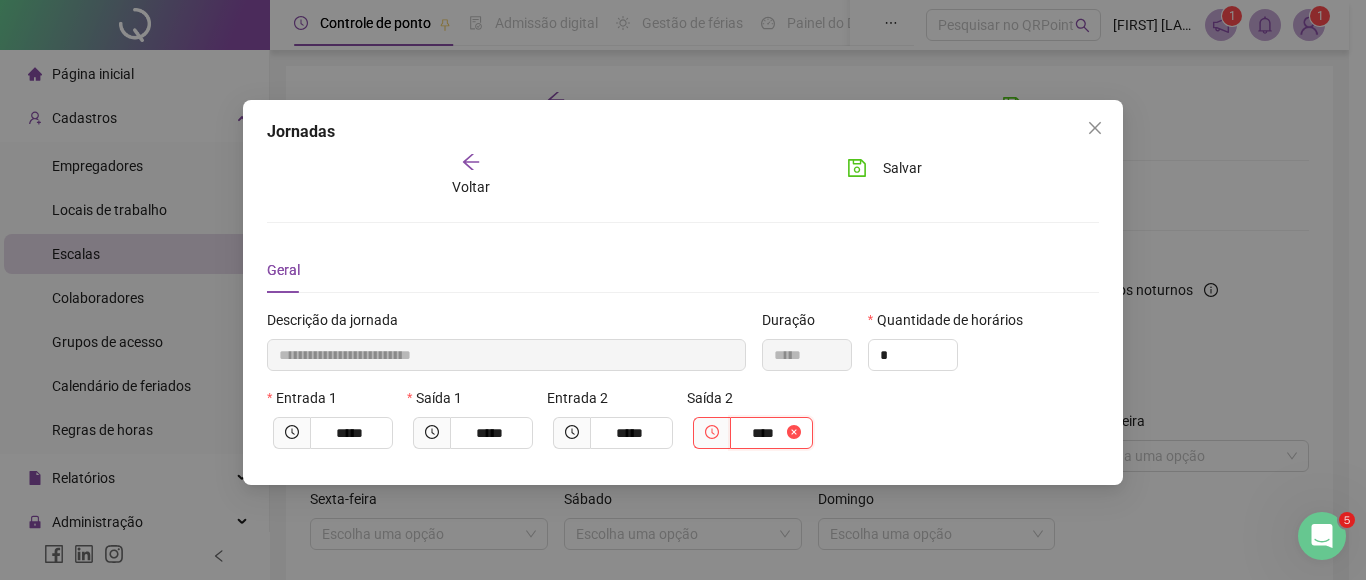 type on "**********" 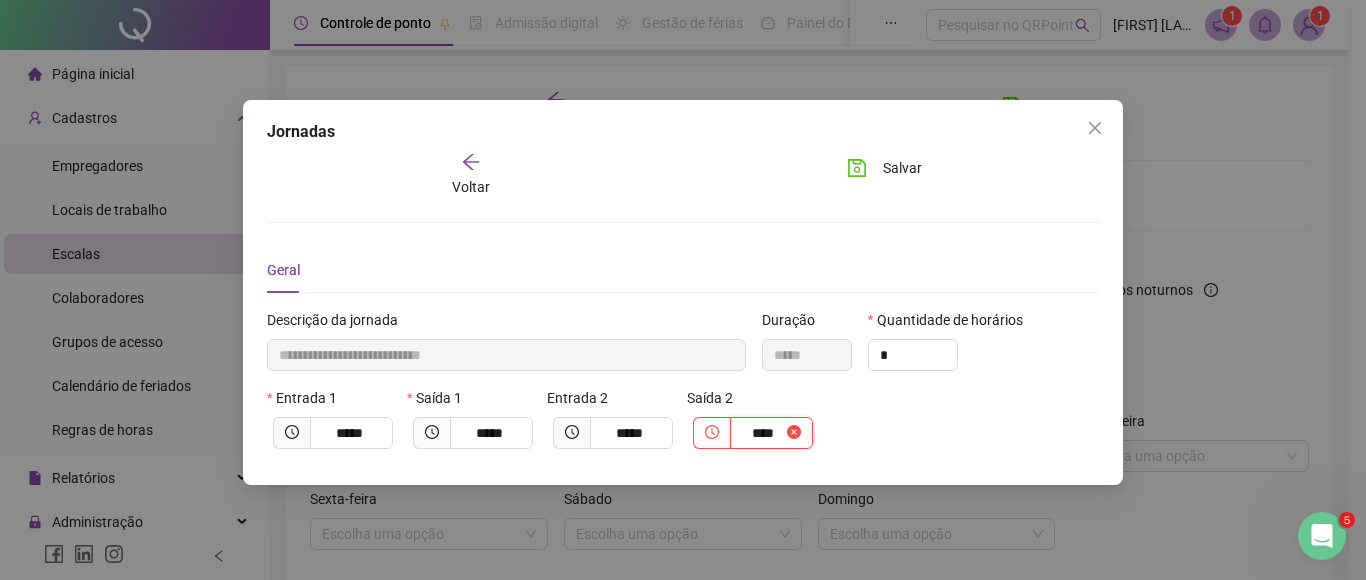 type on "*****" 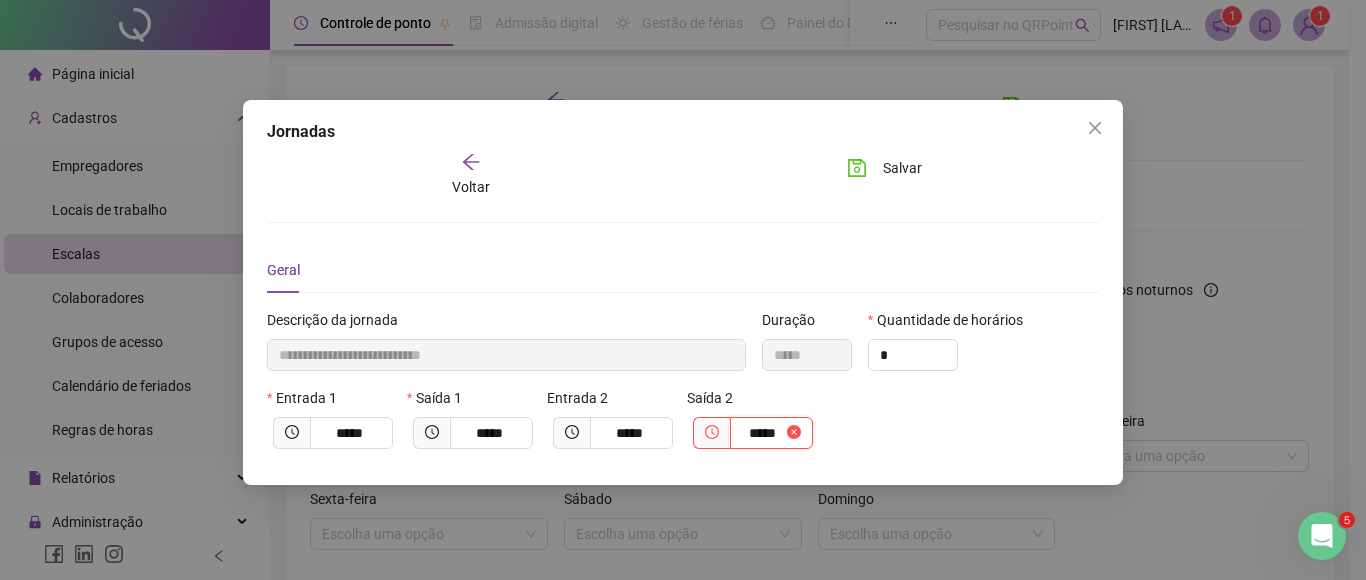 type on "**********" 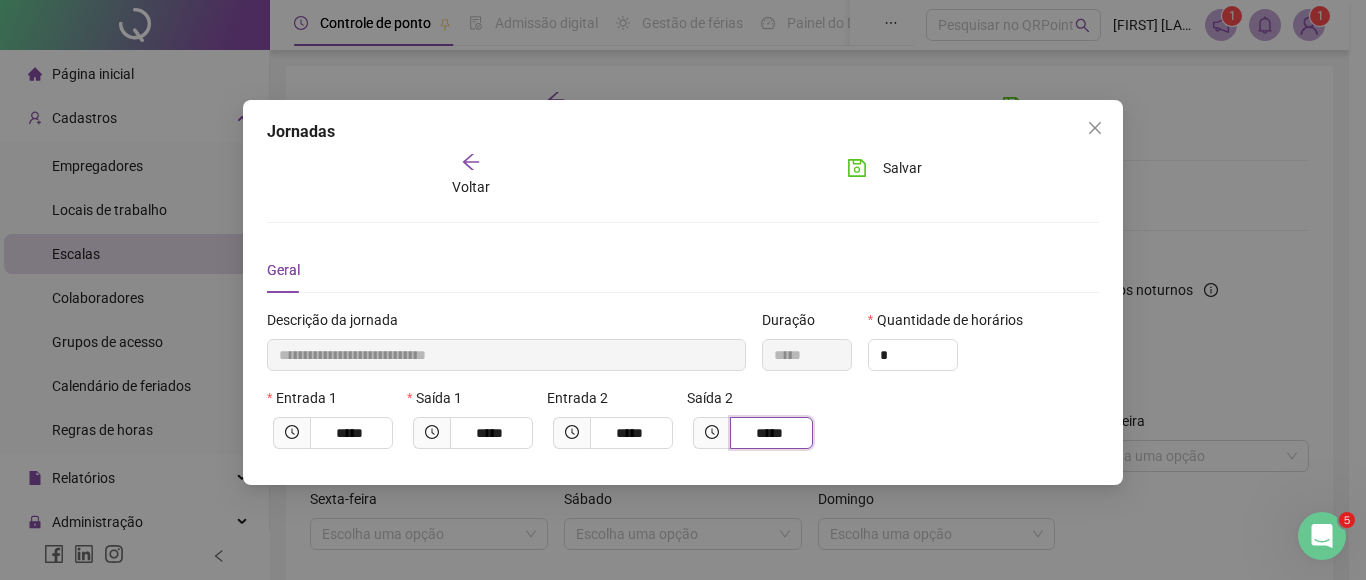type on "*****" 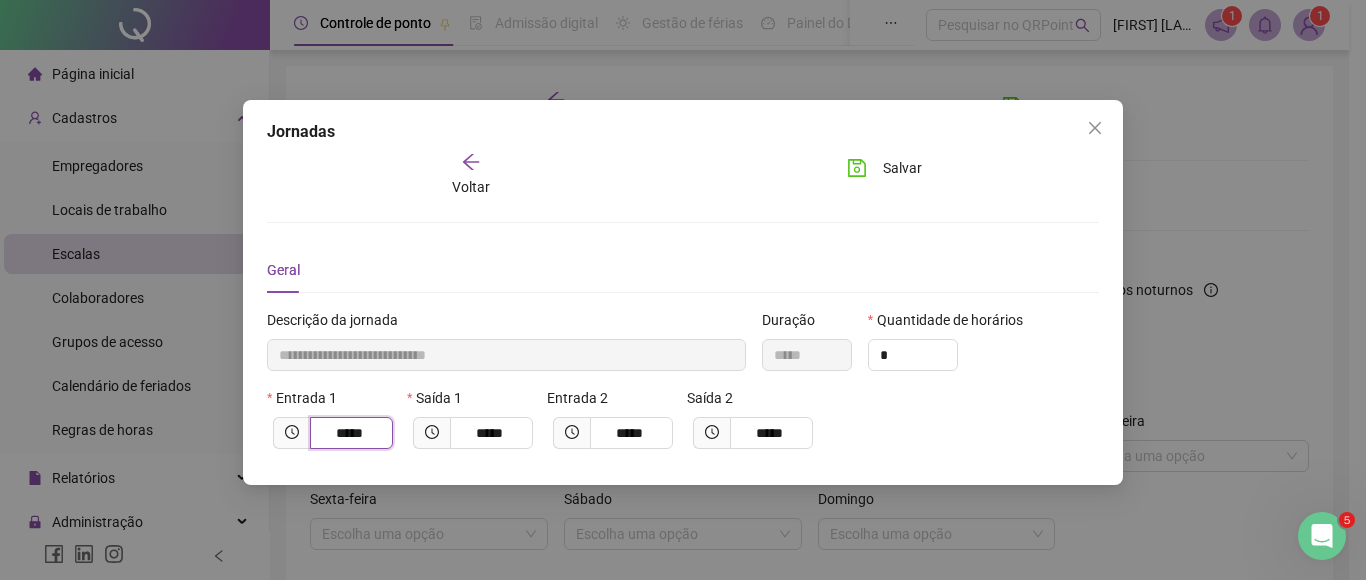 click on "*****" at bounding box center (349, 433) 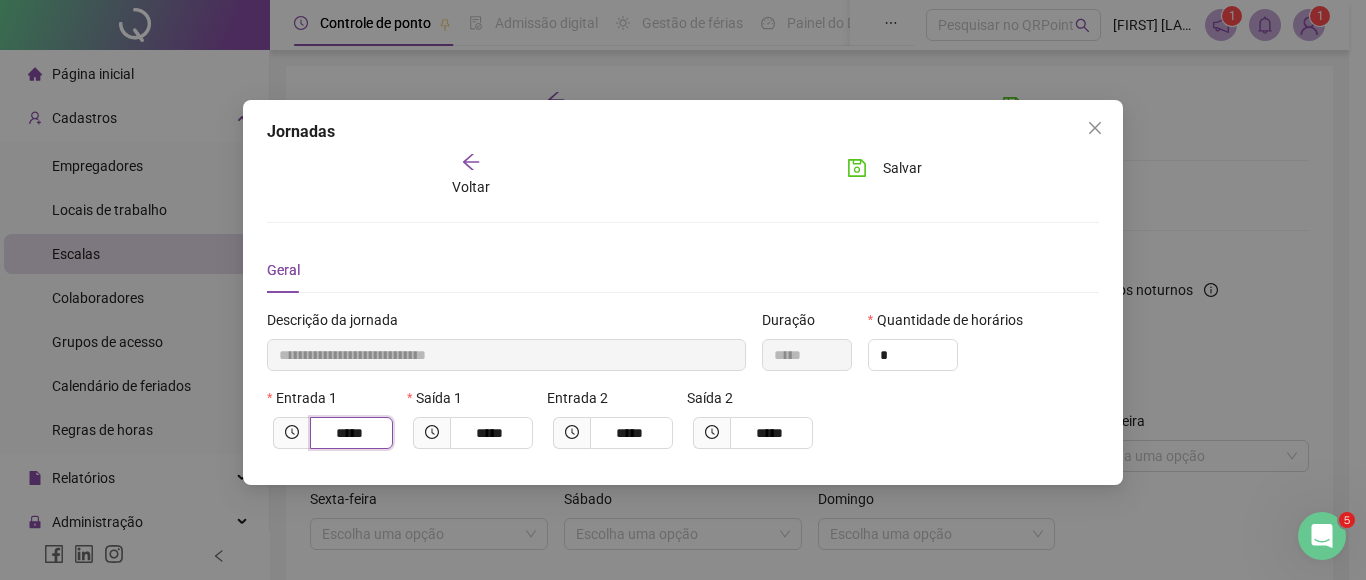 type on "**********" 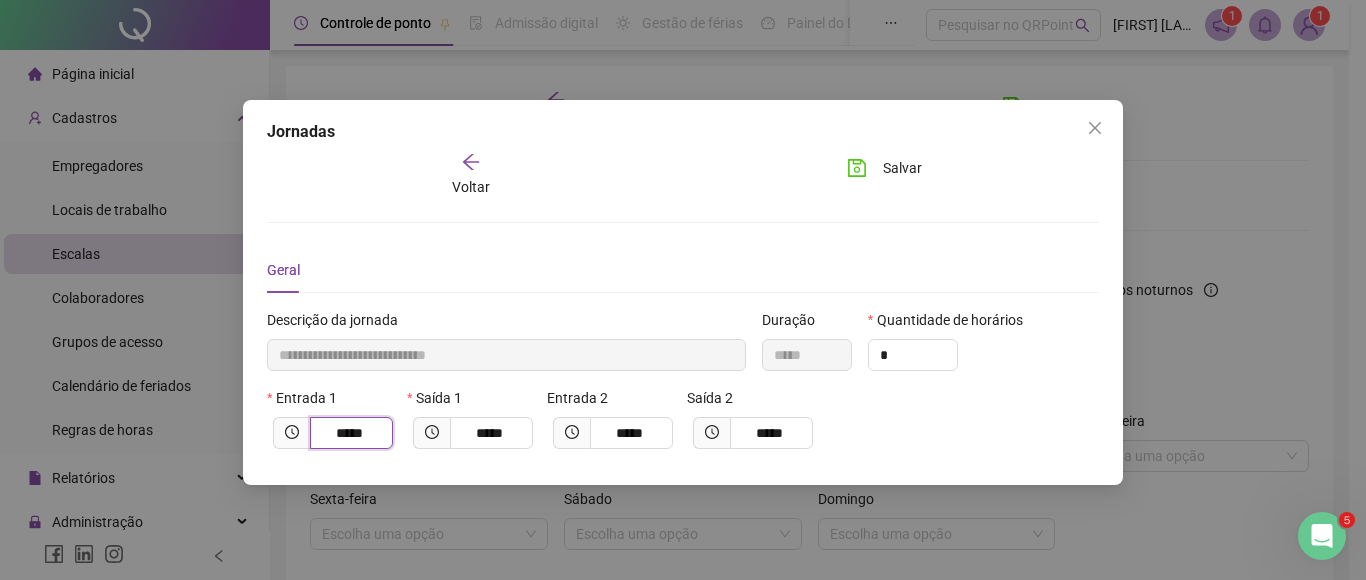 type on "*****" 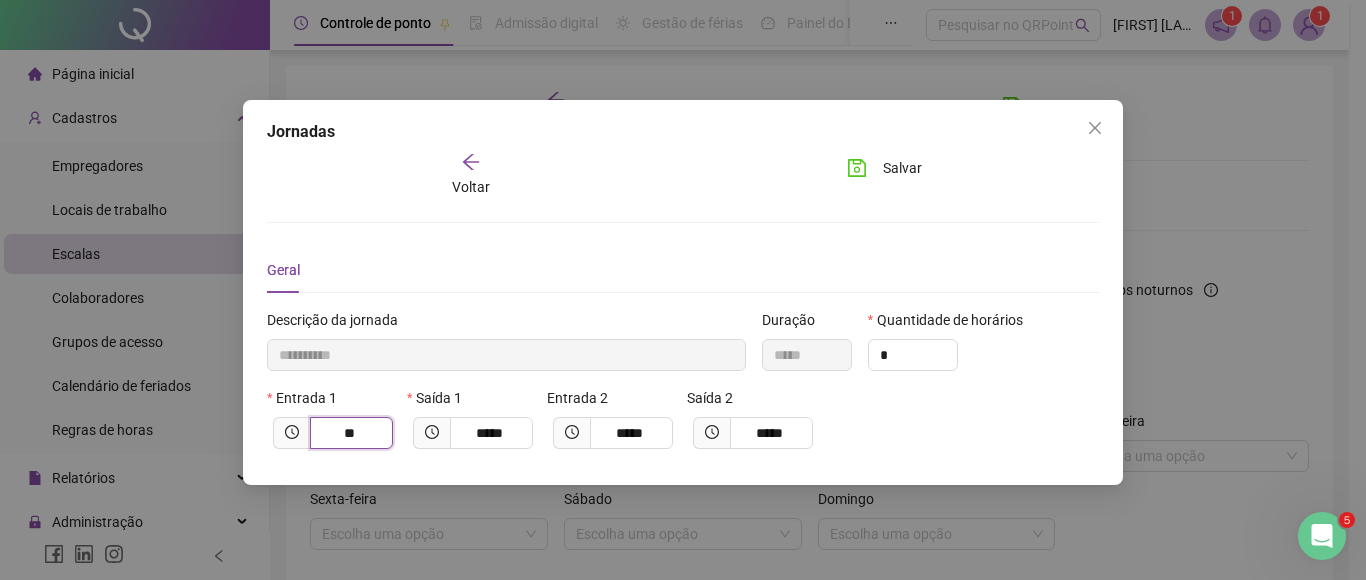 type on "*" 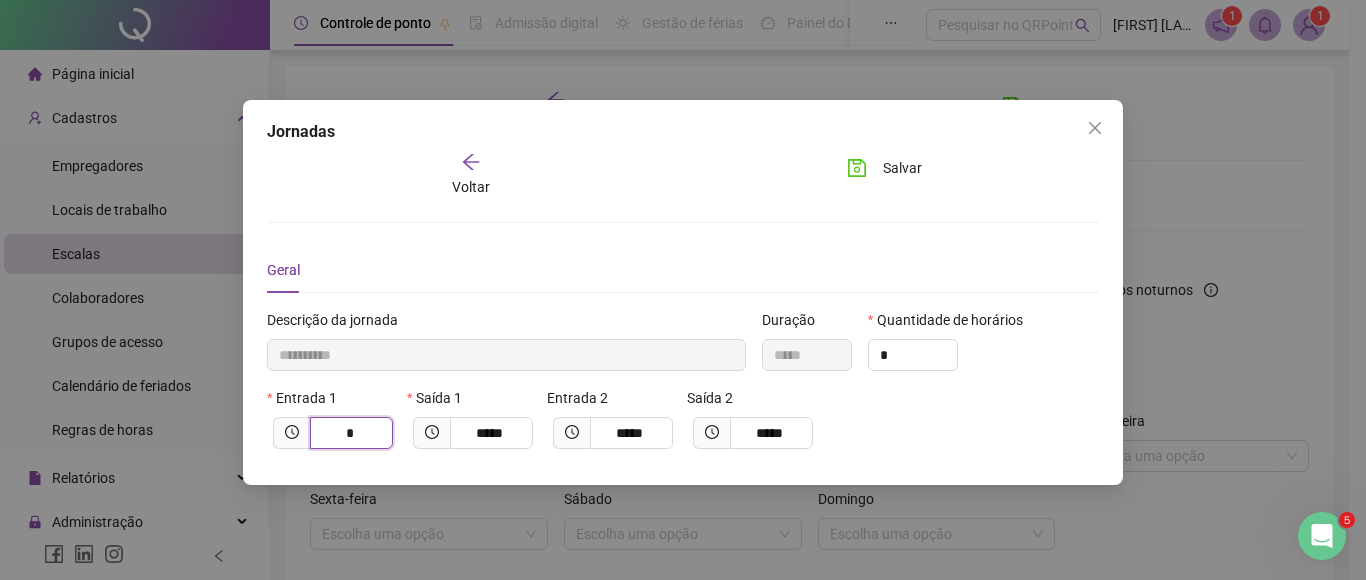 type on "*********" 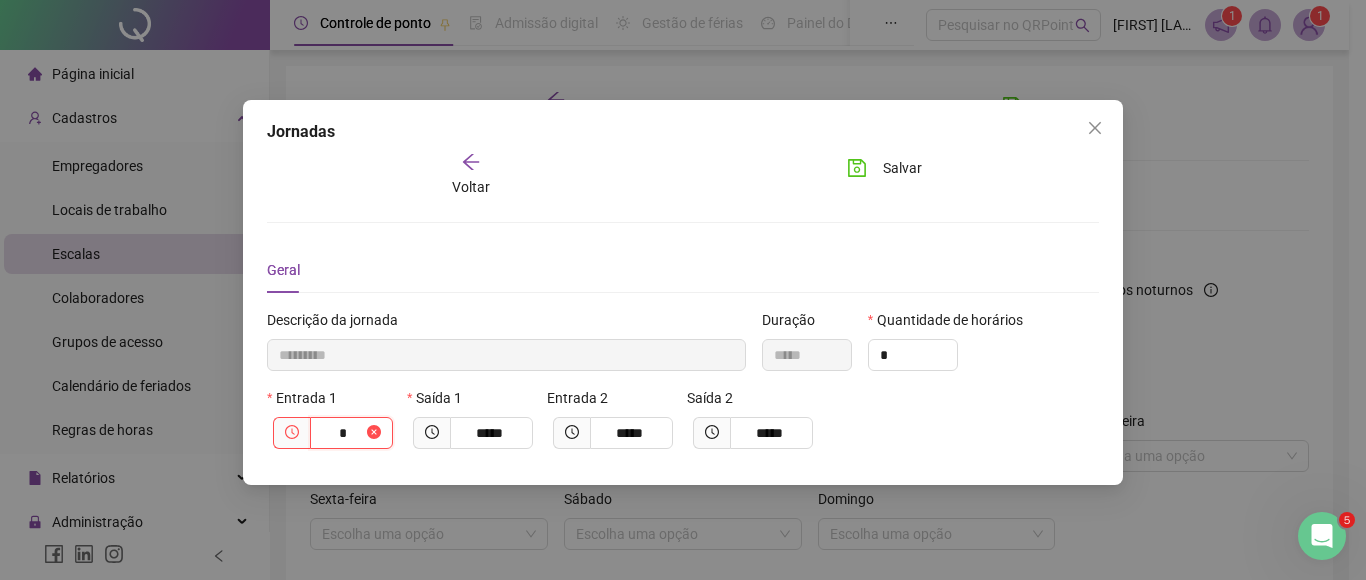 type 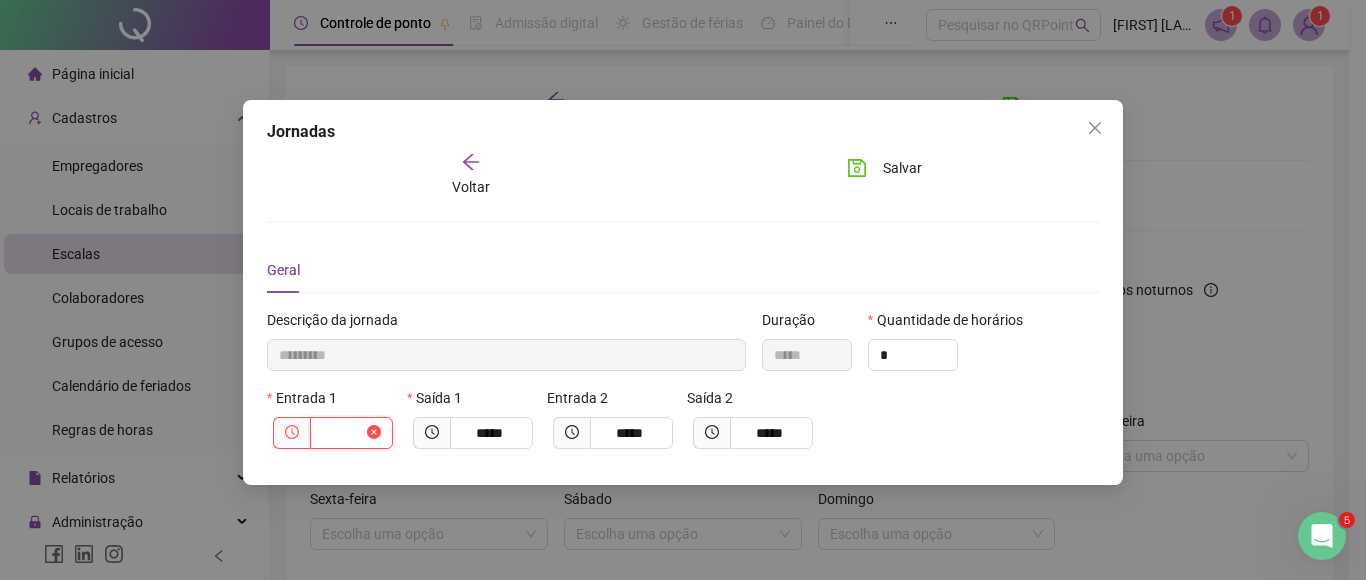 type on "*********" 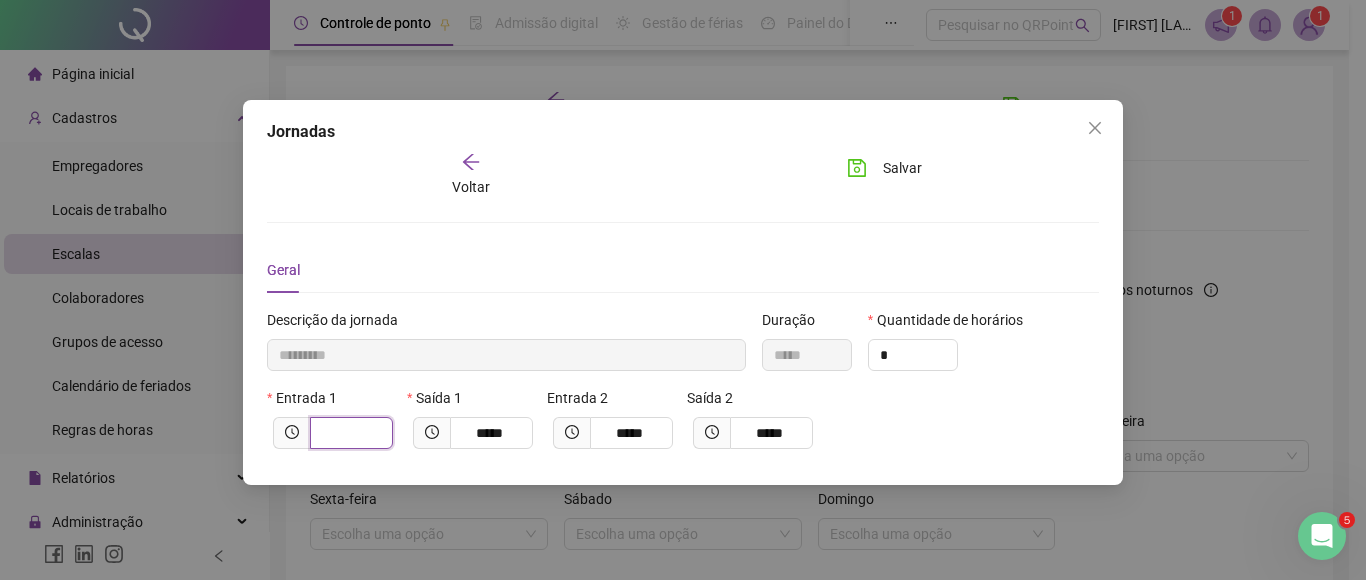 type on "*" 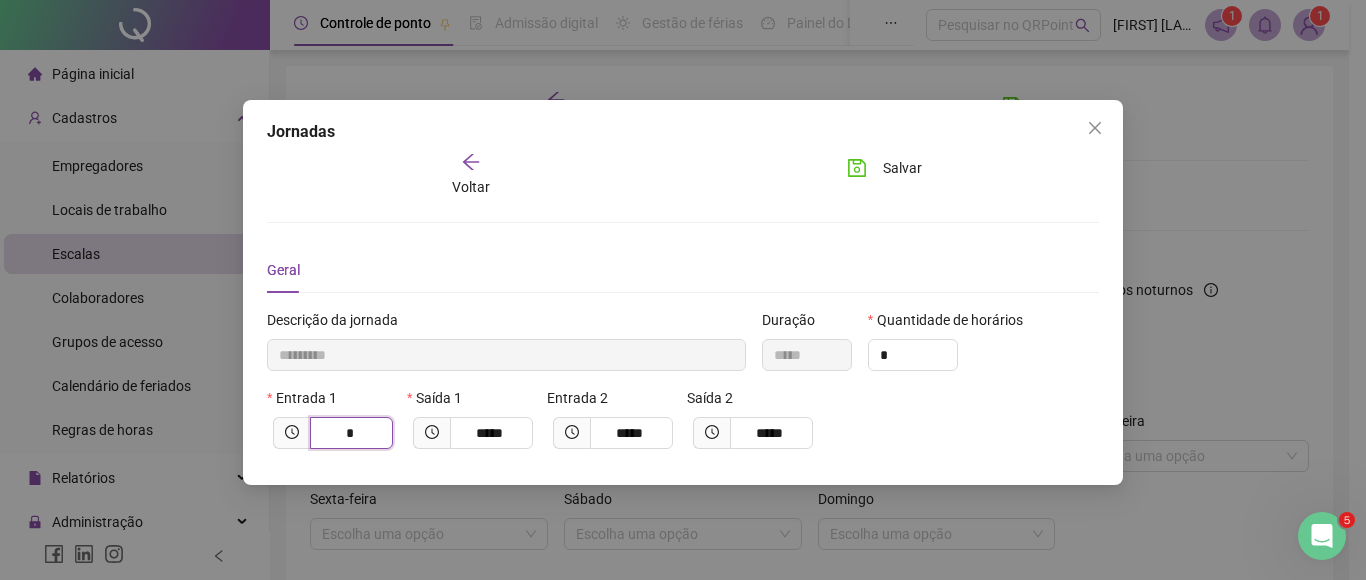 type on "*********" 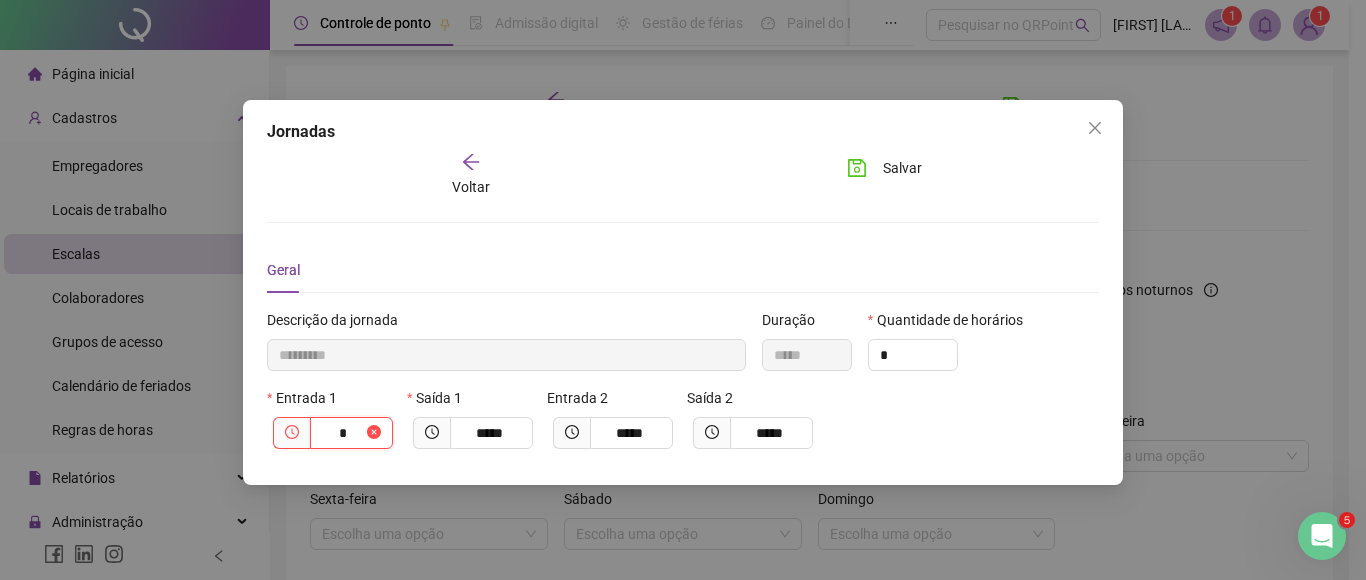 type on "**" 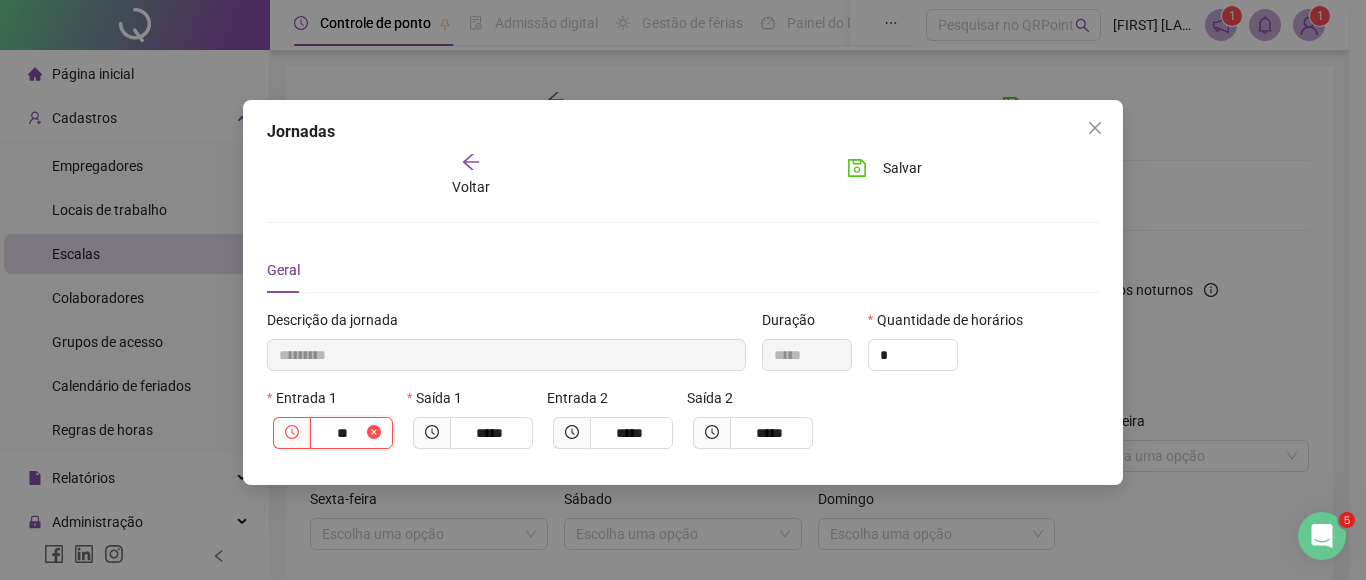 type on "**********" 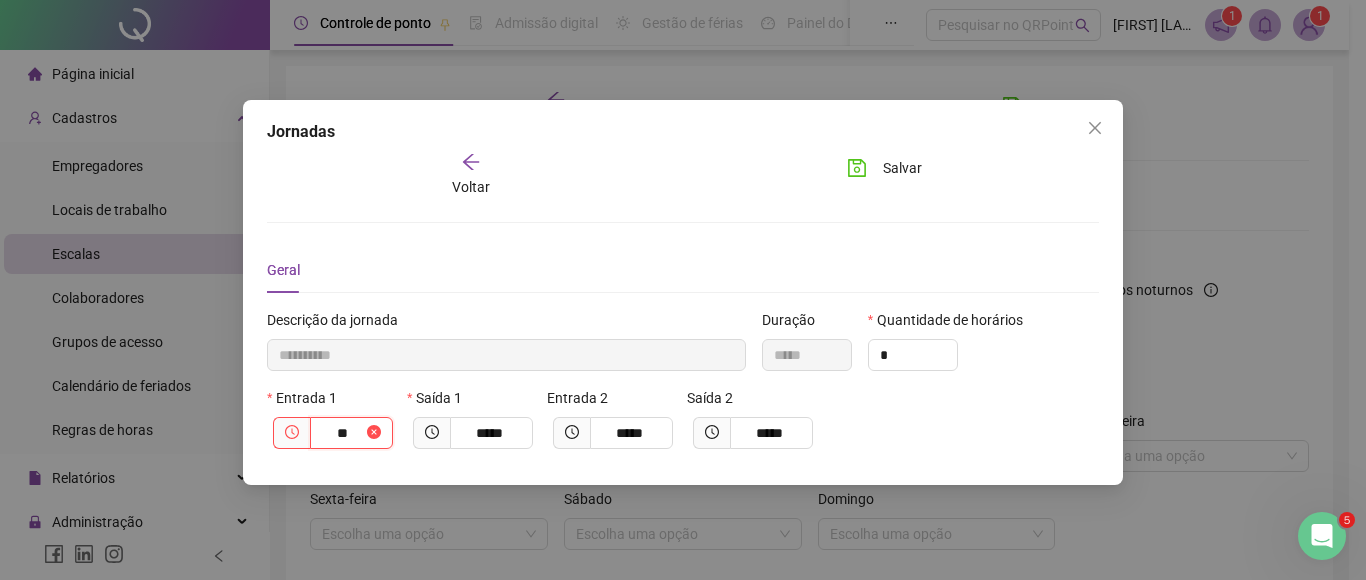 type on "****" 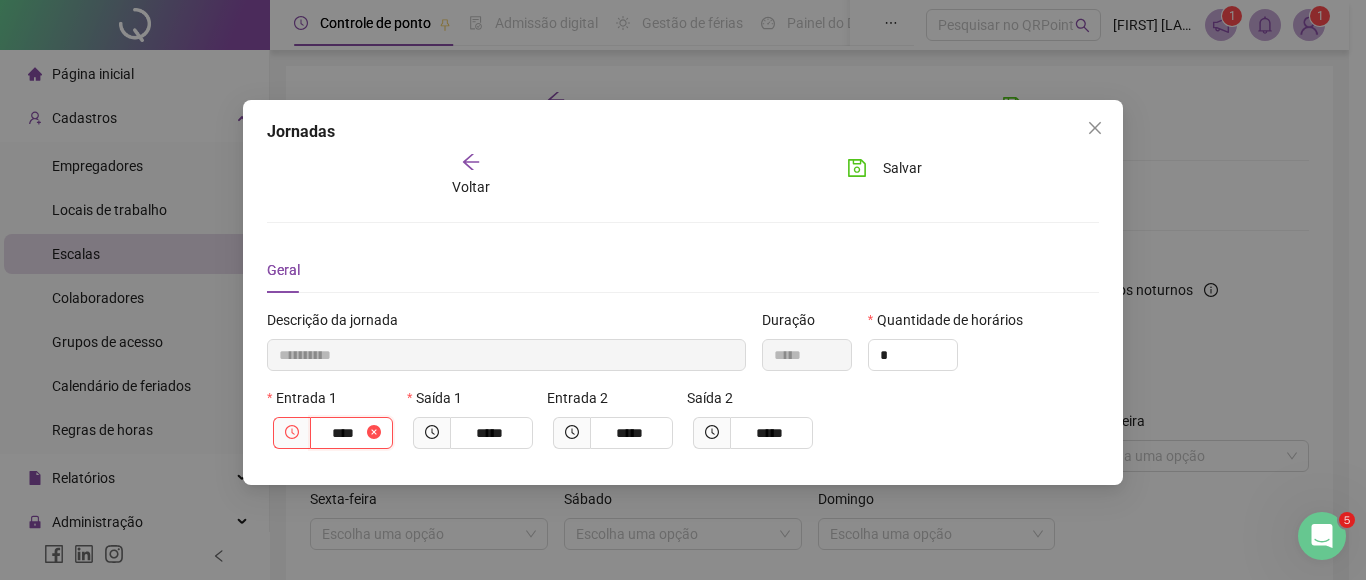 type on "**********" 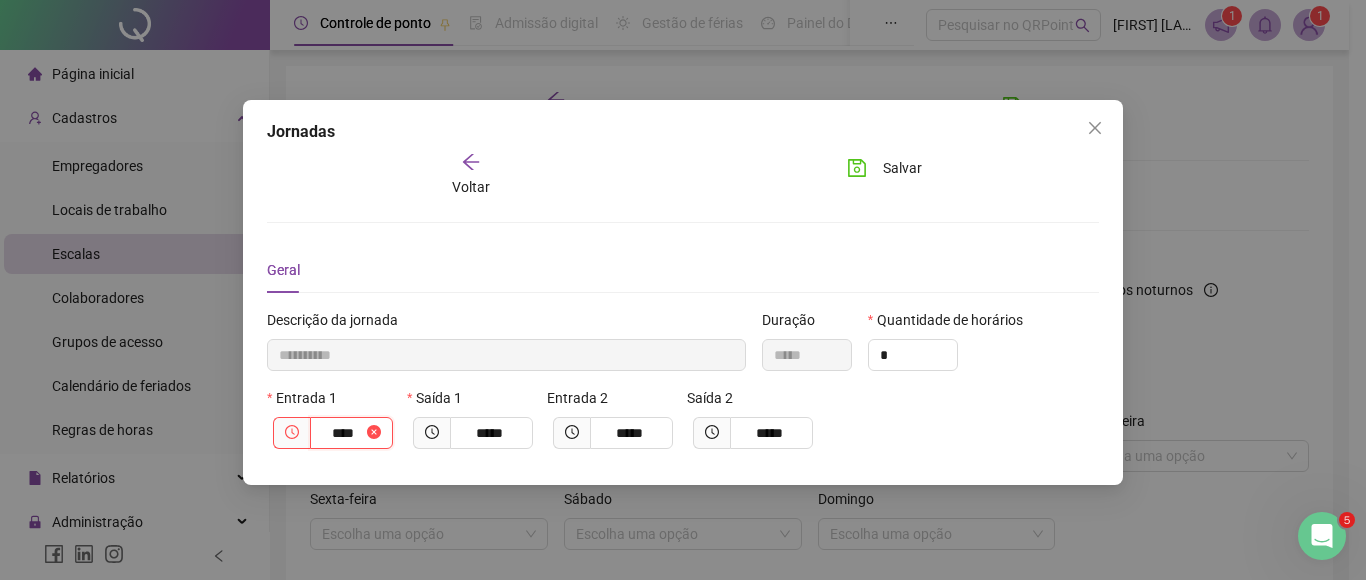 type on "*****" 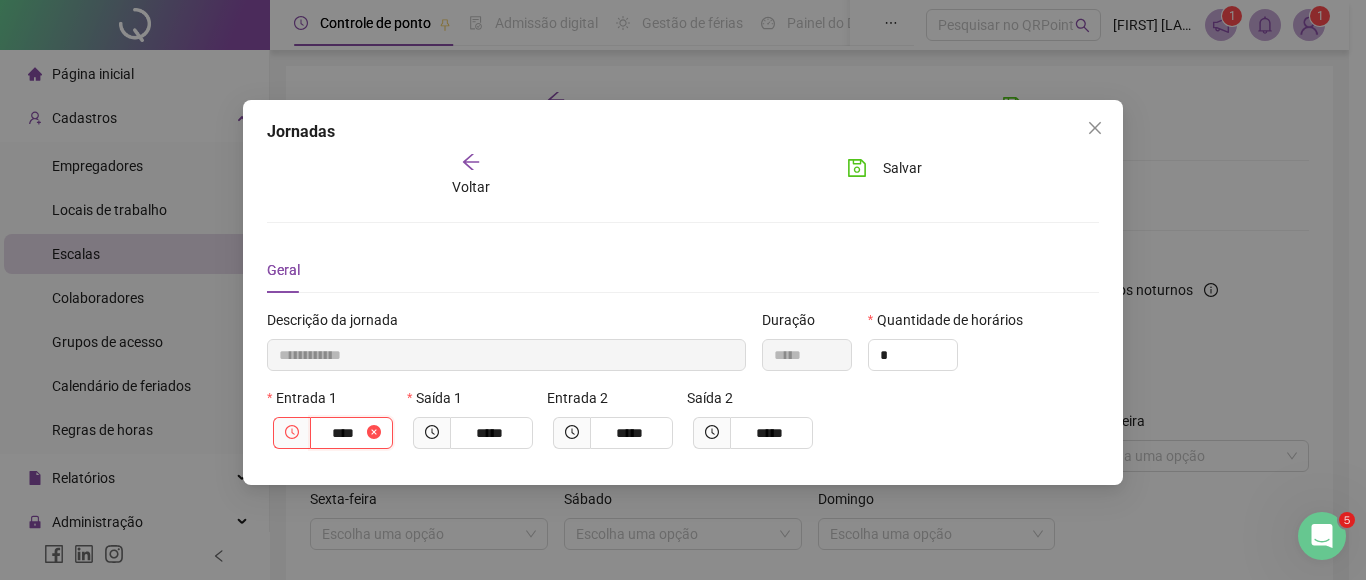 type on "**********" 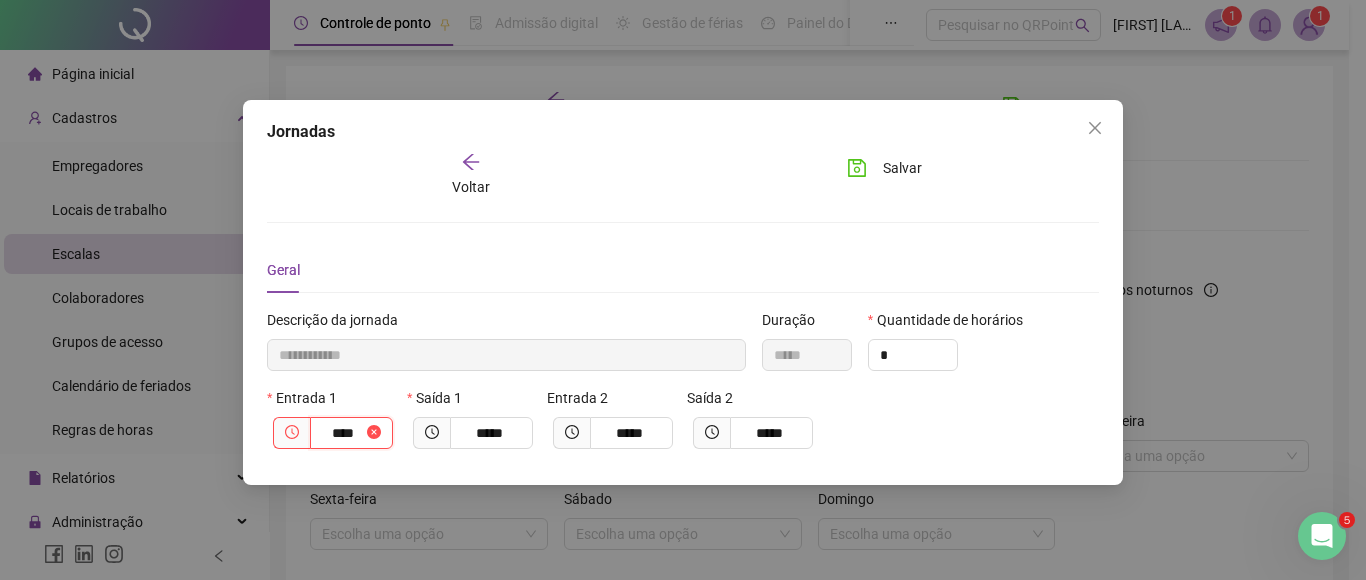 type on "*****" 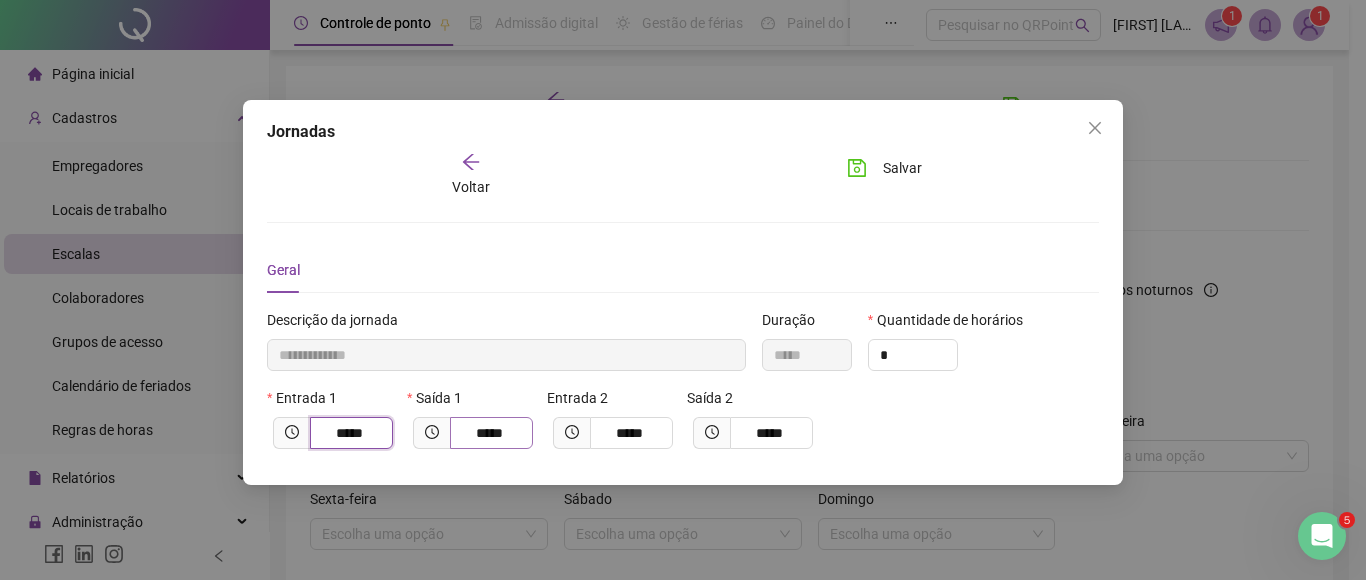 type on "*****" 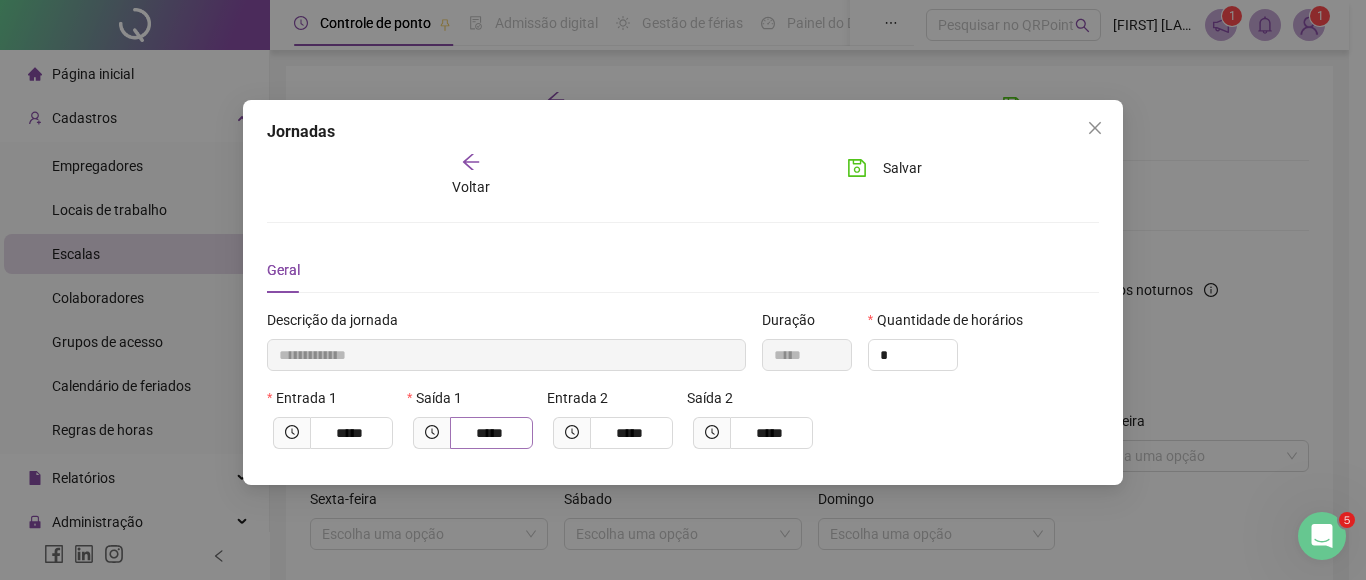 click on "*****" at bounding box center (491, 433) 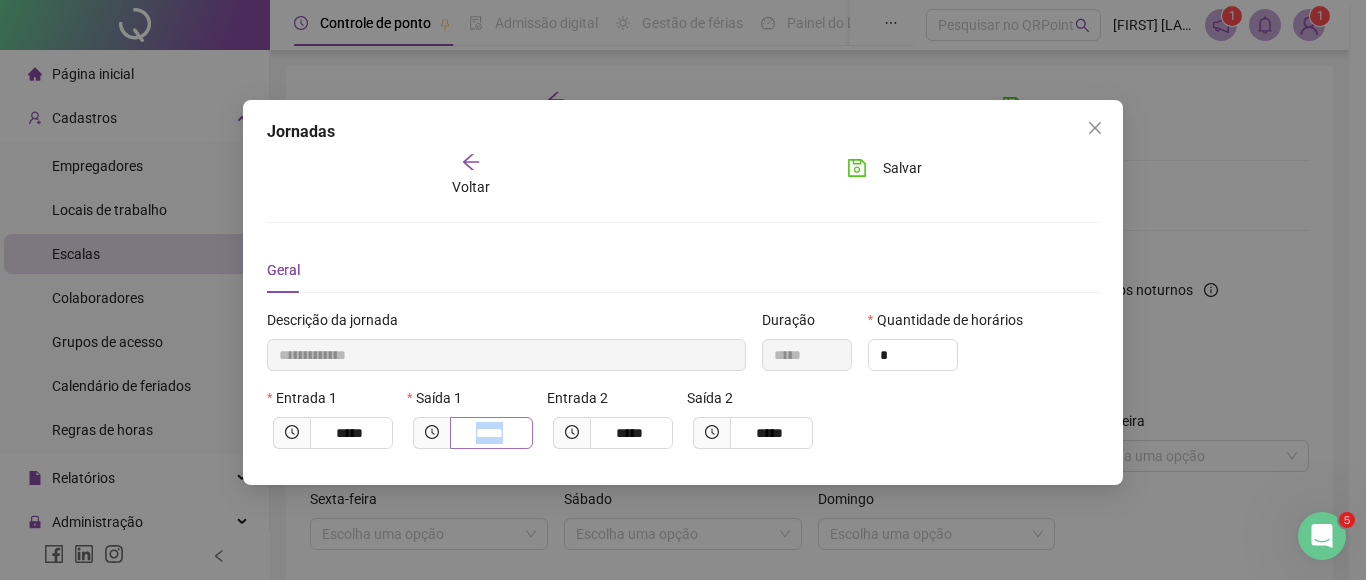 click on "*****" at bounding box center [491, 433] 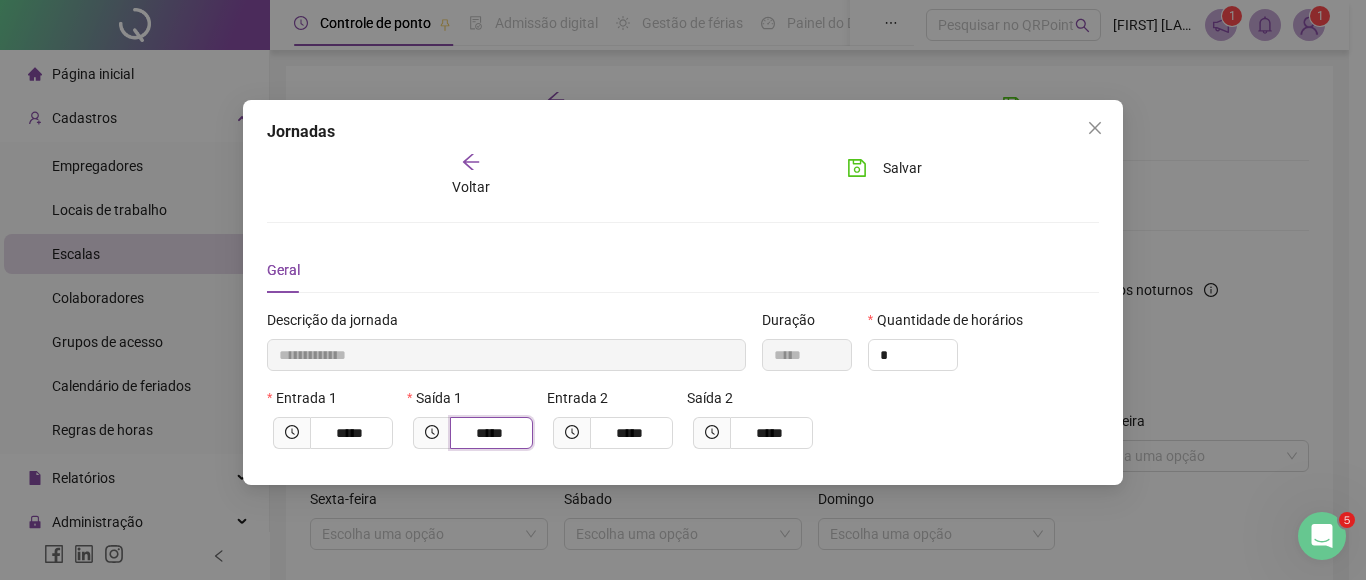 click on "*****" at bounding box center (489, 433) 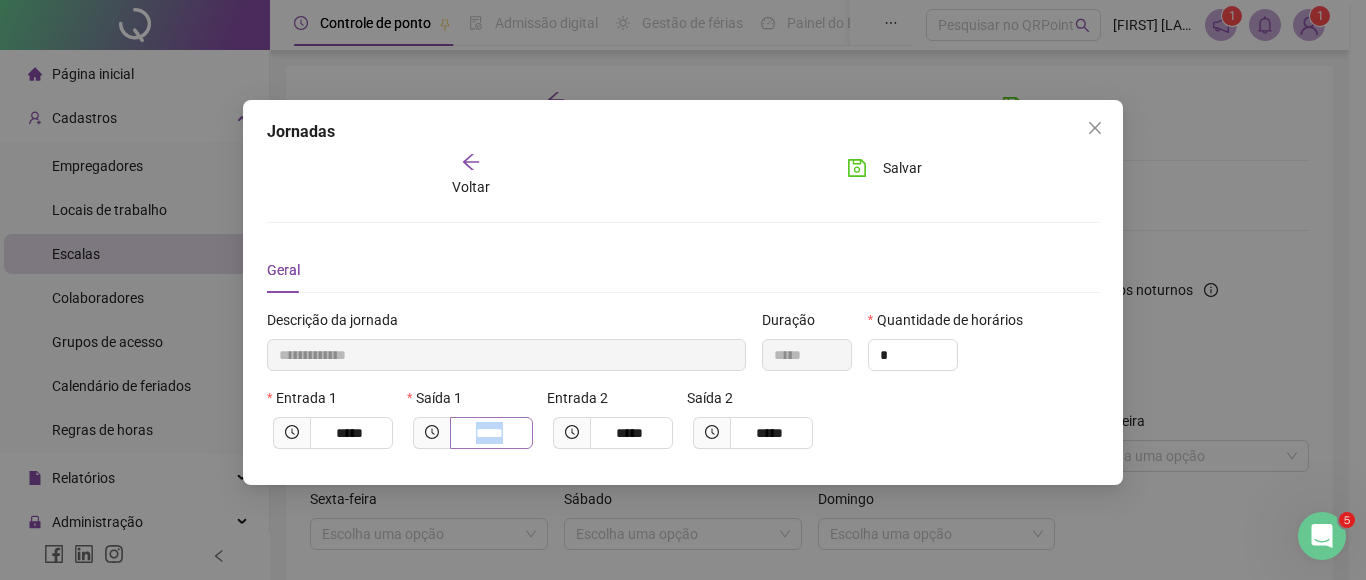 drag, startPoint x: 537, startPoint y: 434, endPoint x: 484, endPoint y: 436, distance: 53.037724 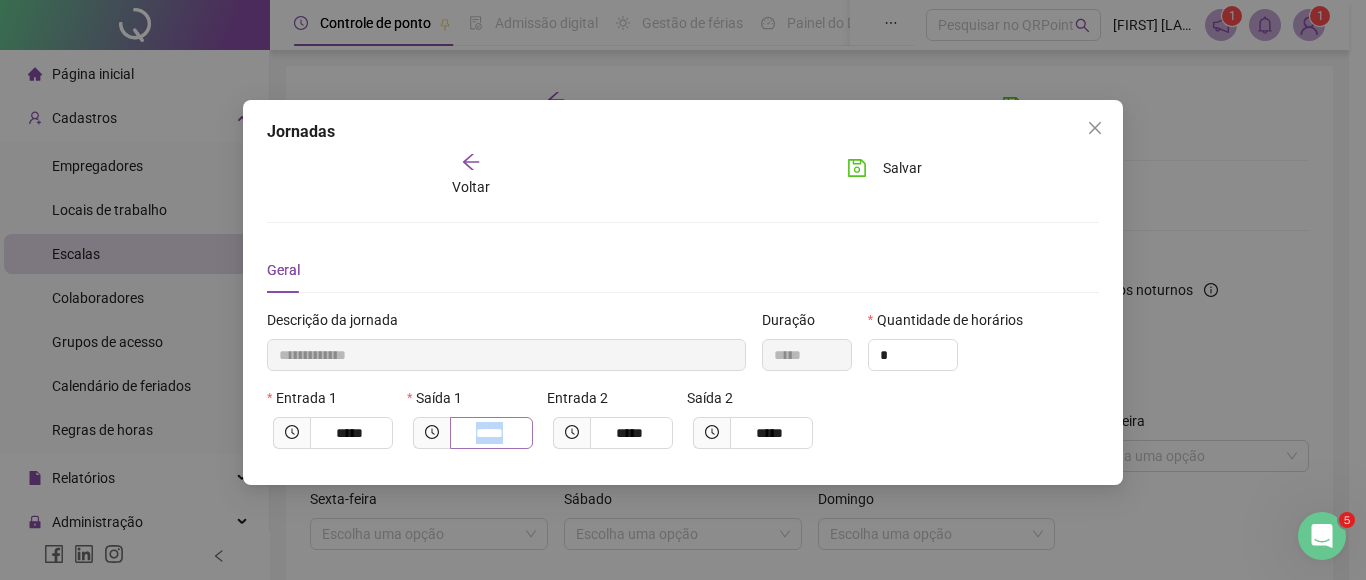 click on "*****" at bounding box center (473, 433) 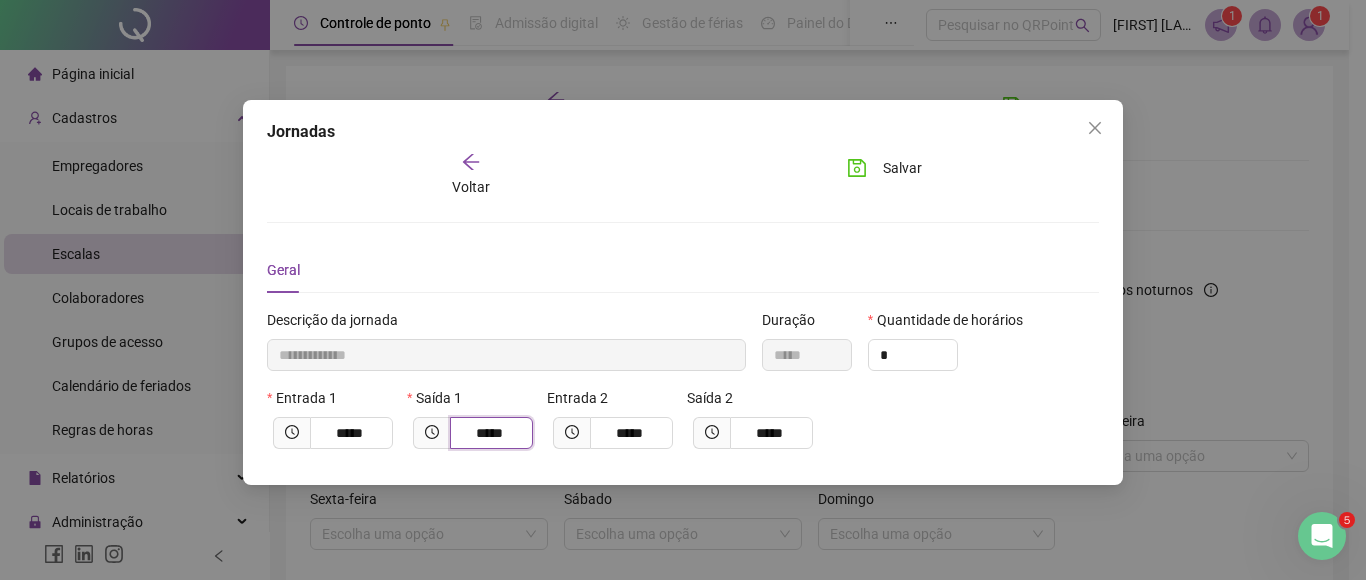 drag, startPoint x: 513, startPoint y: 430, endPoint x: 482, endPoint y: 431, distance: 31.016125 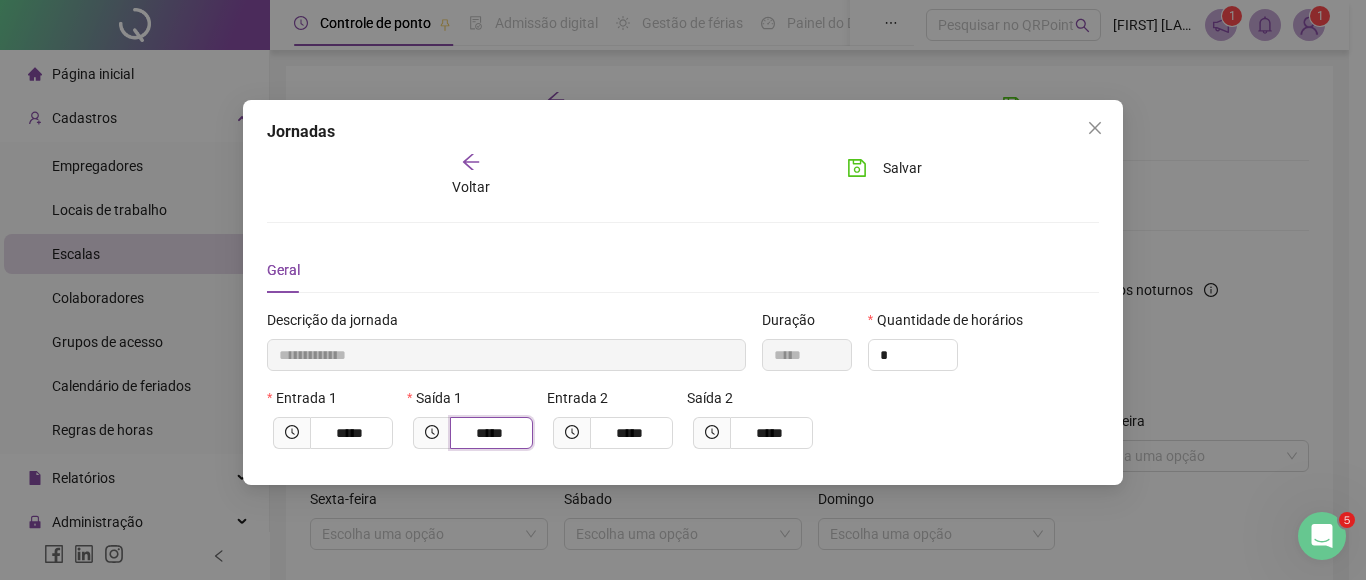 click on "*****" at bounding box center [489, 433] 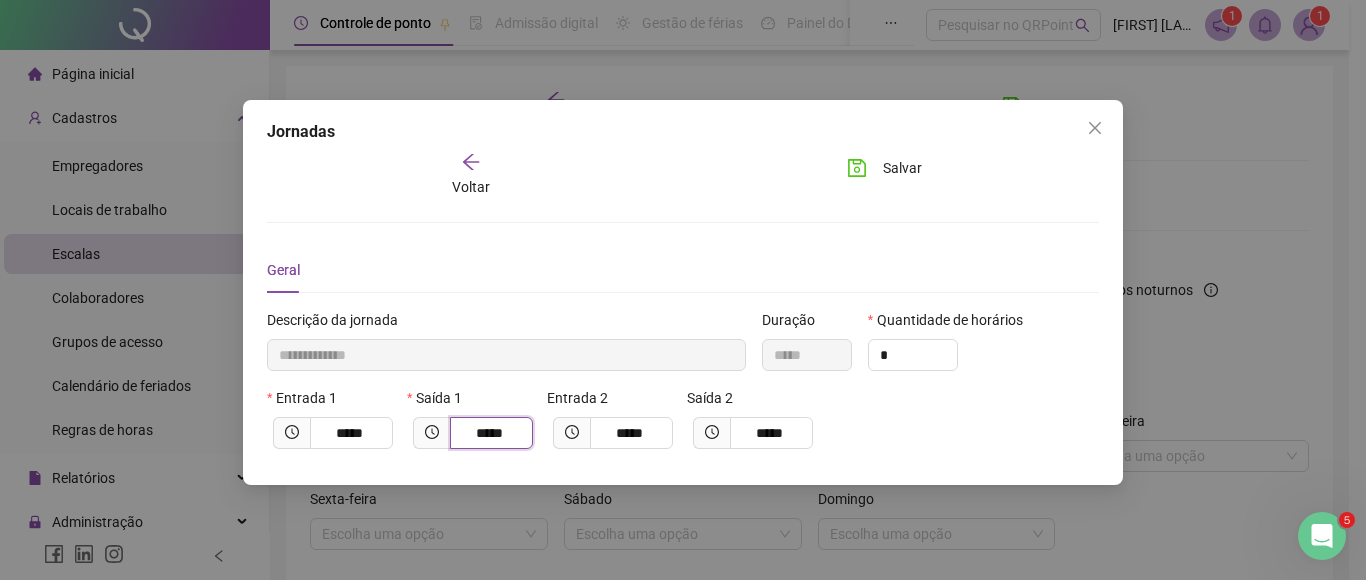 type on "*" 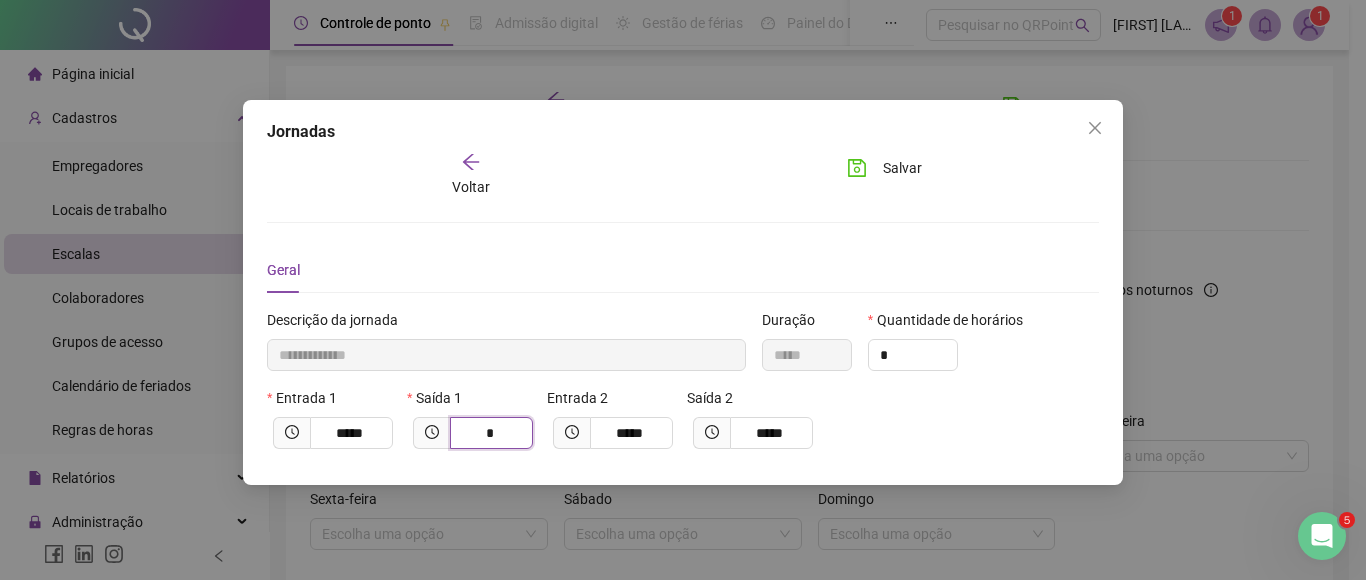 type on "*********" 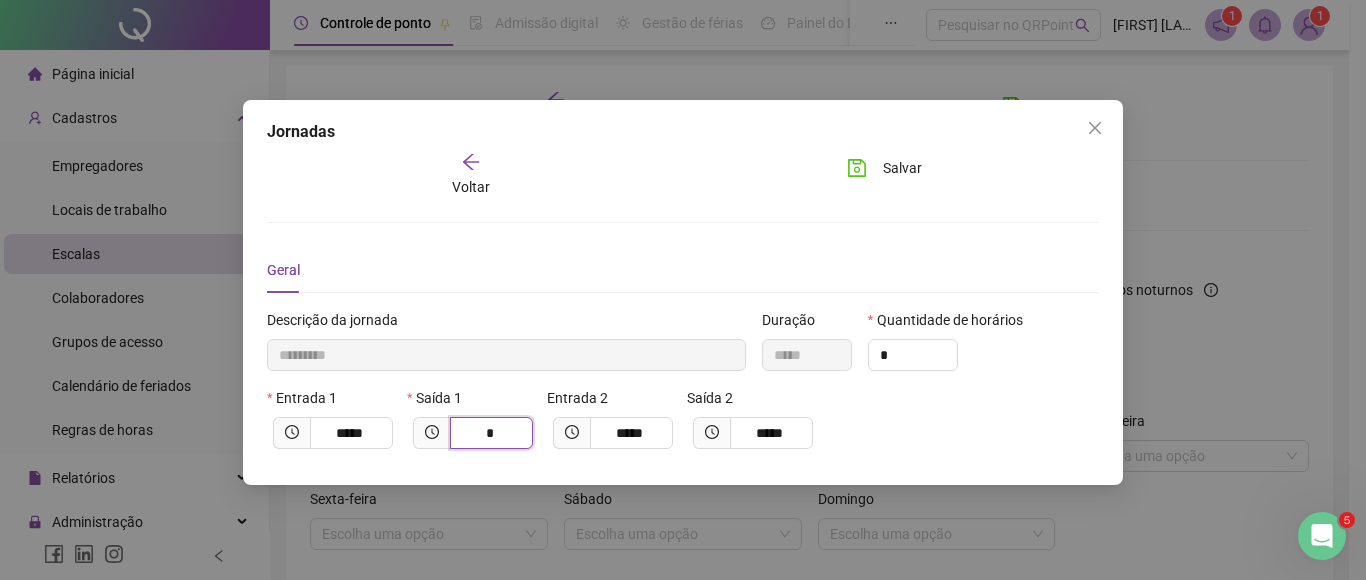 type 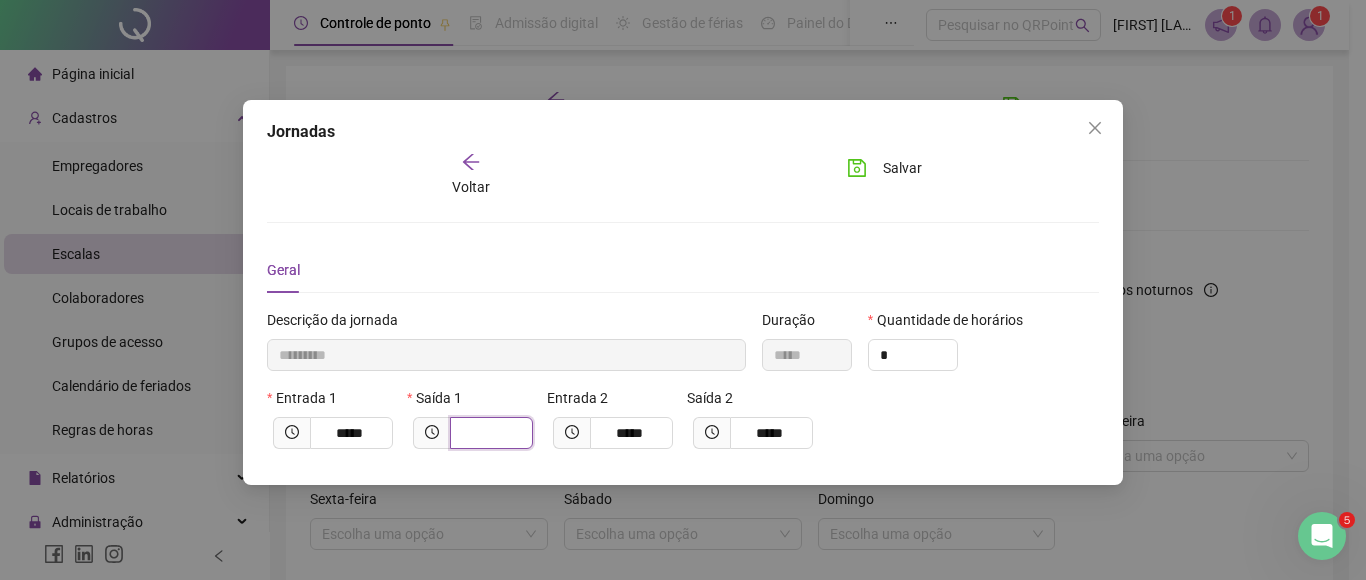 type on "*********" 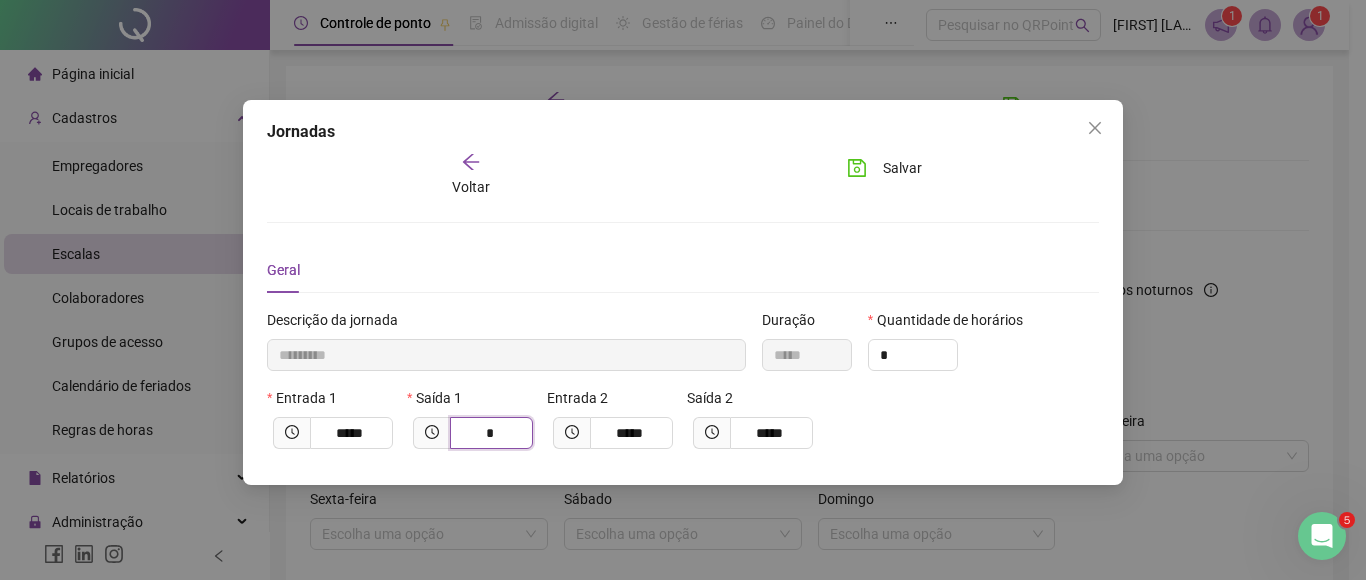 type on "**" 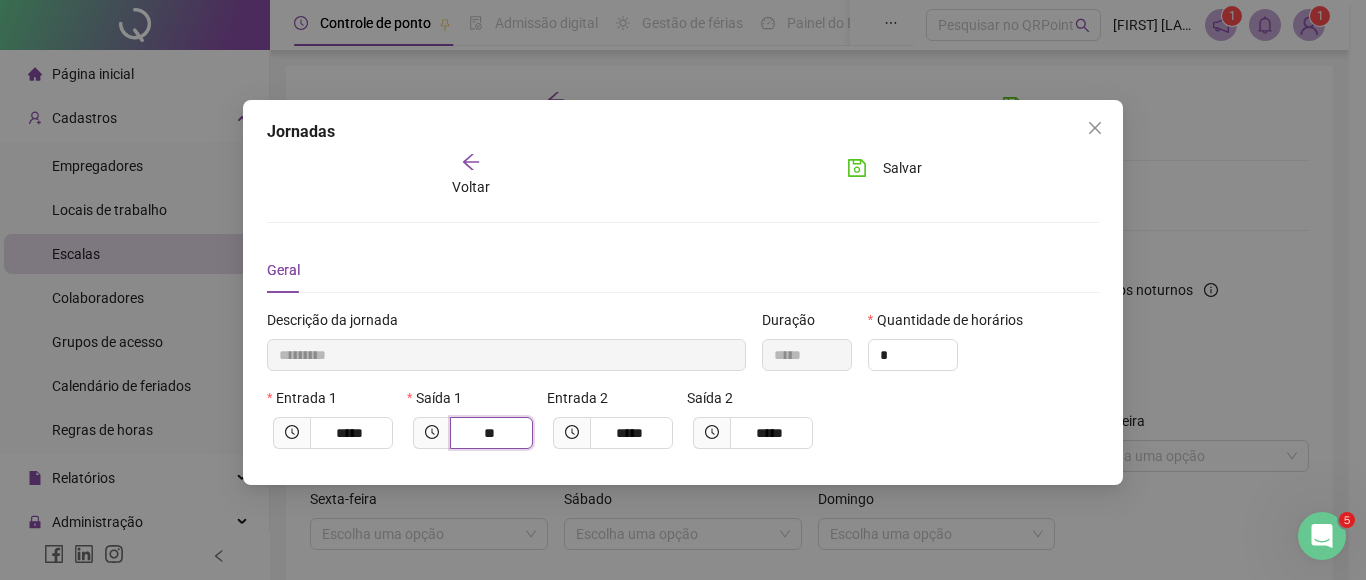 type on "**********" 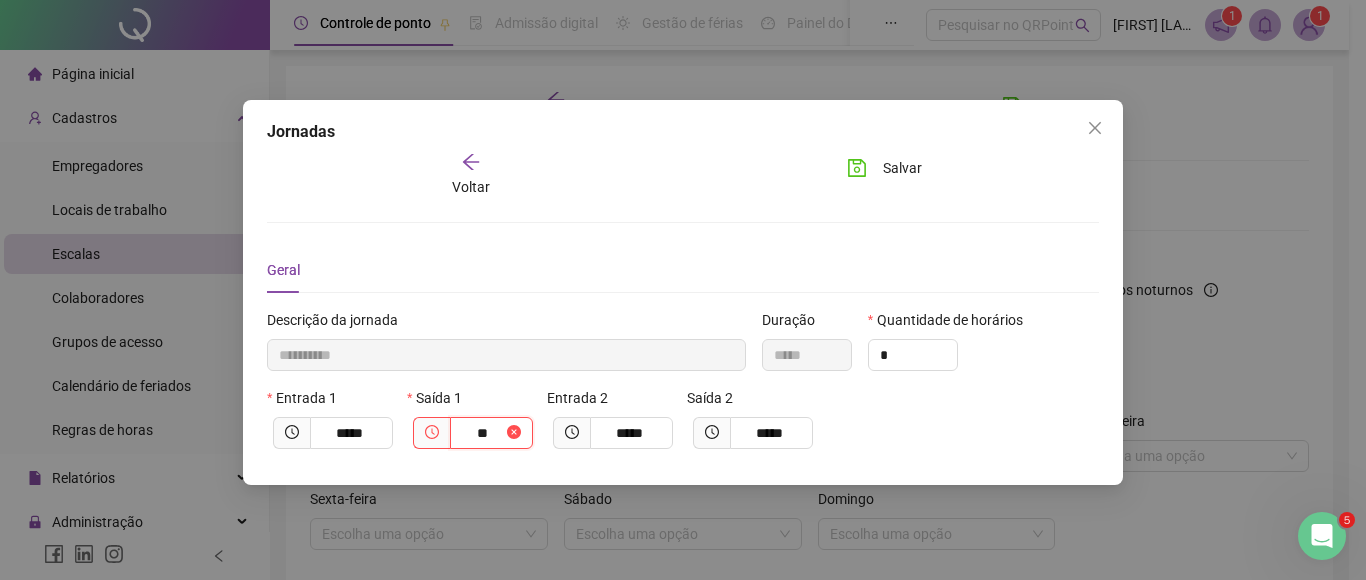 type on "****" 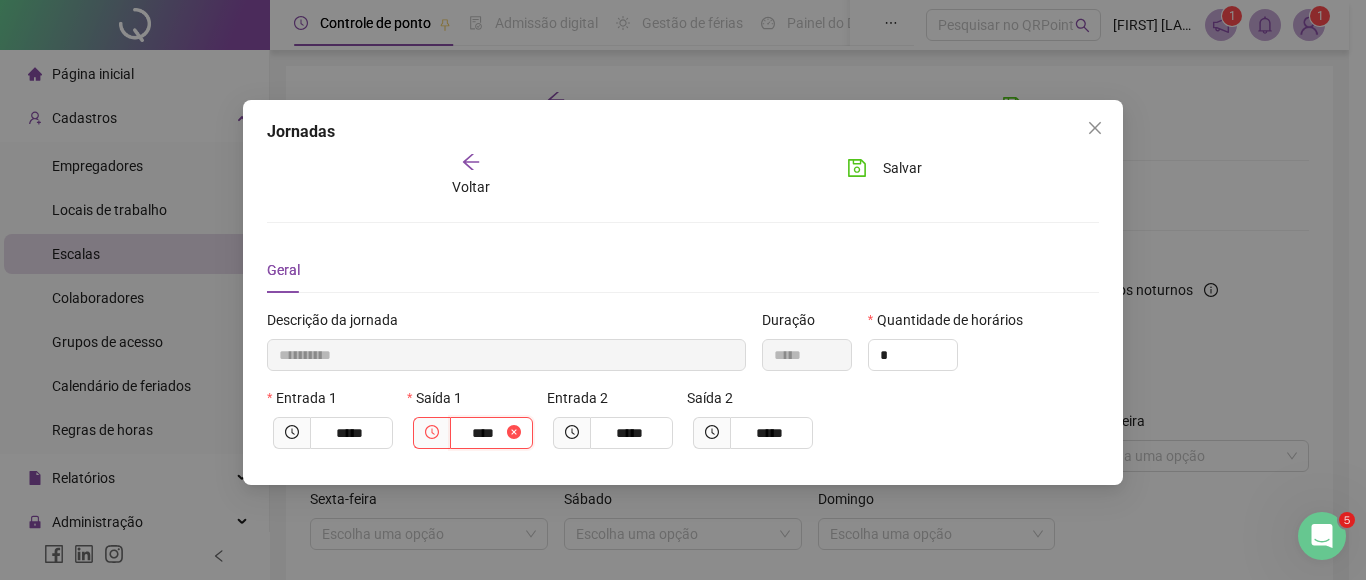 type on "**********" 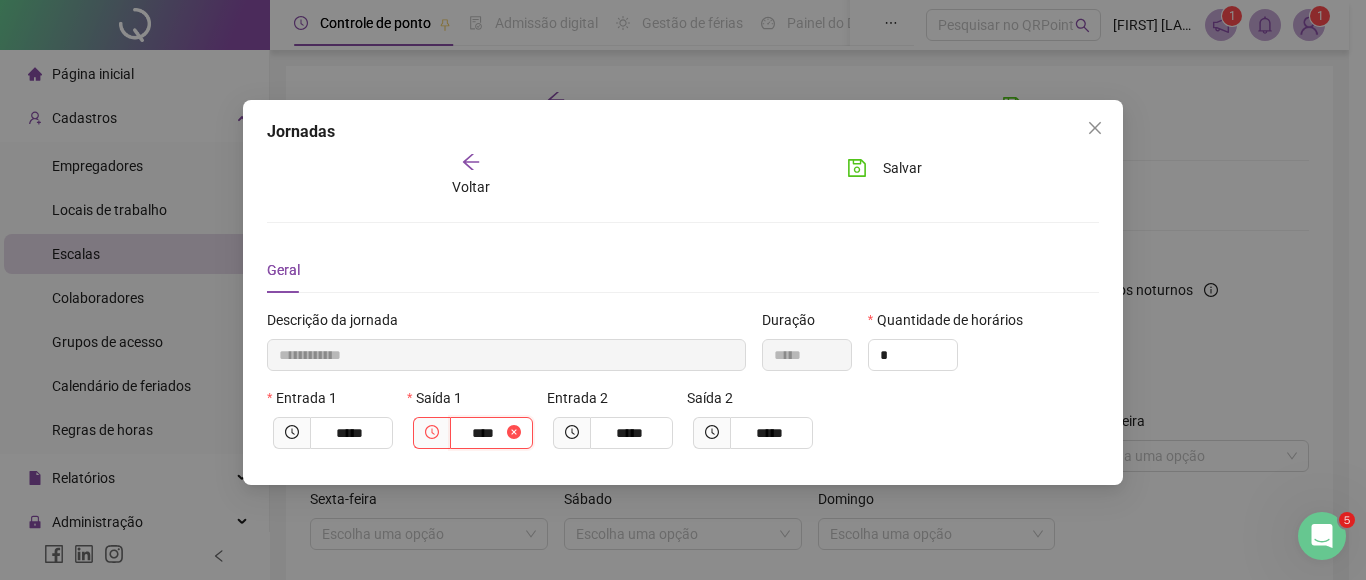 type on "**********" 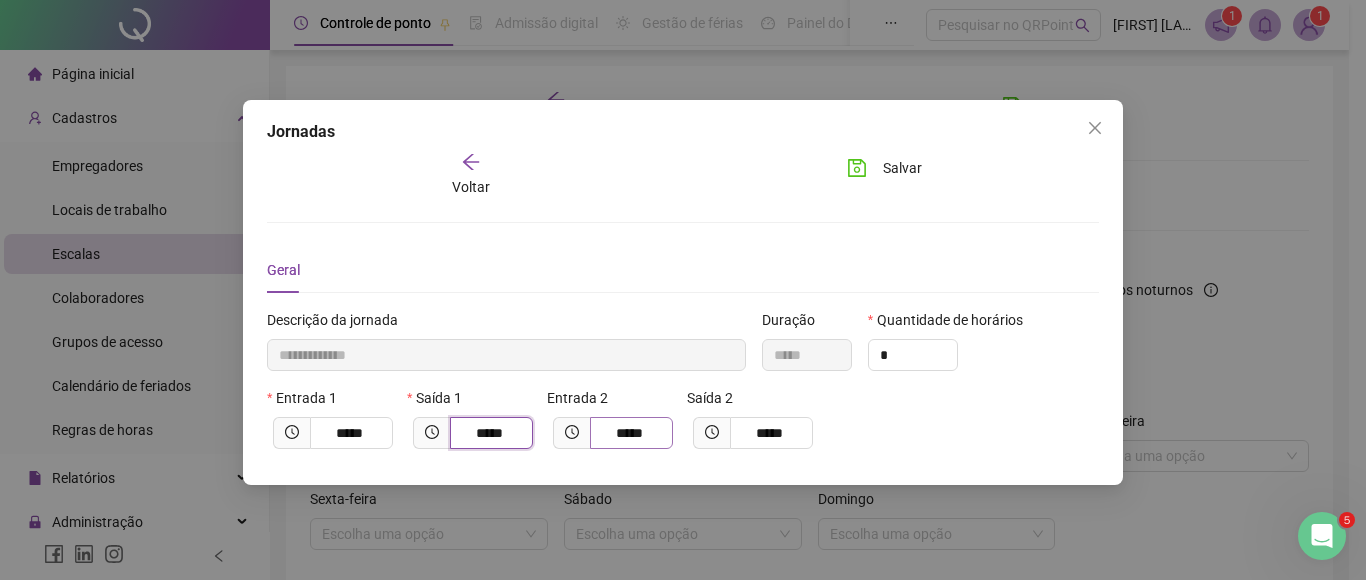 type on "*****" 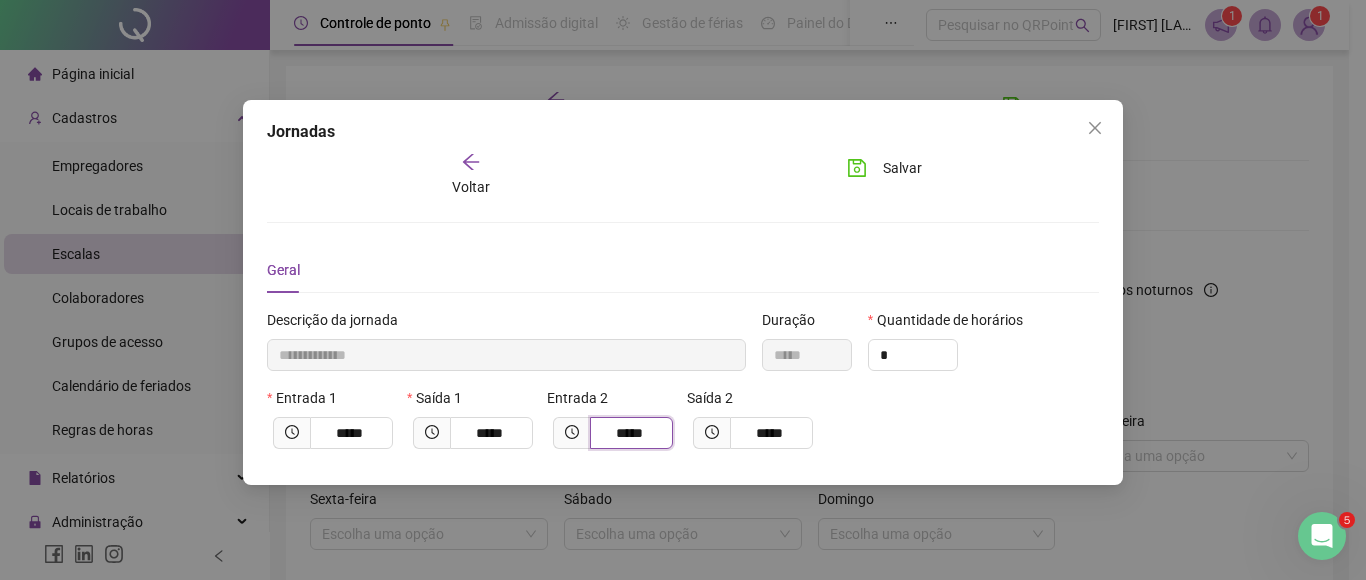 drag, startPoint x: 622, startPoint y: 430, endPoint x: 498, endPoint y: 370, distance: 137.7534 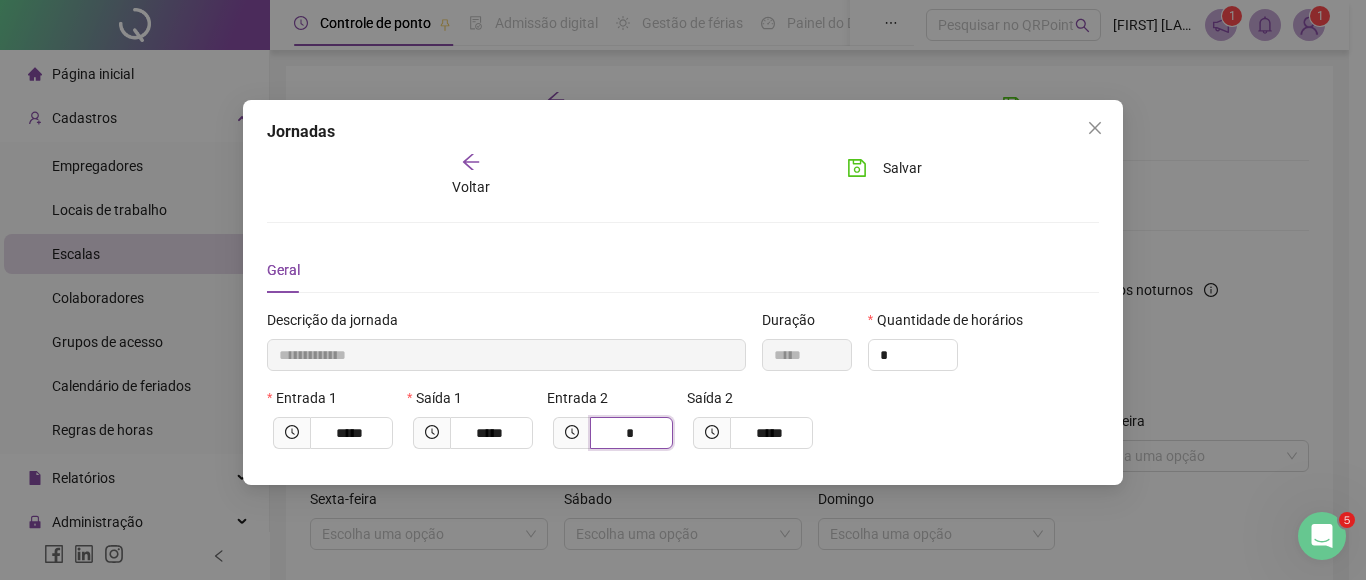 type on "**********" 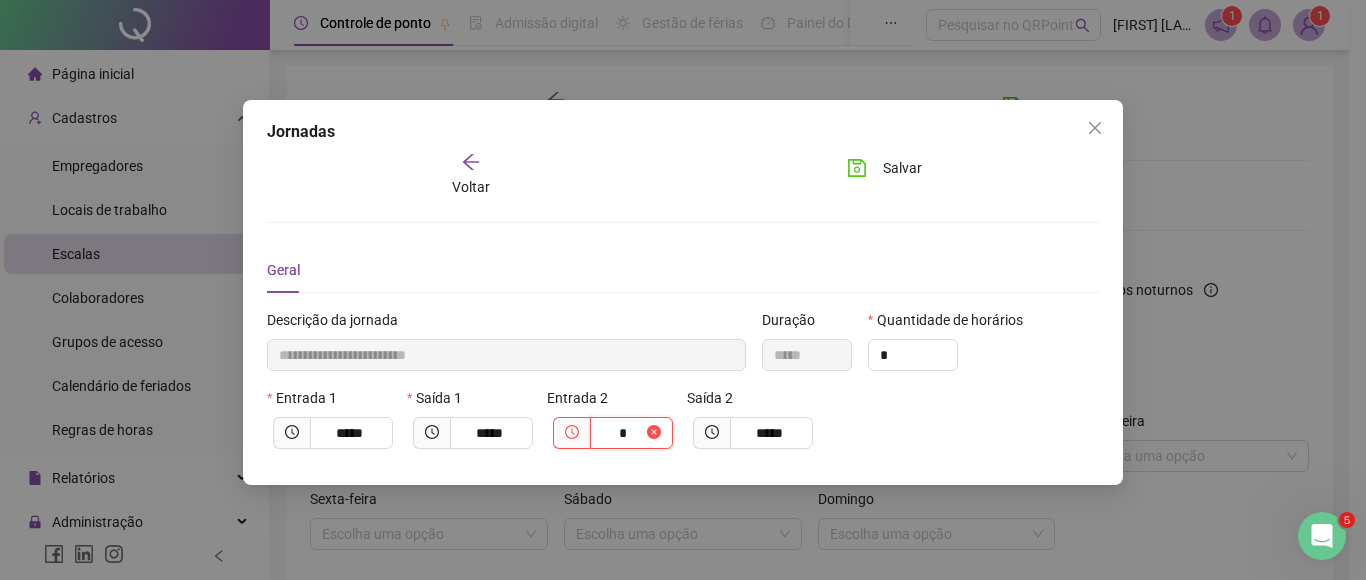 type on "**********" 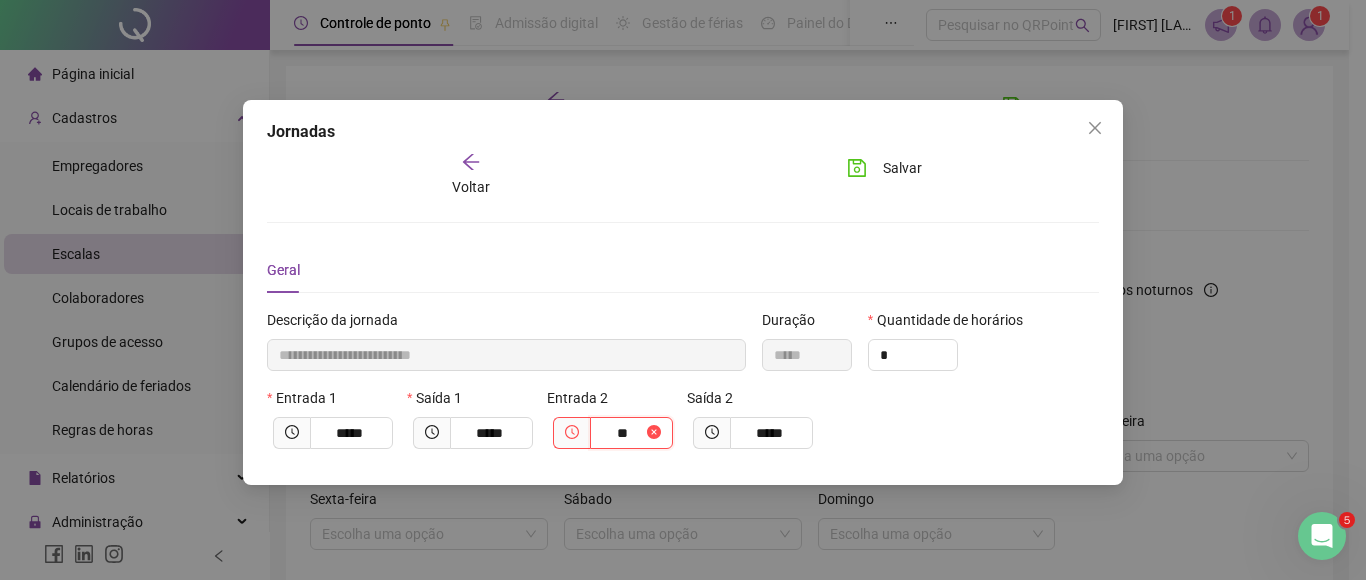type on "**********" 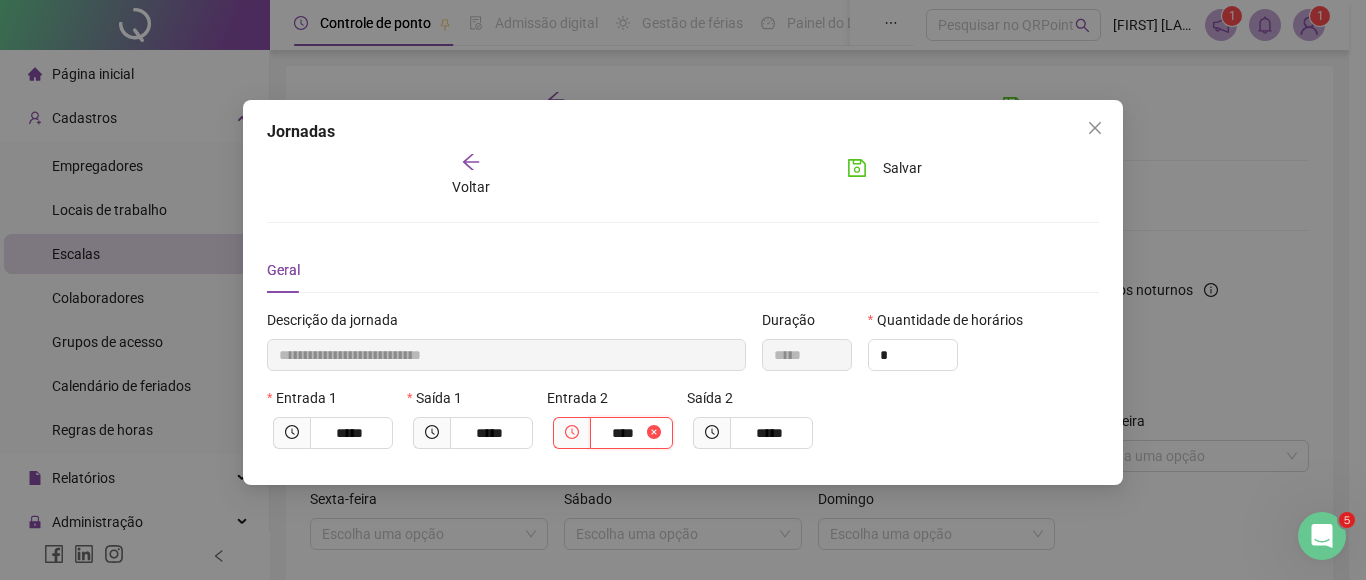type on "*****" 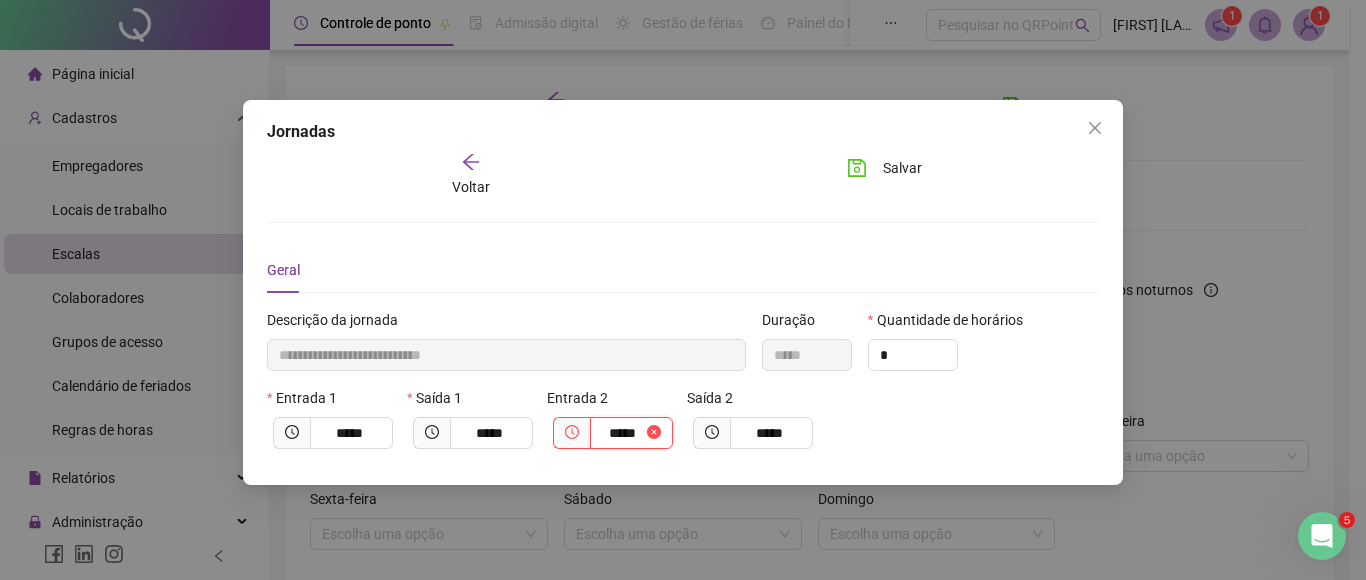 type on "**********" 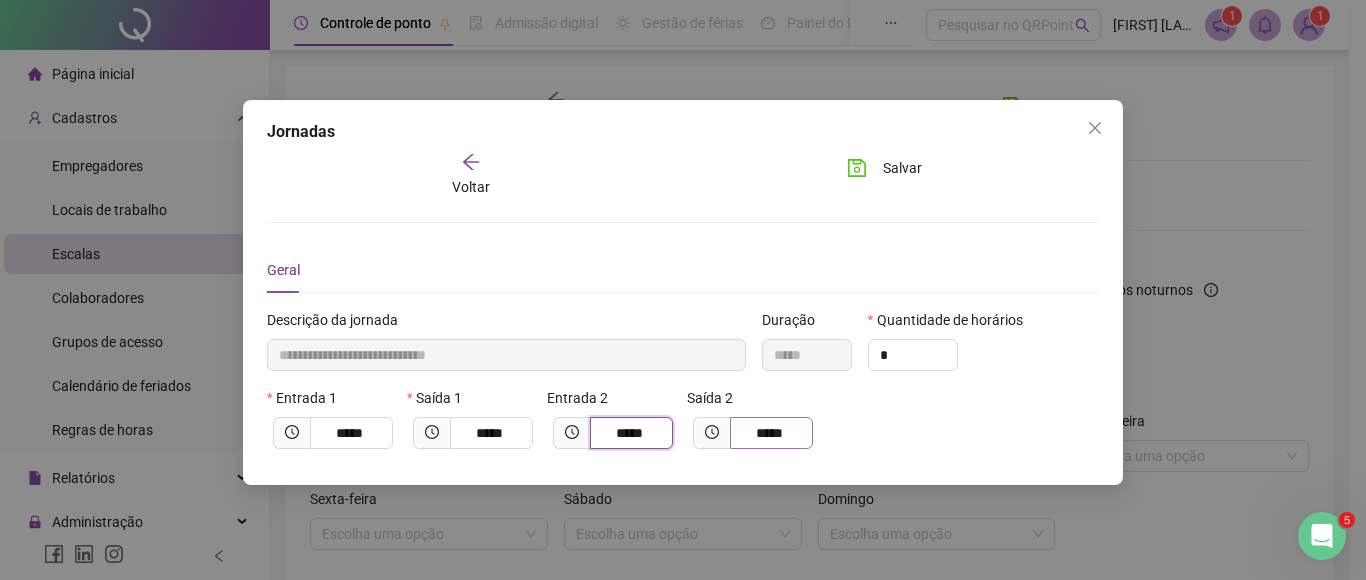 type on "*****" 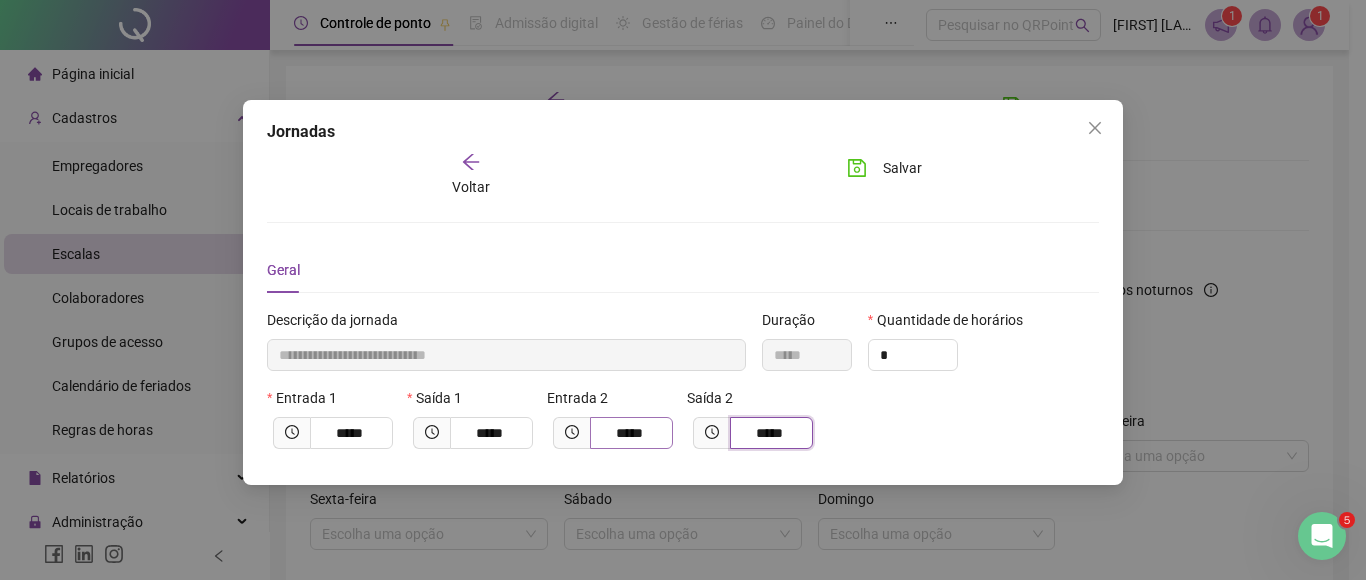 drag, startPoint x: 754, startPoint y: 435, endPoint x: 663, endPoint y: 439, distance: 91.08787 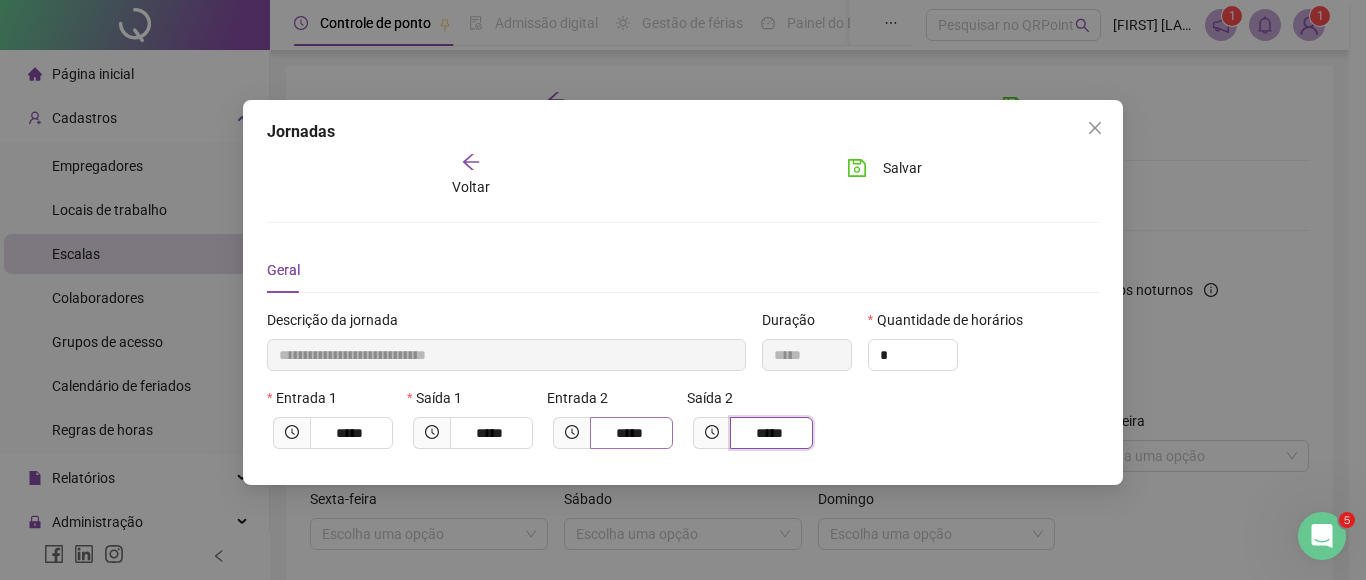 click on "Entrada 1 ***** Saída 1 ***** Entrada 2 ***** Saída 2 *****" at bounding box center [683, 426] 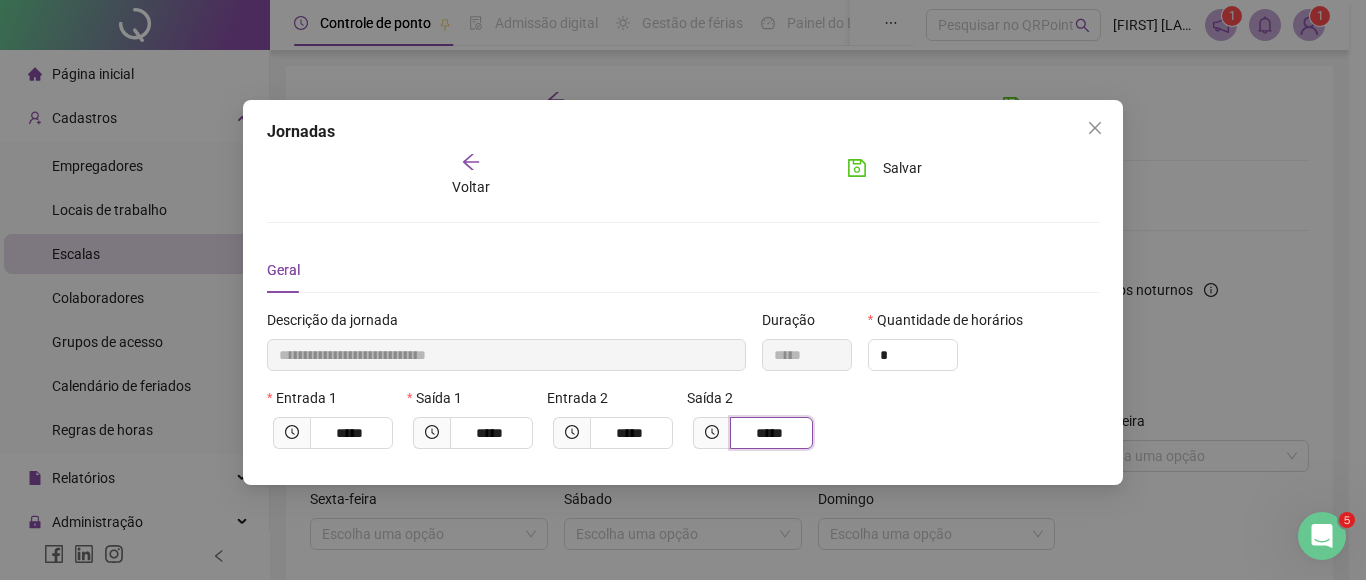 type on "*" 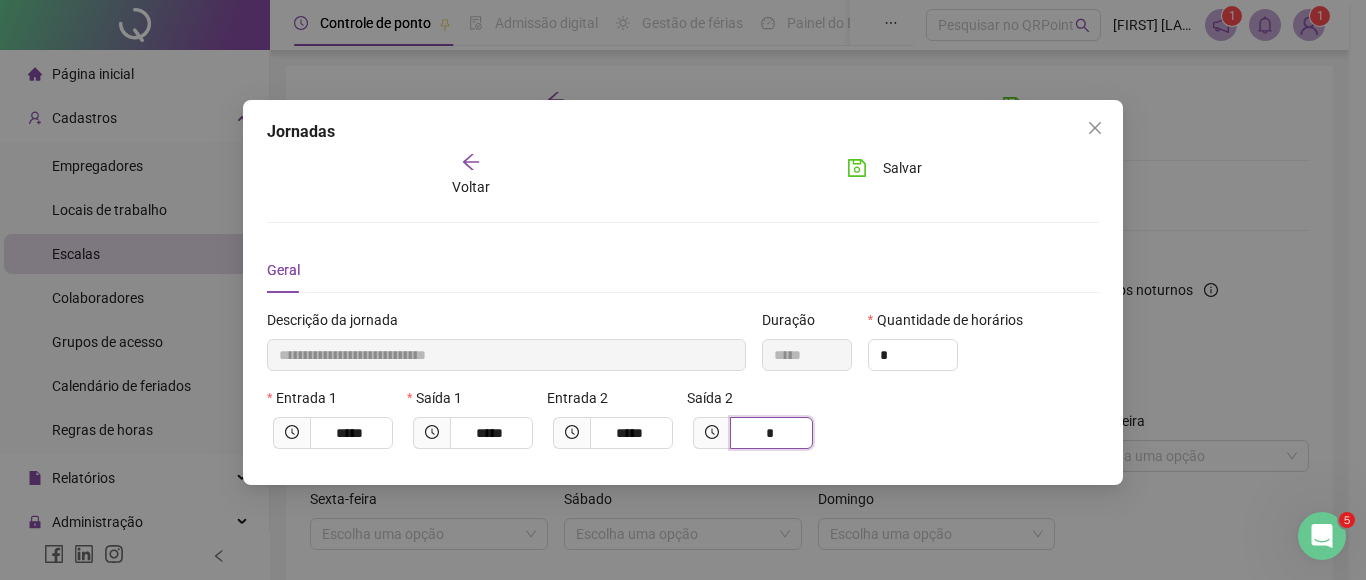type on "**********" 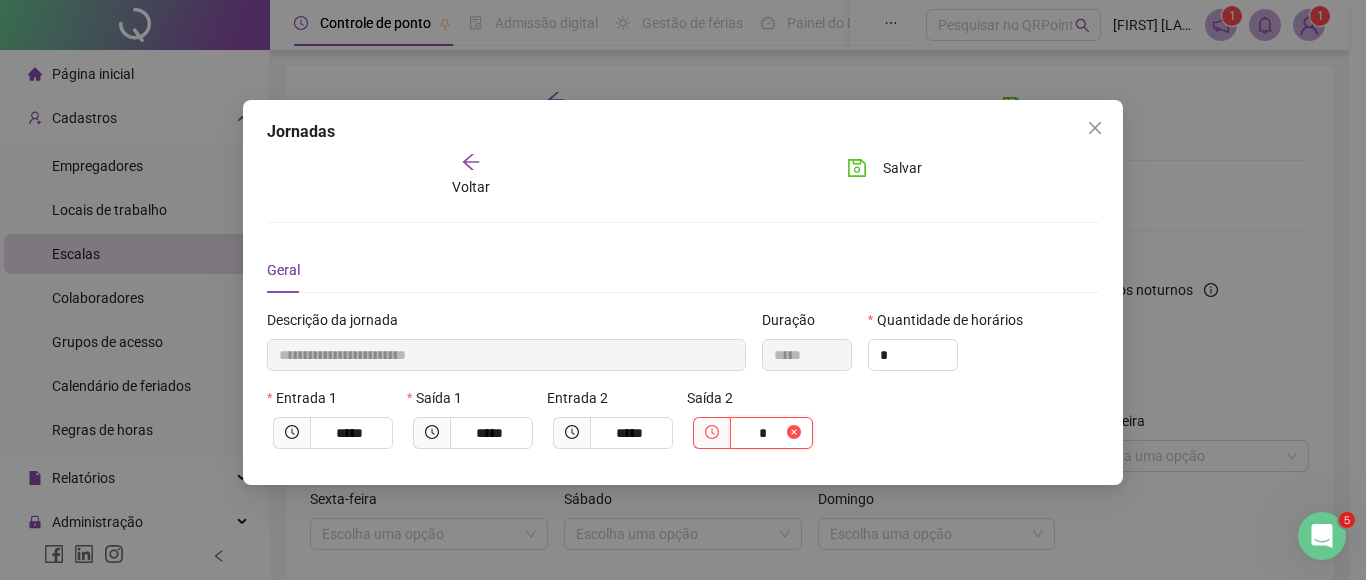 type on "**" 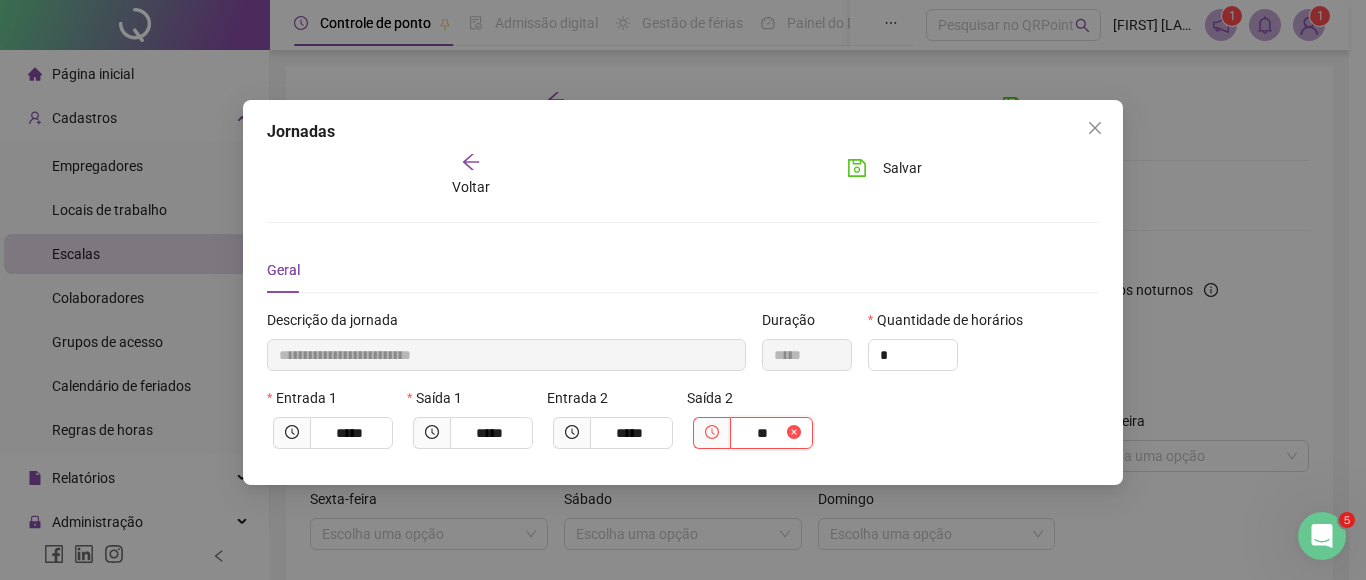 type on "**********" 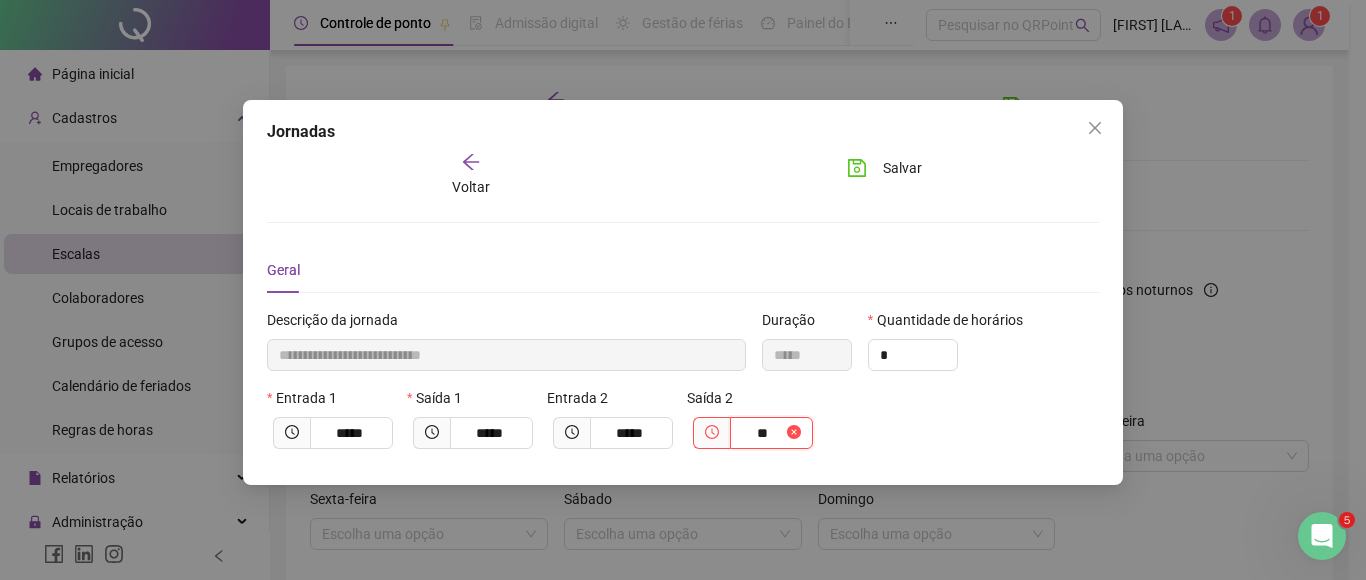 type on "*****" 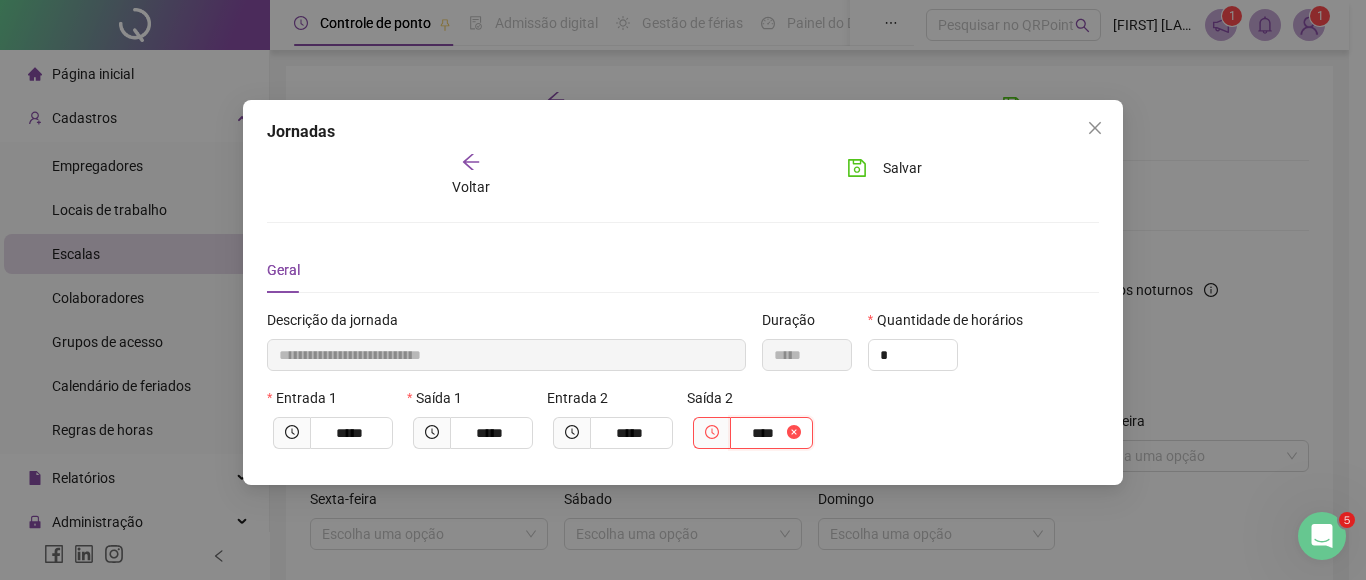 type on "**********" 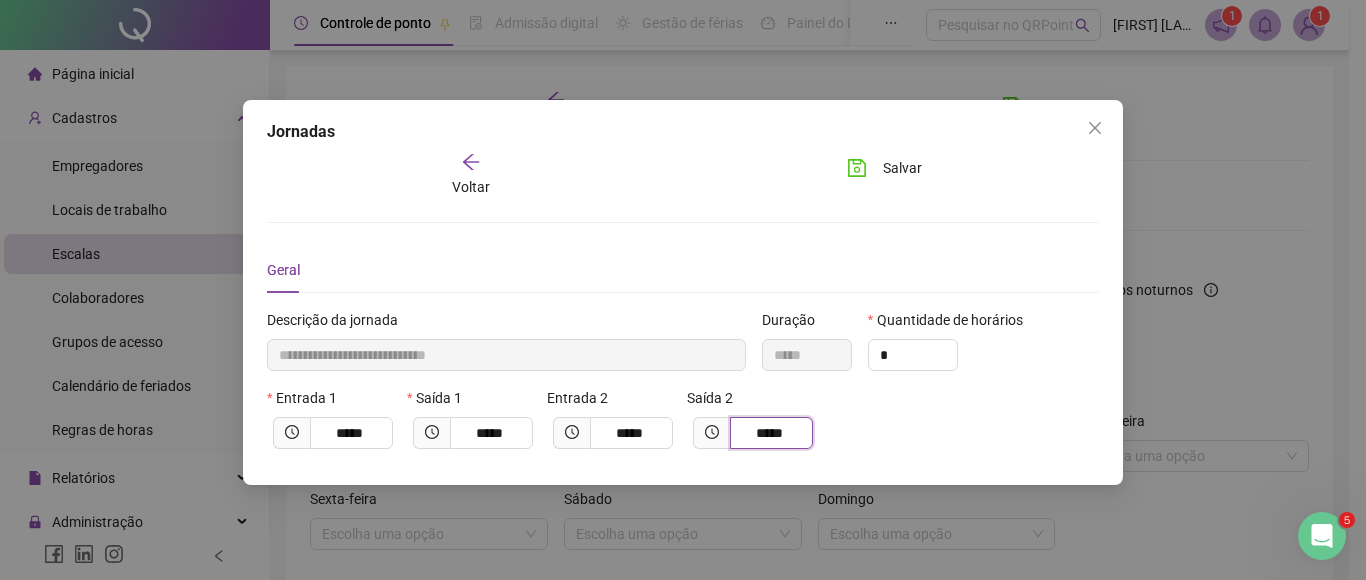 type on "*****" 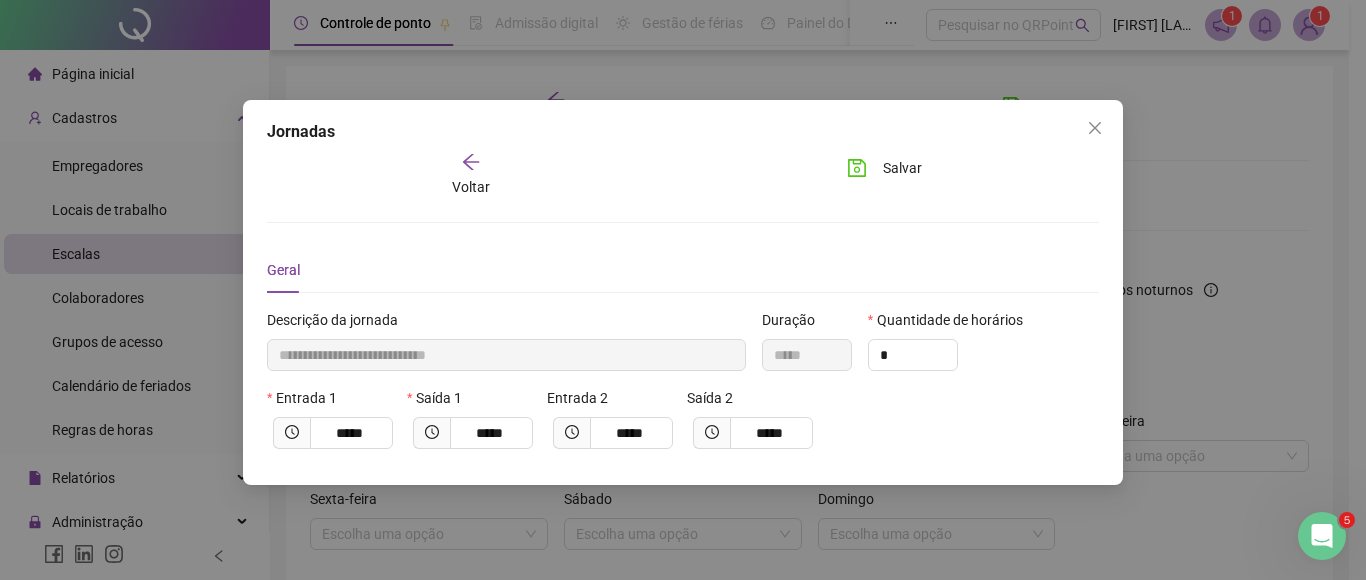 click on "Entrada 1 ***** Saída 1 ***** Entrada 2 ***** Saída 2 *****" at bounding box center (683, 426) 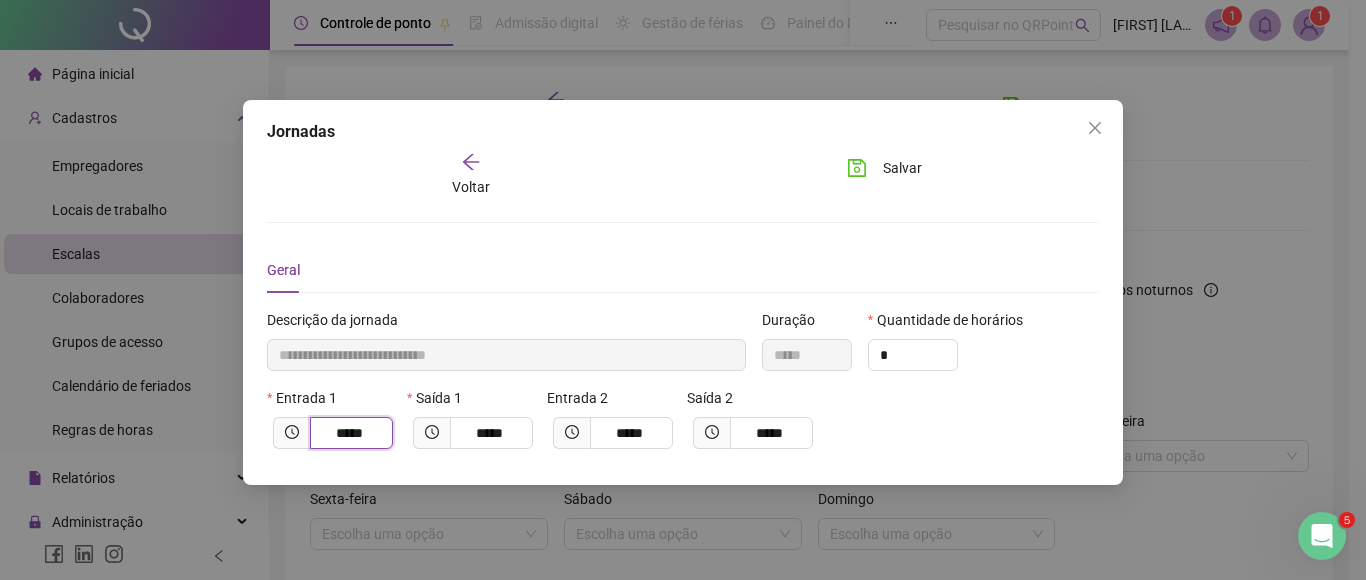 click on "*****" at bounding box center [349, 433] 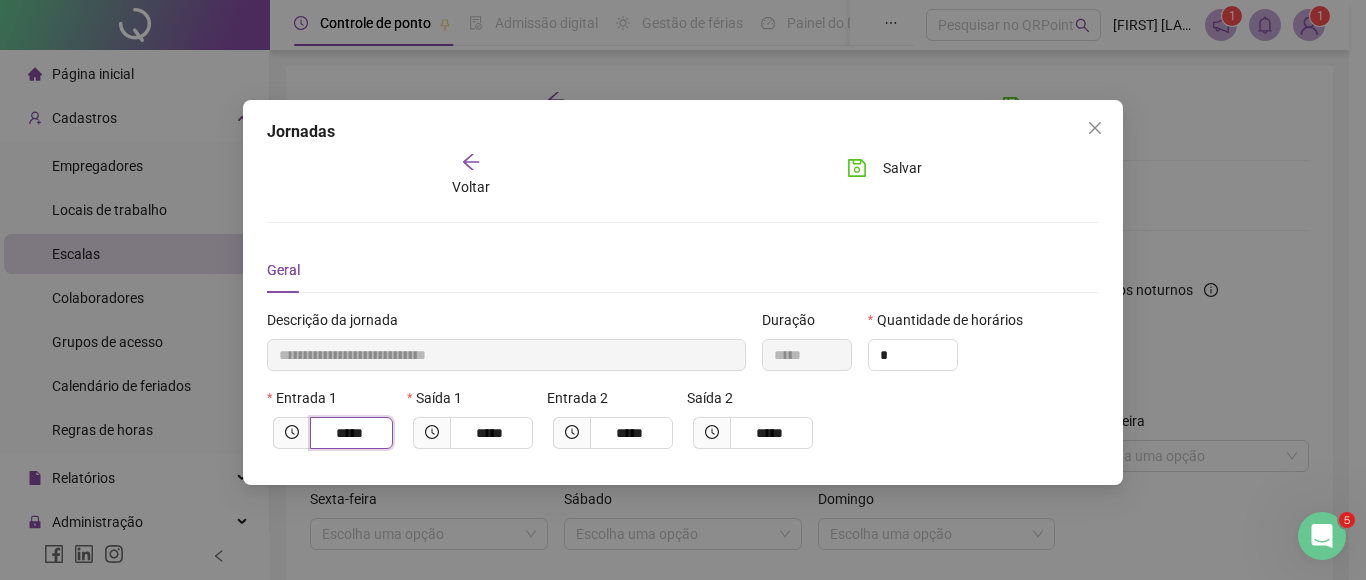 type on "*" 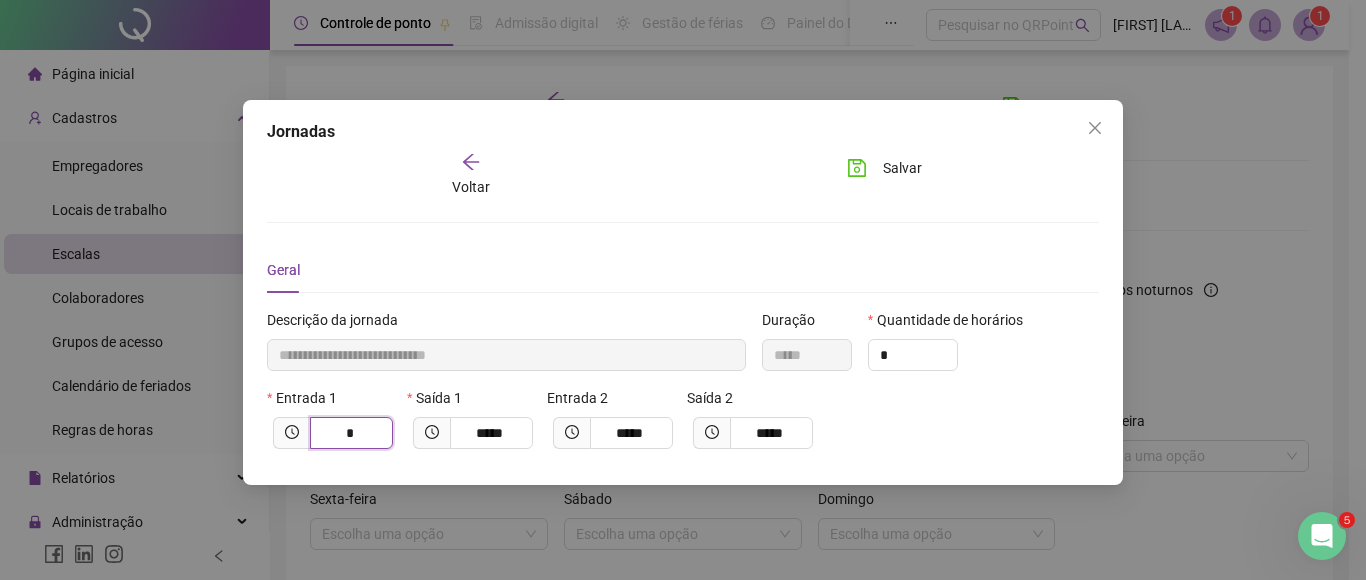 type on "*********" 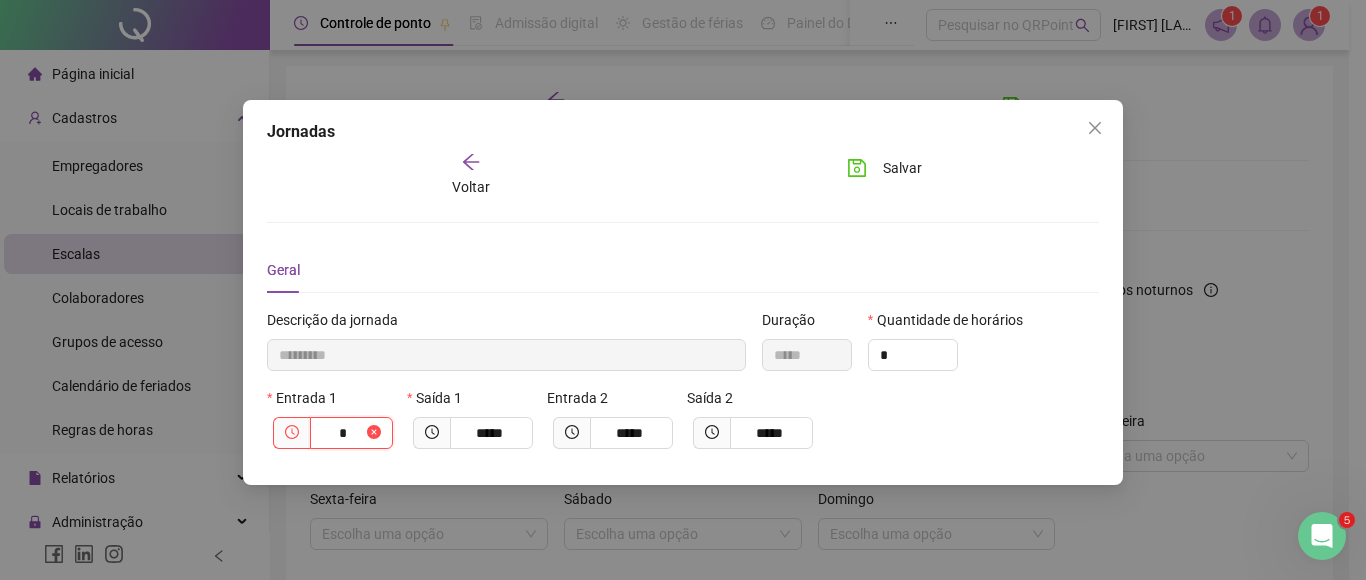 type on "**********" 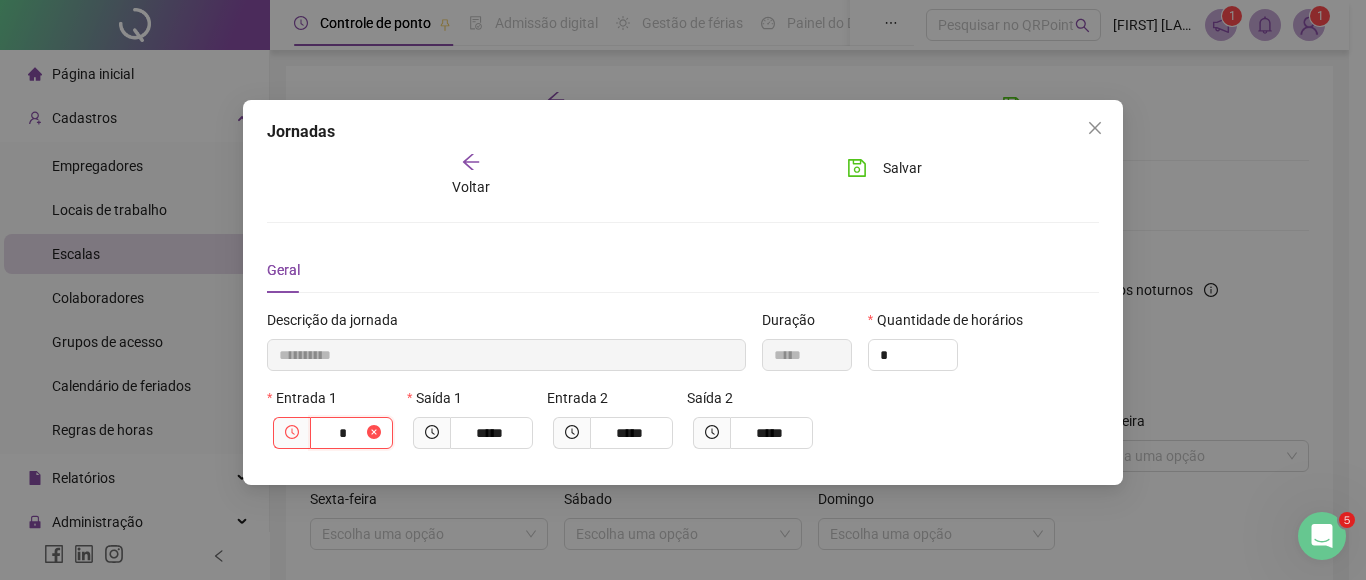 type on "**" 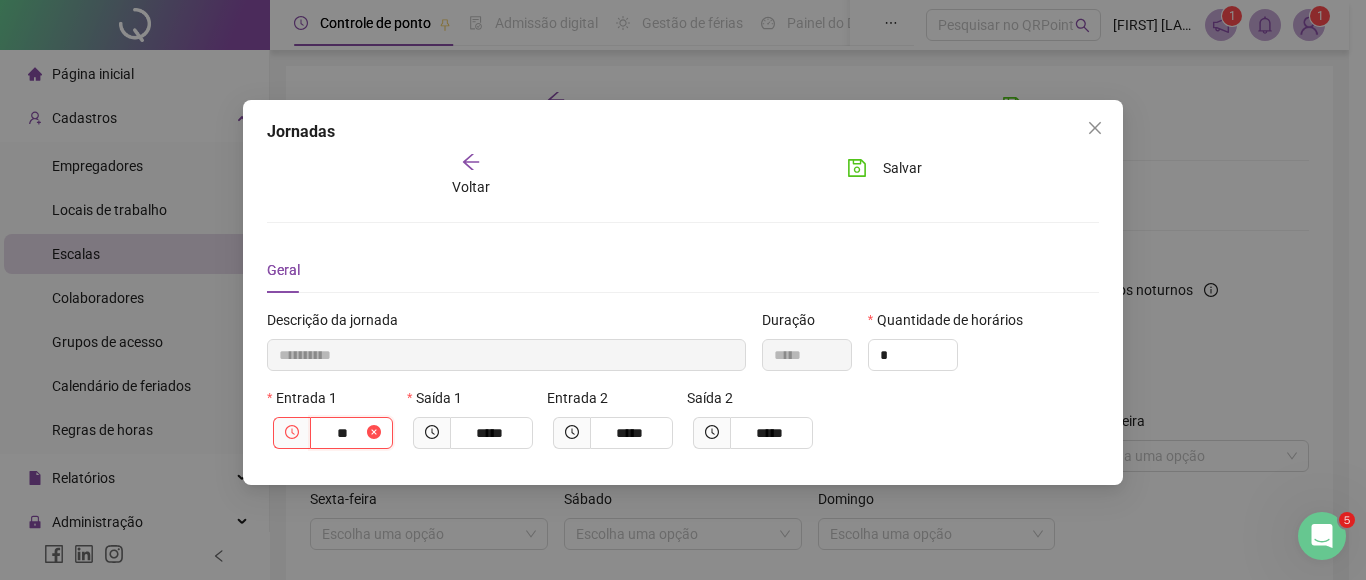 type on "**********" 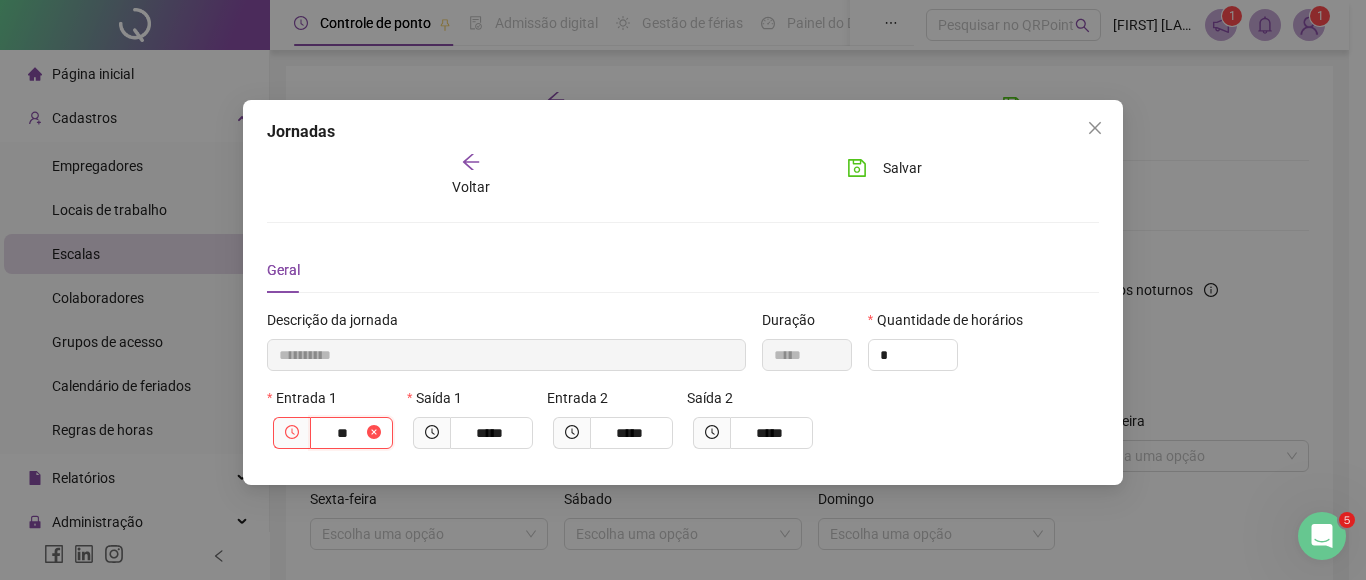 type 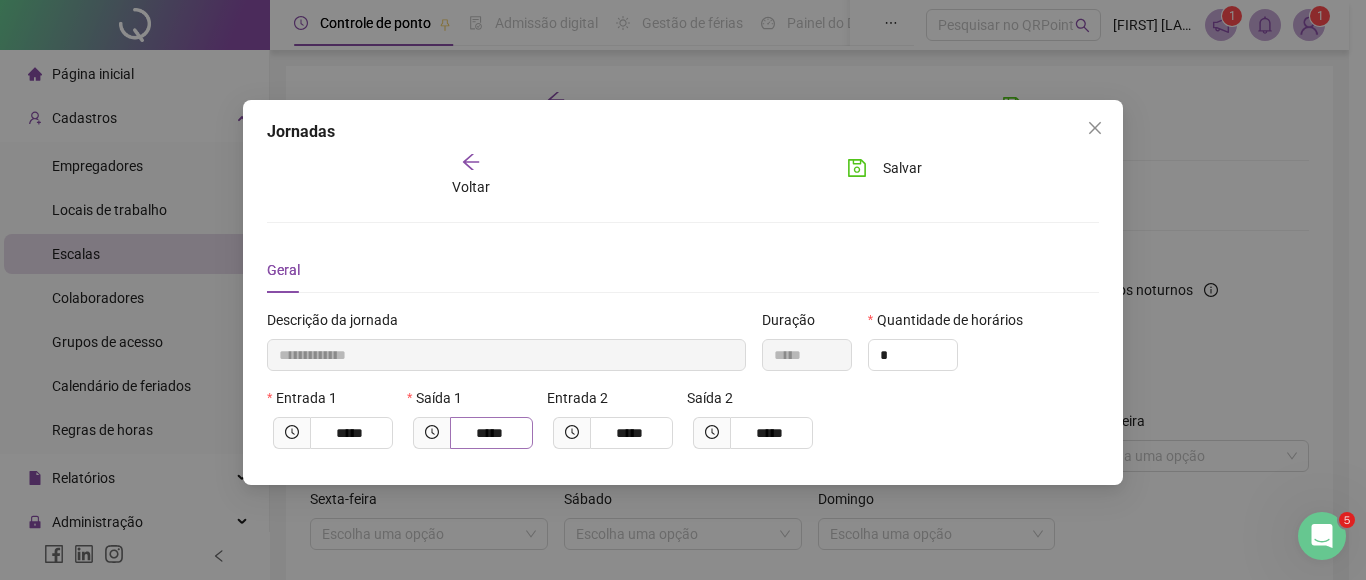 click on "*****" at bounding box center (491, 433) 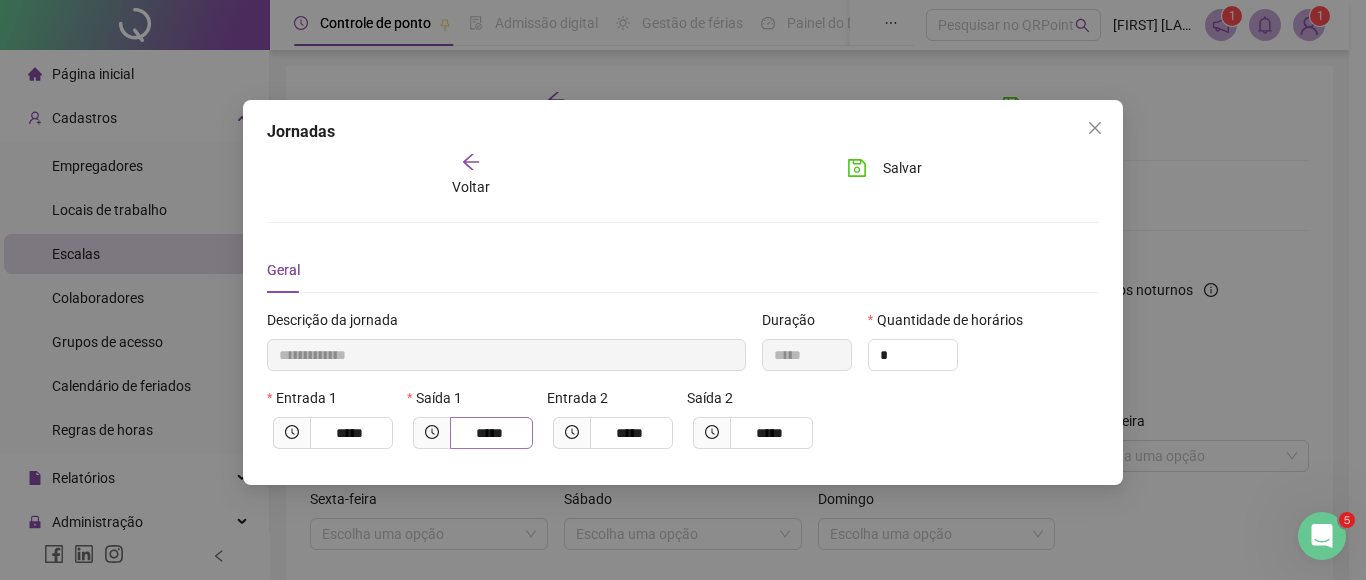 click on "*****" at bounding box center [491, 433] 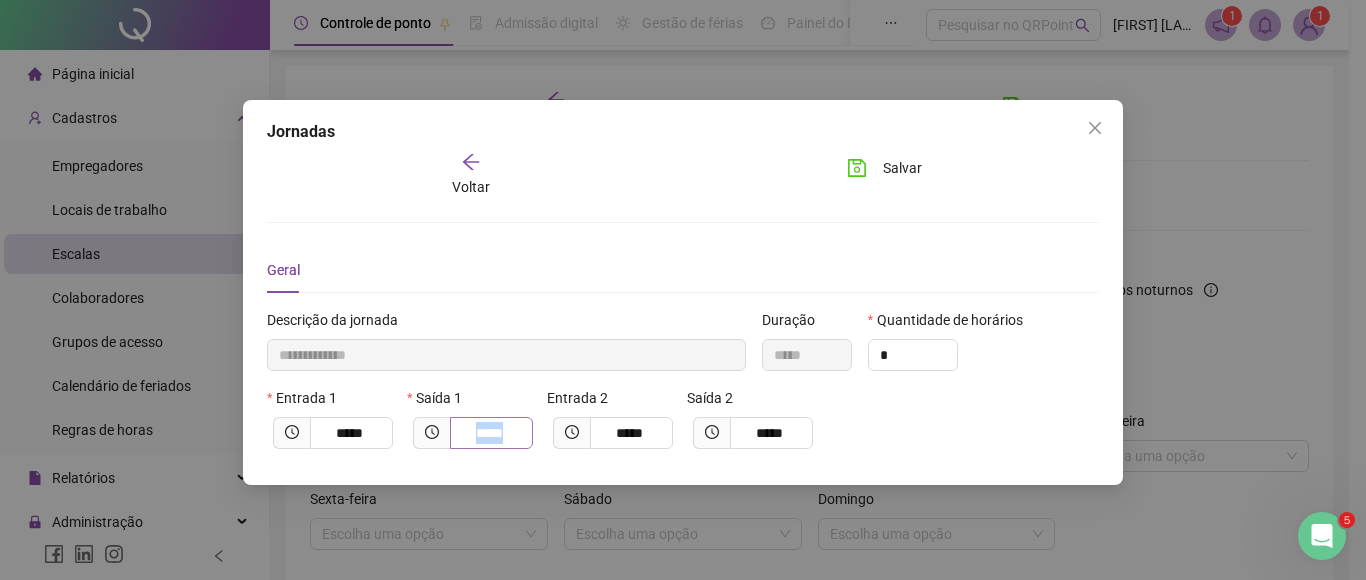 click on "*****" at bounding box center (491, 433) 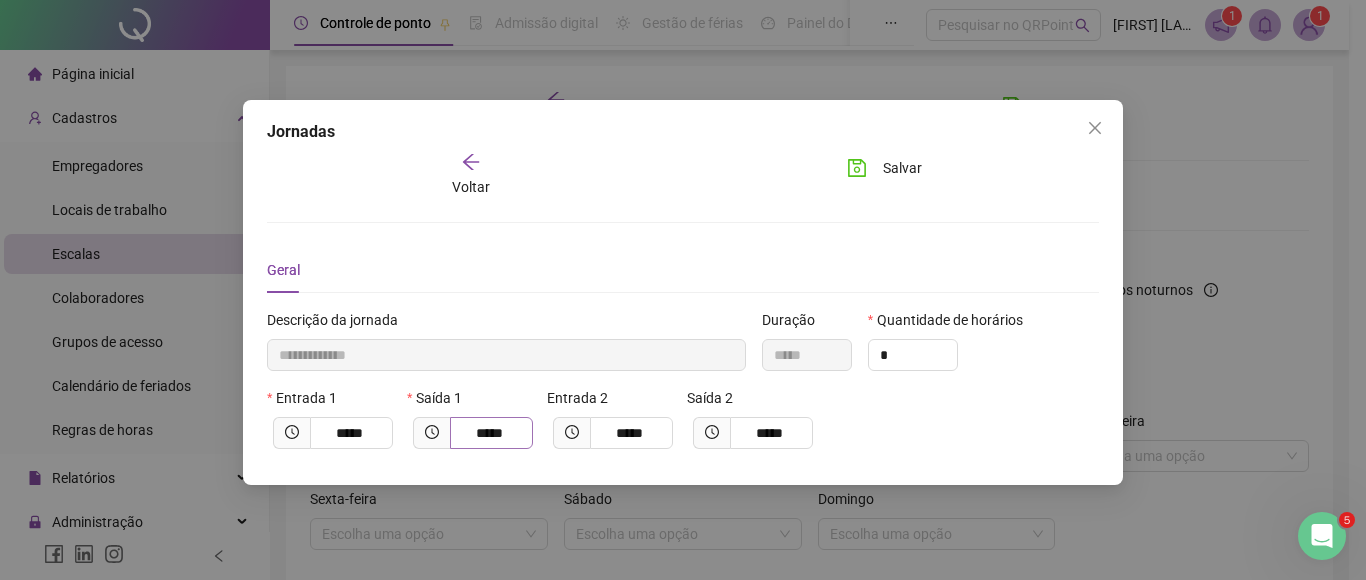 click on "*****" at bounding box center (491, 433) 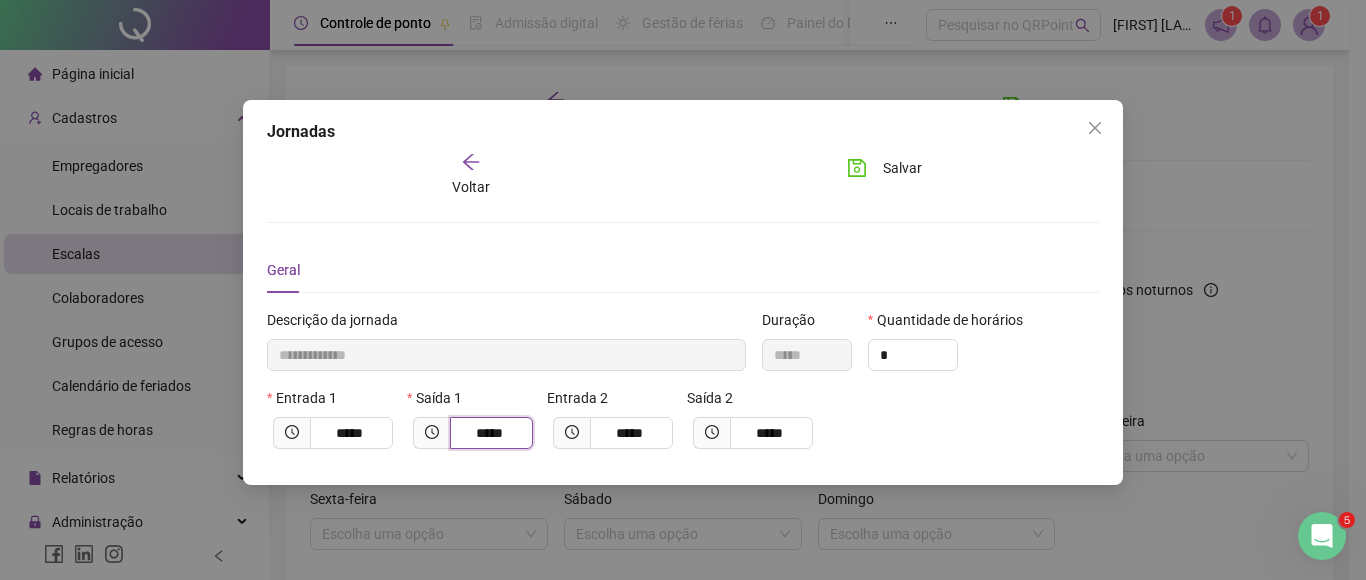 click on "*****" at bounding box center [473, 433] 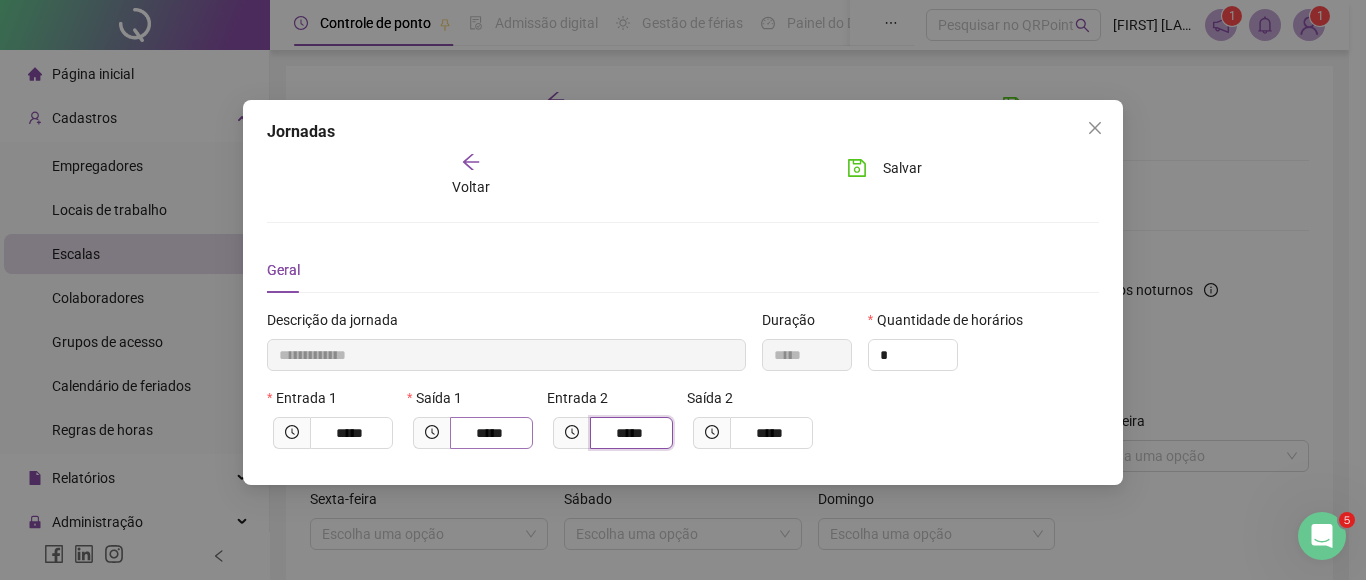 drag, startPoint x: 653, startPoint y: 435, endPoint x: 532, endPoint y: 435, distance: 121 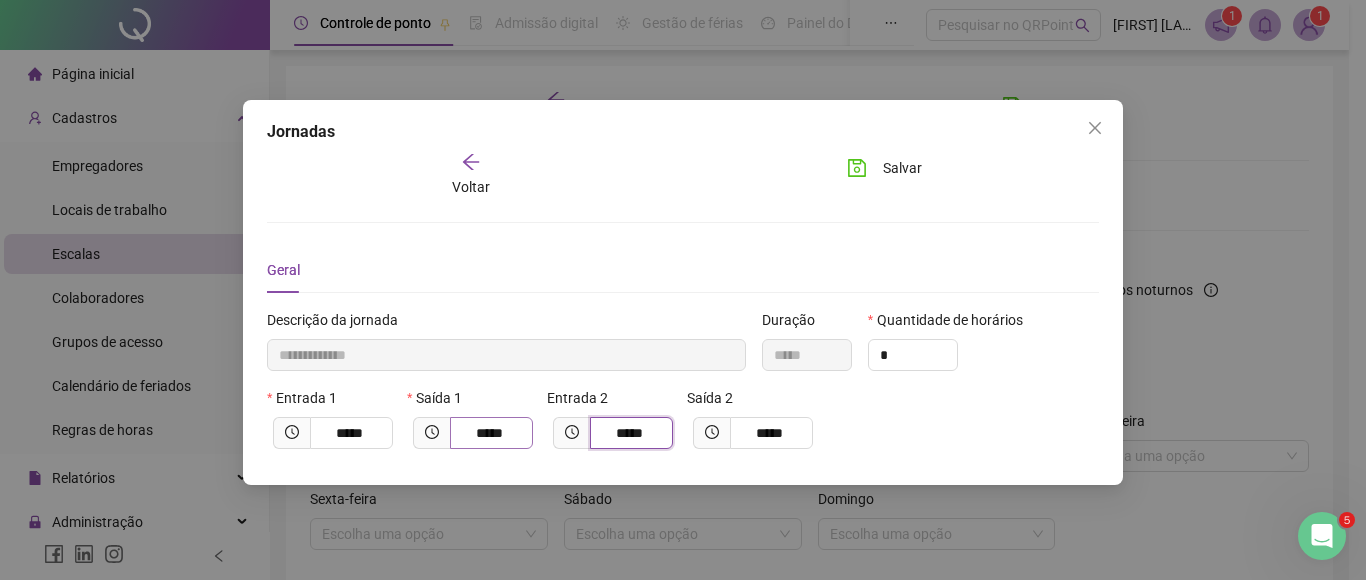 click on "Entrada 1 ***** Saída 1 ***** Entrada 2 ***** Saída 2 *****" at bounding box center [683, 426] 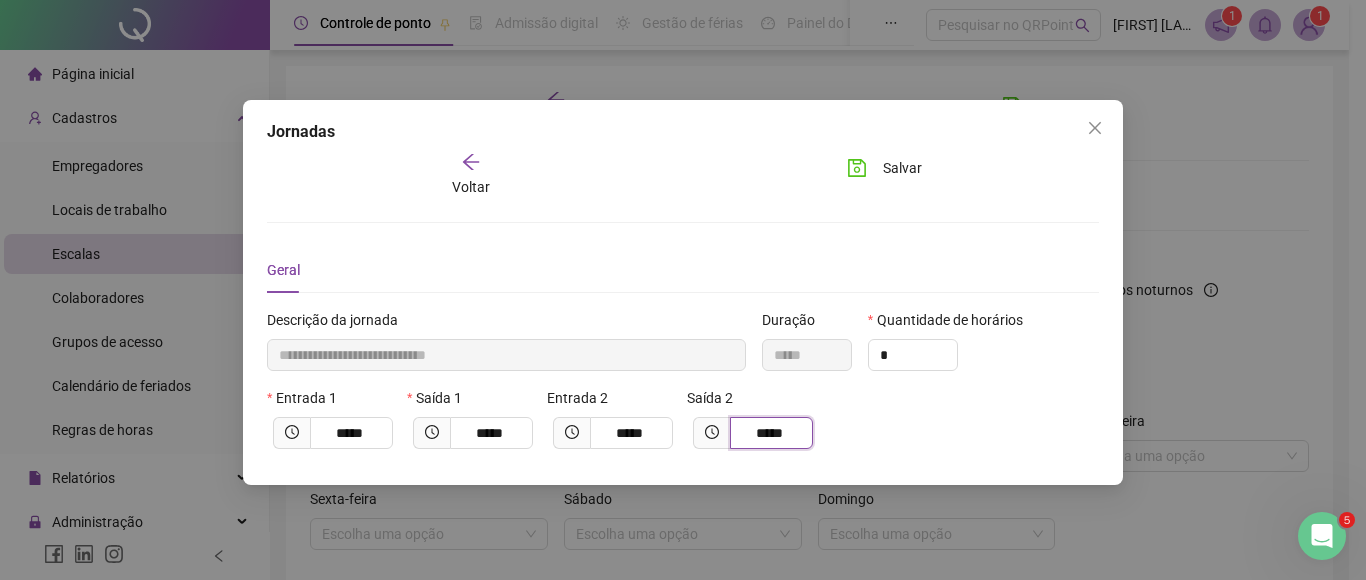 click on "*****" at bounding box center (769, 433) 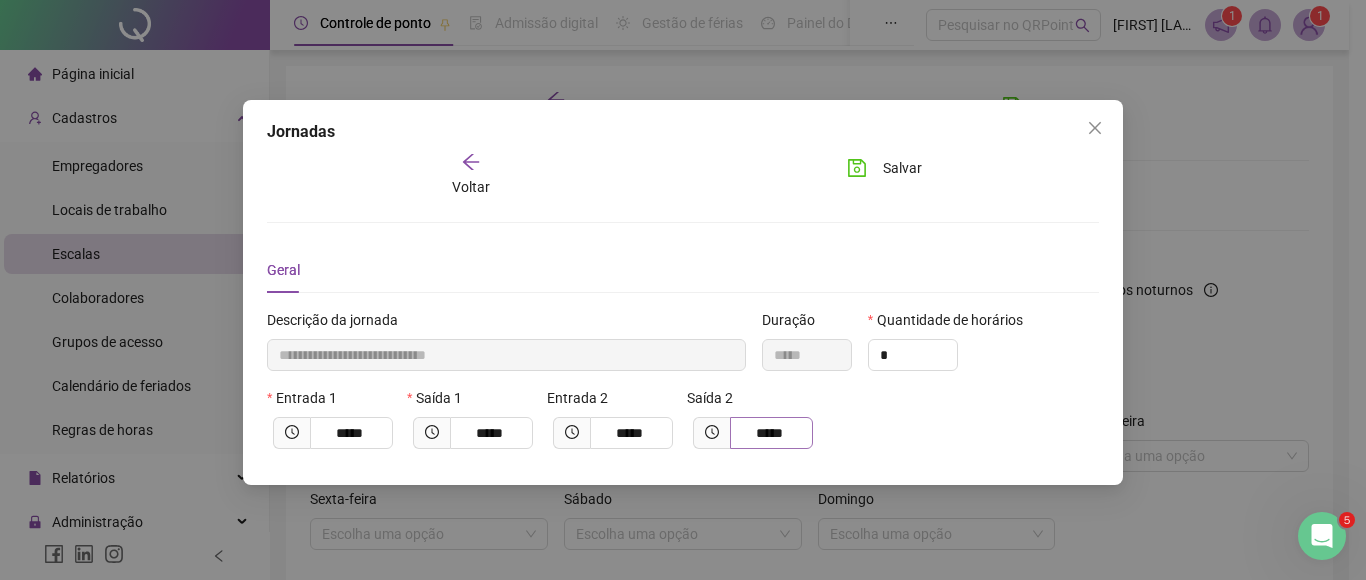 click on "*****" at bounding box center [771, 433] 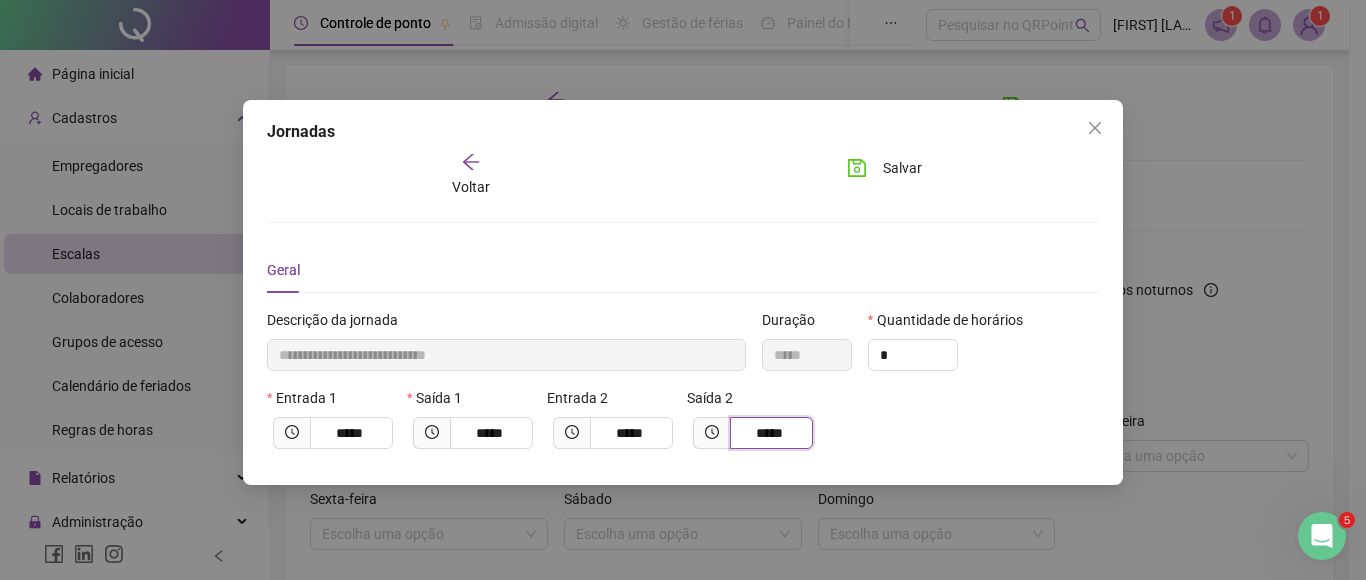 drag, startPoint x: 772, startPoint y: 434, endPoint x: 804, endPoint y: 433, distance: 32.01562 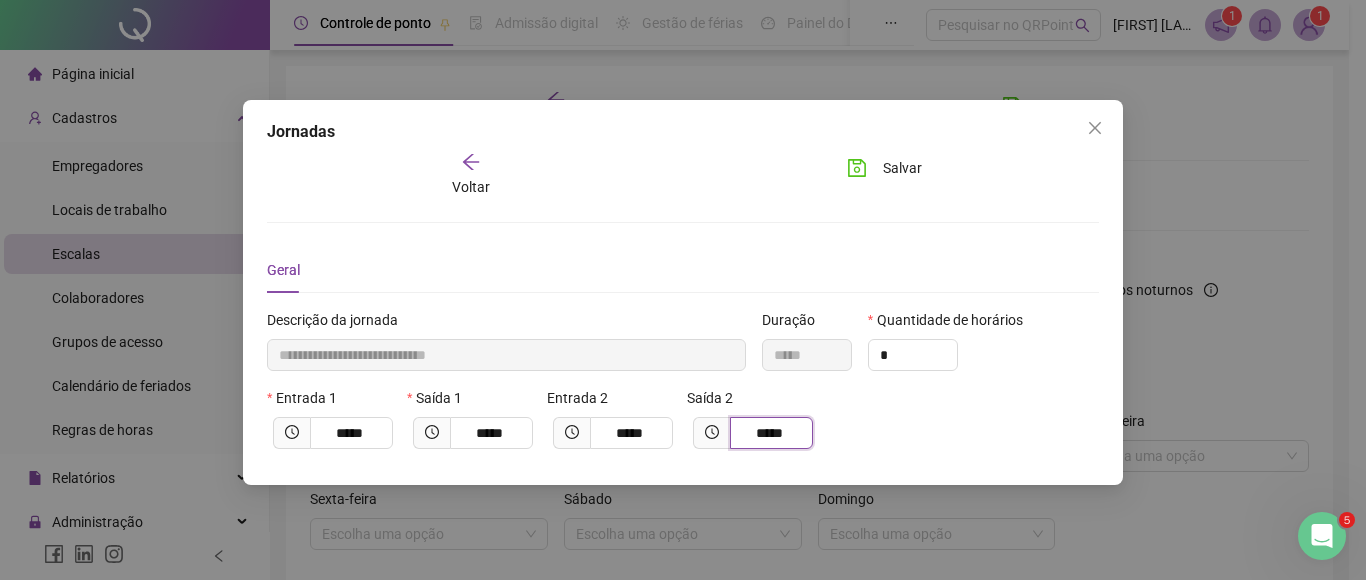 click on "*****" at bounding box center (771, 433) 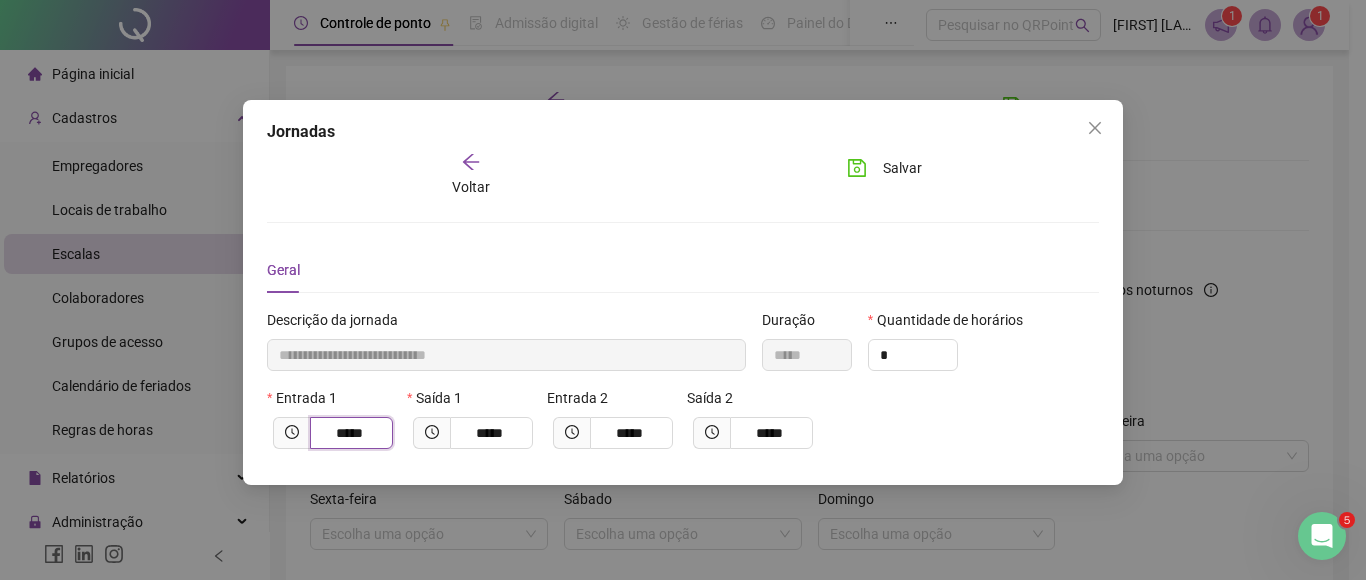 drag, startPoint x: 367, startPoint y: 434, endPoint x: 242, endPoint y: 417, distance: 126.1507 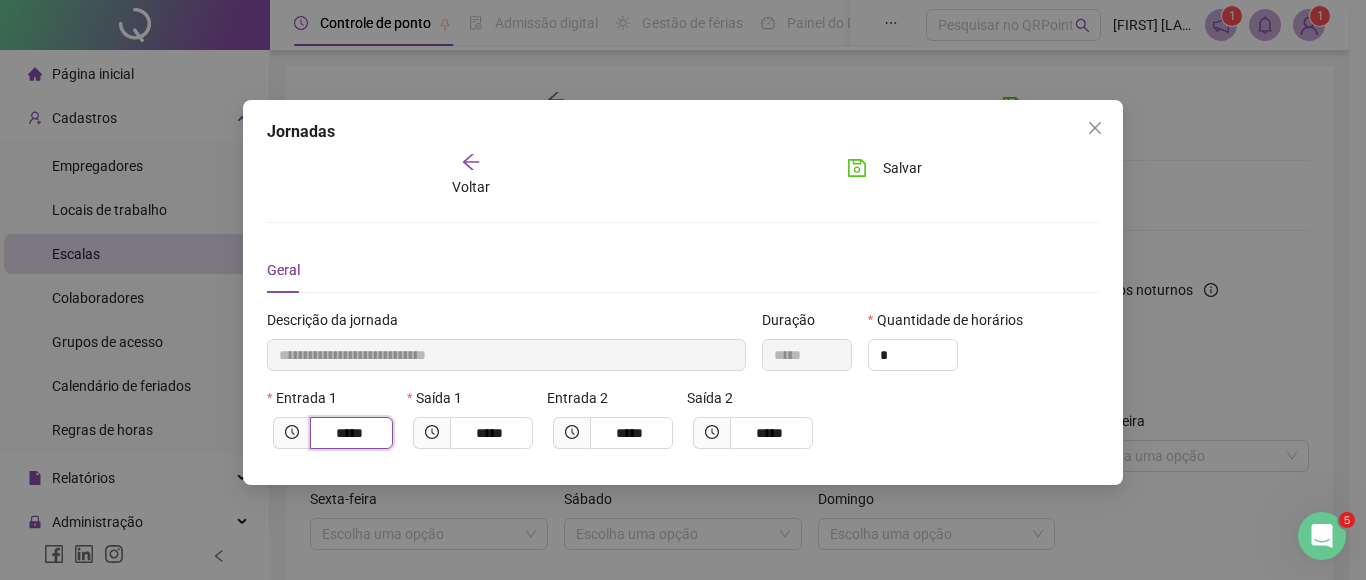 click on "**********" at bounding box center (683, 290) 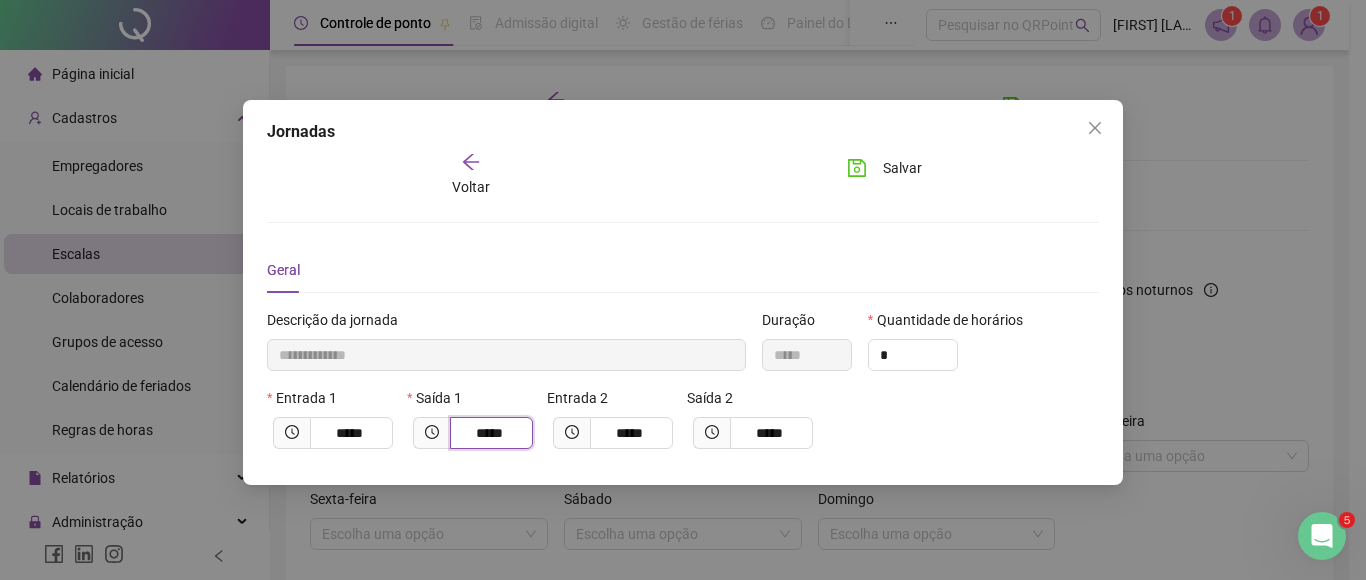 drag, startPoint x: 469, startPoint y: 431, endPoint x: 533, endPoint y: 420, distance: 64.93843 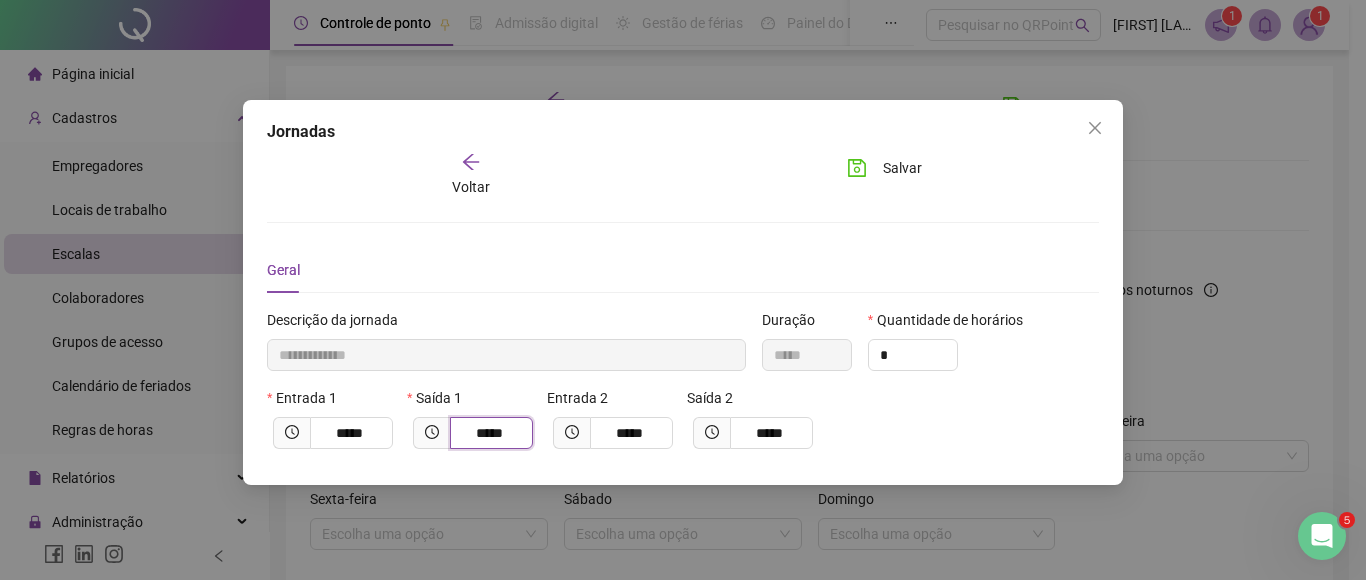 click on "Saída 1 *****" at bounding box center [473, 426] 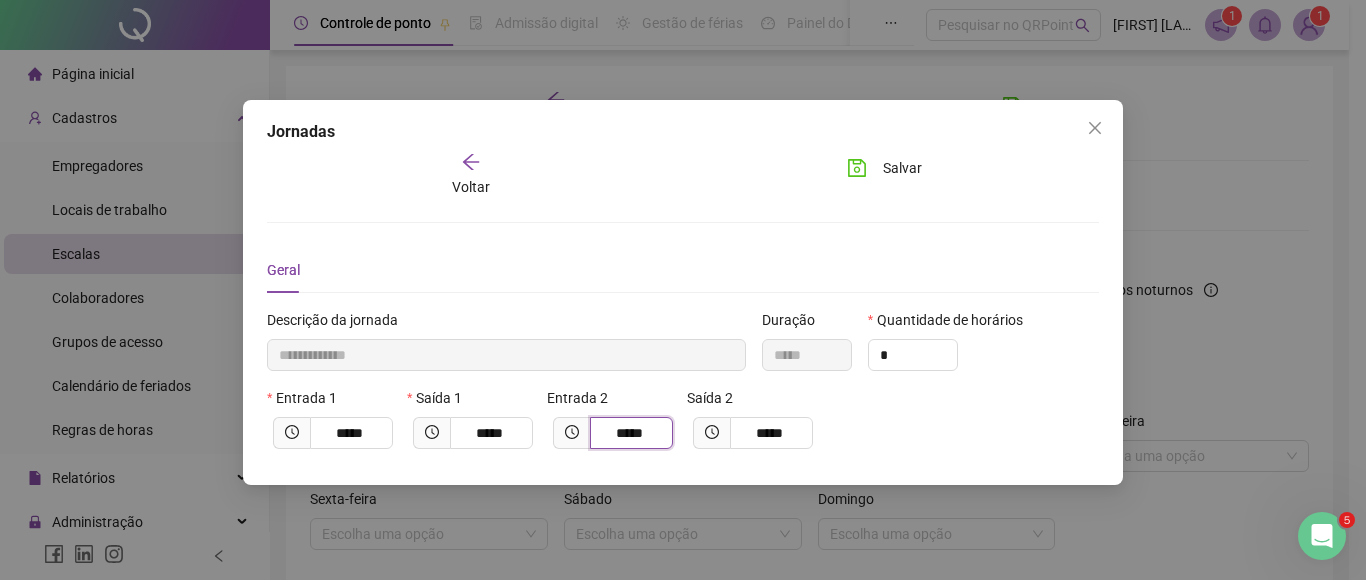 drag, startPoint x: 613, startPoint y: 439, endPoint x: 675, endPoint y: 447, distance: 62.514 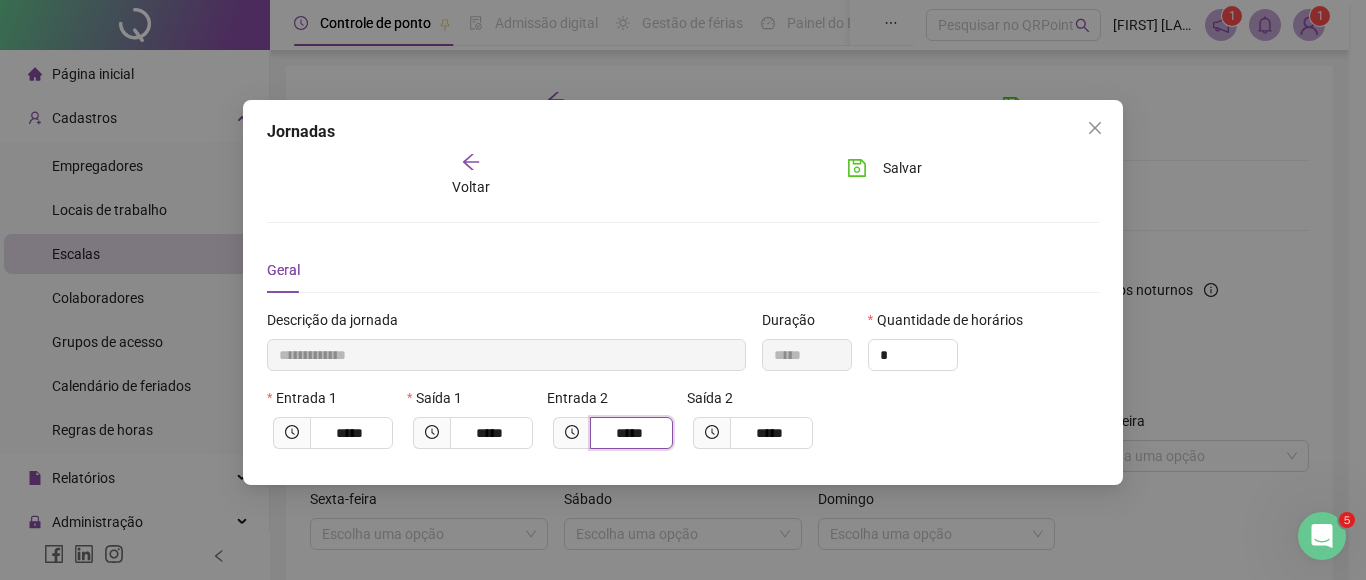 click on "*****" at bounding box center (613, 433) 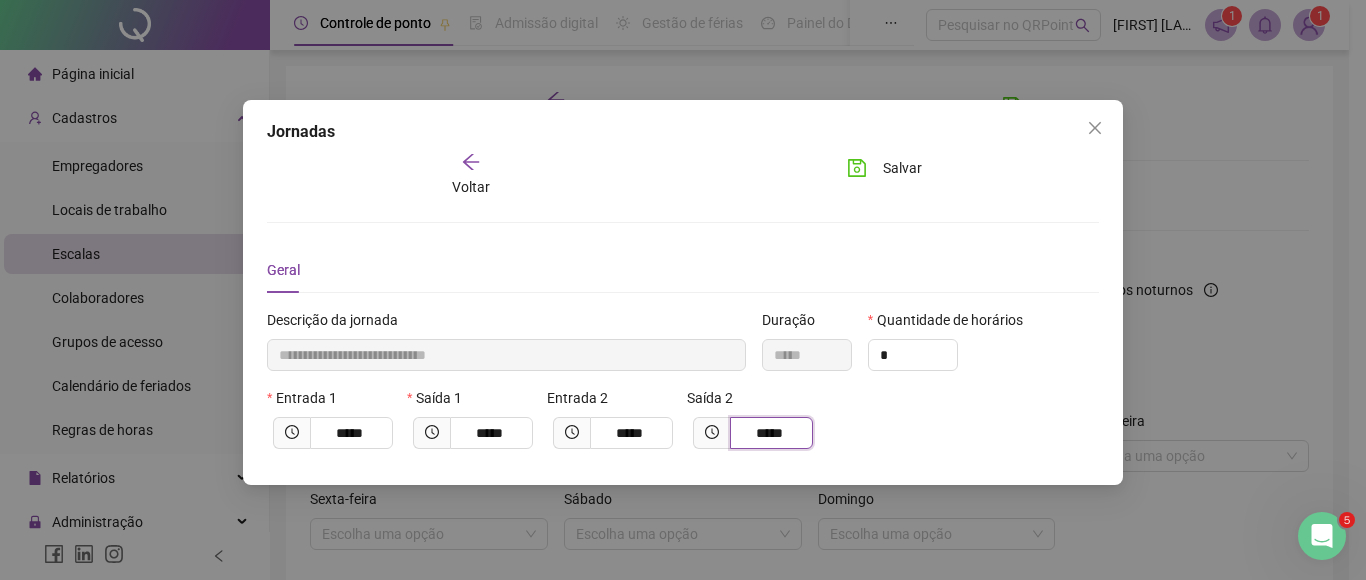 click on "Entrada 1 ***** Saída 1 ***** Entrada 2 ***** Saída 2 *****" at bounding box center [683, 426] 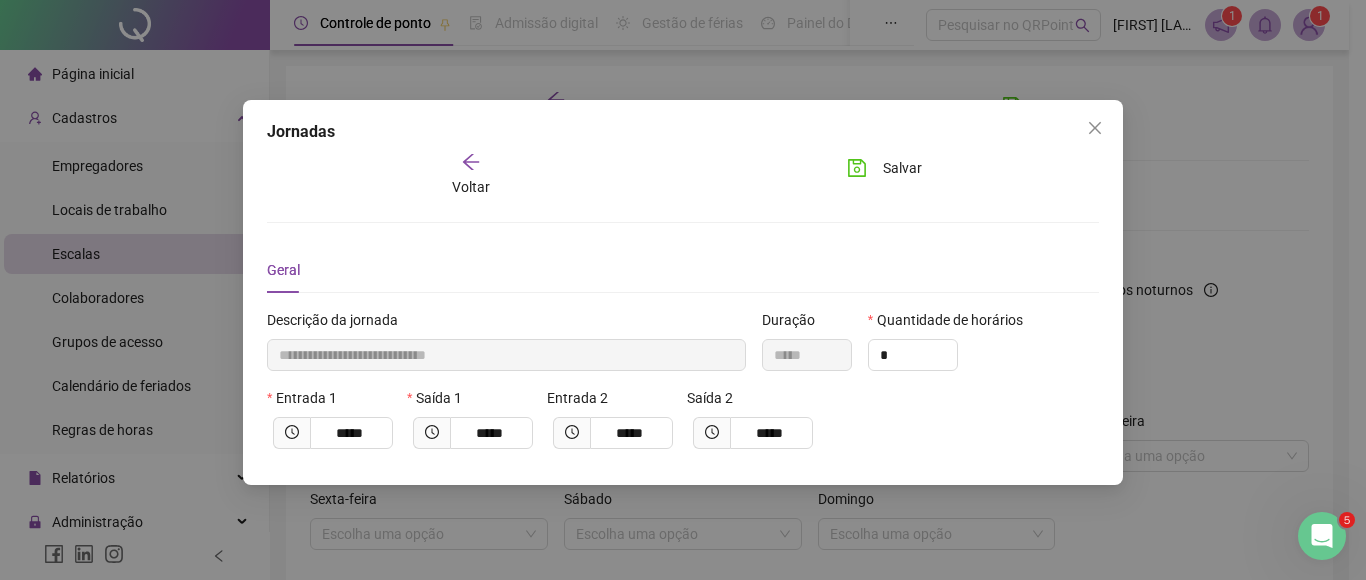 click on "Entrada 1 ***** Saída 1 ***** Entrada 2 ***** Saída 2 *****" at bounding box center [683, 426] 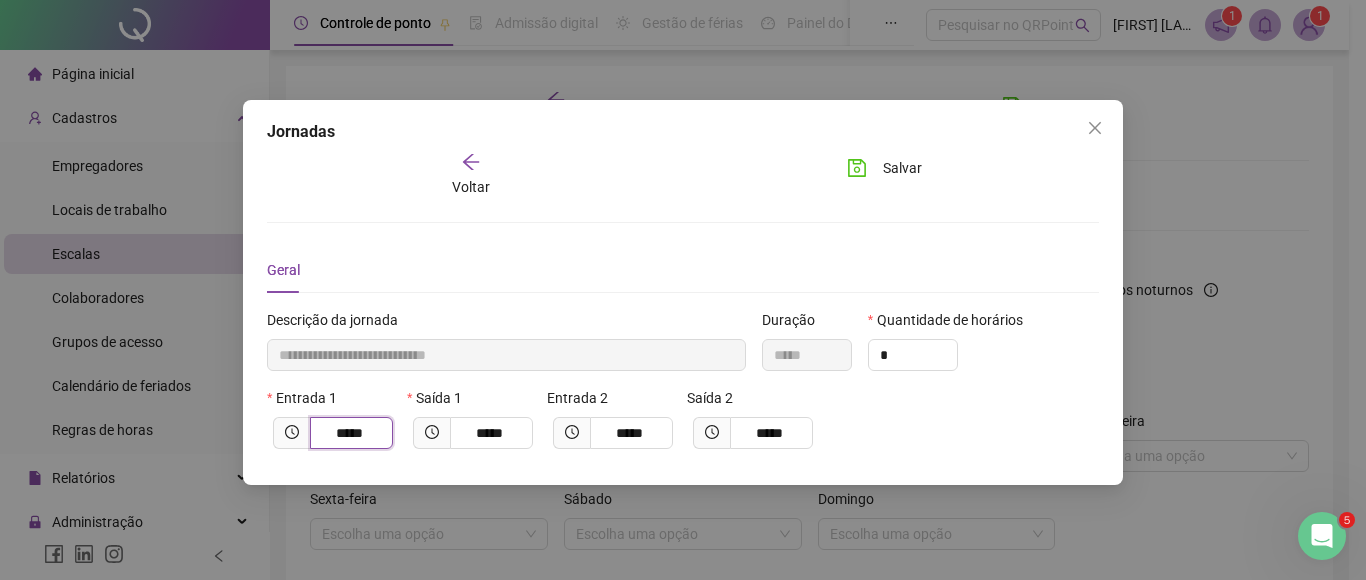 click on "**********" at bounding box center (683, 290) 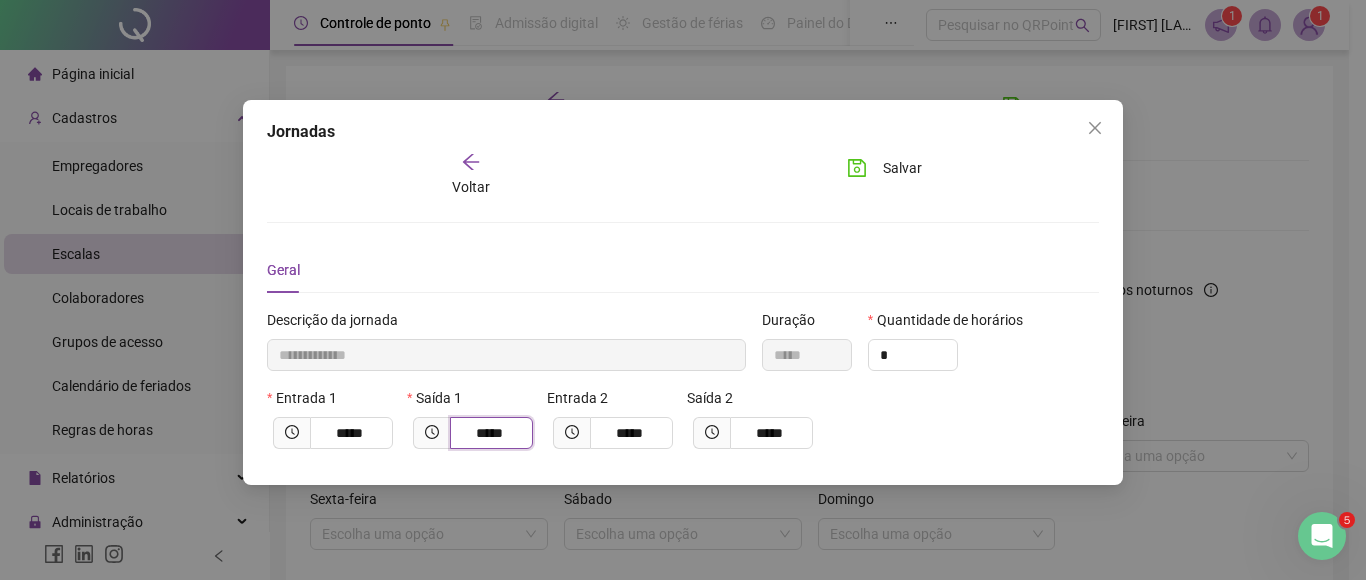 click on "Entrada 1 ***** Saída 1 ***** Entrada 2 ***** Saída 2 *****" at bounding box center [683, 426] 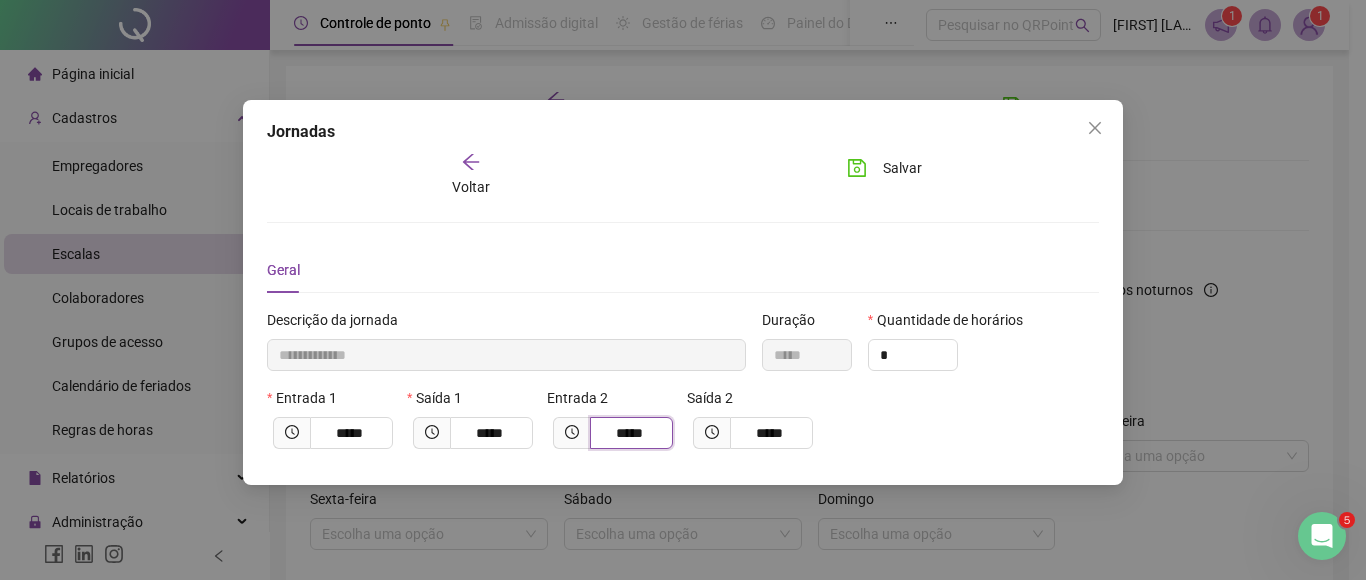 drag, startPoint x: 652, startPoint y: 437, endPoint x: 580, endPoint y: 433, distance: 72.11102 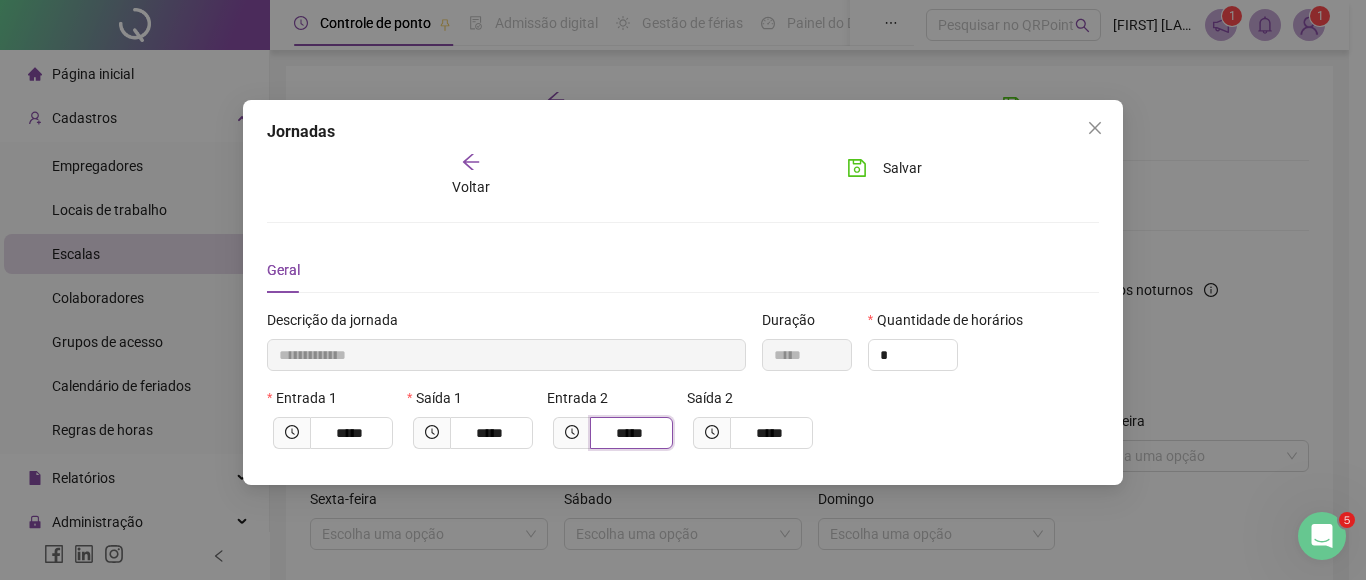 click on "*****" at bounding box center (613, 433) 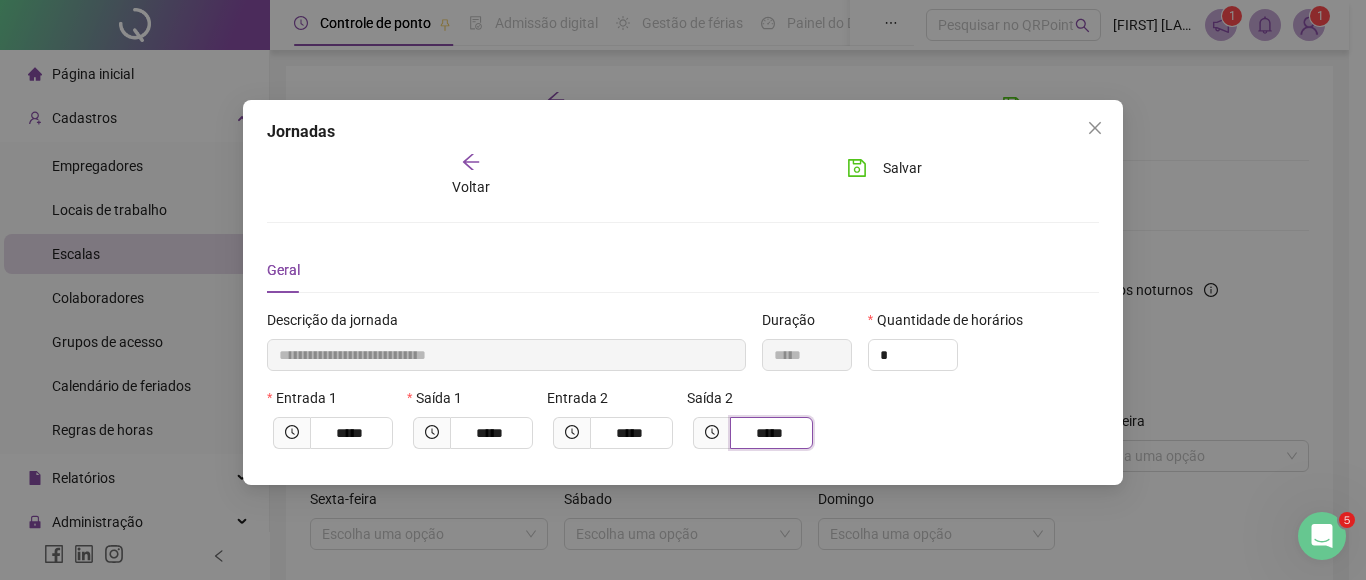 drag, startPoint x: 789, startPoint y: 434, endPoint x: 685, endPoint y: 437, distance: 104.04326 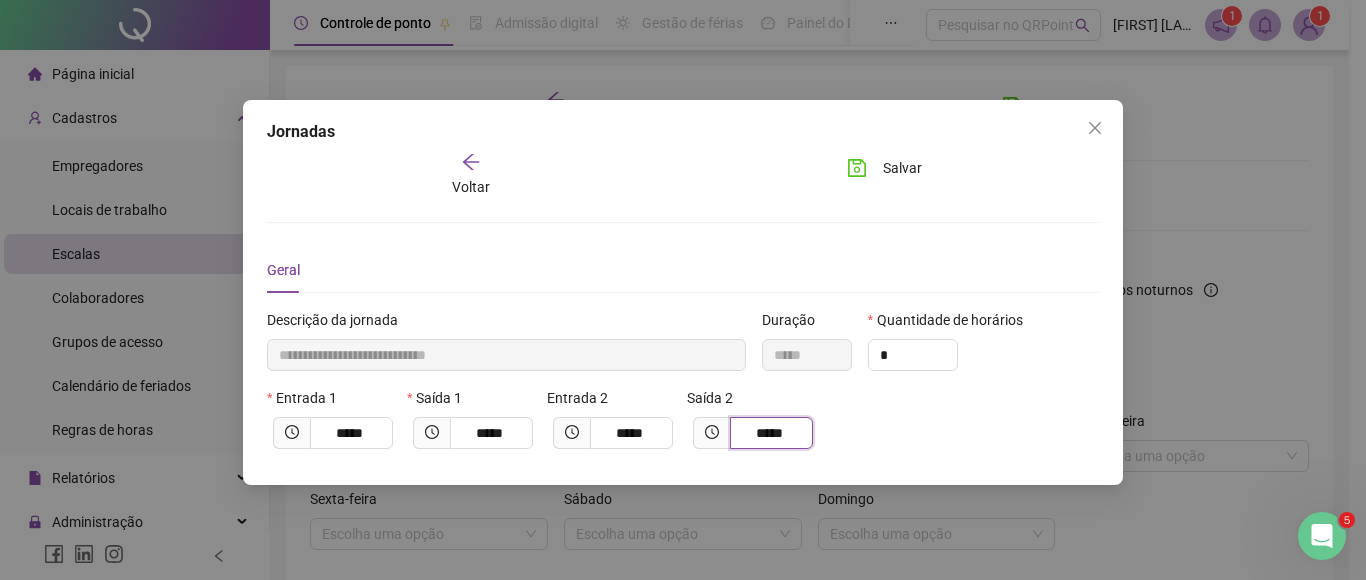 click on "Saída 2 *****" at bounding box center [753, 426] 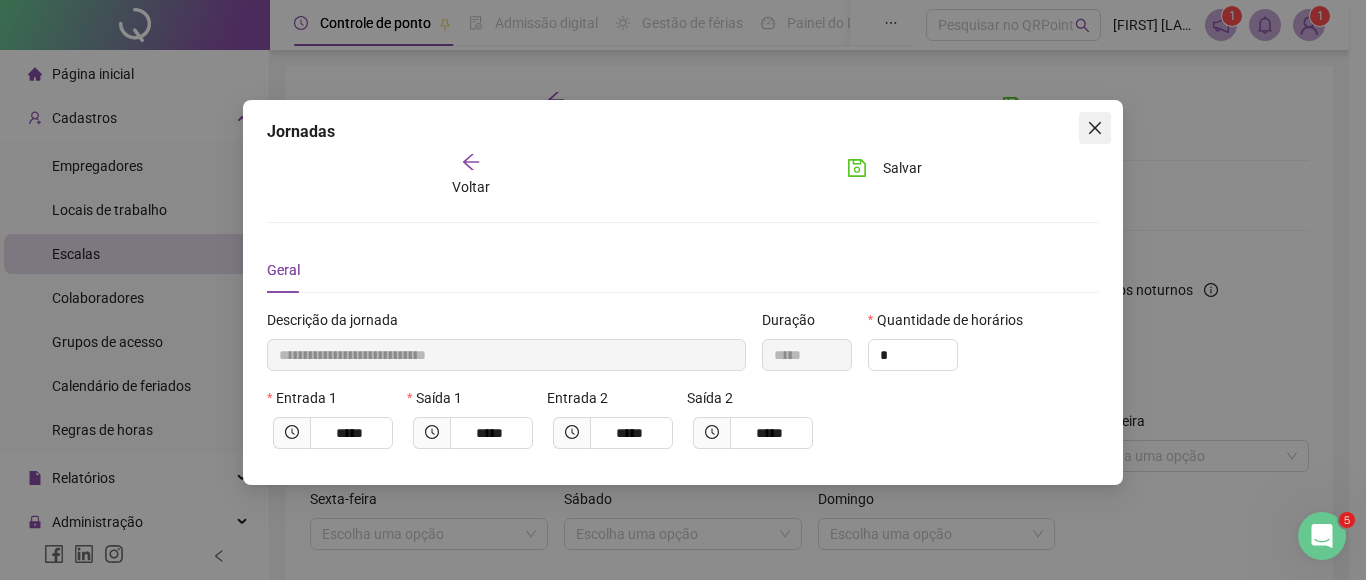 click 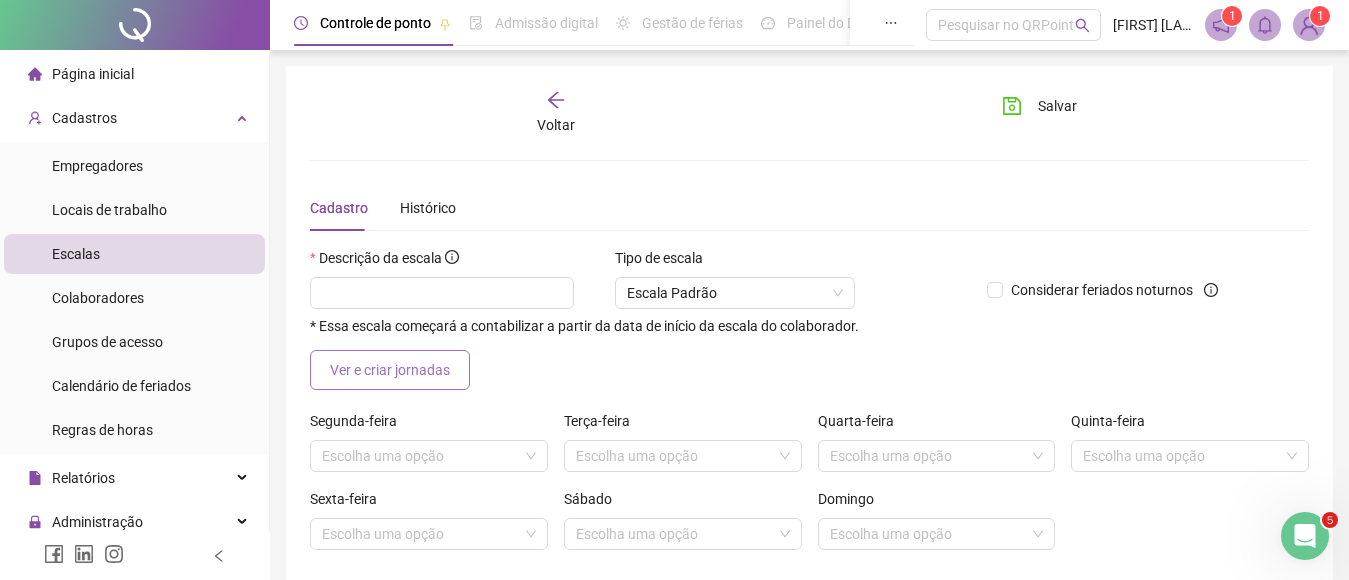 click on "Ver e criar jornadas" at bounding box center (390, 370) 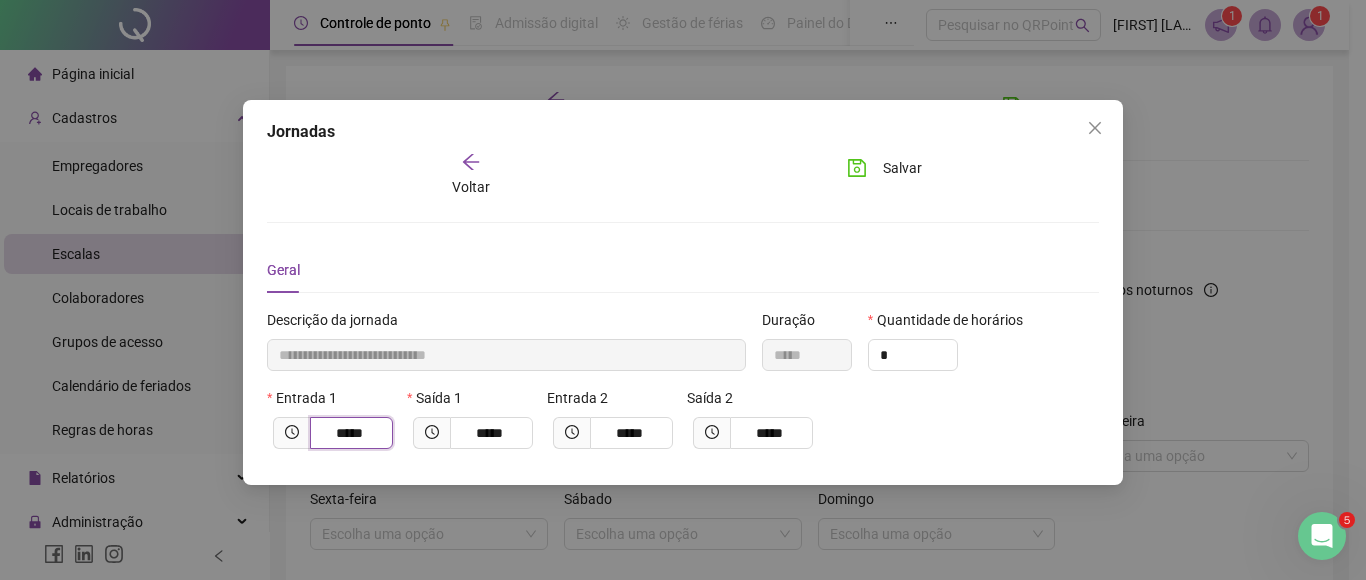 drag, startPoint x: 374, startPoint y: 435, endPoint x: 298, endPoint y: 435, distance: 76 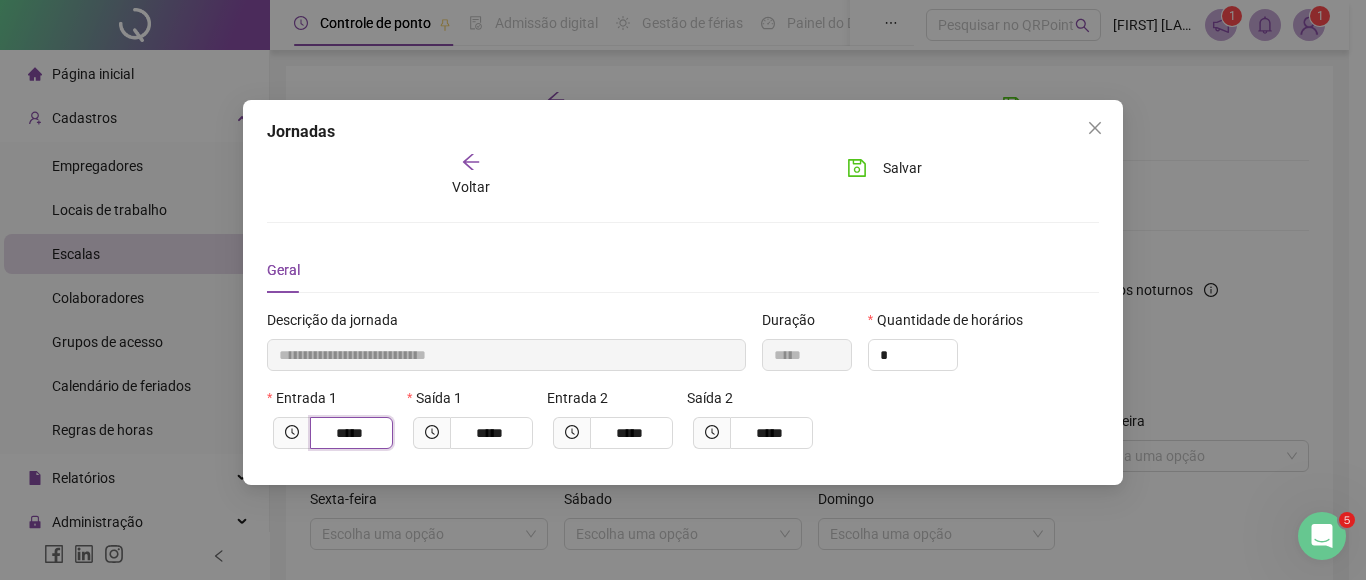 click on "*****" at bounding box center (333, 433) 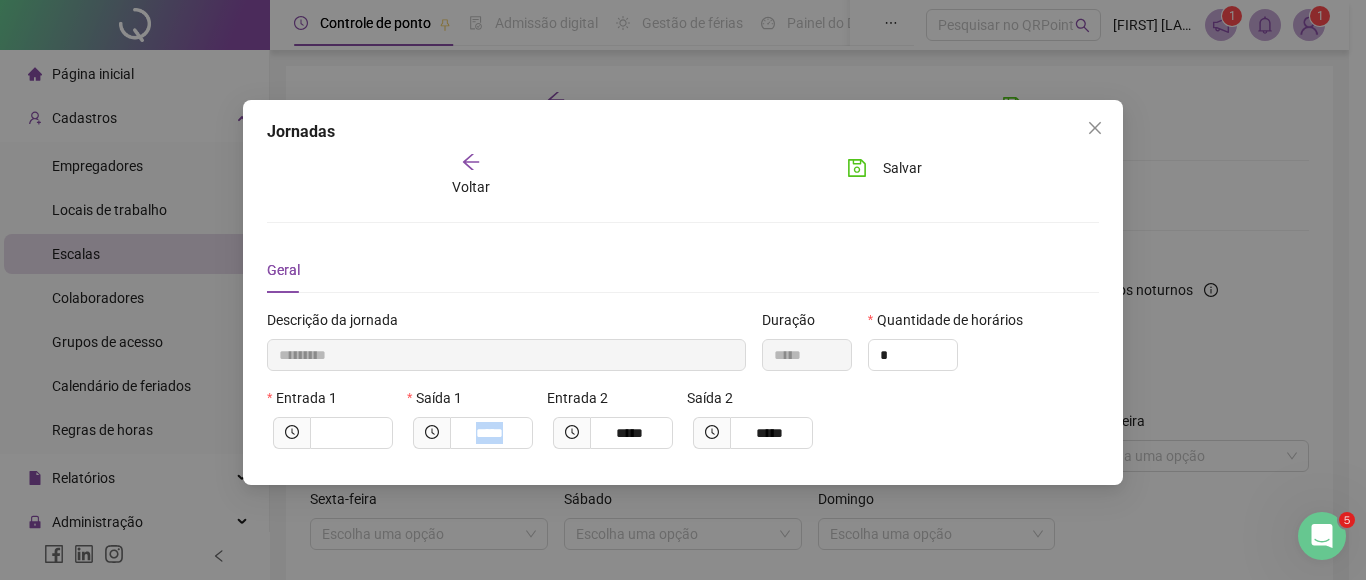 drag, startPoint x: 528, startPoint y: 436, endPoint x: 408, endPoint y: 432, distance: 120.06665 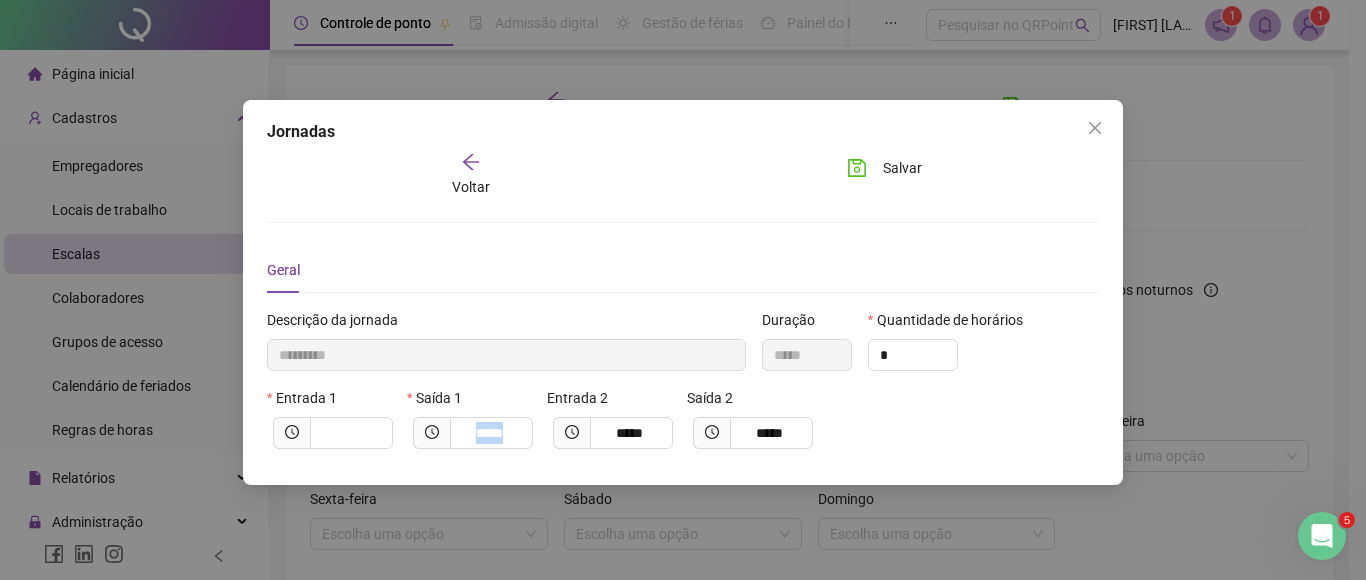 click on "Saída 1 *****" at bounding box center [473, 426] 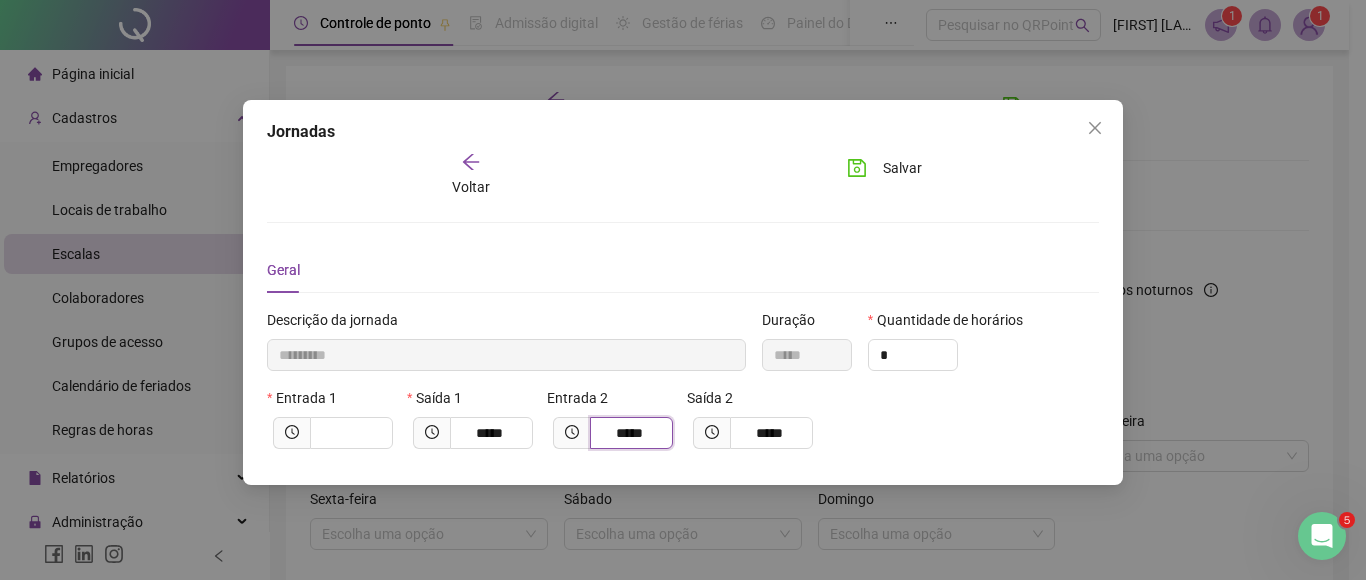 drag, startPoint x: 617, startPoint y: 429, endPoint x: 553, endPoint y: 429, distance: 64 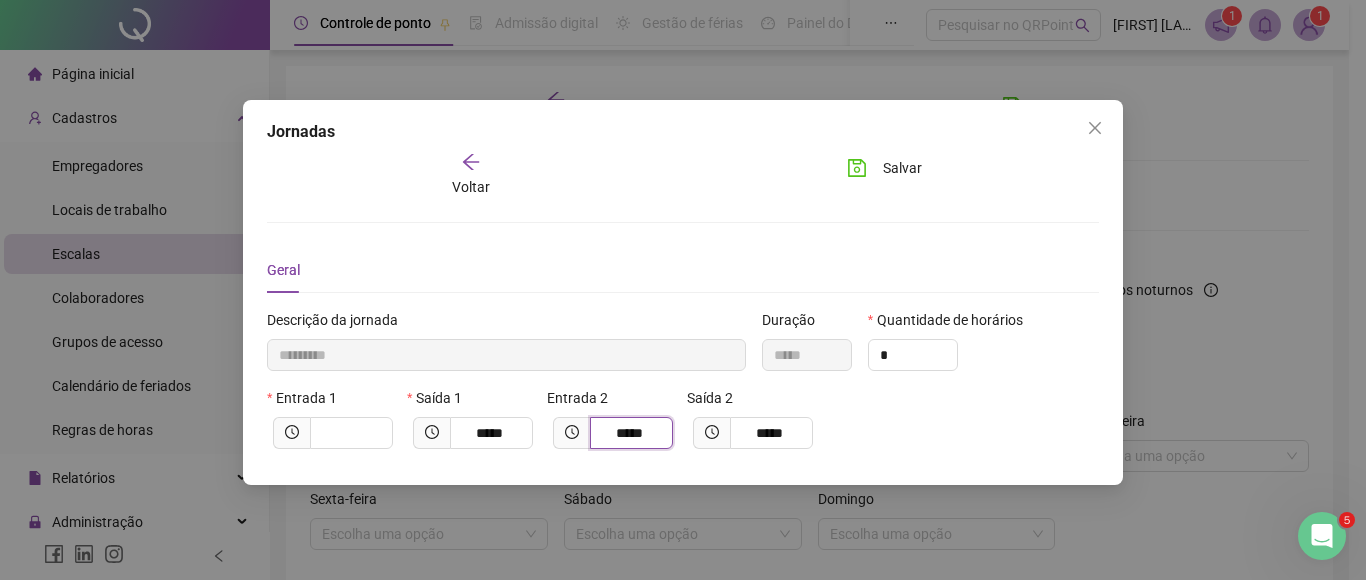 click on "*****" at bounding box center [613, 433] 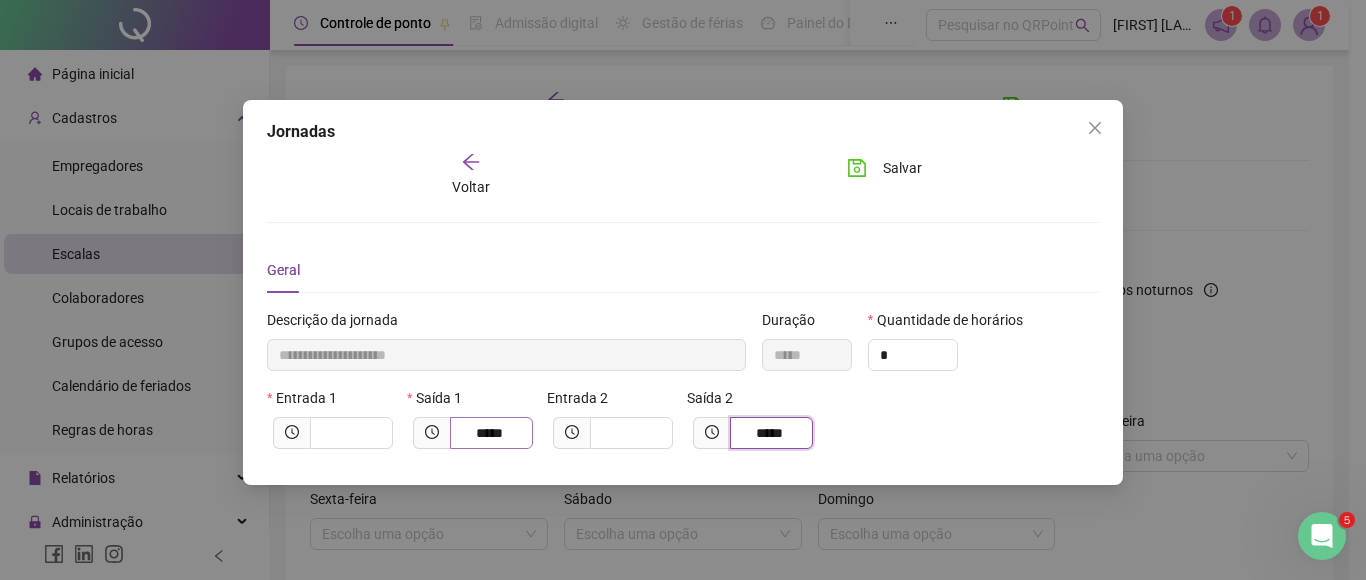 drag, startPoint x: 796, startPoint y: 432, endPoint x: 484, endPoint y: 418, distance: 312.31393 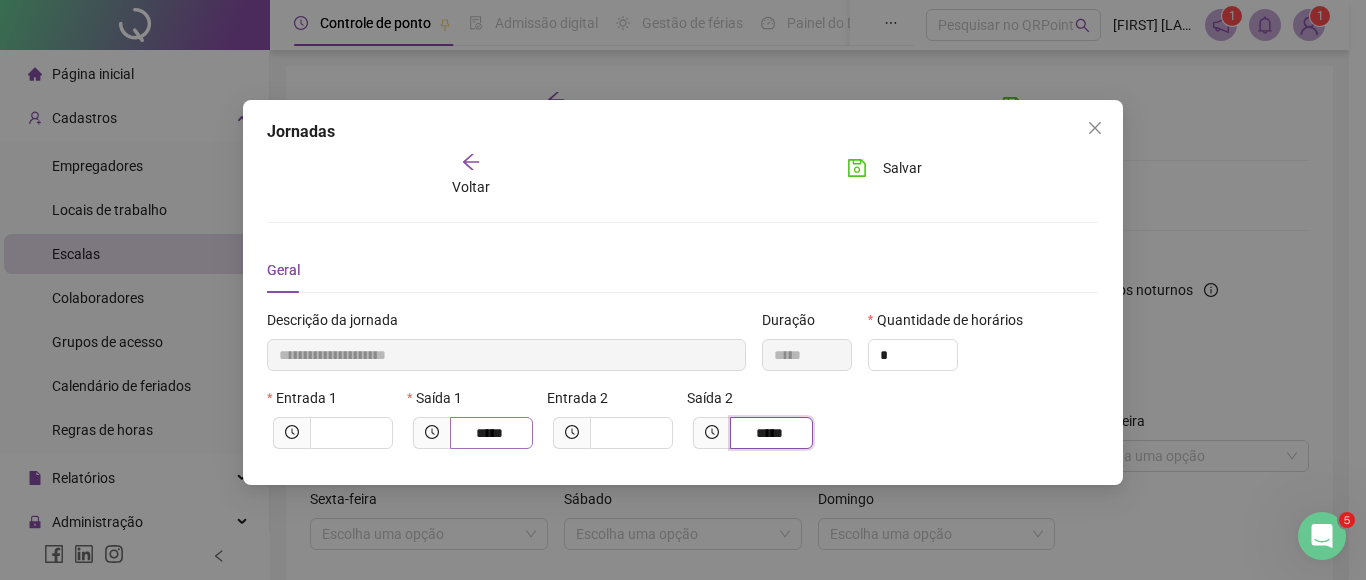 click on "Entrada 1 Saída 1 ***** Entrada 2 Saída 2 *****" at bounding box center [683, 426] 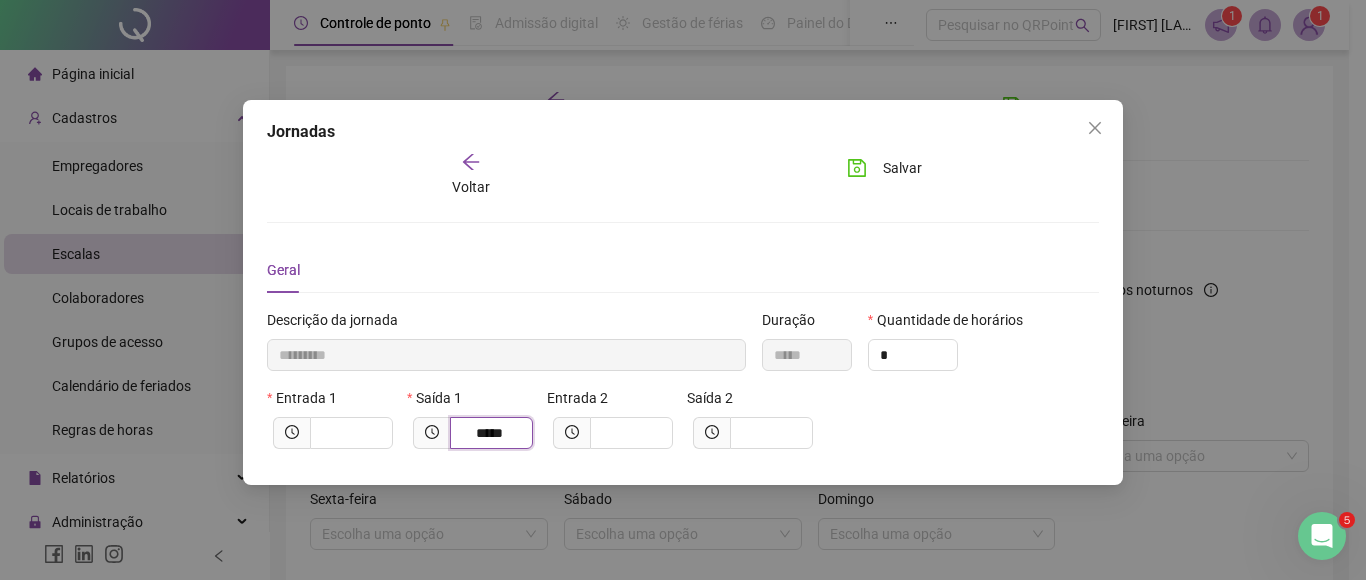 drag, startPoint x: 509, startPoint y: 434, endPoint x: 457, endPoint y: 429, distance: 52.23983 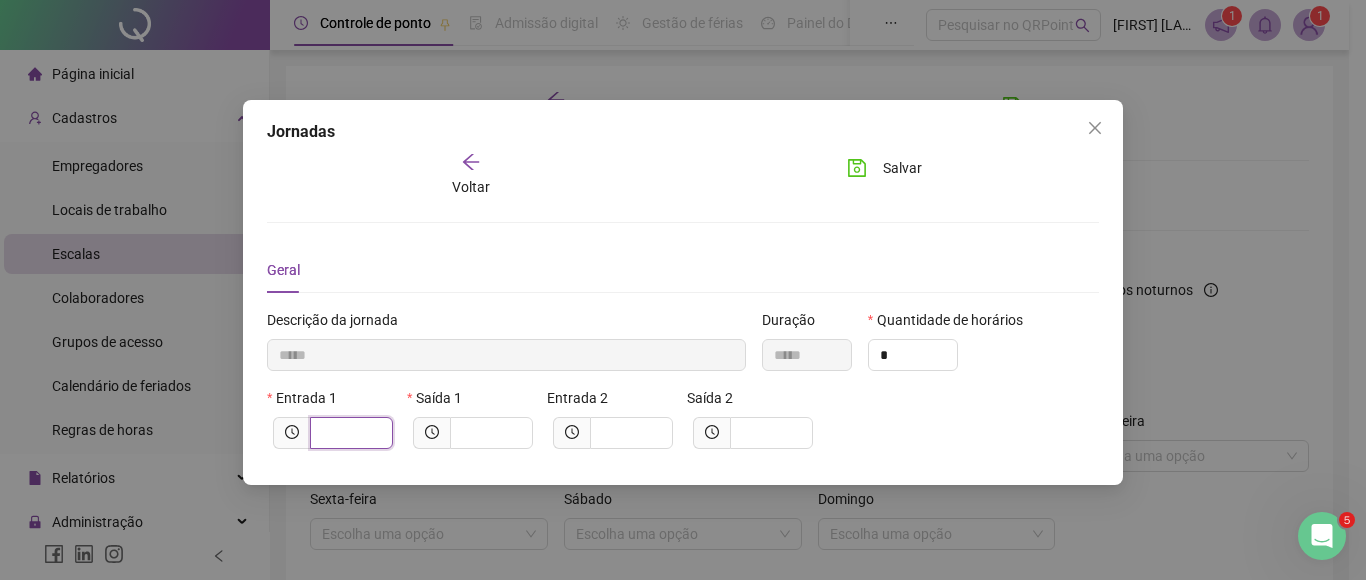 click at bounding box center [349, 433] 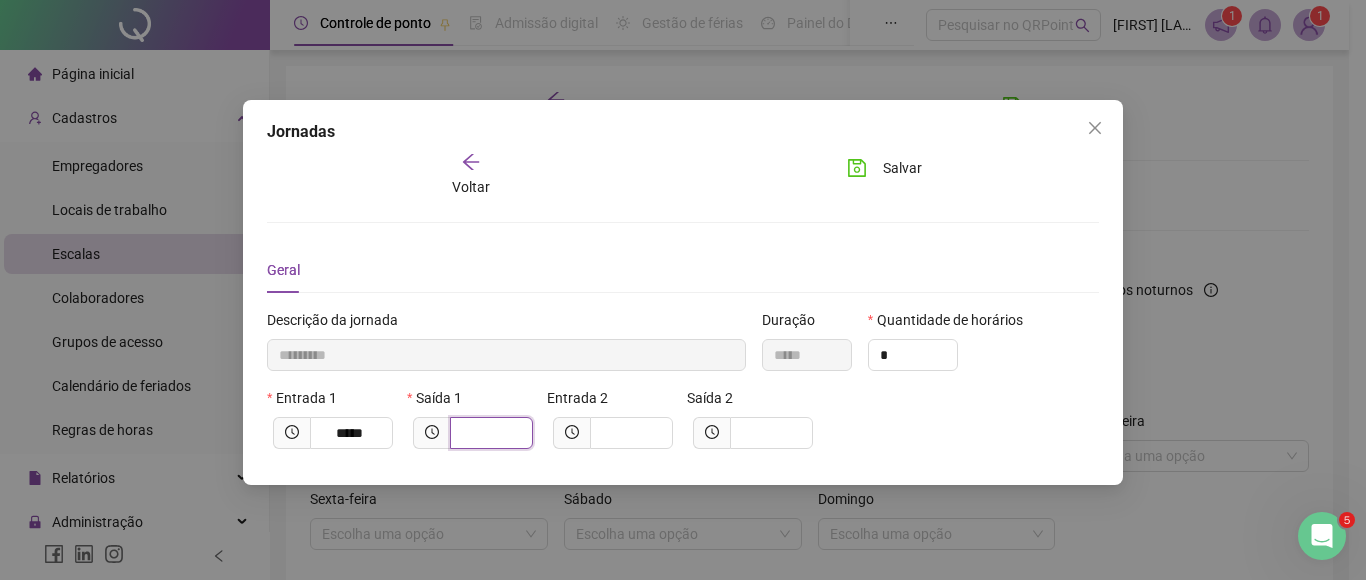 drag, startPoint x: 479, startPoint y: 435, endPoint x: 474, endPoint y: 425, distance: 11.18034 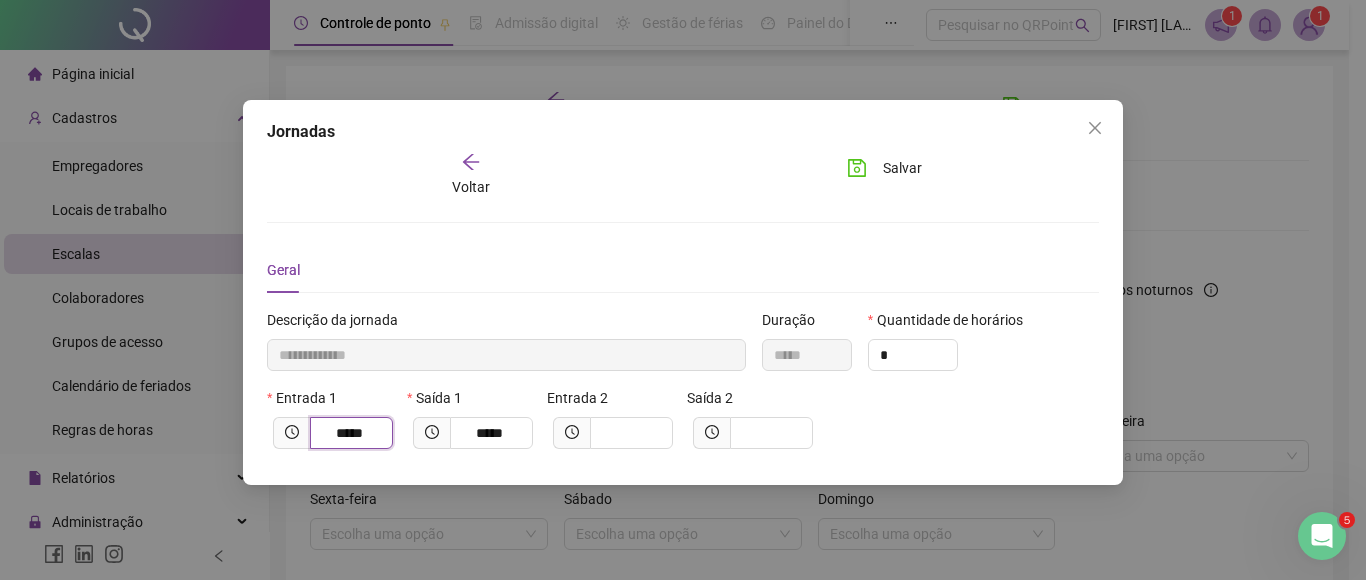 drag, startPoint x: 366, startPoint y: 435, endPoint x: 266, endPoint y: 438, distance: 100.04499 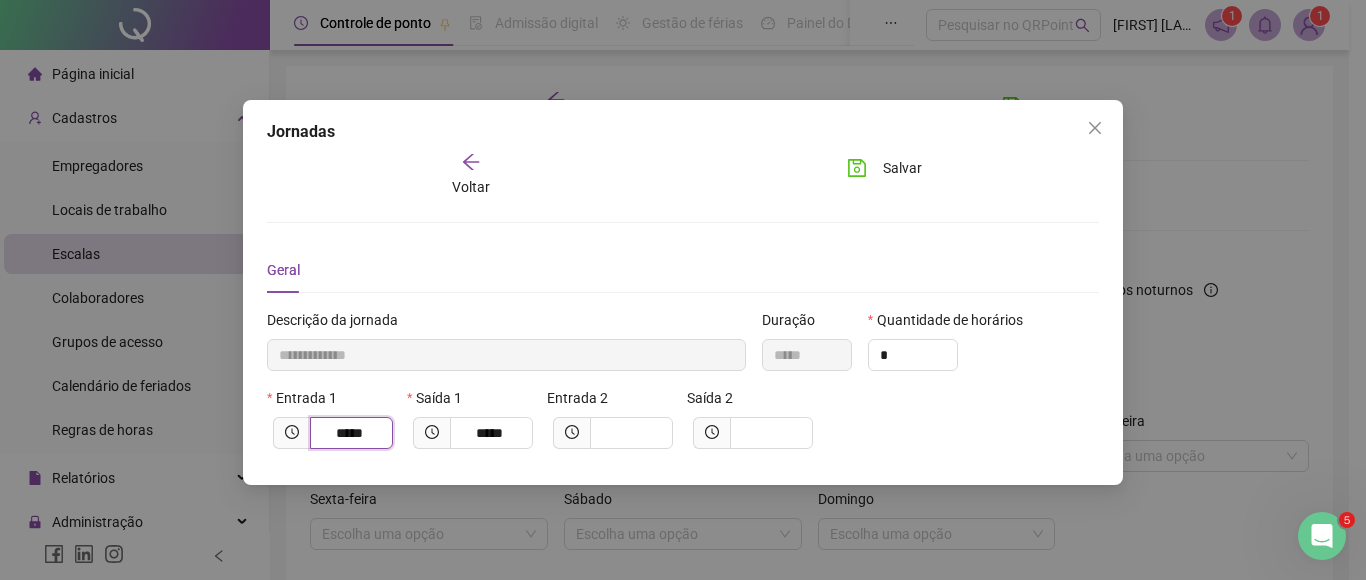 click on "Entrada 1 *****" at bounding box center [333, 426] 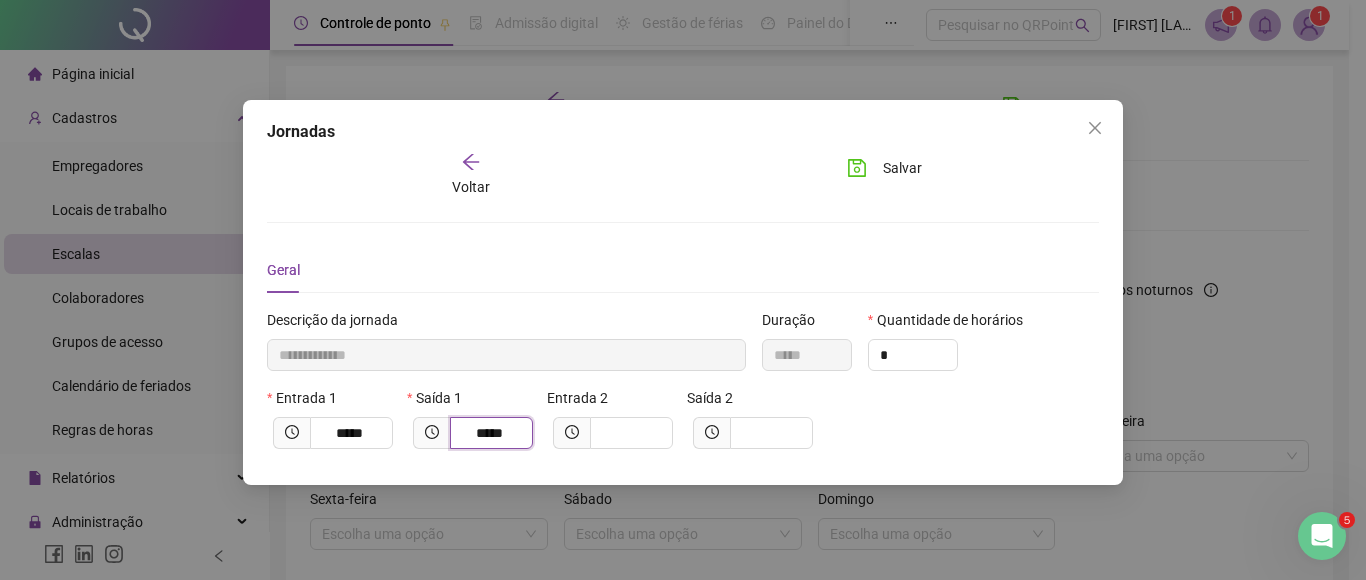 drag, startPoint x: 472, startPoint y: 440, endPoint x: 556, endPoint y: 432, distance: 84.38009 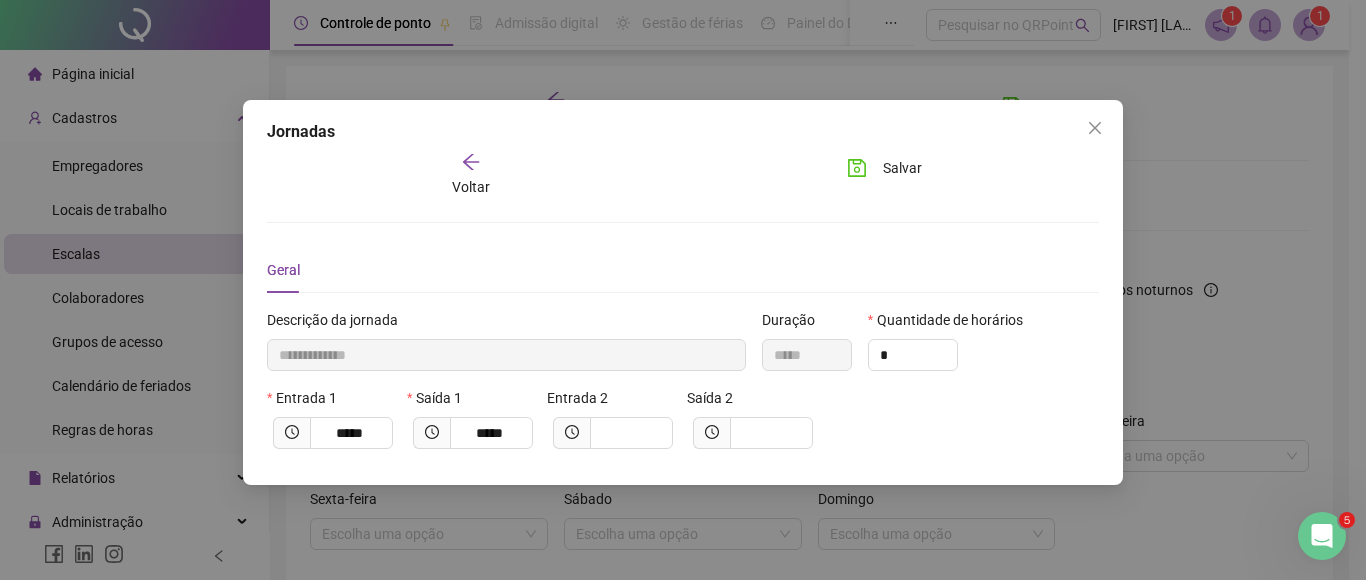 click on "Entrada 1 ***** Saída 1 ***** Entrada 2 Saída 2" at bounding box center [683, 426] 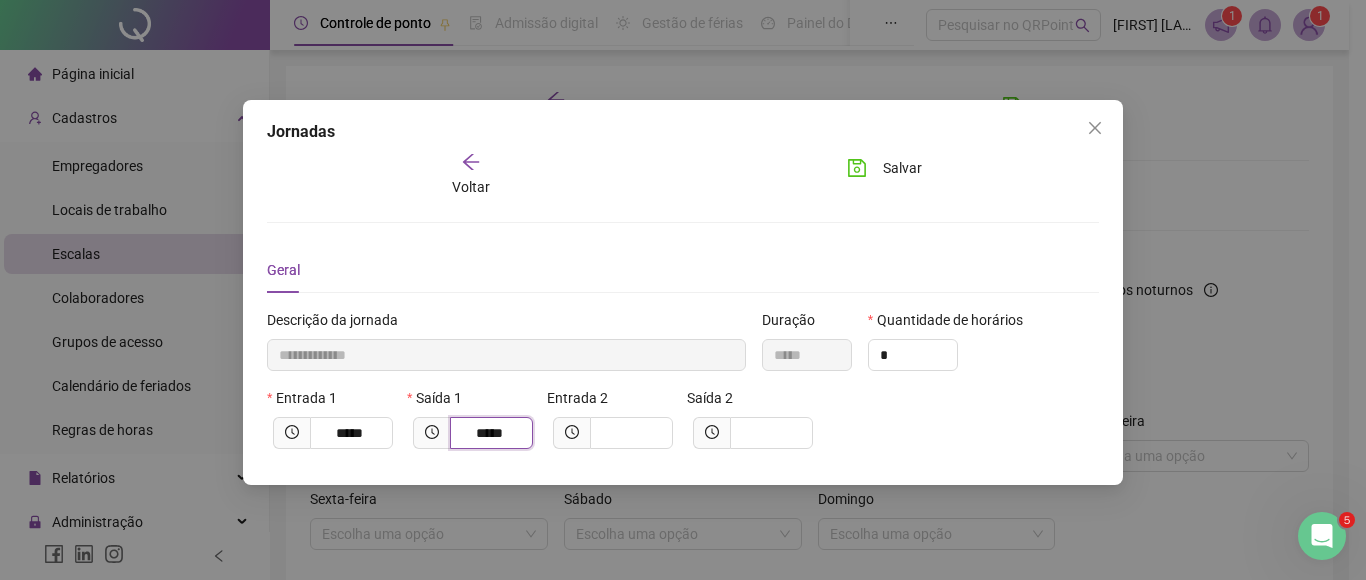 click on "Entrada 1 ***** Saída 1 ***** Entrada 2 Saída 2" at bounding box center [683, 426] 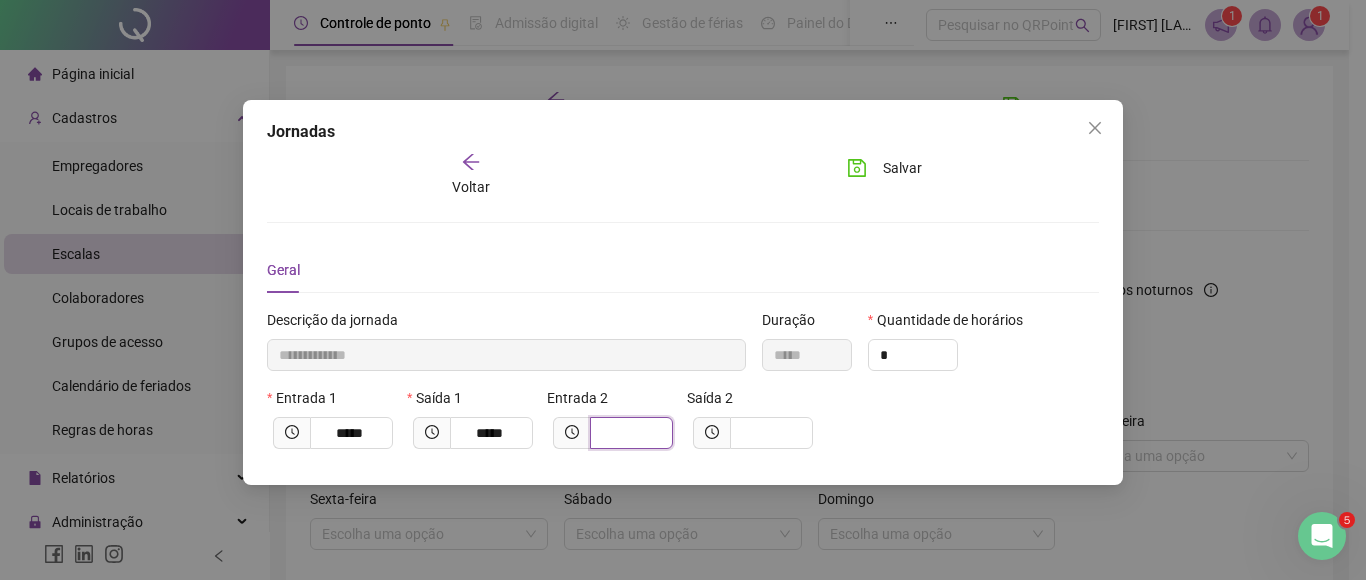 click at bounding box center (629, 433) 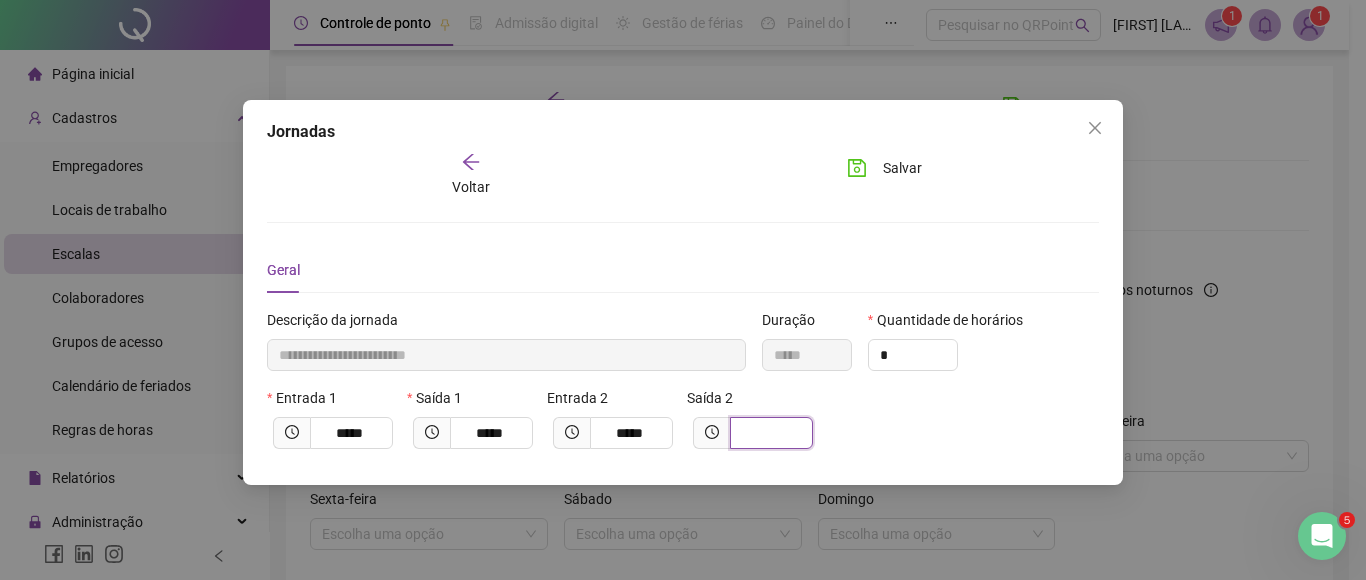 click at bounding box center (769, 433) 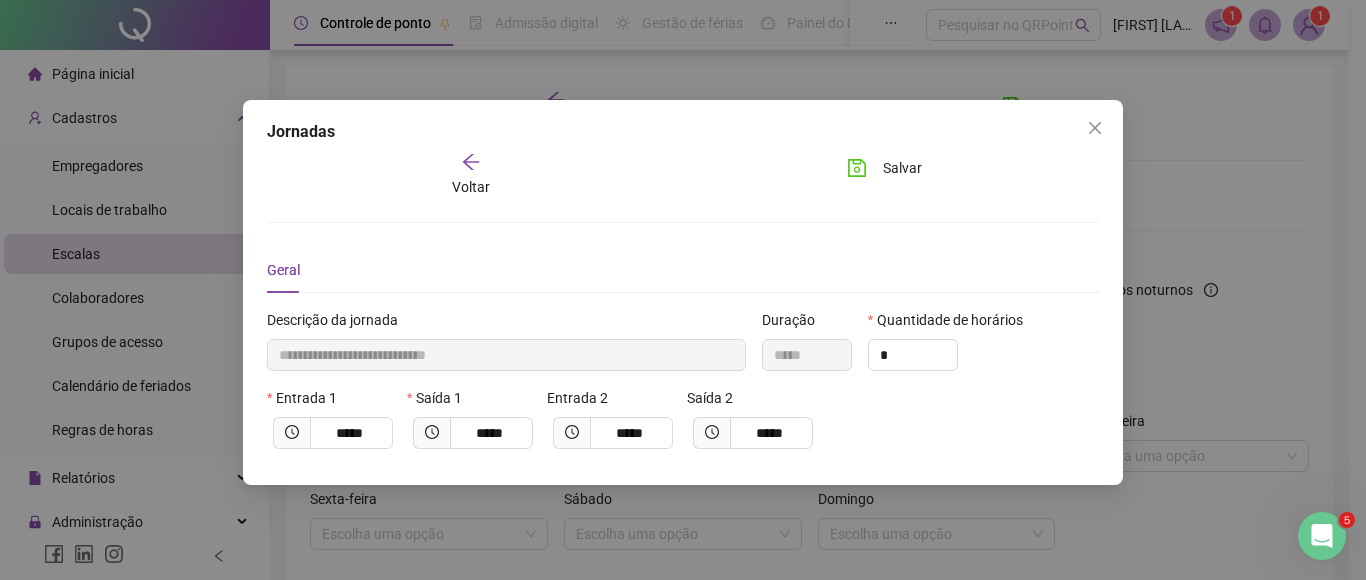 click on "Entrada 1 ***** Saída 1 ***** Entrada 2 ***** Saída 2 *****" at bounding box center [683, 426] 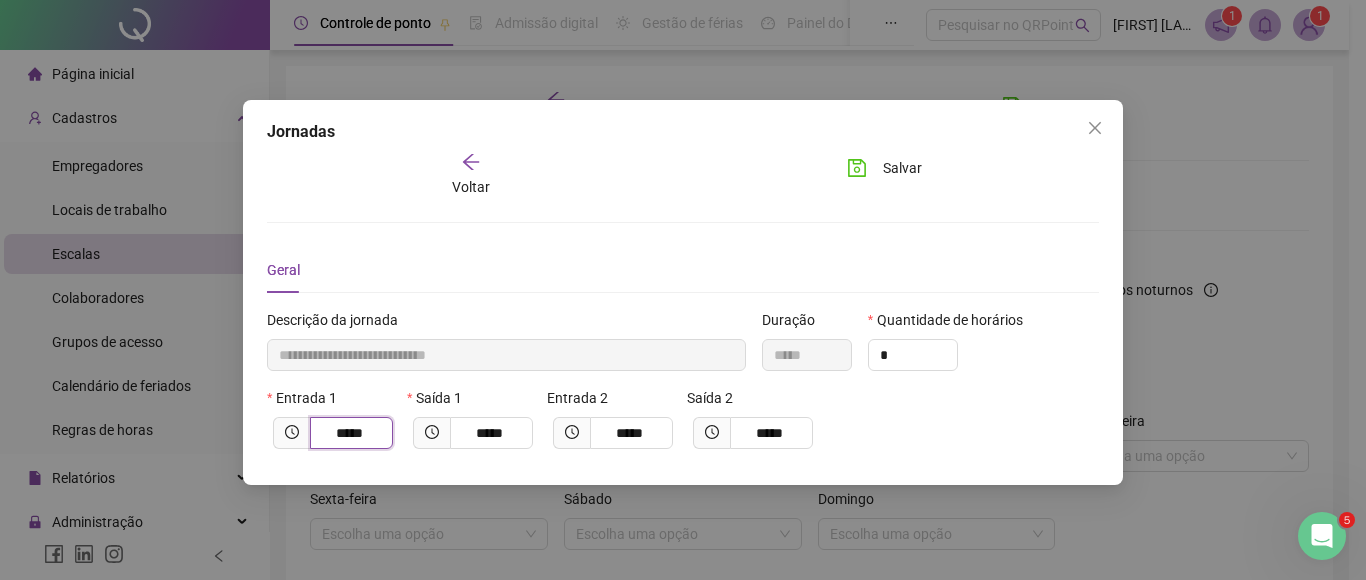 drag, startPoint x: 372, startPoint y: 433, endPoint x: 188, endPoint y: 449, distance: 184.69434 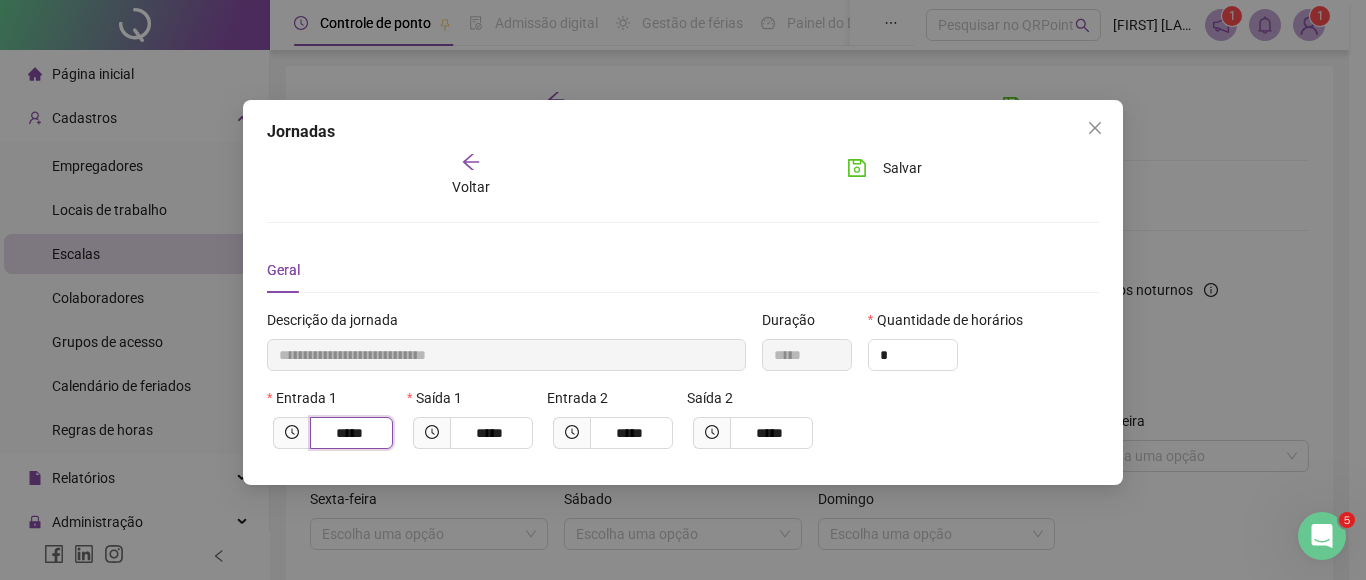 click on "**********" at bounding box center [683, 290] 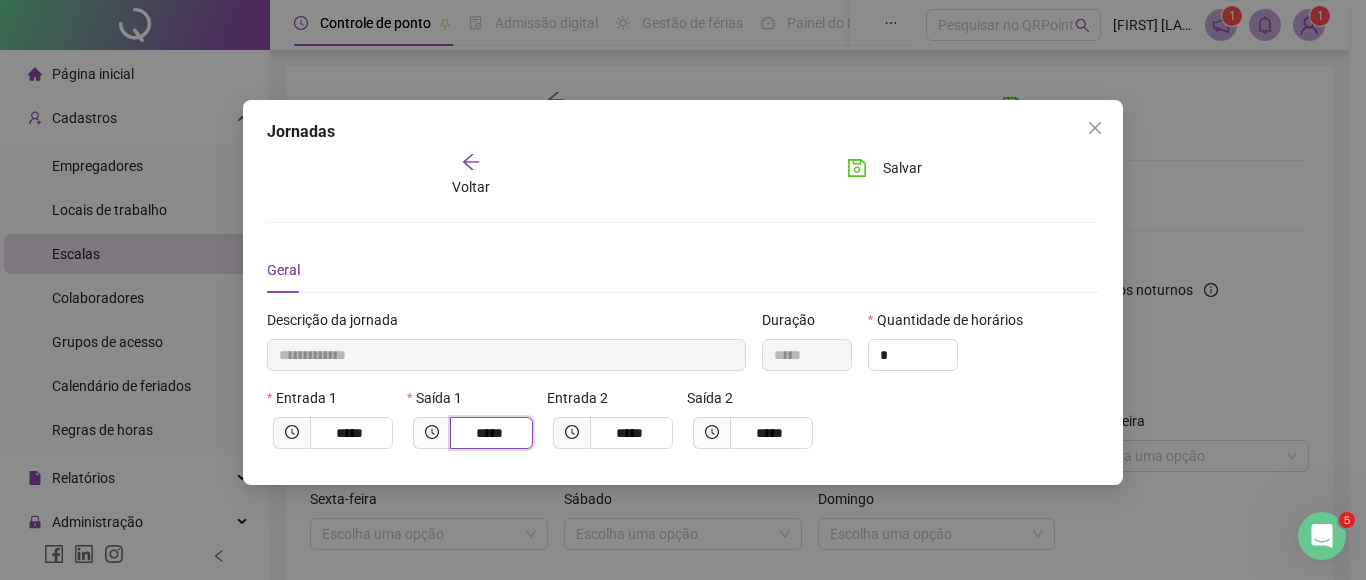 drag, startPoint x: 505, startPoint y: 434, endPoint x: 491, endPoint y: 437, distance: 14.3178215 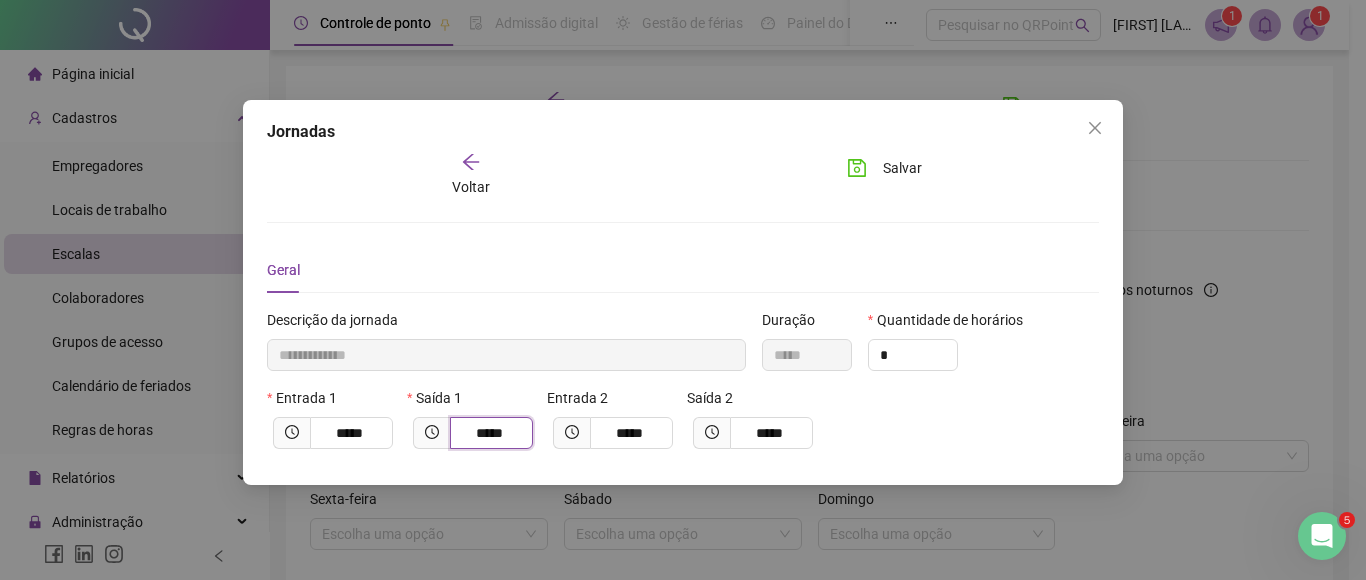 click on "*****" at bounding box center (489, 433) 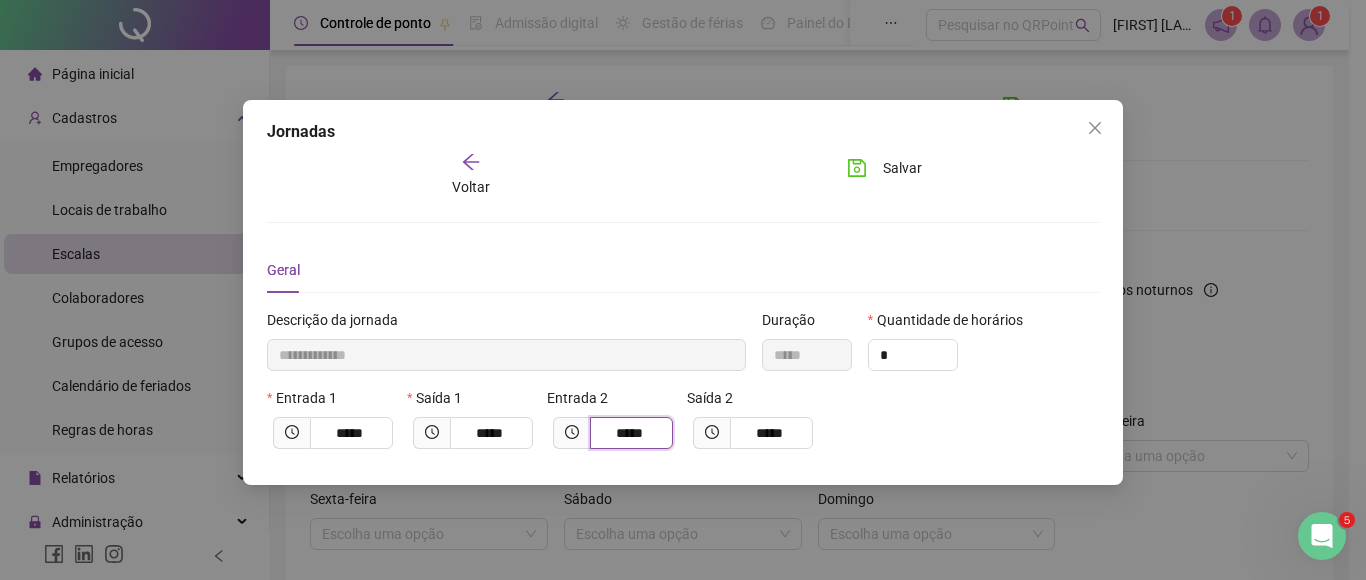 drag, startPoint x: 606, startPoint y: 423, endPoint x: 339, endPoint y: 374, distance: 271.459 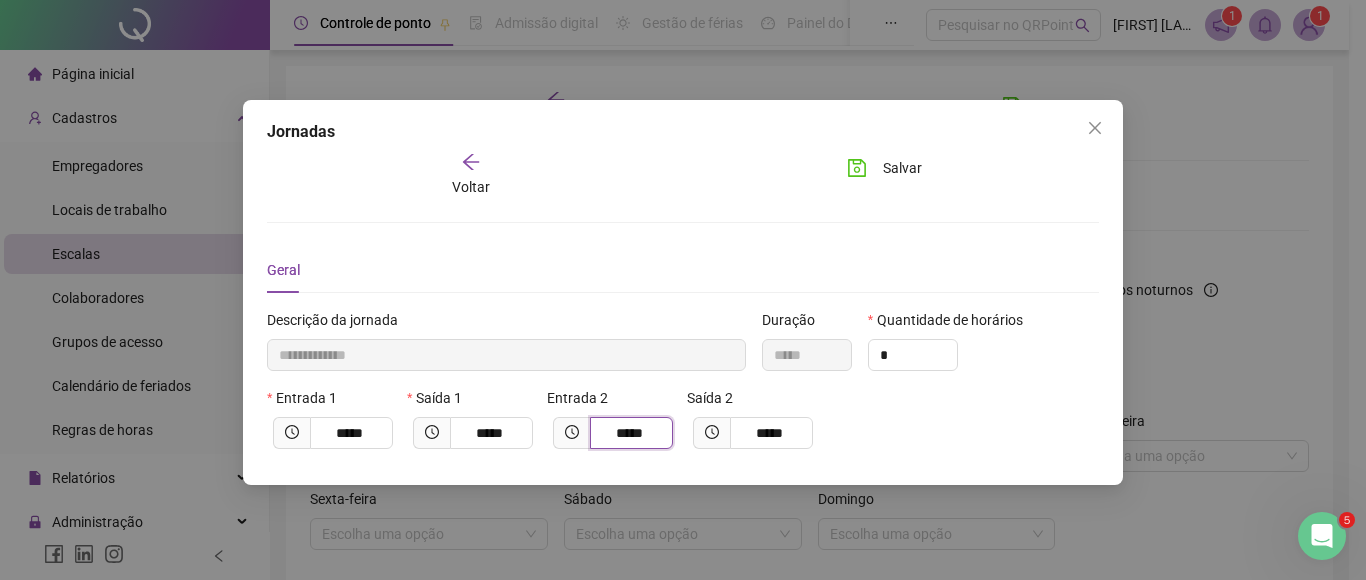 click on "**********" at bounding box center [683, 387] 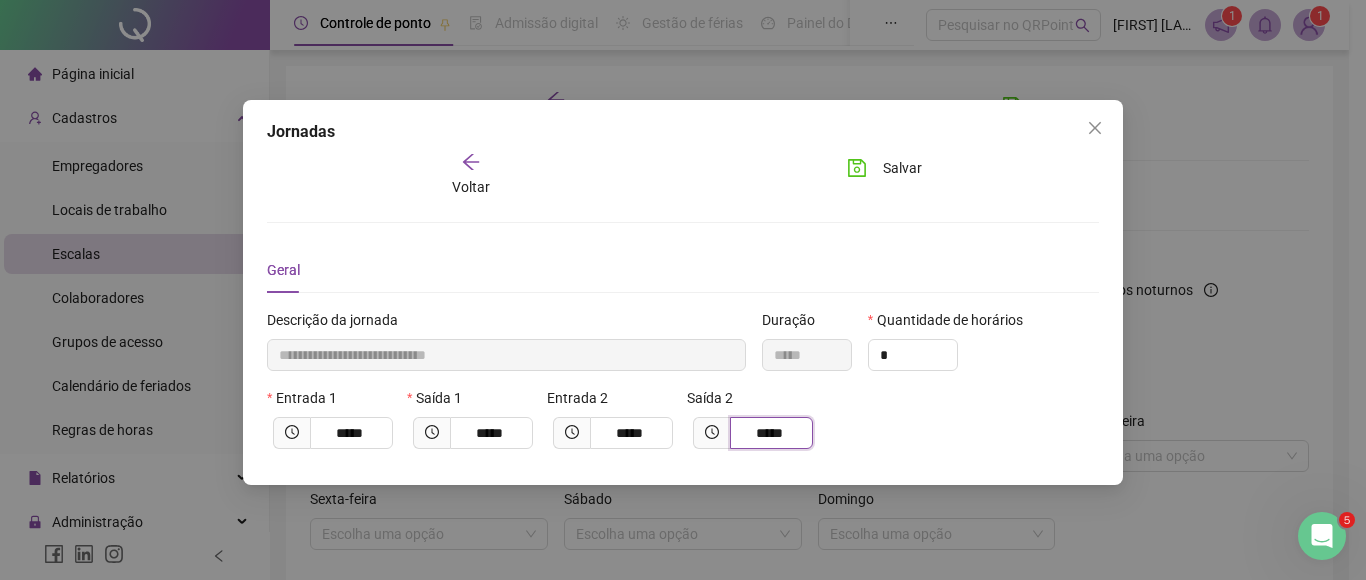 drag, startPoint x: 746, startPoint y: 432, endPoint x: 802, endPoint y: 439, distance: 56.435802 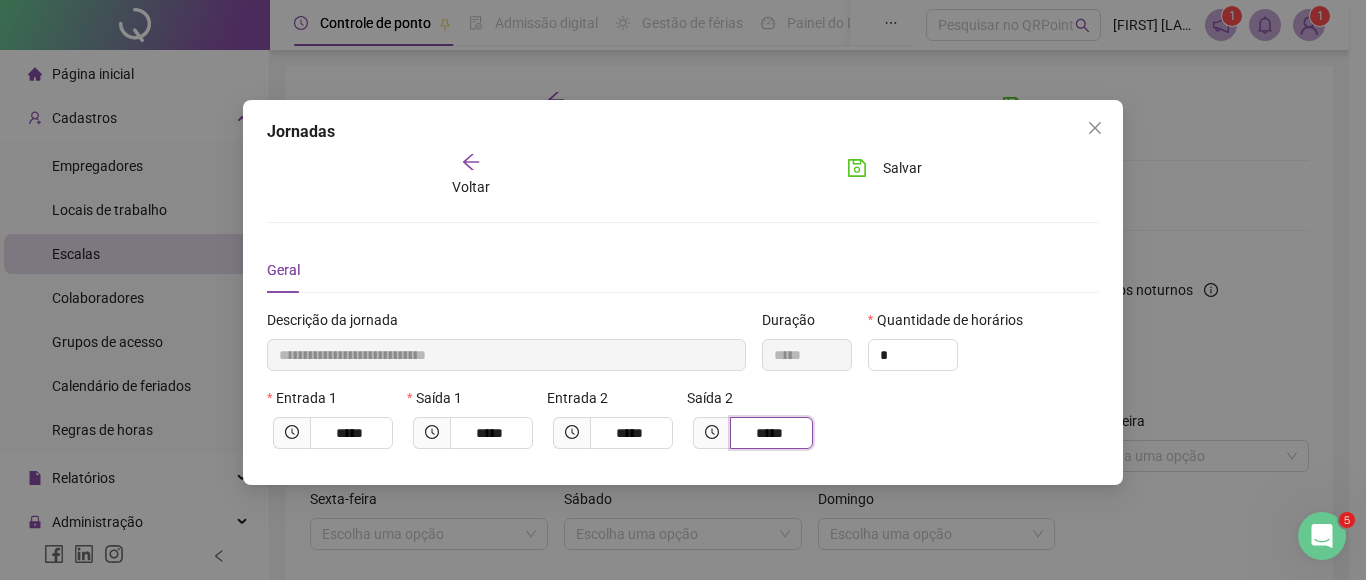 click on "*****" at bounding box center (771, 433) 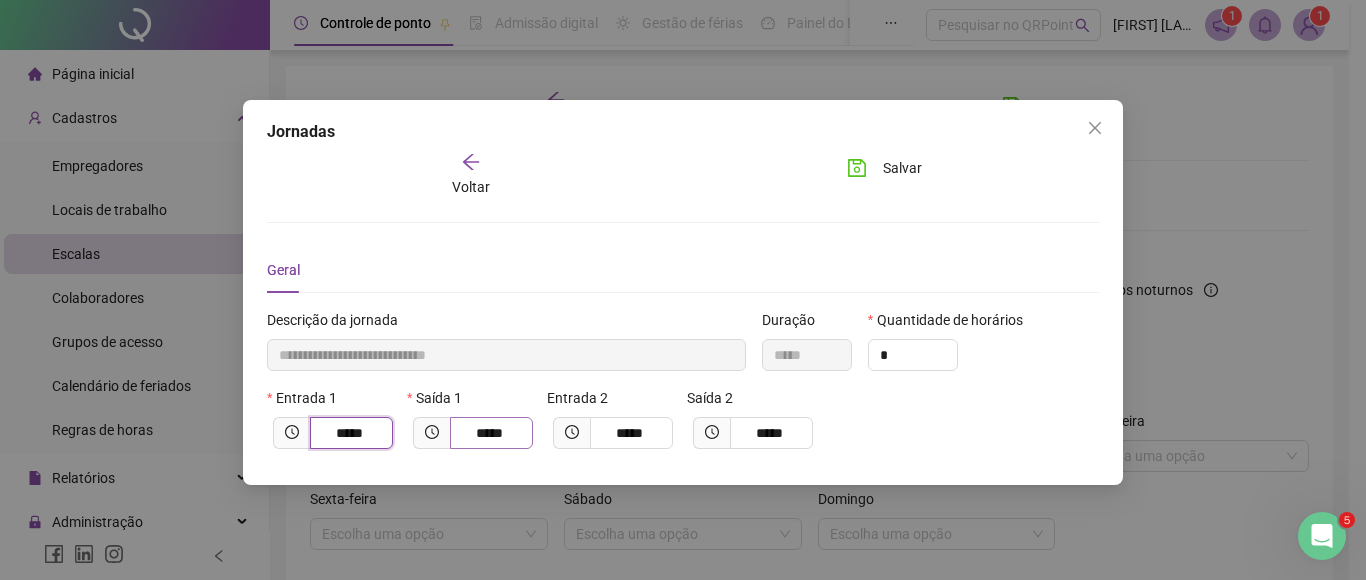 drag, startPoint x: 333, startPoint y: 433, endPoint x: 458, endPoint y: 432, distance: 125.004 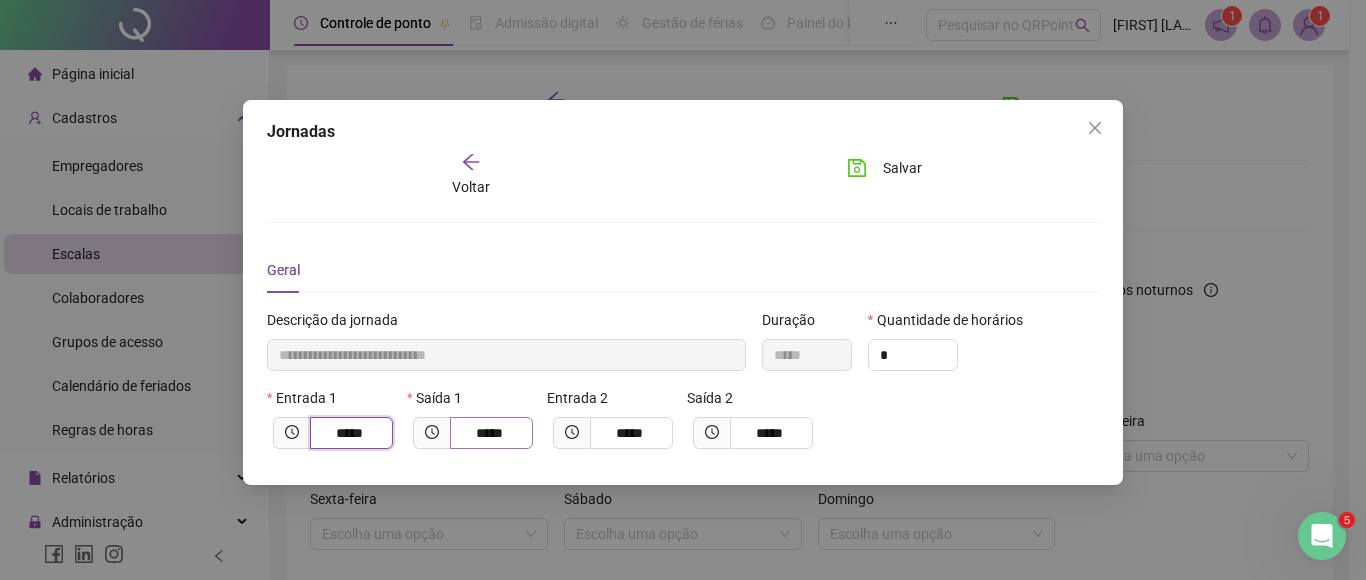 click on "Entrada 1 ***** Saída 1 ***** Entrada 2 ***** Saída 2 *****" at bounding box center (683, 426) 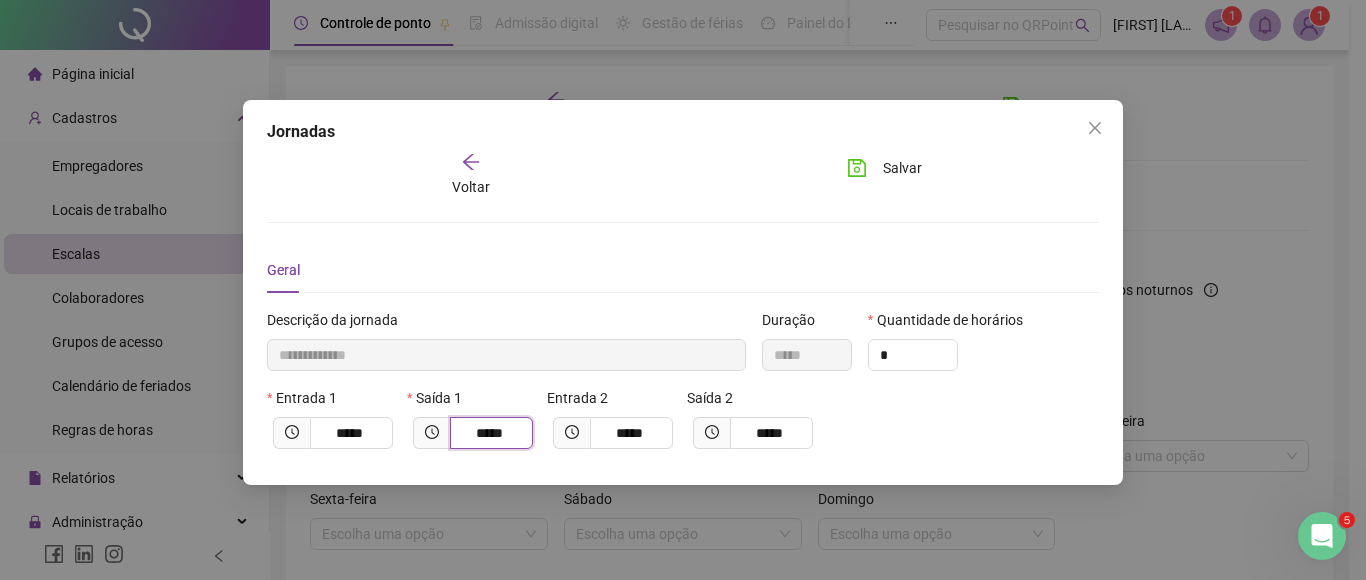 drag, startPoint x: 493, startPoint y: 432, endPoint x: 475, endPoint y: 296, distance: 137.186 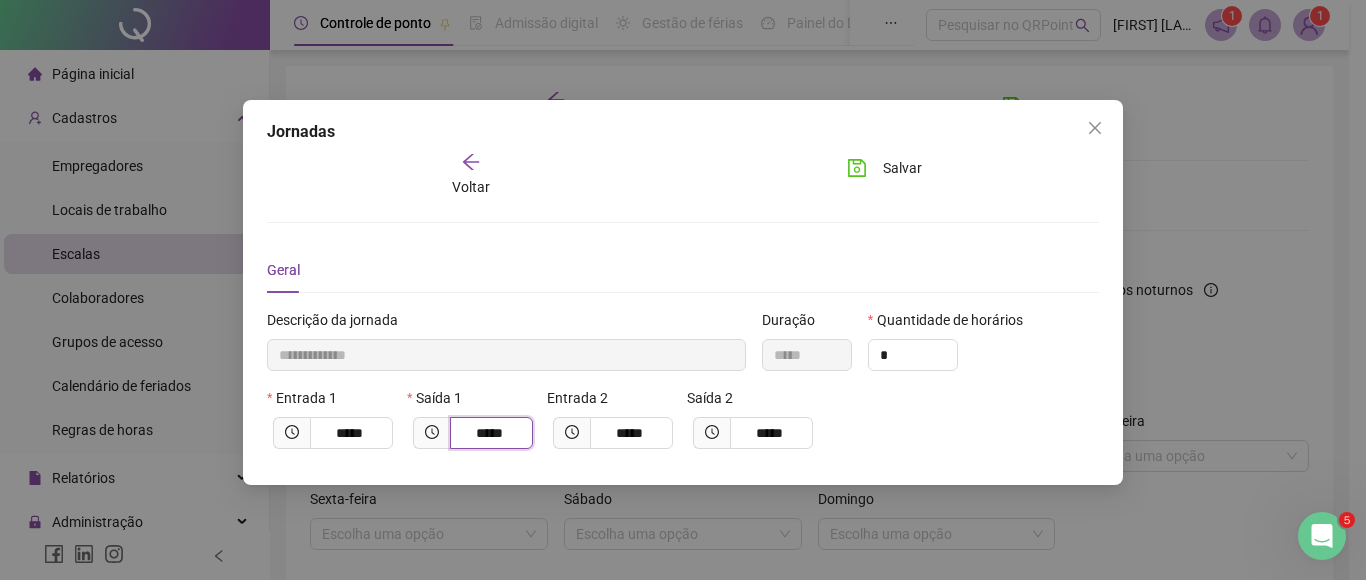 click on "Entrada 1 ***** Saída 1 ***** Entrada 2 ***** Saída 2 *****" at bounding box center [683, 426] 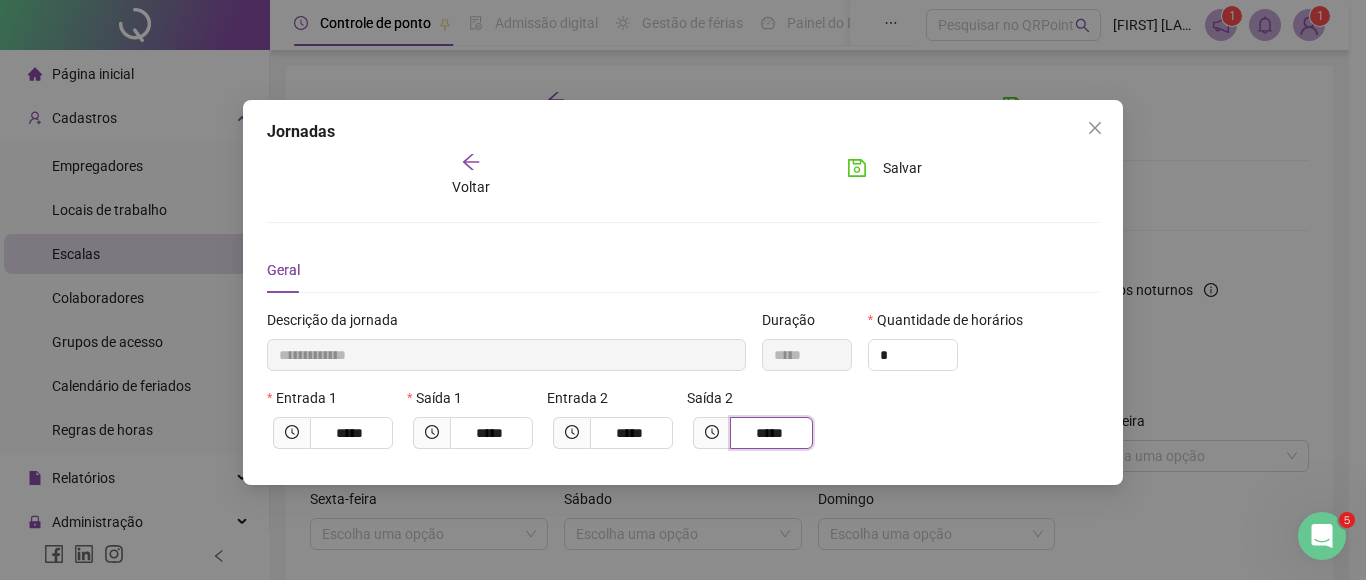 drag, startPoint x: 773, startPoint y: 435, endPoint x: 836, endPoint y: 439, distance: 63.126858 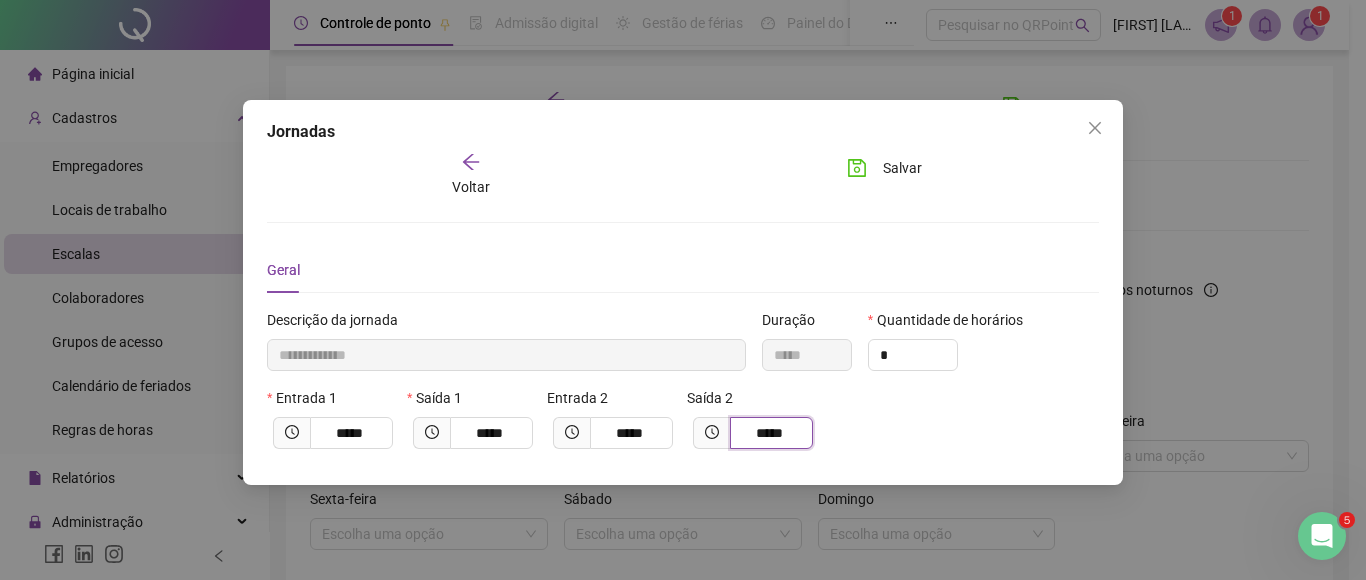 click on "Entrada 1 ***** Saída 1 ***** Entrada 2 ***** Saída 2 *****" at bounding box center (683, 426) 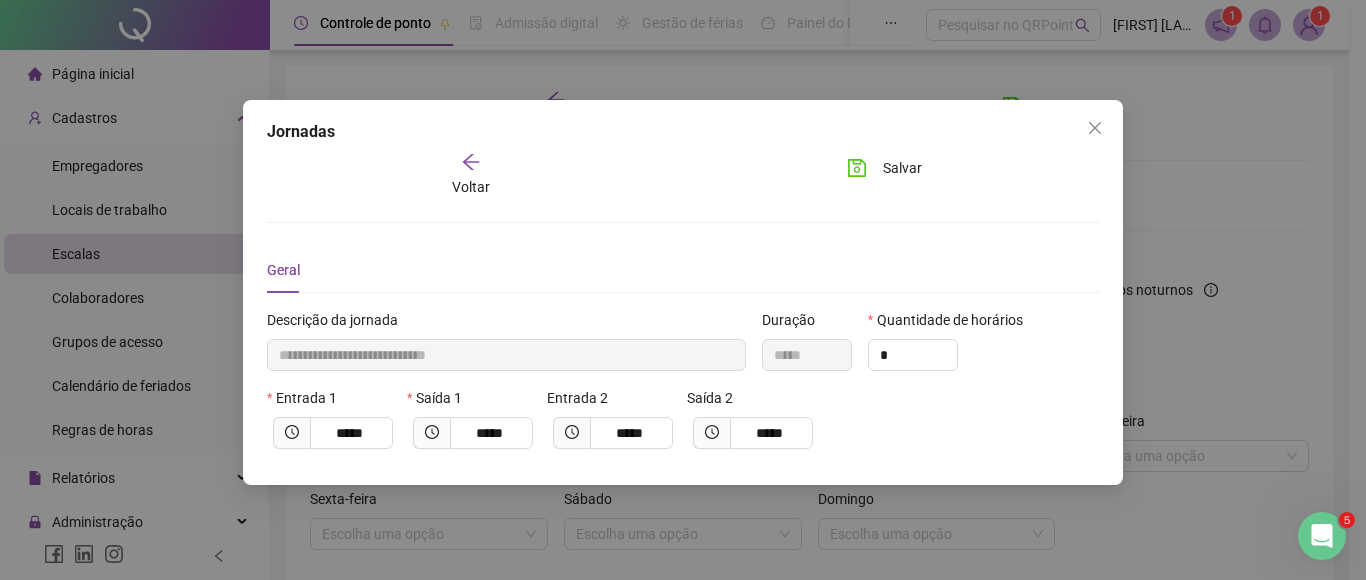 click on "Entrada 1 ***** Saída 1 ***** Entrada 2 ***** Saída 2 *****" at bounding box center (683, 426) 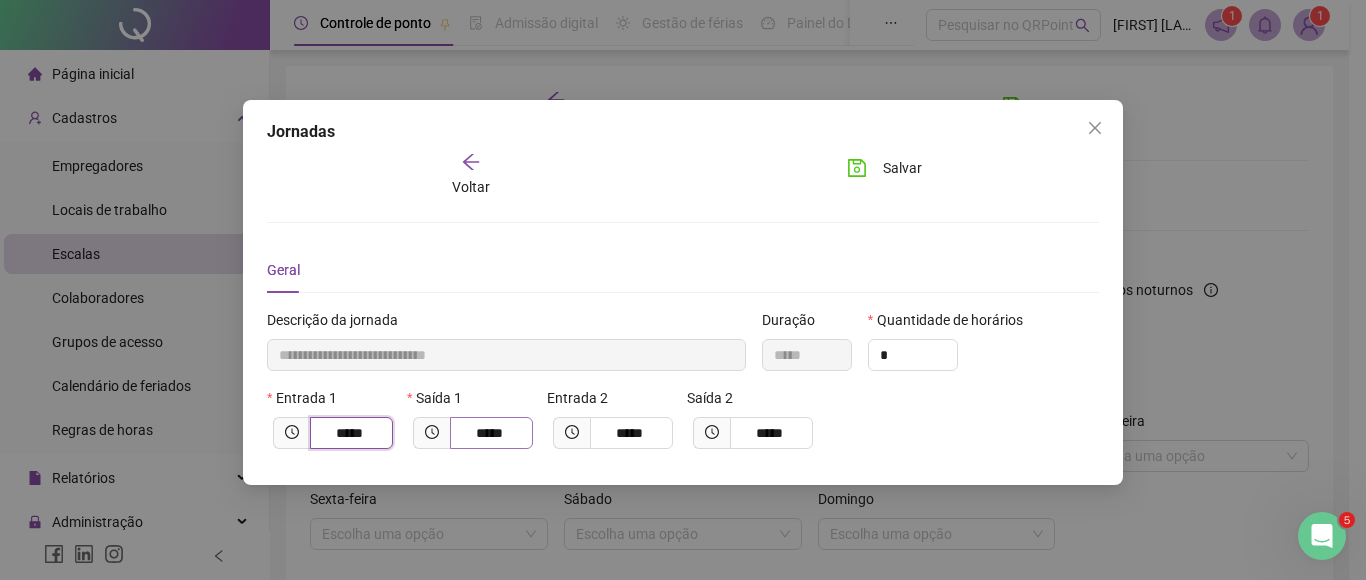 drag, startPoint x: 334, startPoint y: 430, endPoint x: 450, endPoint y: 419, distance: 116.520386 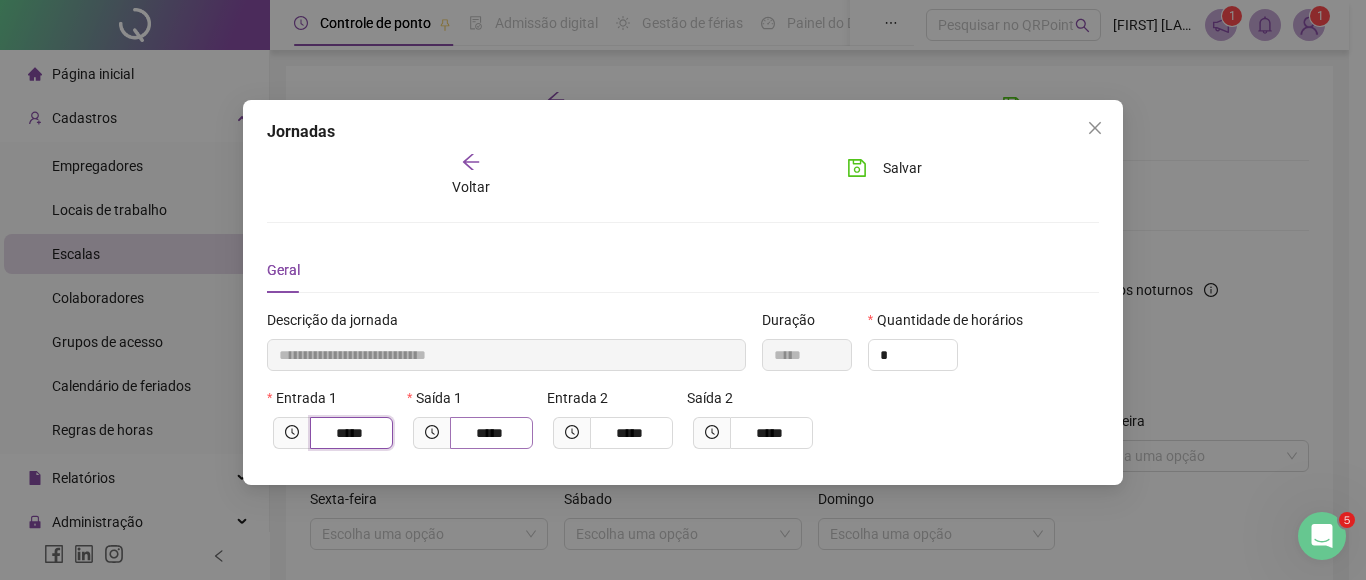 click on "Entrada 1 ***** Saída 1 ***** Entrada 2 ***** Saída 2 *****" at bounding box center (683, 426) 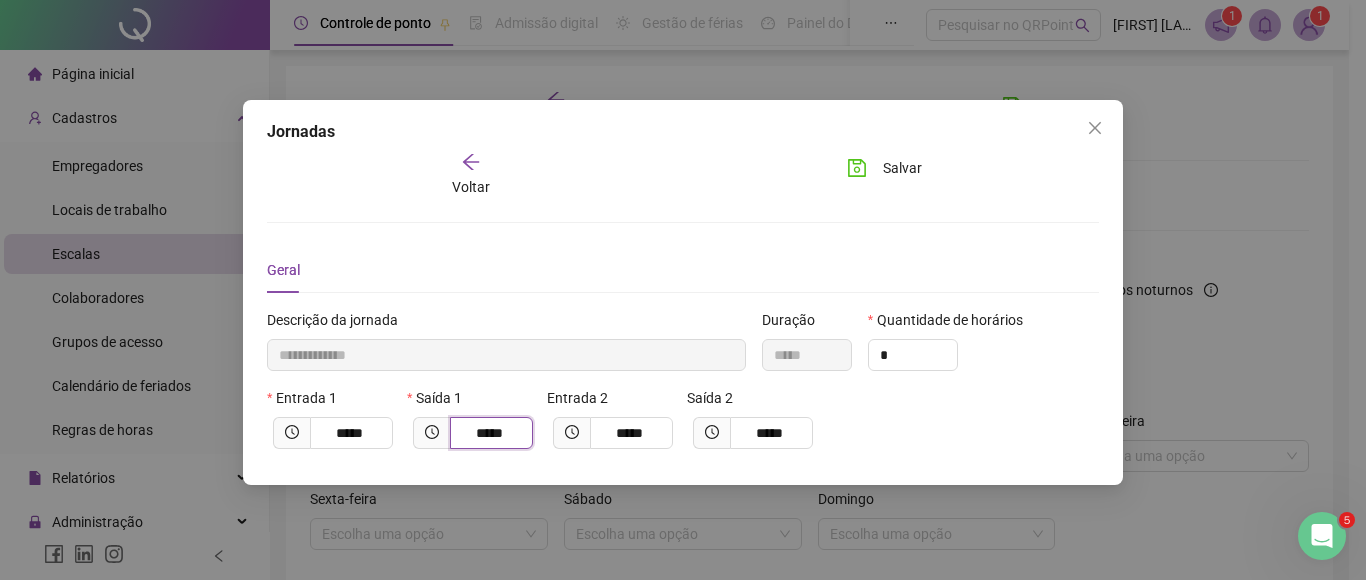 drag, startPoint x: 492, startPoint y: 433, endPoint x: 517, endPoint y: 374, distance: 64.07808 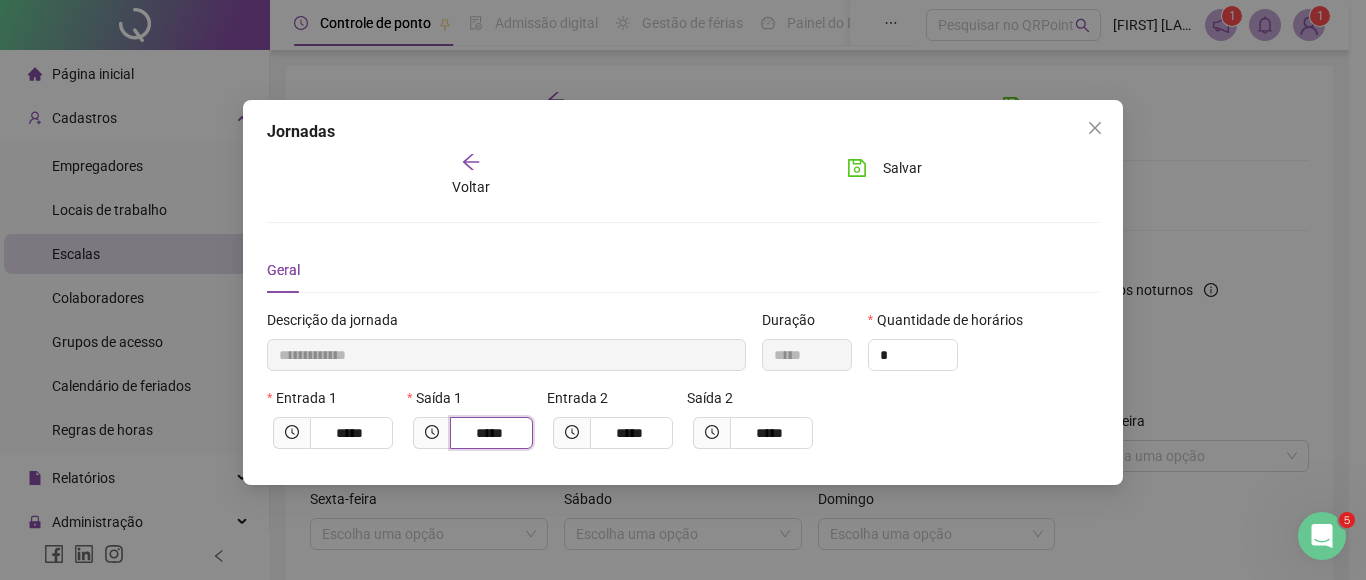 click on "*****" at bounding box center [489, 433] 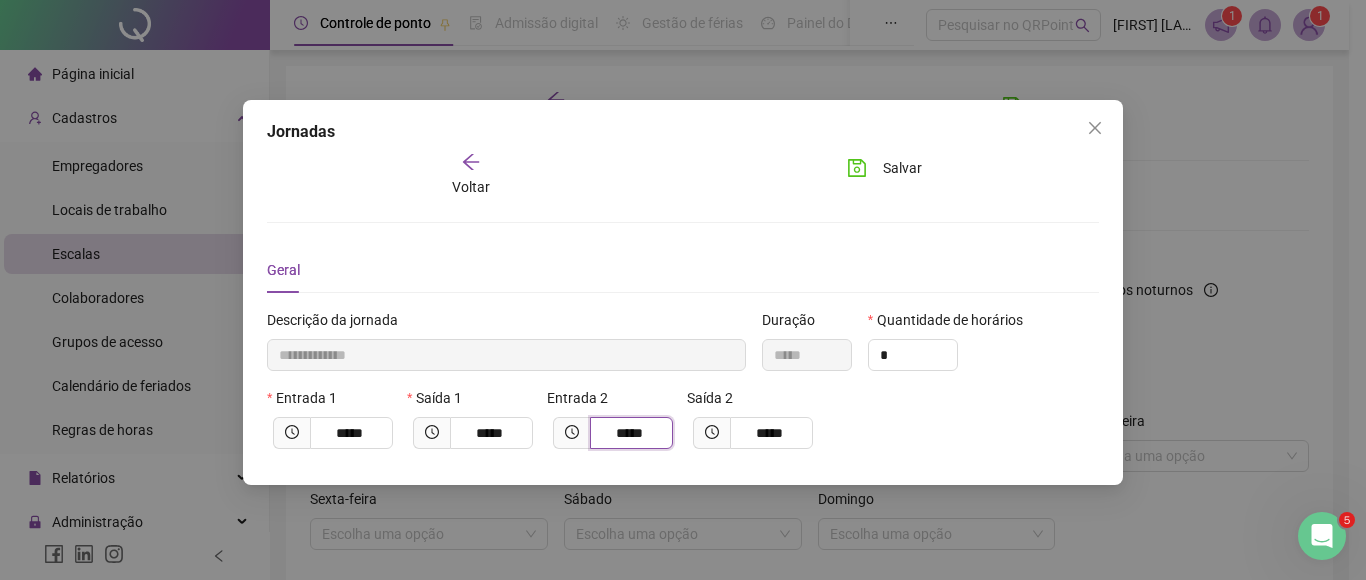 drag, startPoint x: 639, startPoint y: 426, endPoint x: 661, endPoint y: 430, distance: 22.36068 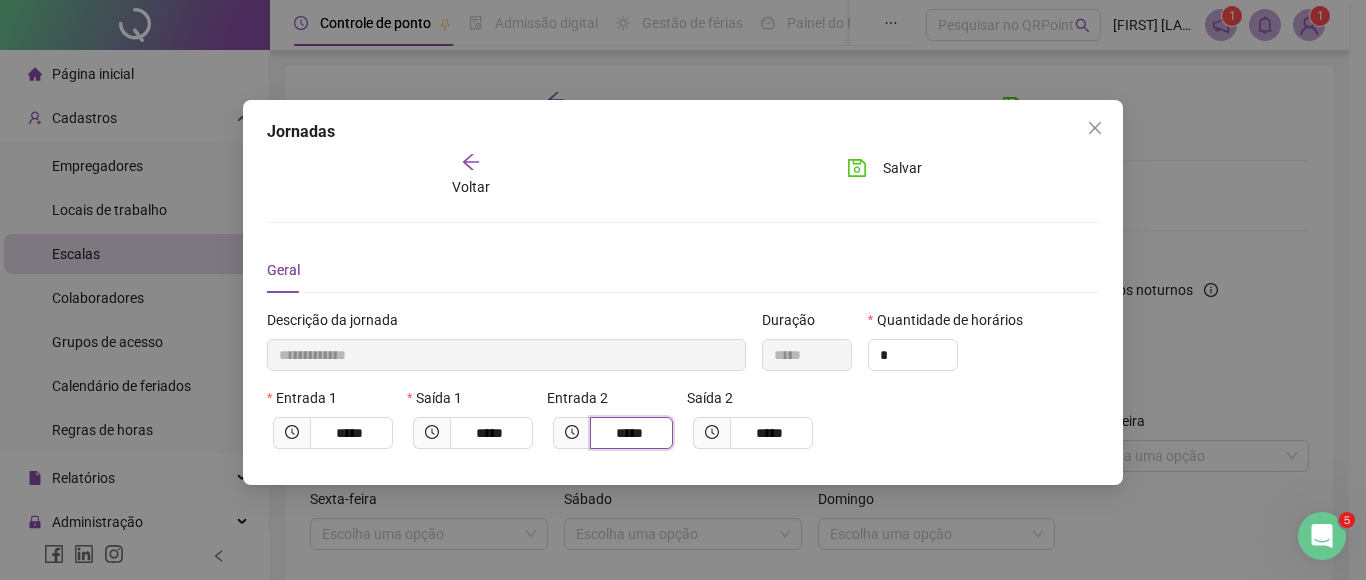 click on "*****" at bounding box center [631, 433] 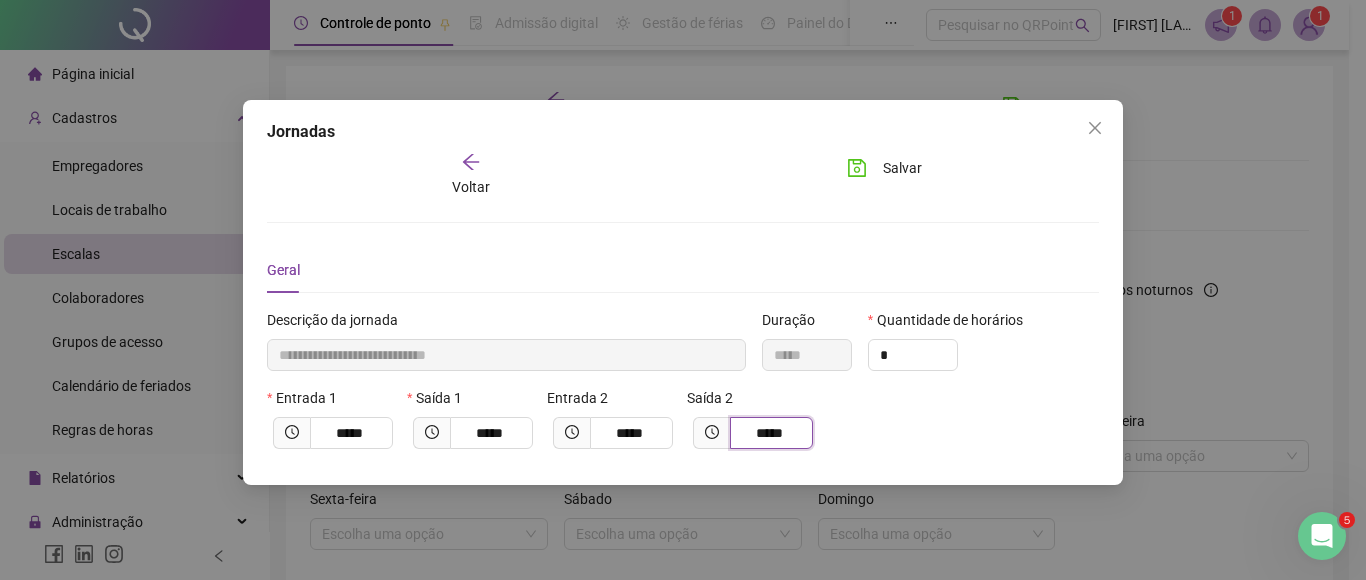 drag, startPoint x: 747, startPoint y: 430, endPoint x: 953, endPoint y: 434, distance: 206.03883 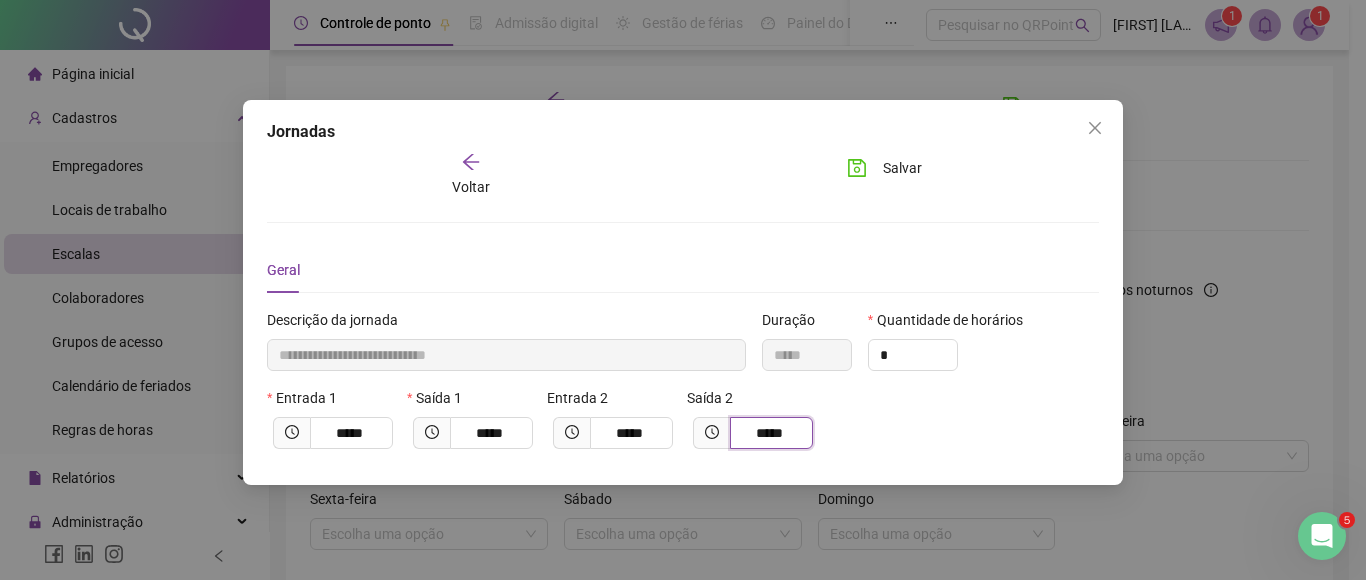 click on "Entrada 1 ***** Saída 1 ***** Entrada 2 ***** Saída 2 *****" at bounding box center (683, 426) 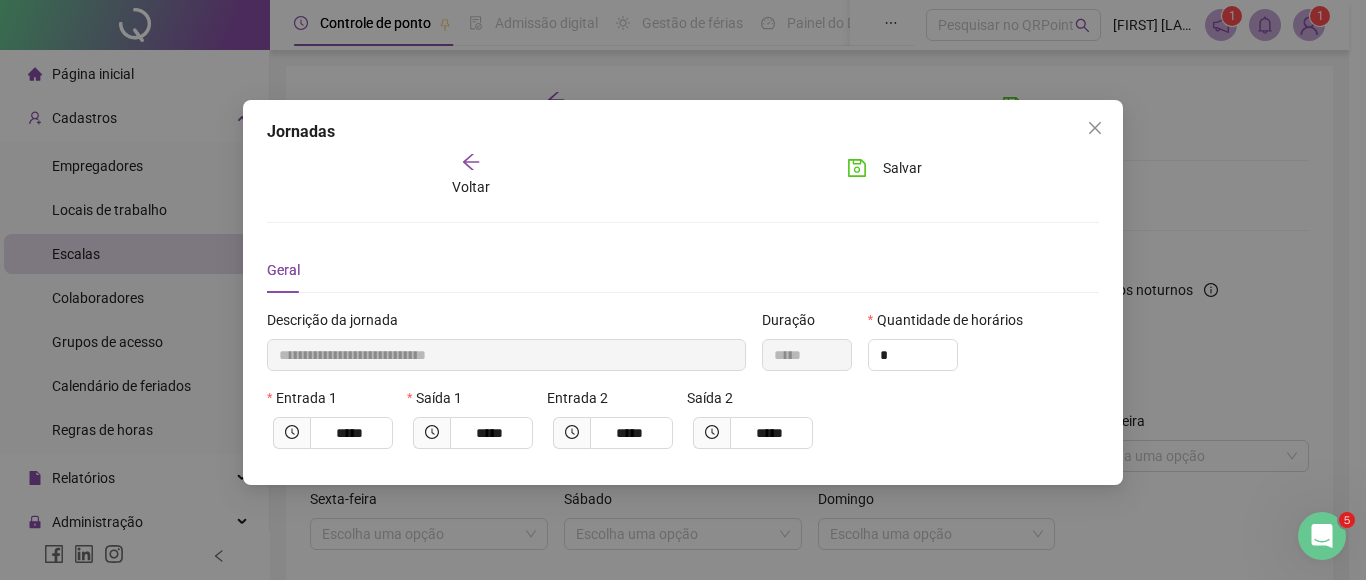 click on "Entrada 1 ***** Saída 1 ***** Entrada 2 ***** Saída 2 *****" at bounding box center (683, 426) 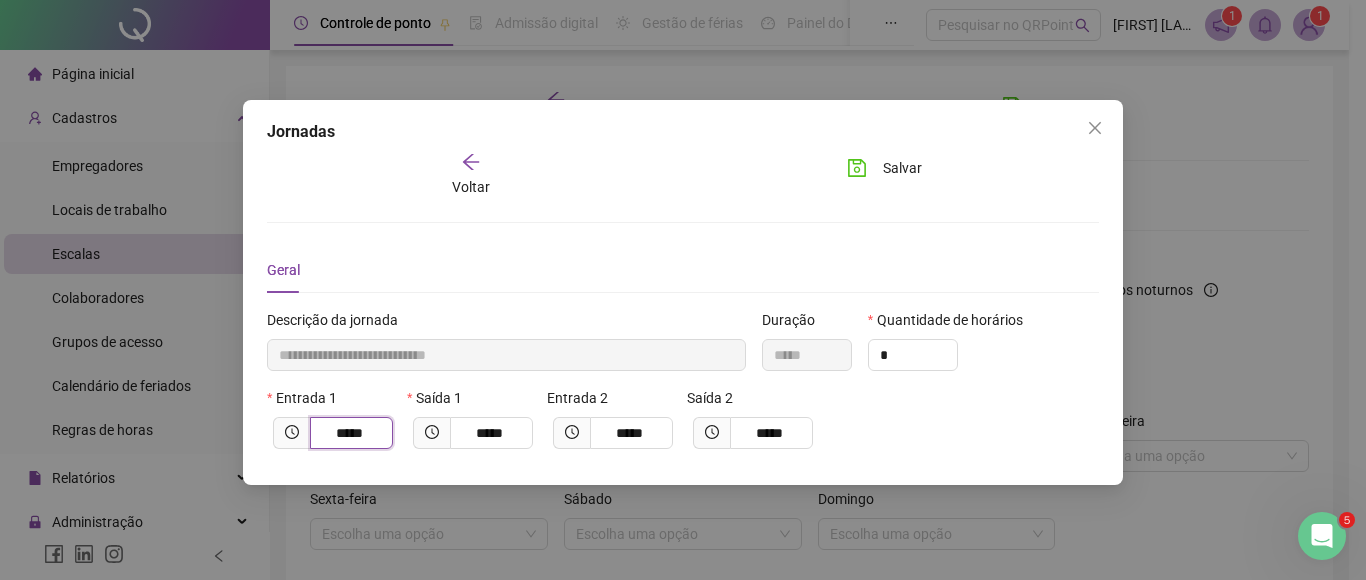 drag, startPoint x: 332, startPoint y: 437, endPoint x: 435, endPoint y: 430, distance: 103.23759 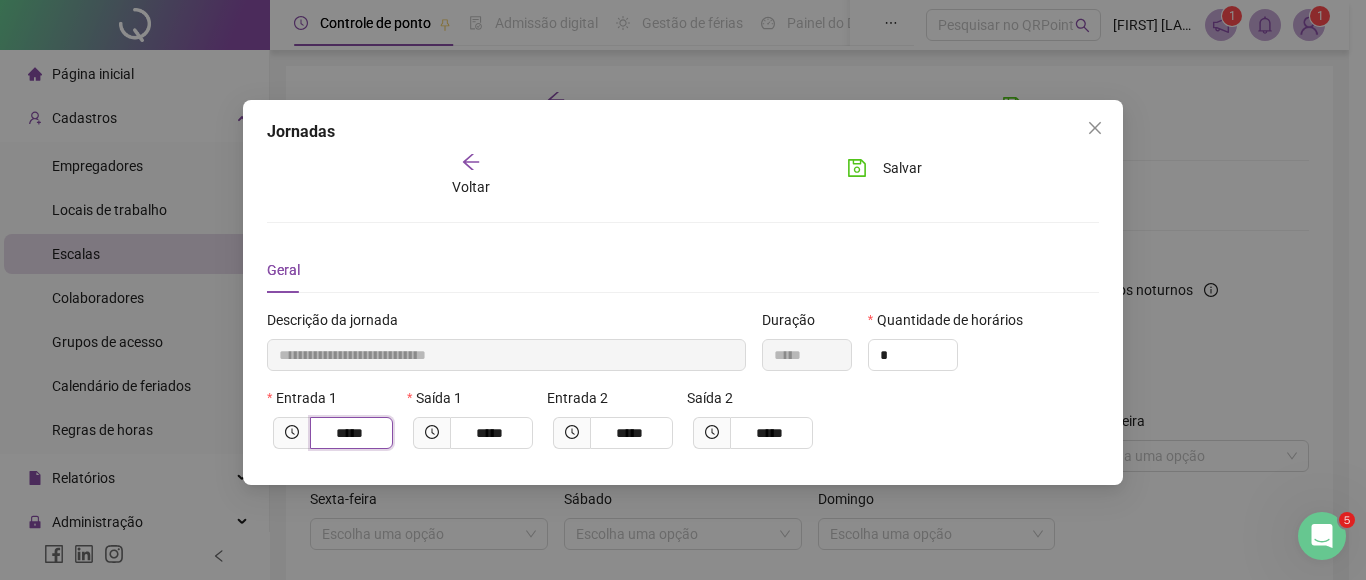 click on "Entrada 1 ***** Saída 1 ***** Entrada 2 ***** Saída 2 *****" at bounding box center [683, 426] 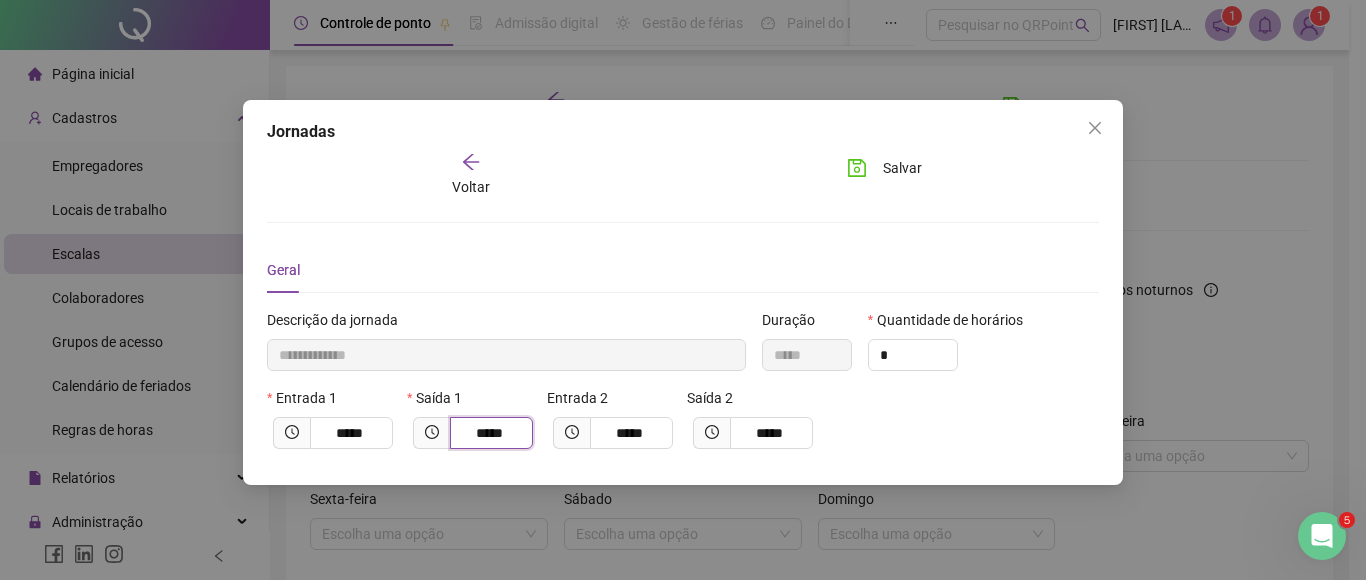 drag, startPoint x: 471, startPoint y: 438, endPoint x: 522, endPoint y: 418, distance: 54.781384 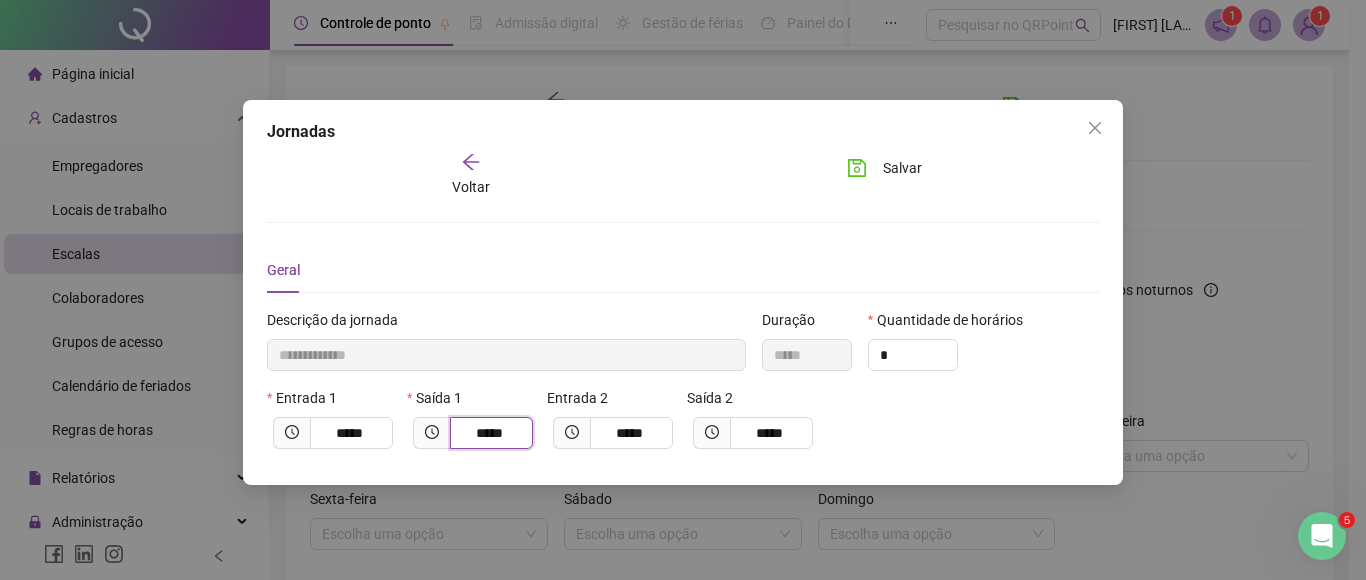 click on "*****" at bounding box center [473, 433] 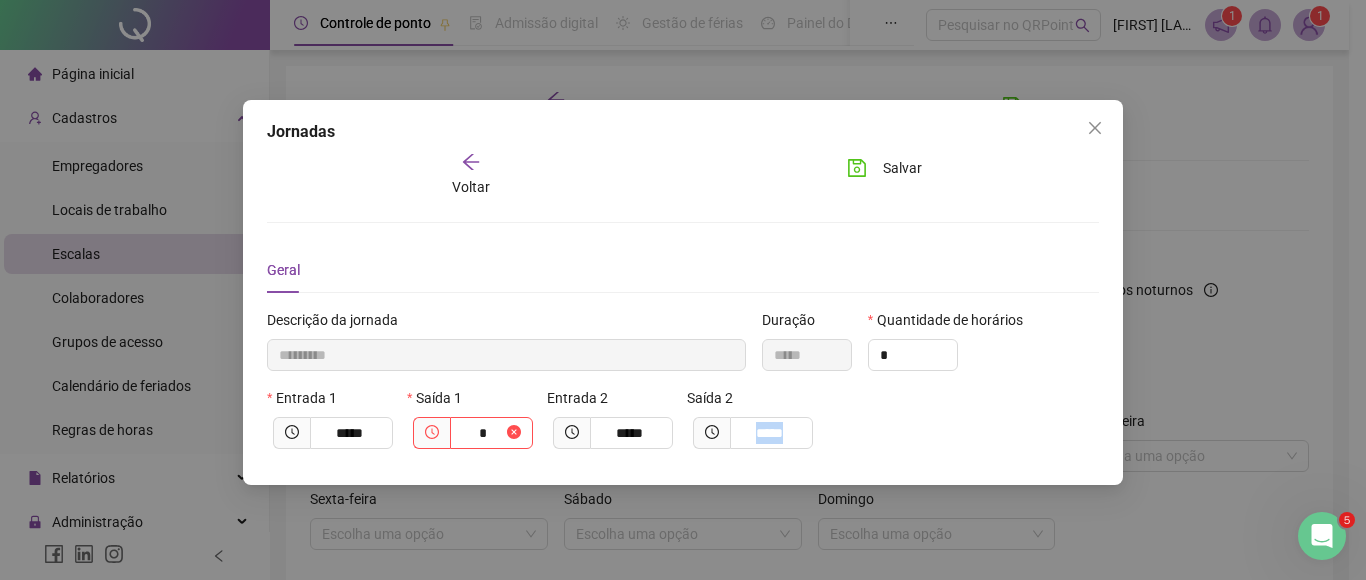 drag, startPoint x: 779, startPoint y: 432, endPoint x: 702, endPoint y: 422, distance: 77.64664 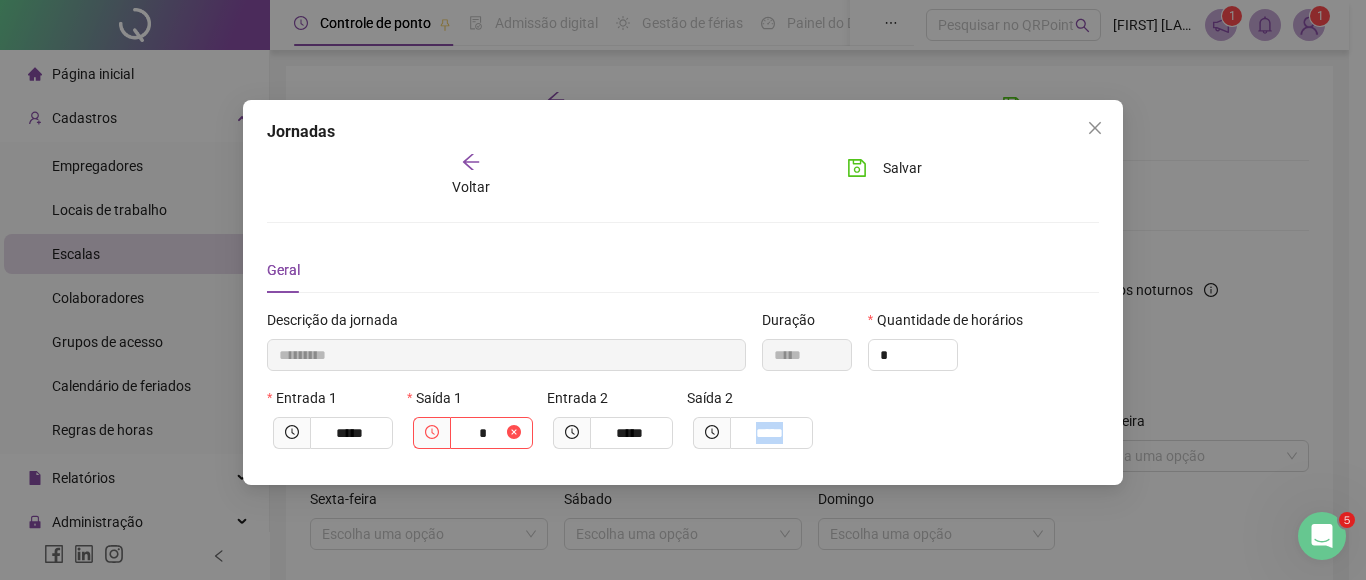 click on "*****" at bounding box center [753, 433] 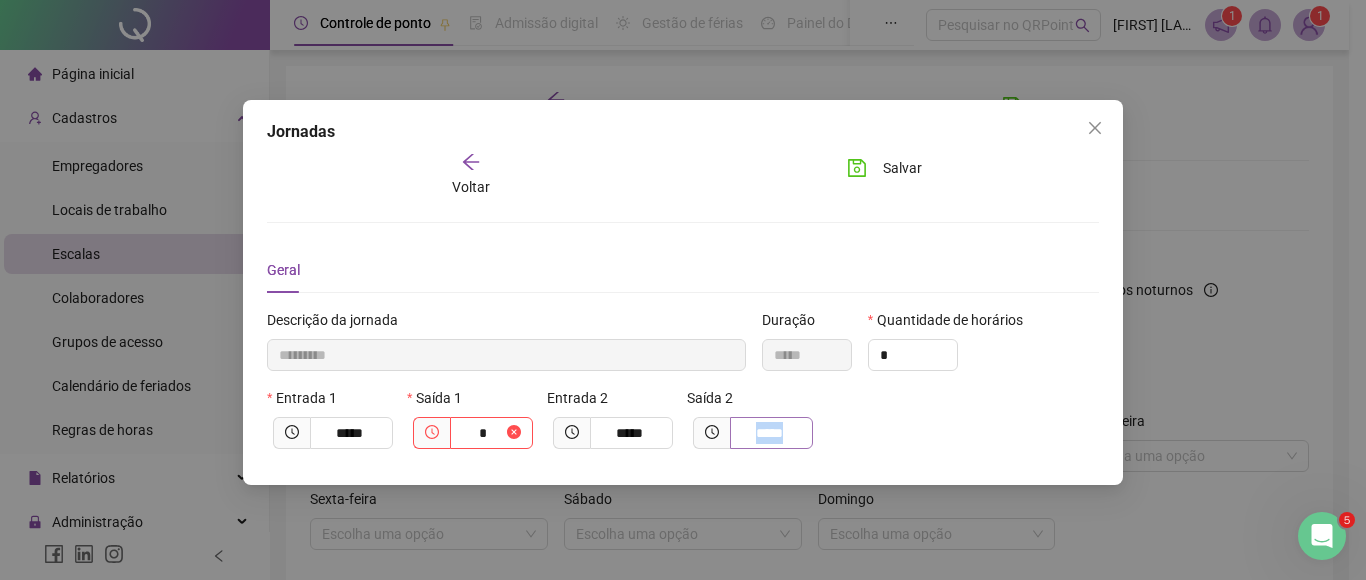 click on "*****" at bounding box center [769, 433] 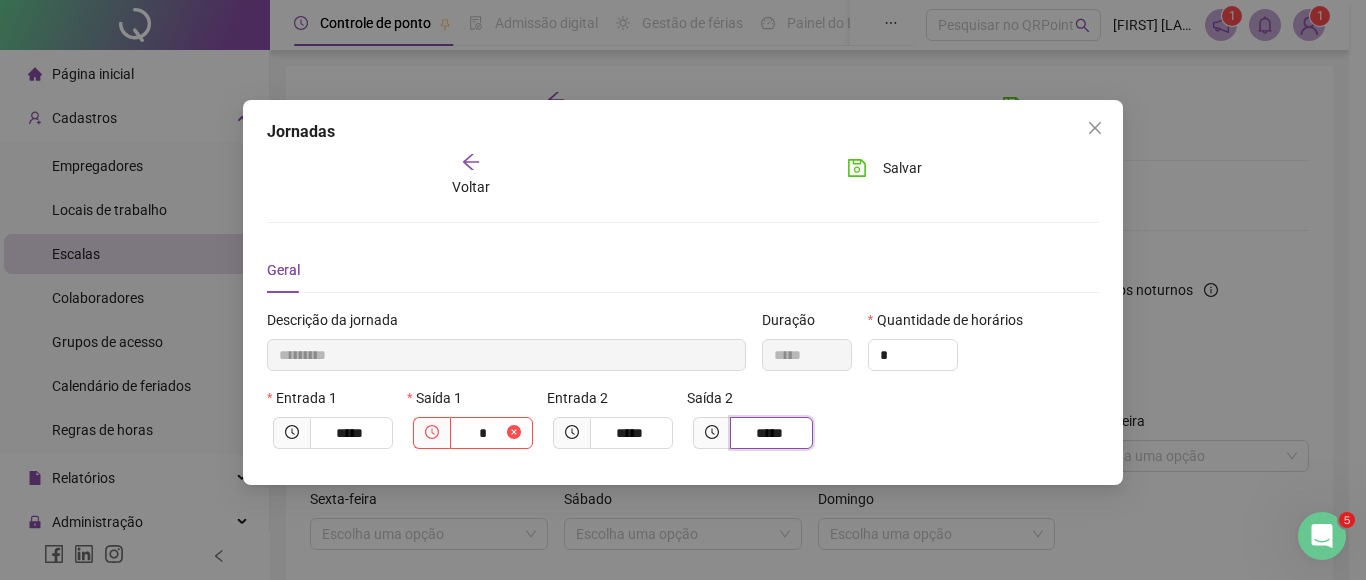 drag, startPoint x: 793, startPoint y: 435, endPoint x: 708, endPoint y: 435, distance: 85 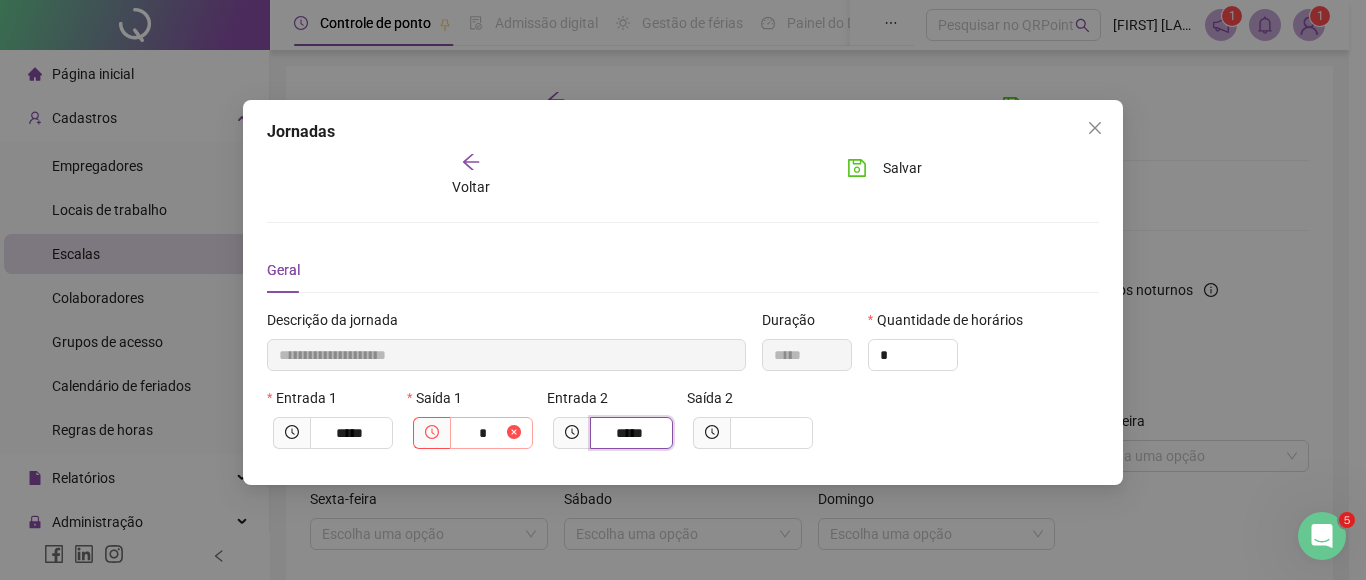 drag, startPoint x: 655, startPoint y: 434, endPoint x: 486, endPoint y: 433, distance: 169.00296 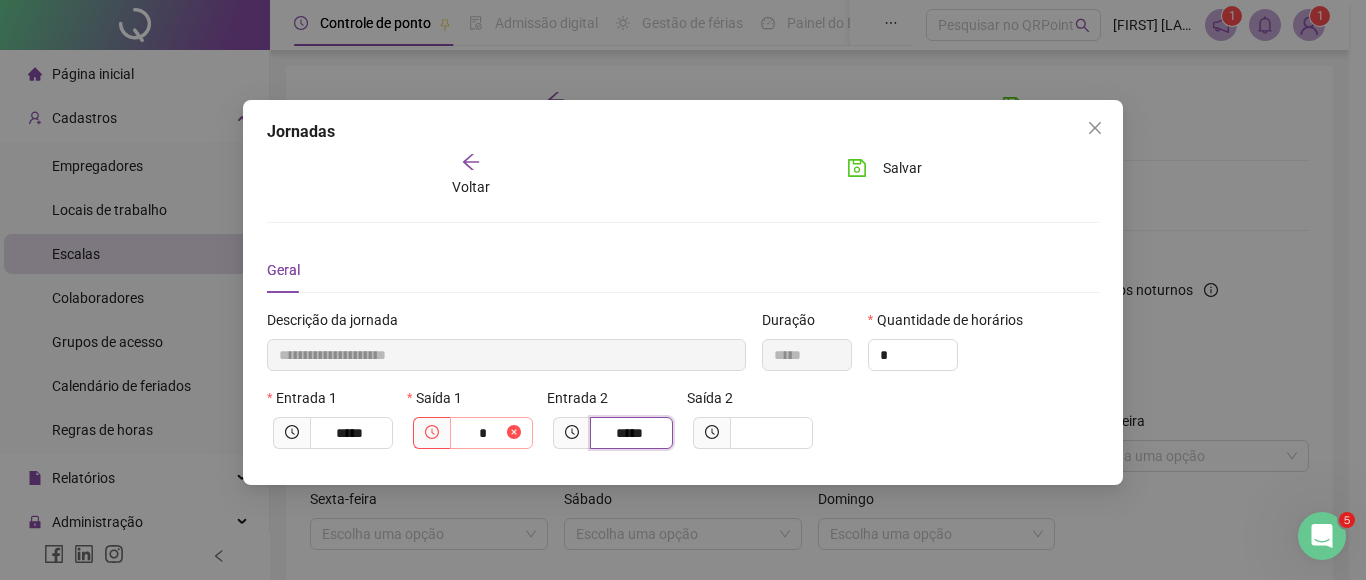 click on "Entrada 1 ***** Saída 1 * Entrada 2 ***** Saída 2" at bounding box center (683, 426) 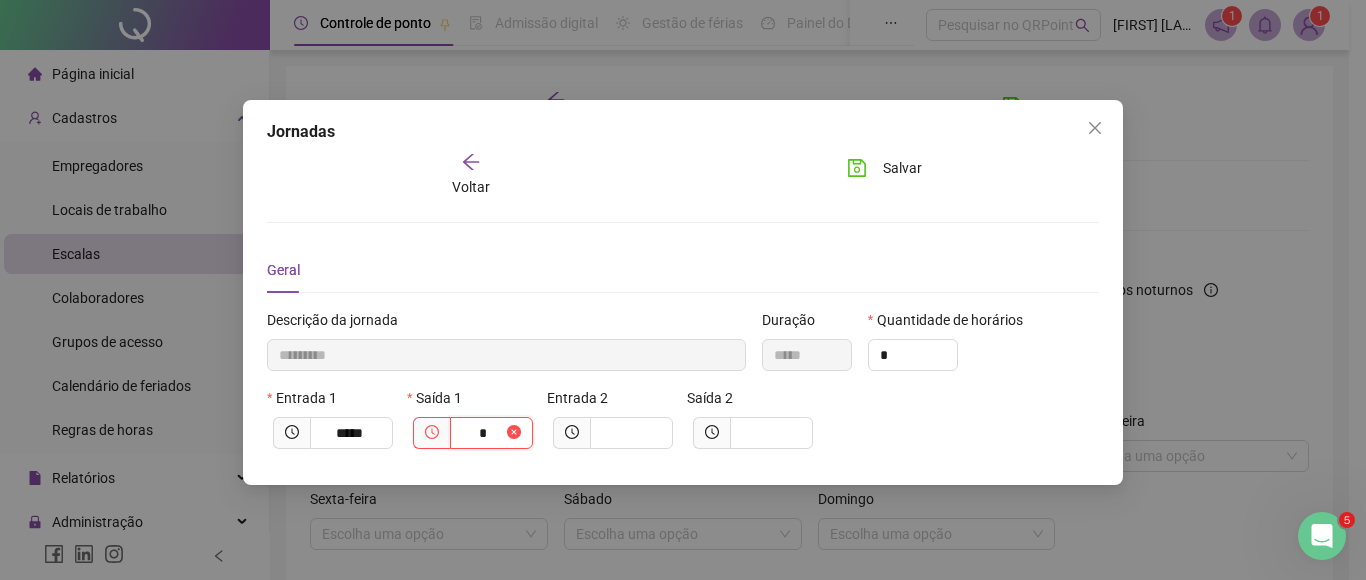 click on "*" at bounding box center (473, 433) 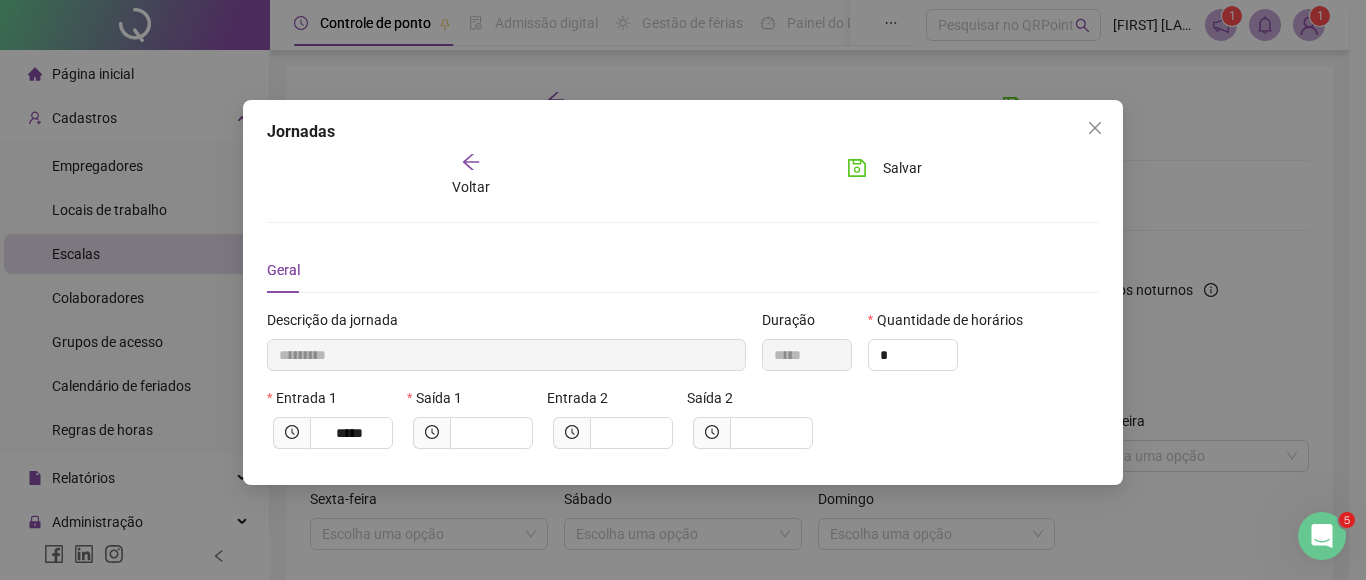 drag, startPoint x: 377, startPoint y: 427, endPoint x: 37, endPoint y: 427, distance: 340 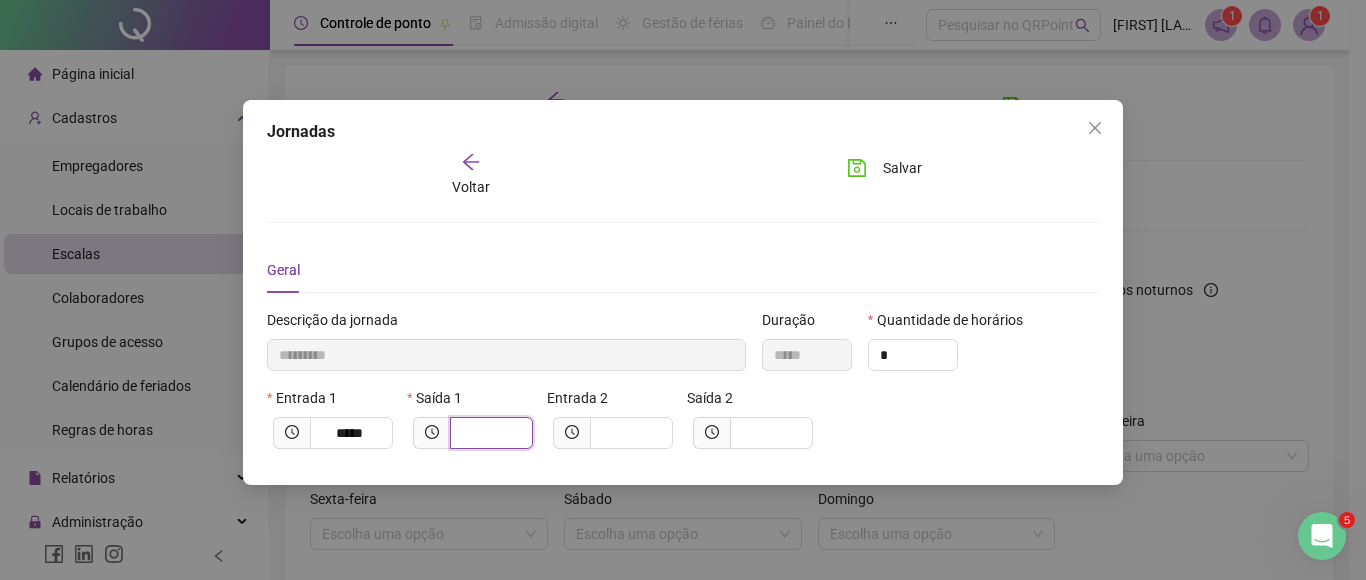 drag, startPoint x: 474, startPoint y: 434, endPoint x: 468, endPoint y: 423, distance: 12.529964 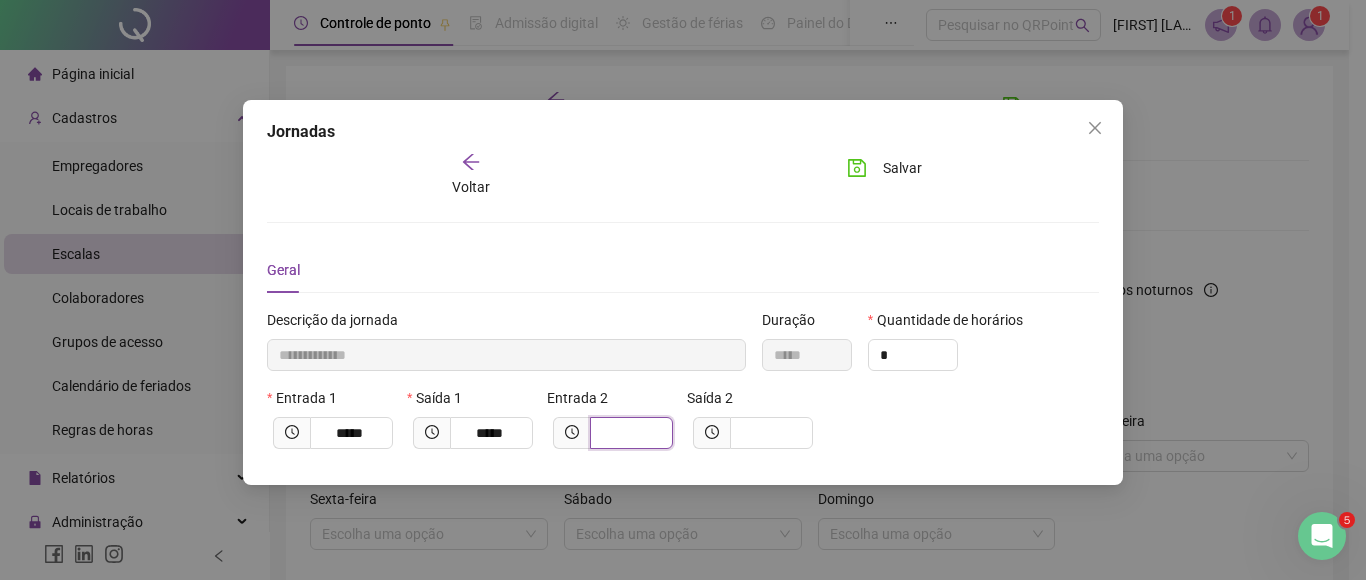 click at bounding box center [629, 433] 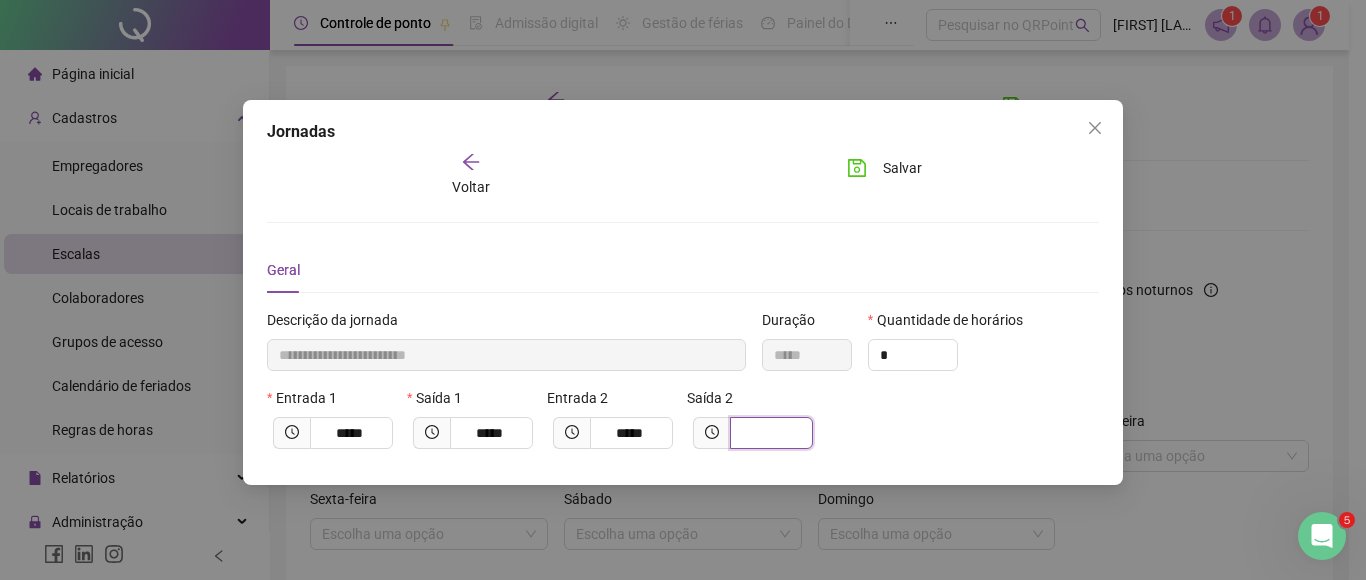 click at bounding box center (769, 433) 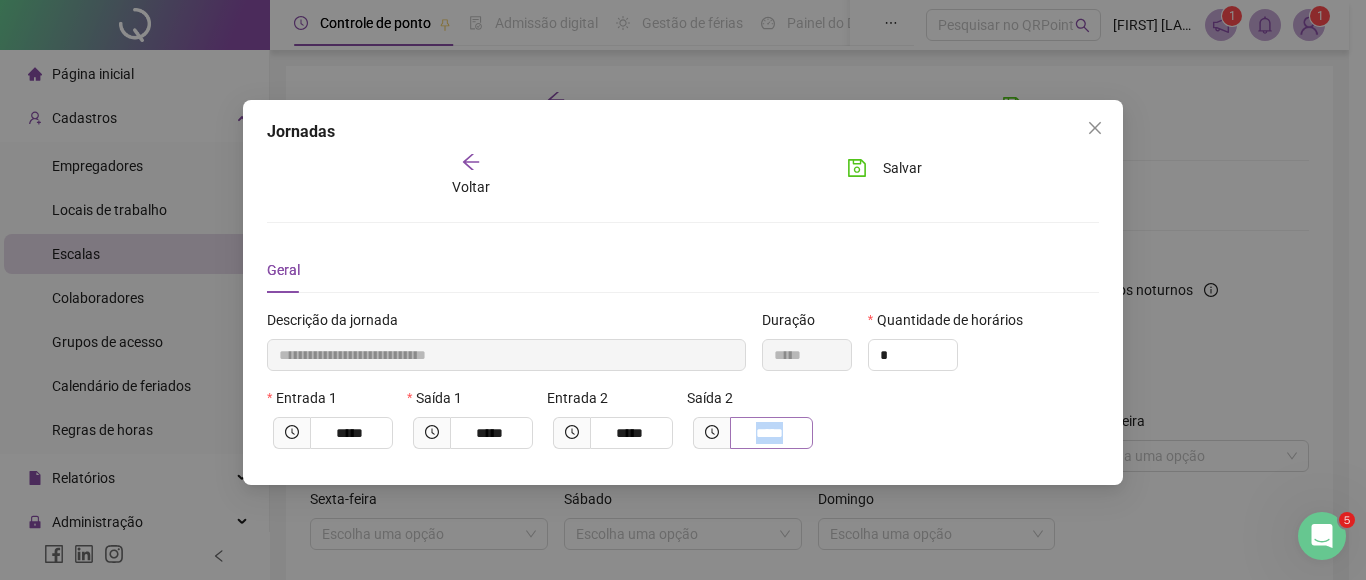 drag, startPoint x: 775, startPoint y: 431, endPoint x: 763, endPoint y: 433, distance: 12.165525 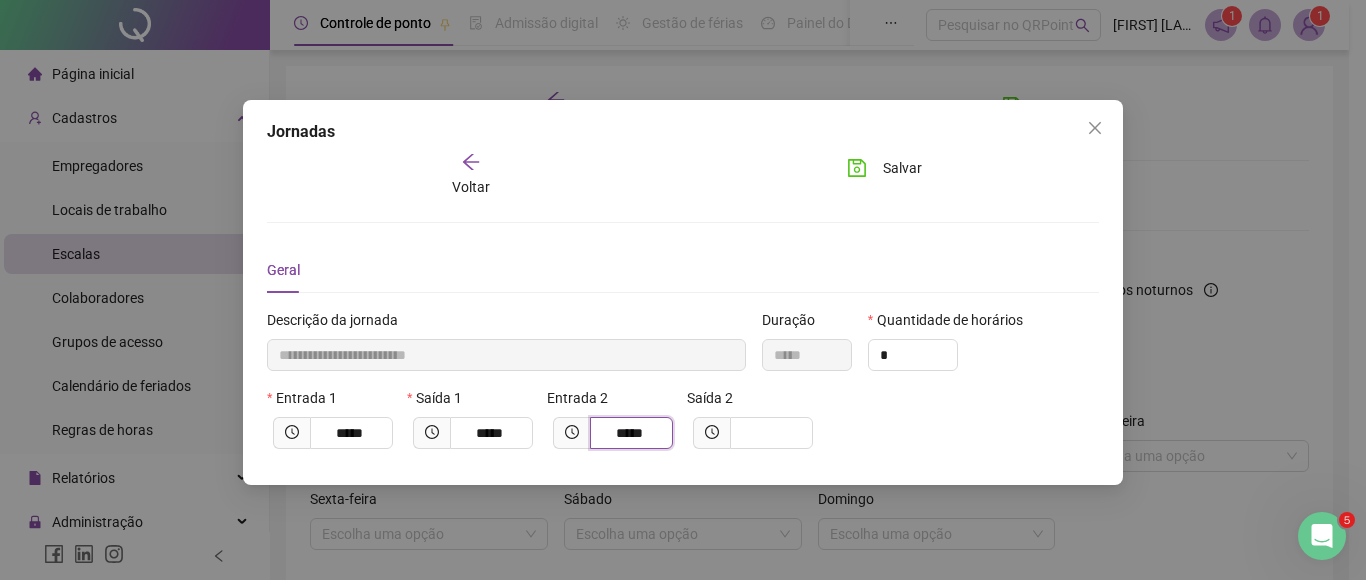 click on "*****" at bounding box center [629, 433] 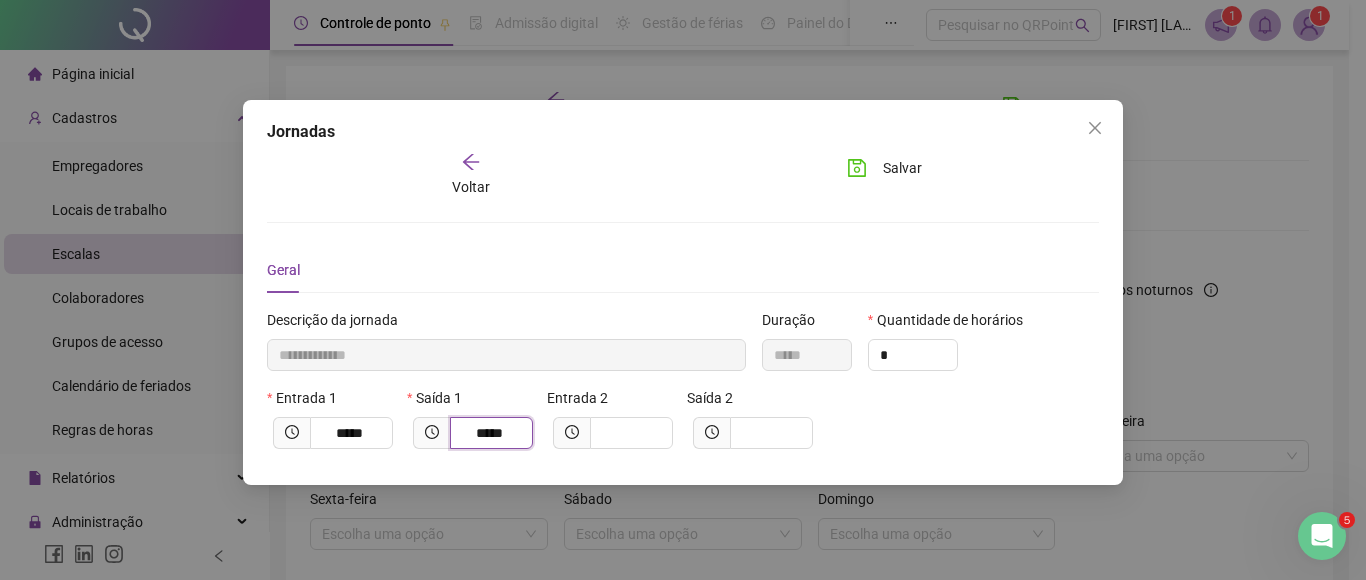 click on "*****" at bounding box center (489, 433) 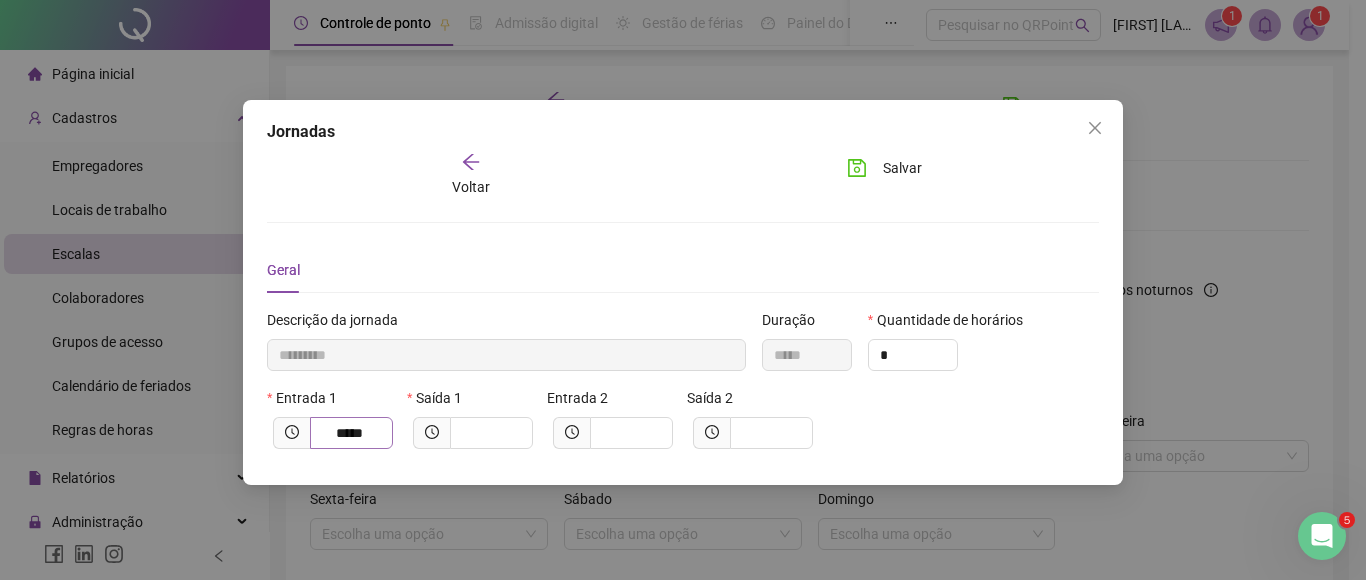click on "*****" at bounding box center [351, 433] 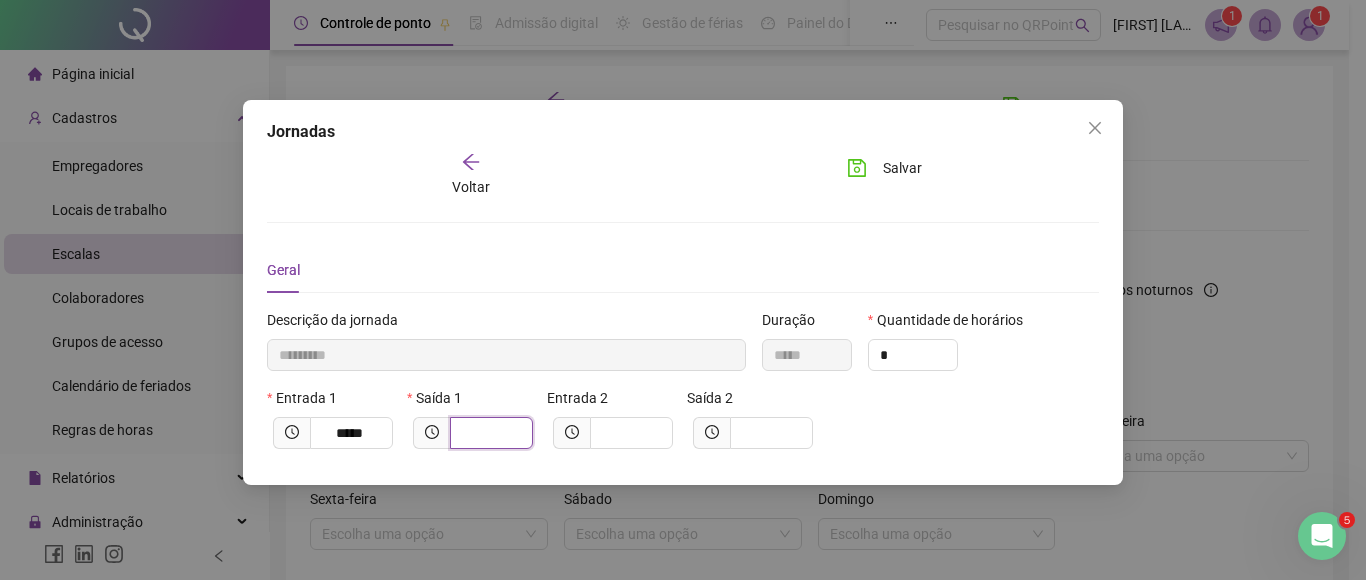 click at bounding box center [489, 433] 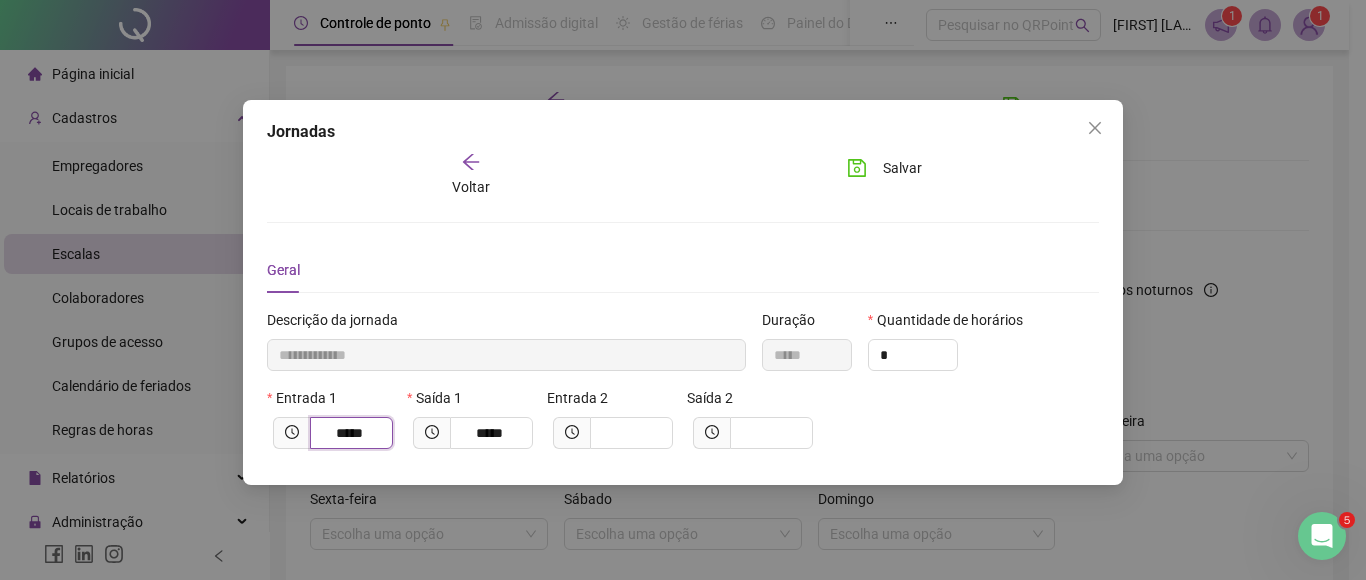 drag, startPoint x: 370, startPoint y: 436, endPoint x: 227, endPoint y: 434, distance: 143.01399 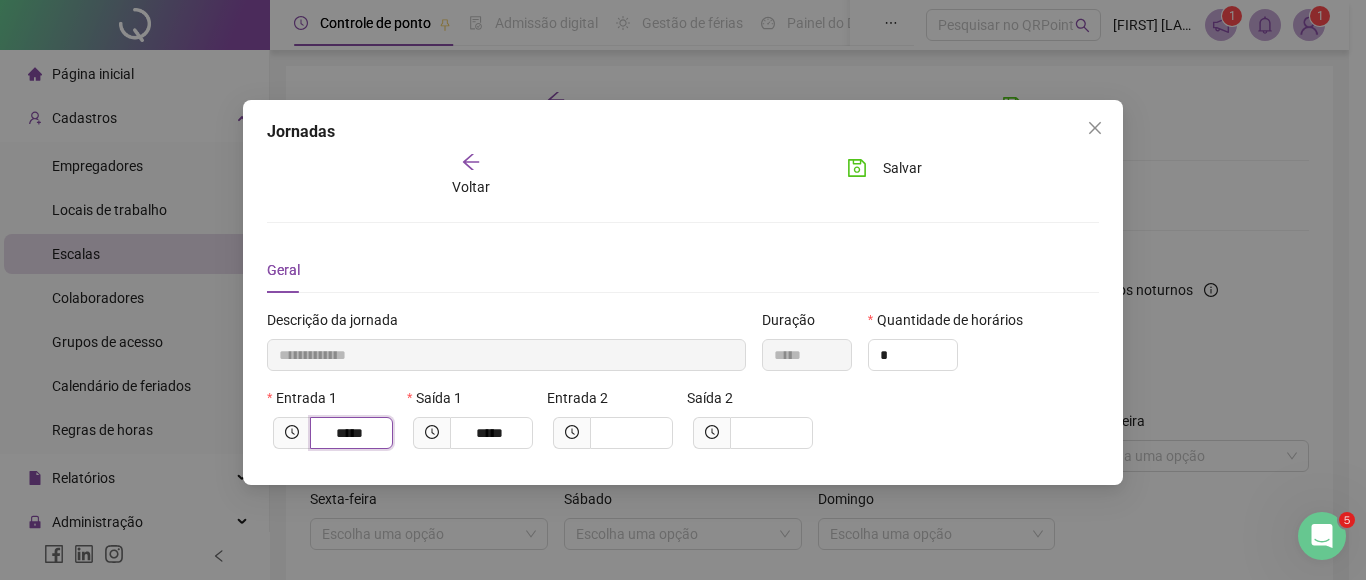 click on "**********" at bounding box center [683, 290] 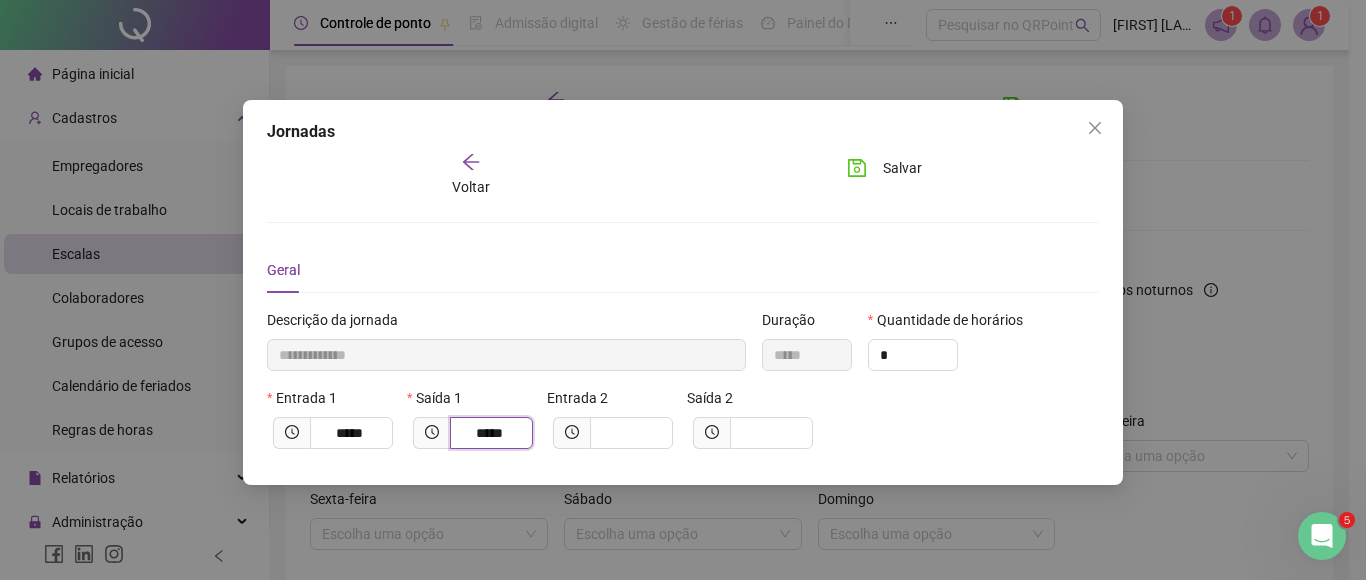 drag, startPoint x: 507, startPoint y: 436, endPoint x: 466, endPoint y: 437, distance: 41.01219 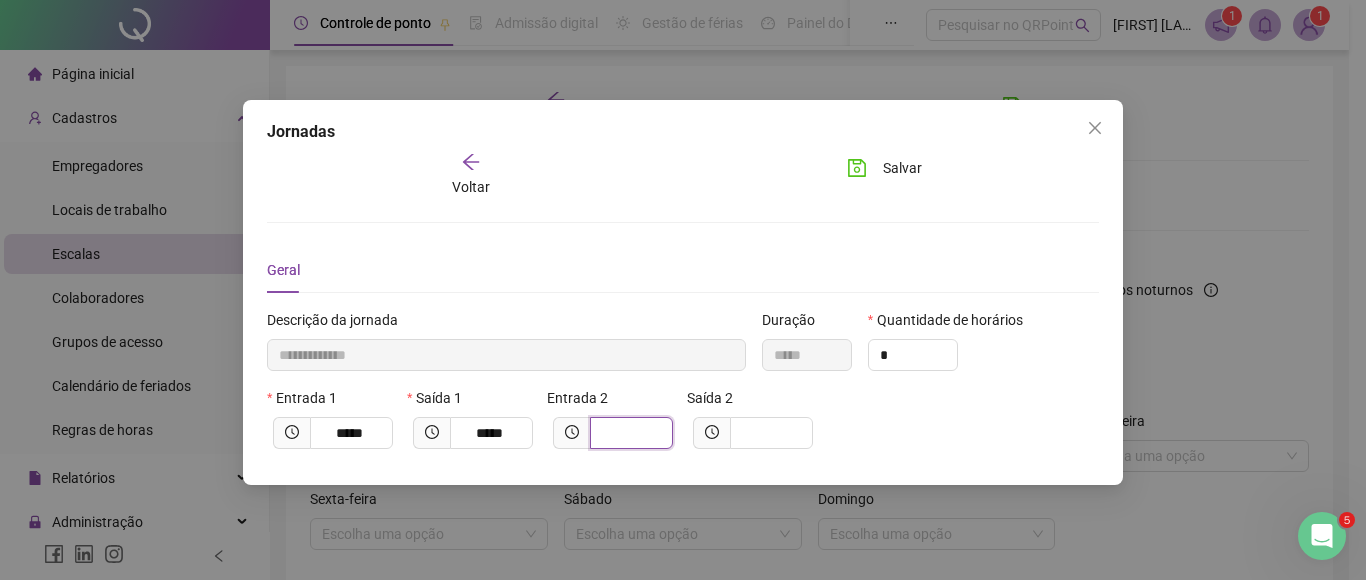 click at bounding box center [629, 433] 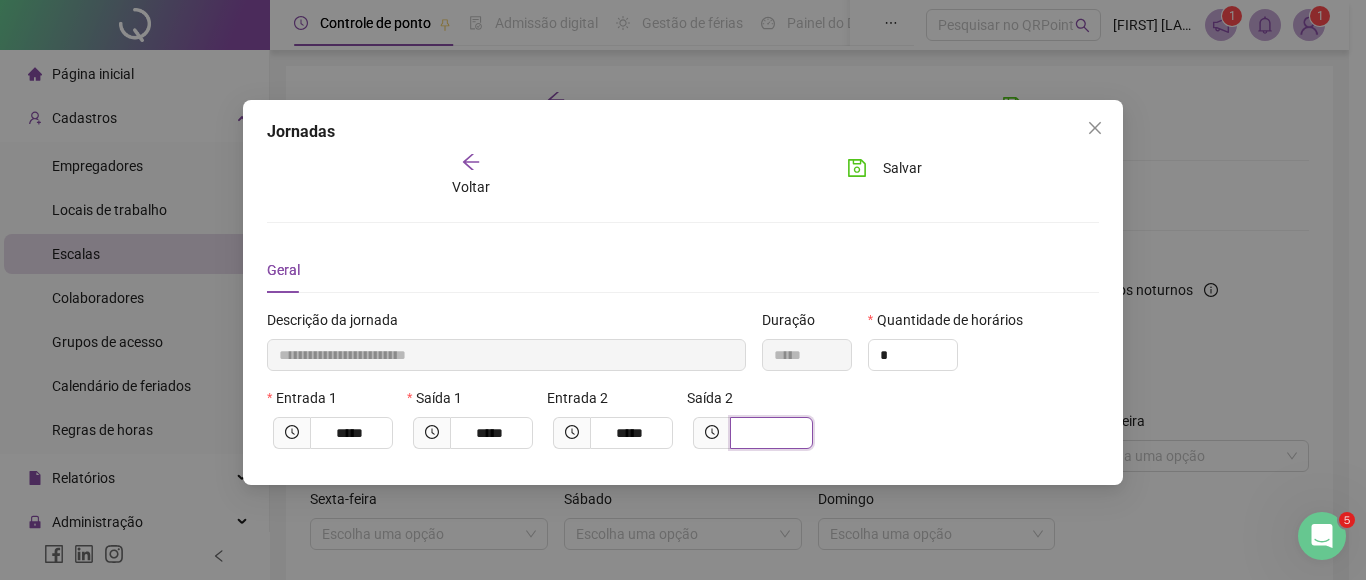drag, startPoint x: 769, startPoint y: 435, endPoint x: 717, endPoint y: 365, distance: 87.20092 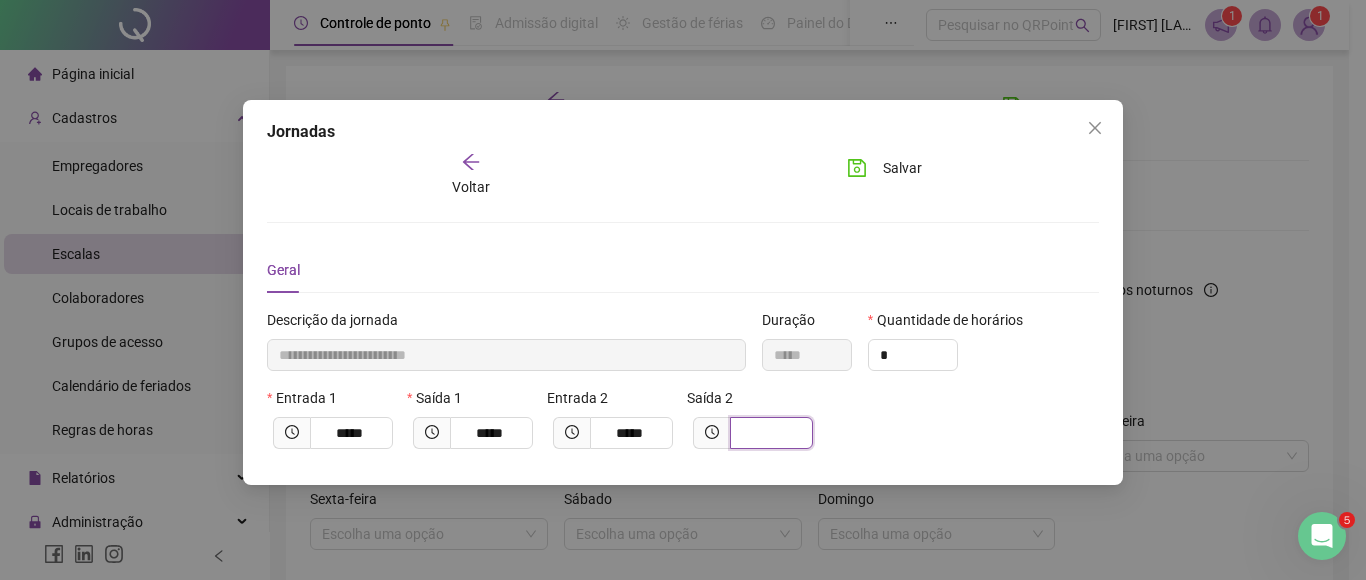 click at bounding box center [769, 433] 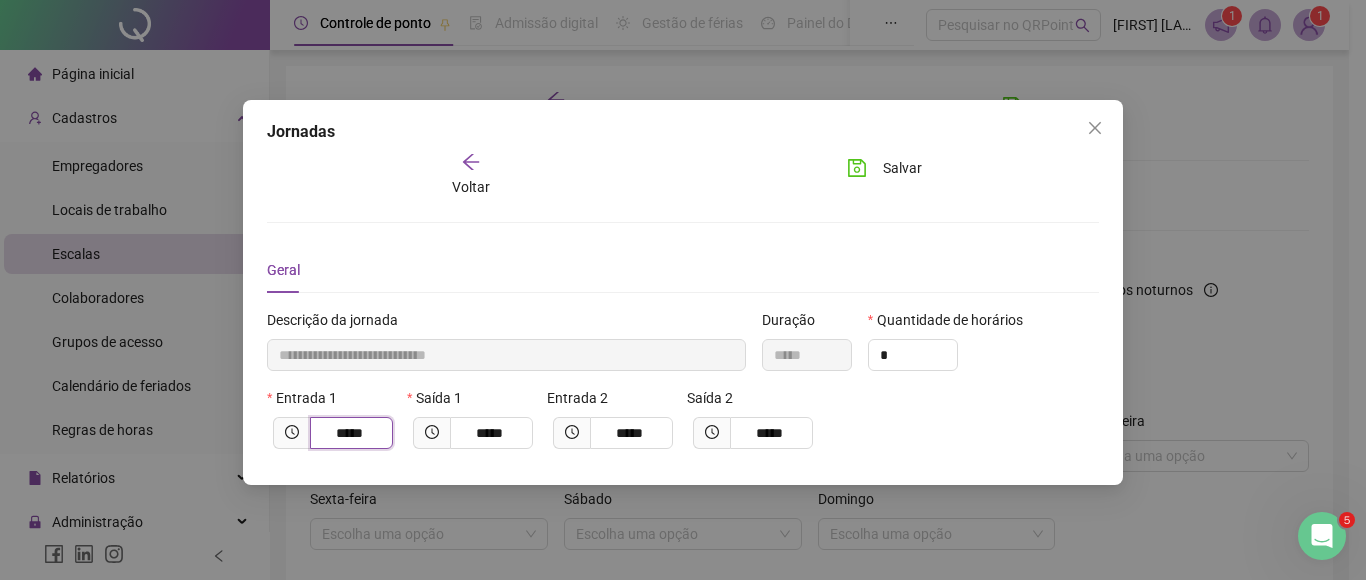 drag, startPoint x: 361, startPoint y: 436, endPoint x: 248, endPoint y: 441, distance: 113.110565 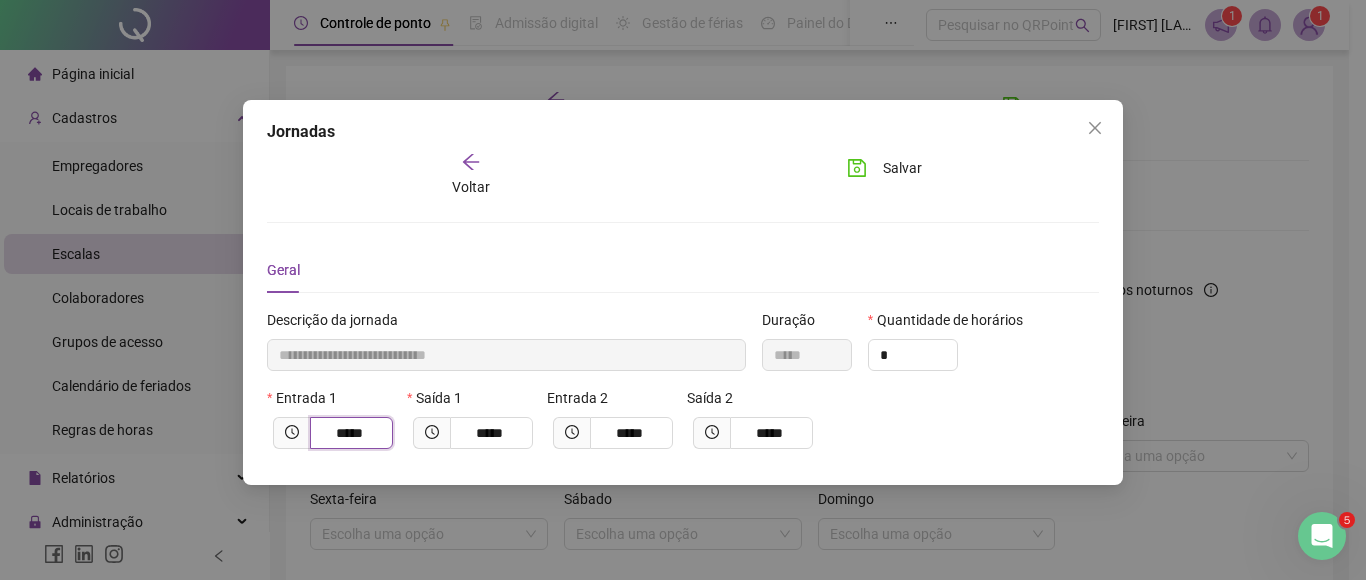 click on "**********" at bounding box center (683, 292) 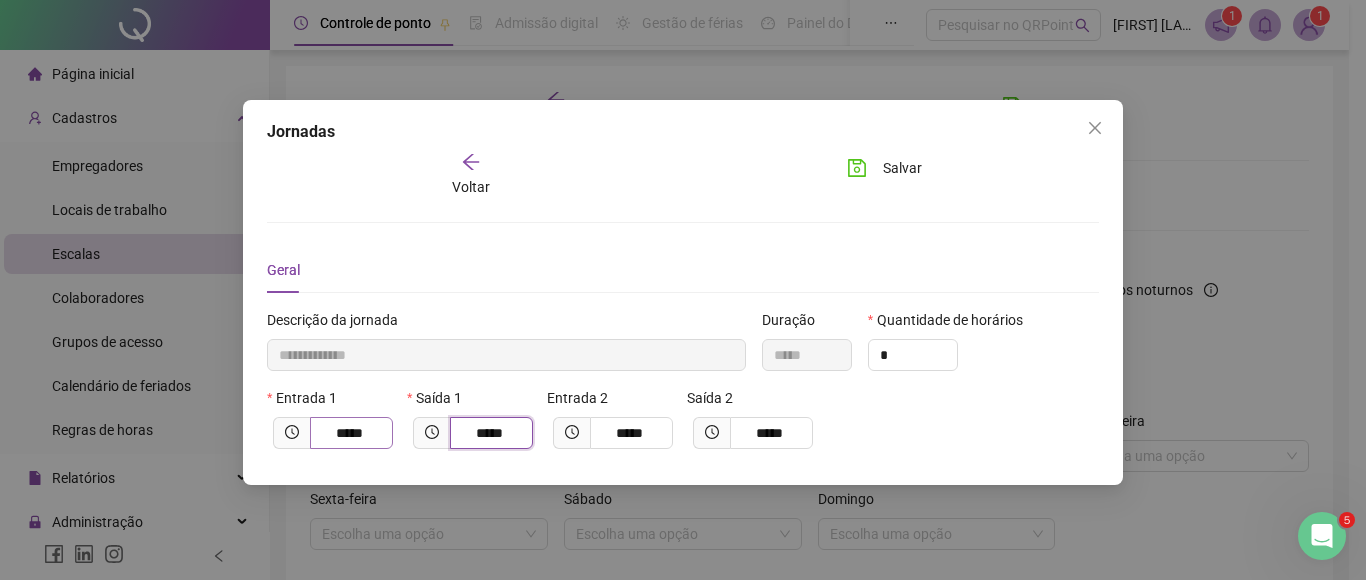 click on "Entrada 1 ***** Saída 1 ***** Entrada 2 ***** Saída 2 *****" at bounding box center (683, 426) 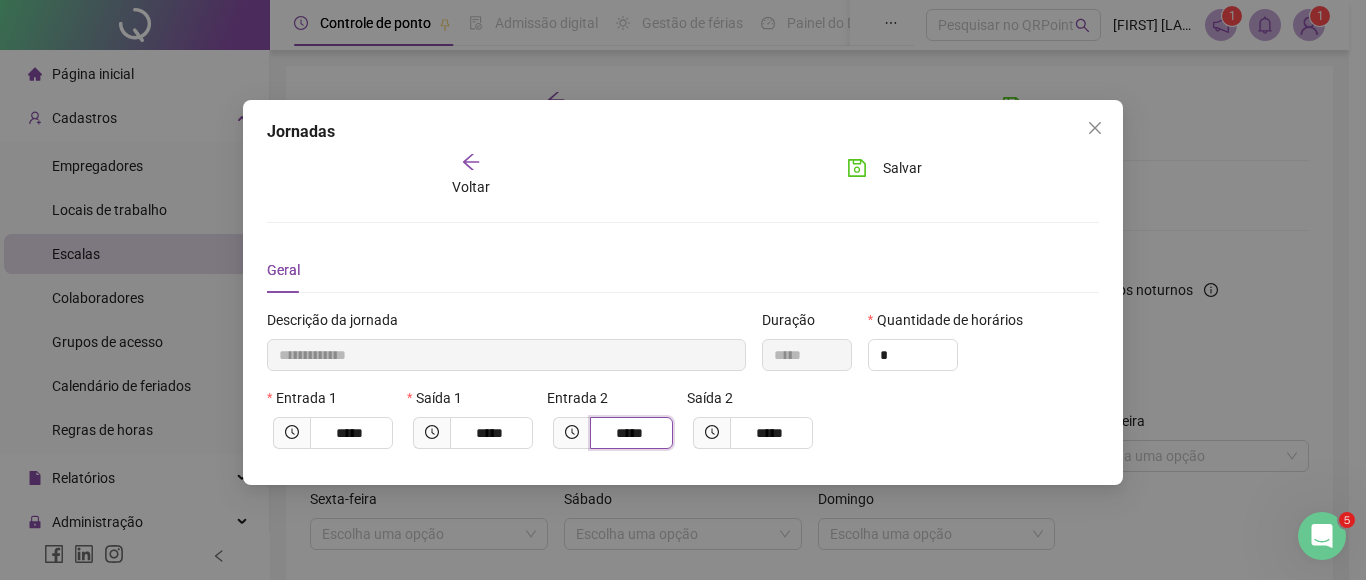 drag, startPoint x: 629, startPoint y: 431, endPoint x: 663, endPoint y: 434, distance: 34.132095 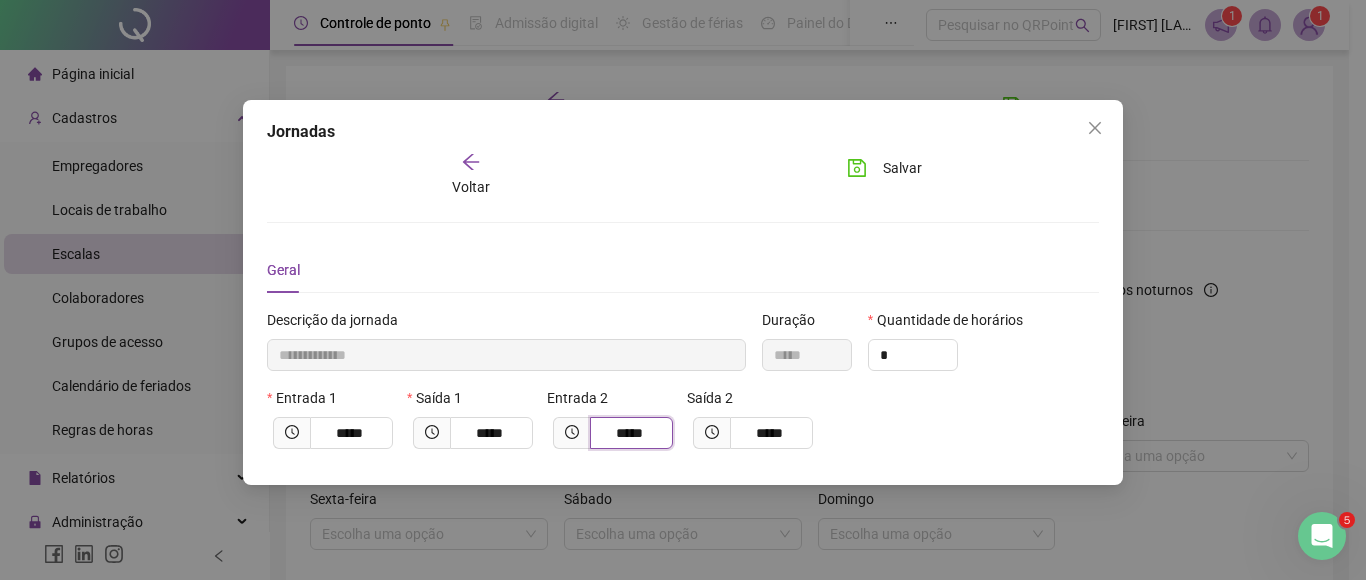 click on "*****" at bounding box center [631, 433] 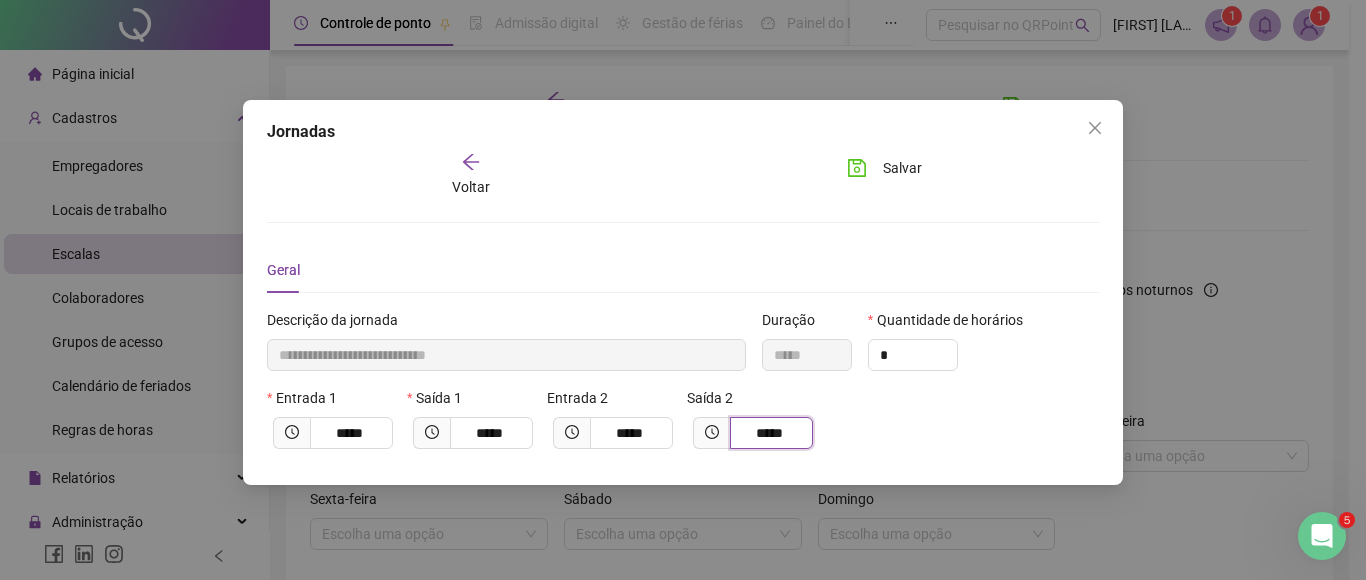click on "Entrada 1 ***** Saída 1 ***** Entrada 2 ***** Saída 2 *****" at bounding box center [683, 426] 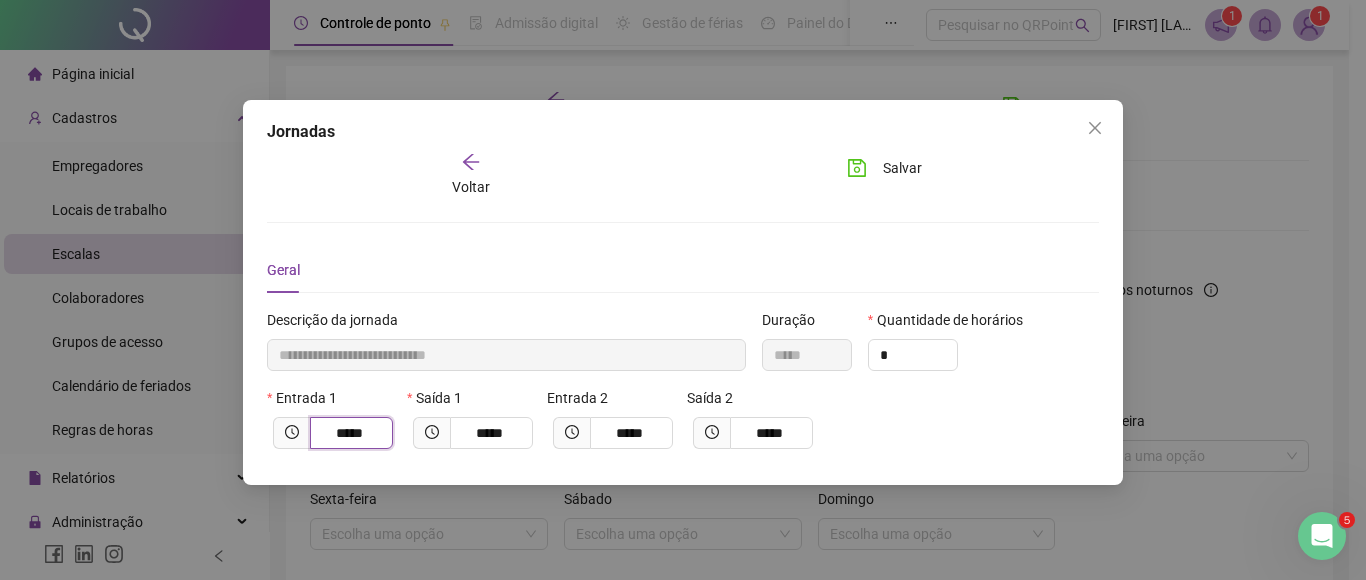 drag, startPoint x: 371, startPoint y: 437, endPoint x: 233, endPoint y: 454, distance: 139.04315 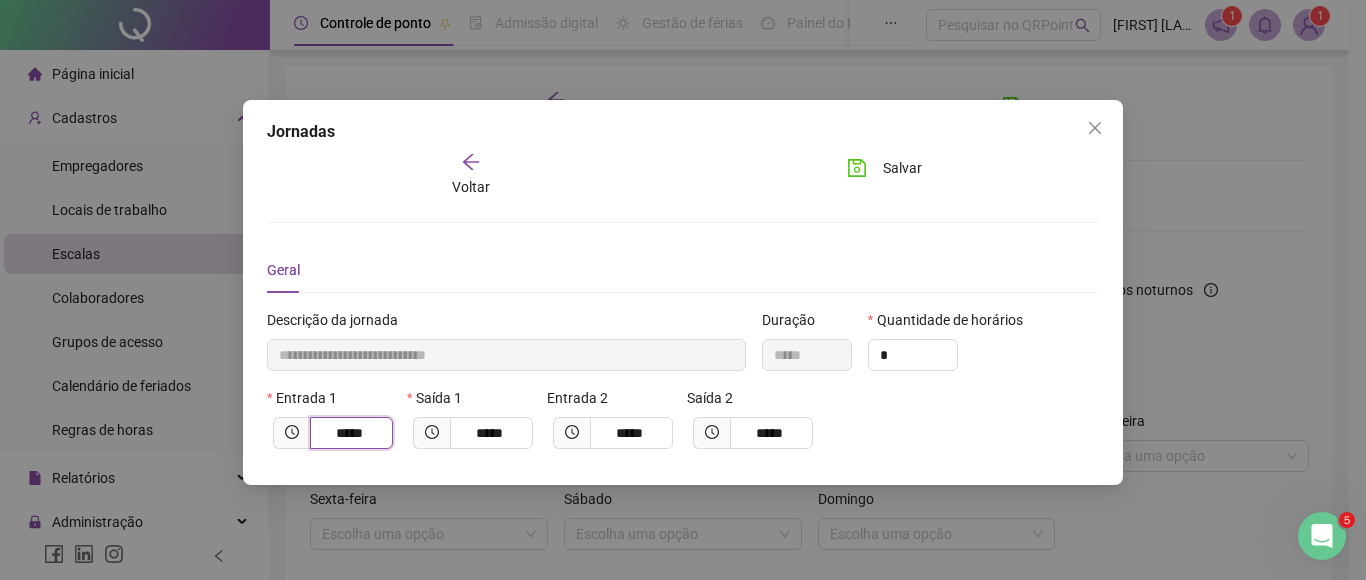 click on "**********" at bounding box center [683, 290] 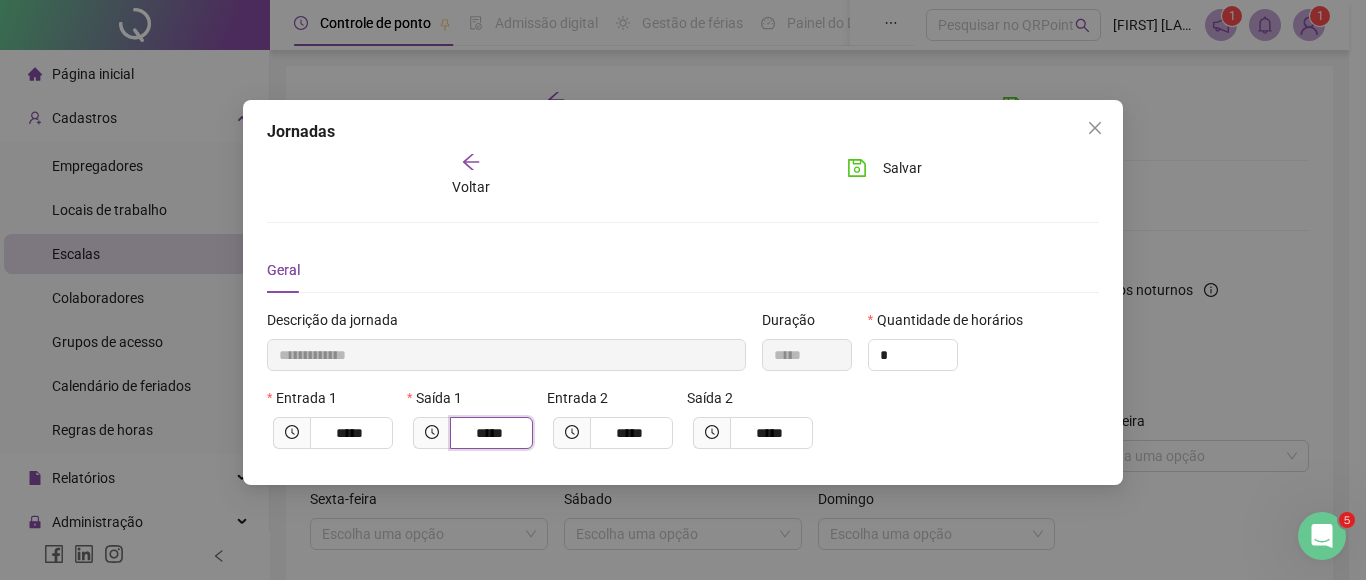drag, startPoint x: 514, startPoint y: 427, endPoint x: 354, endPoint y: 412, distance: 160.70158 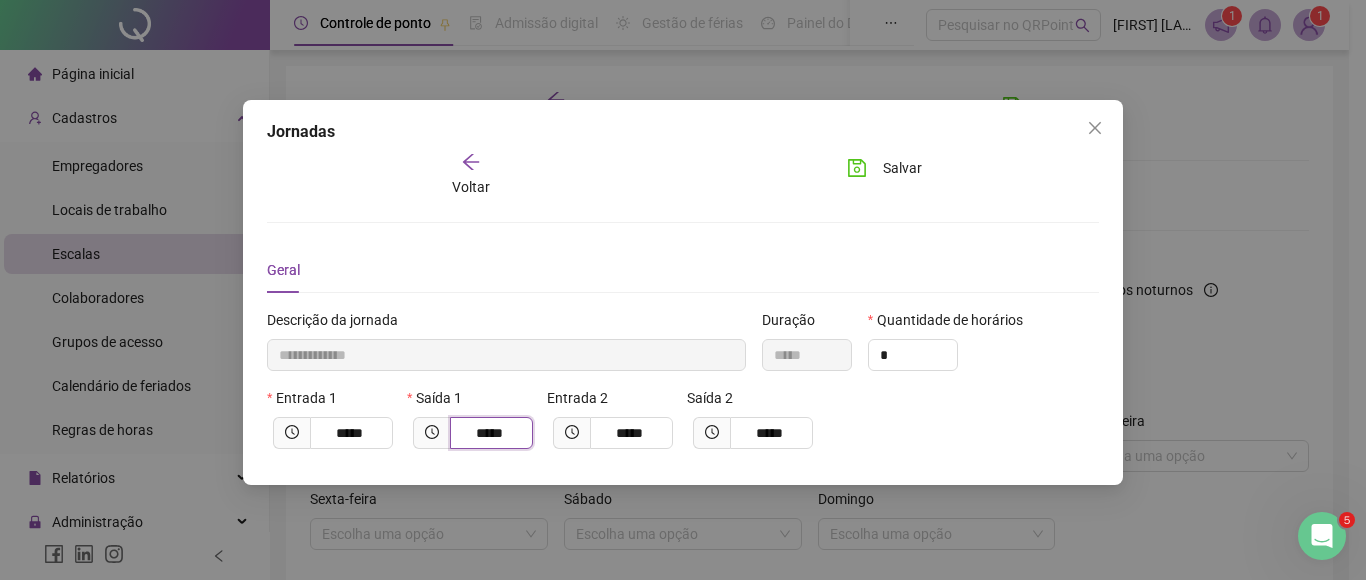 click on "Entrada 1 ***** Saída 1 ***** Entrada 2 ***** Saída 2 *****" at bounding box center (683, 426) 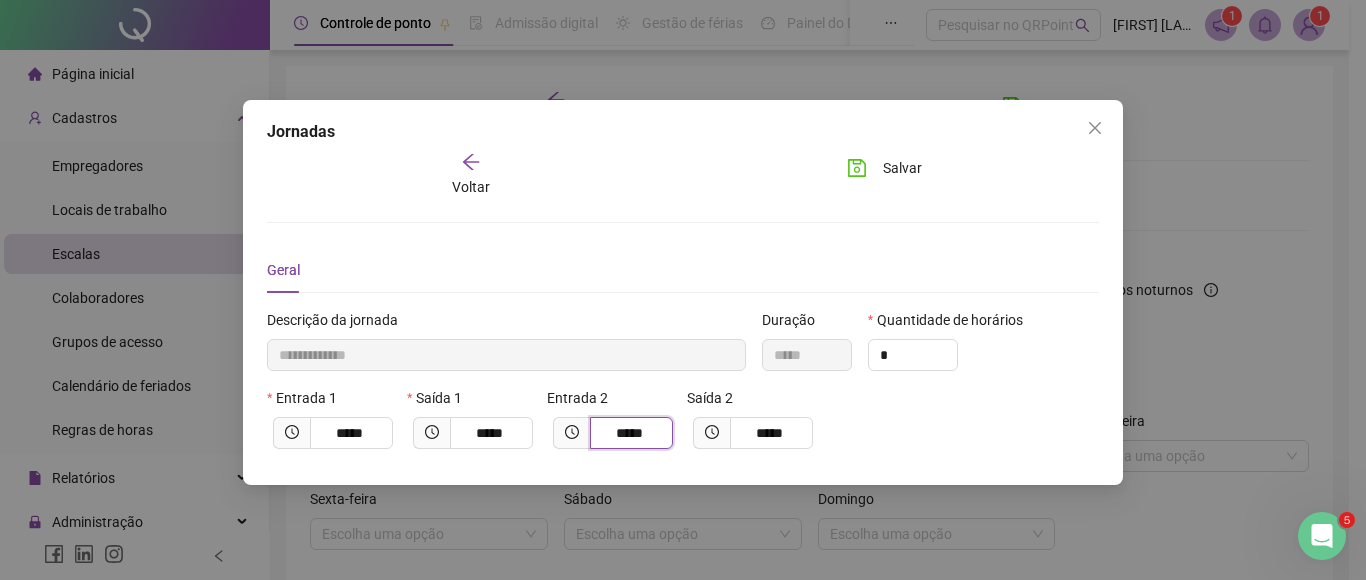 drag, startPoint x: 630, startPoint y: 426, endPoint x: 680, endPoint y: 438, distance: 51.41984 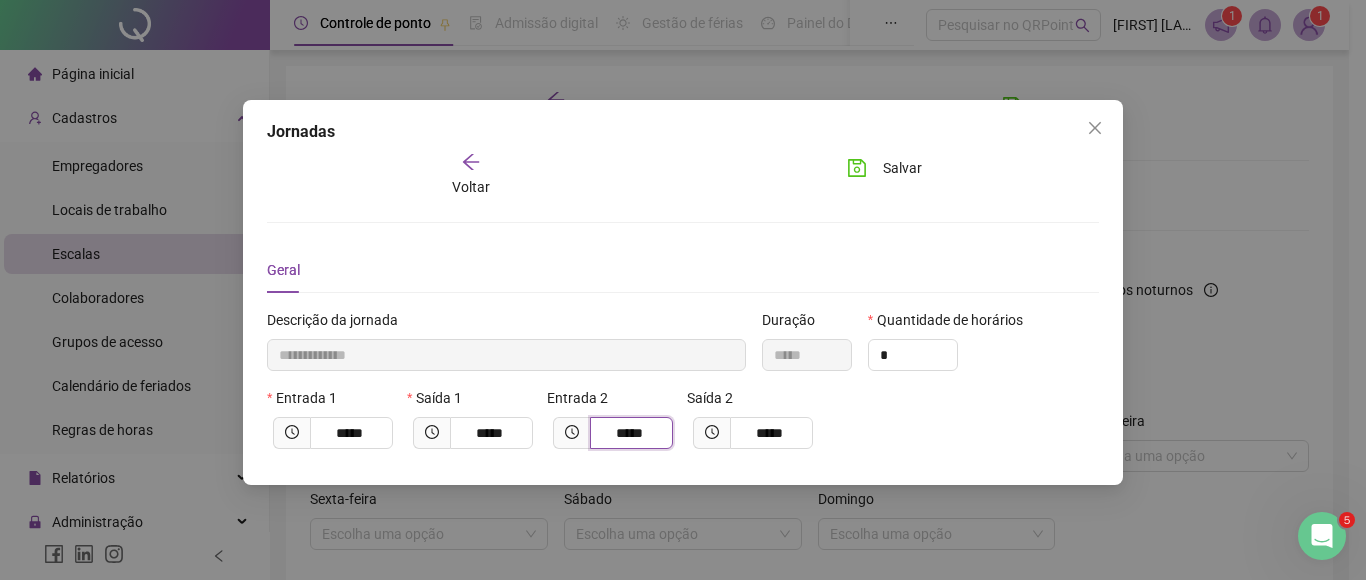 click on "Entrada 2 *****" at bounding box center (613, 426) 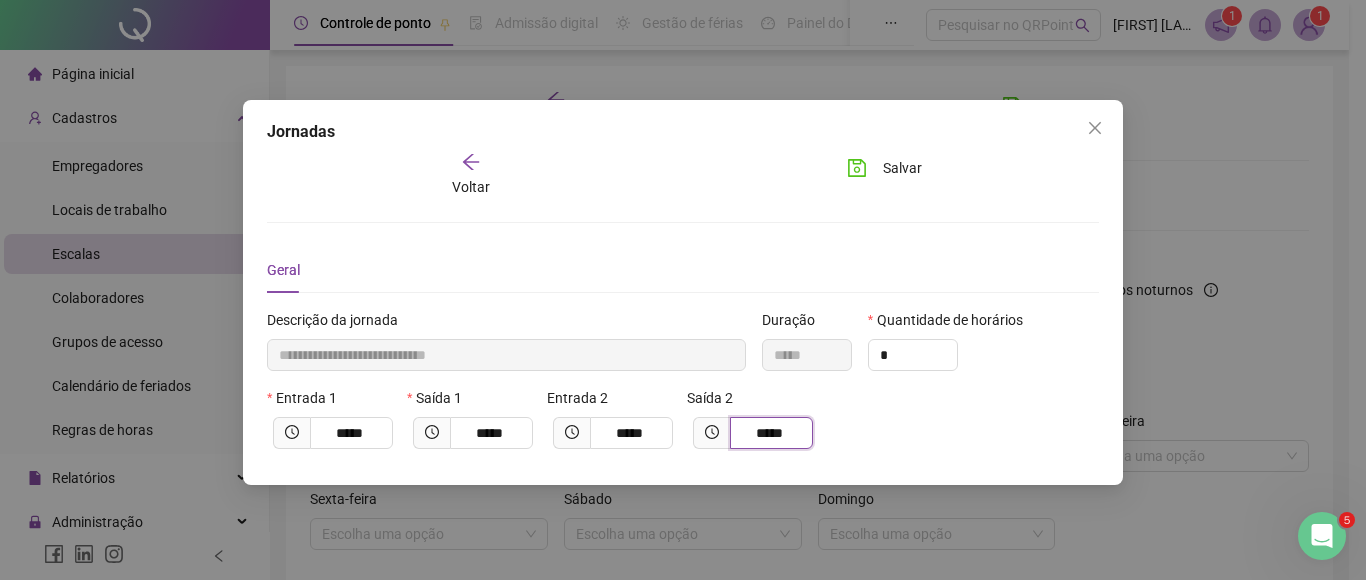 drag, startPoint x: 771, startPoint y: 432, endPoint x: 804, endPoint y: 432, distance: 33 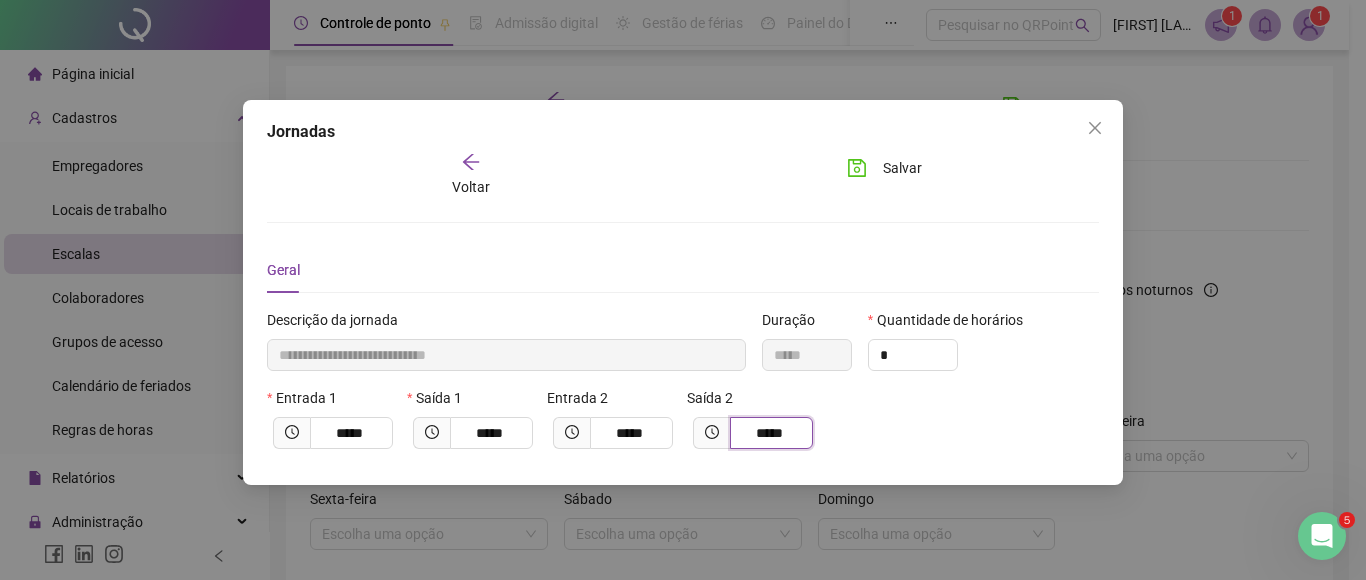click on "*****" at bounding box center [771, 433] 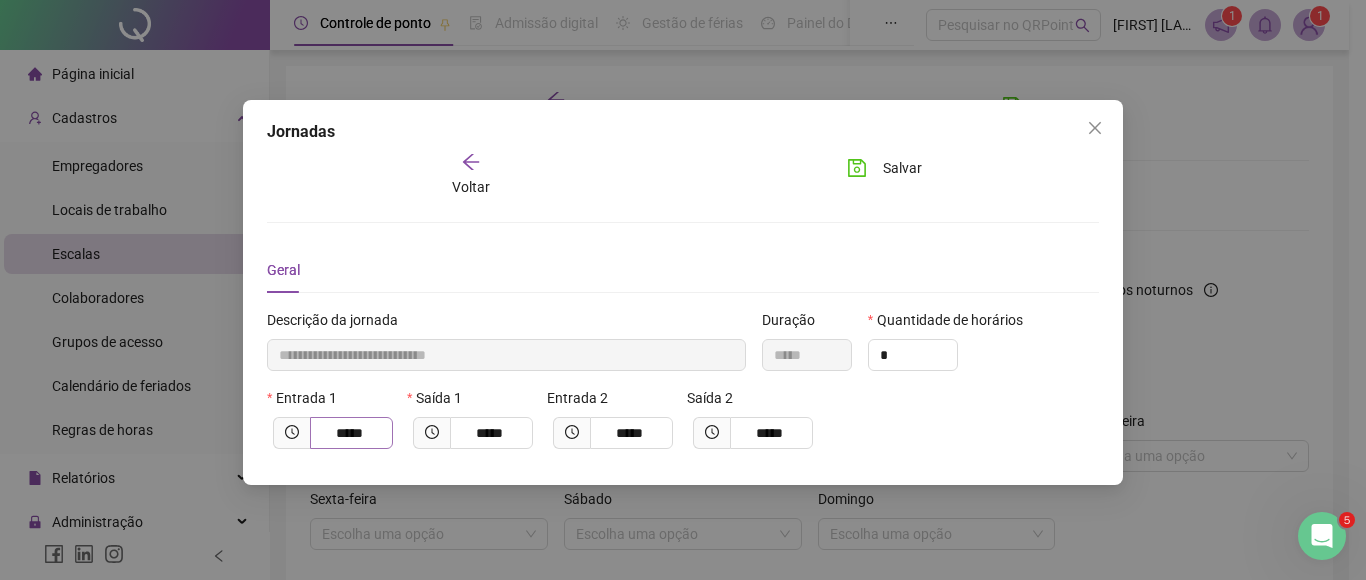 click on "*****" at bounding box center (351, 433) 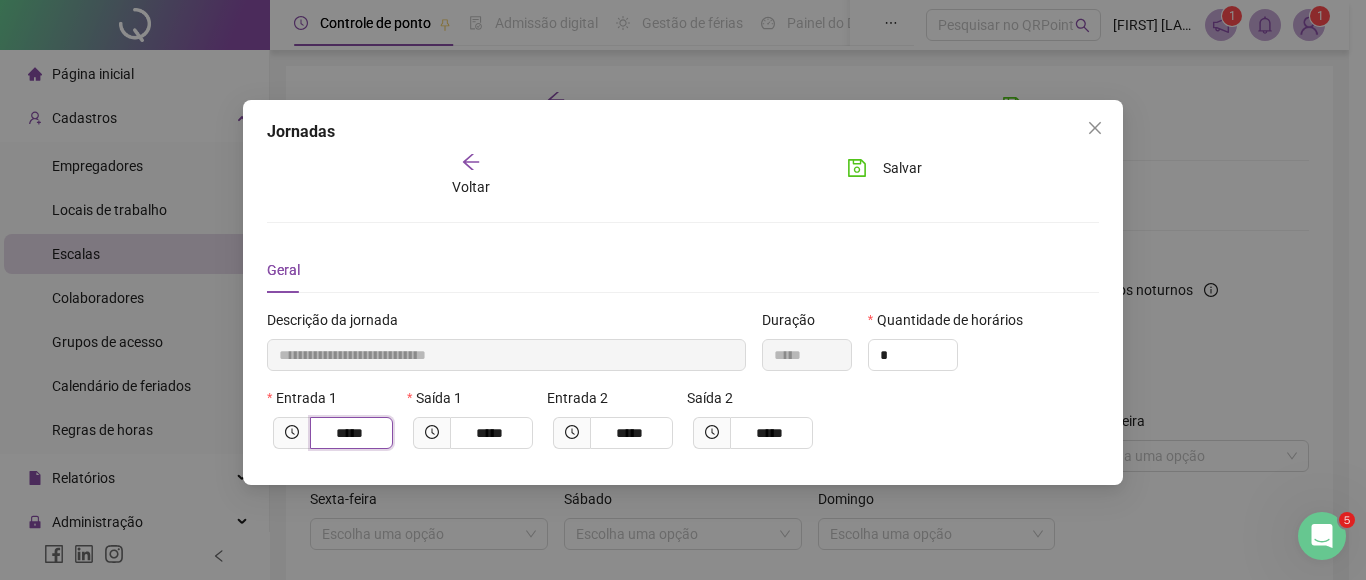 drag, startPoint x: 354, startPoint y: 433, endPoint x: 345, endPoint y: 414, distance: 21.023796 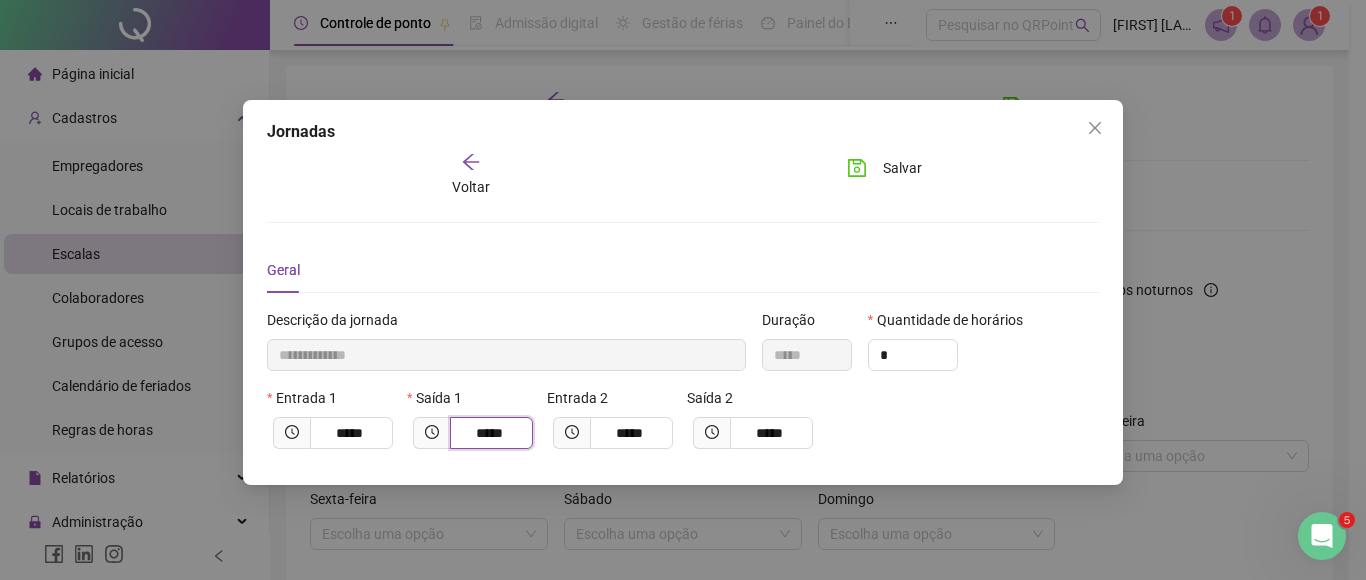 drag, startPoint x: 489, startPoint y: 435, endPoint x: 510, endPoint y: 424, distance: 23.70654 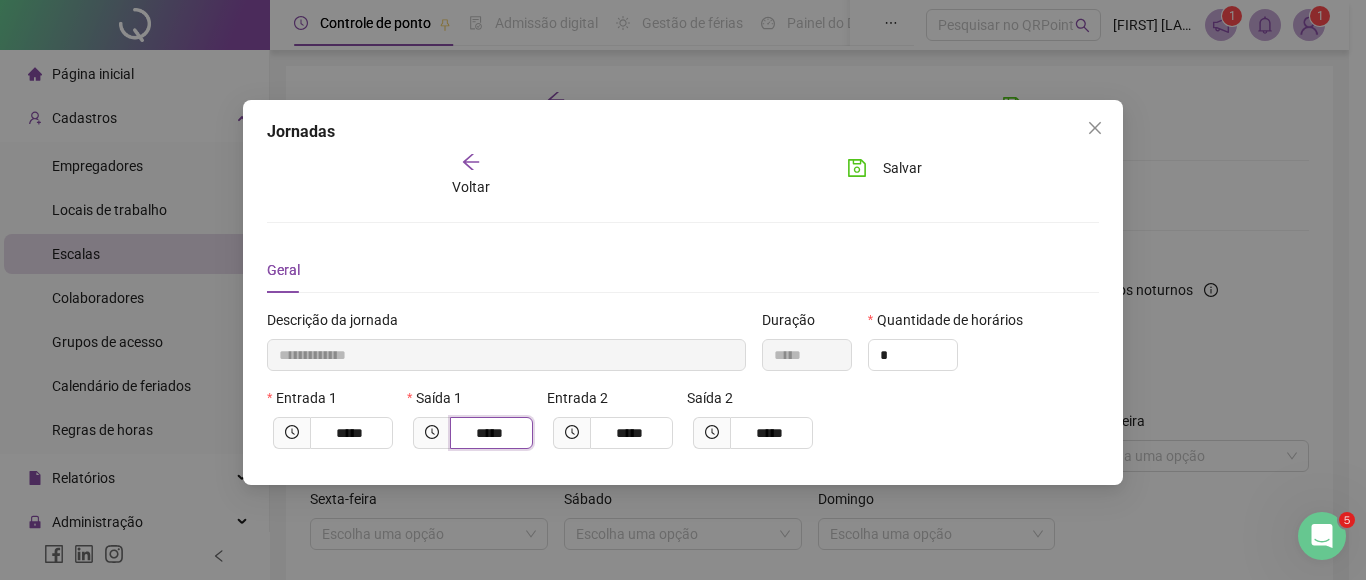 click on "*****" at bounding box center (491, 433) 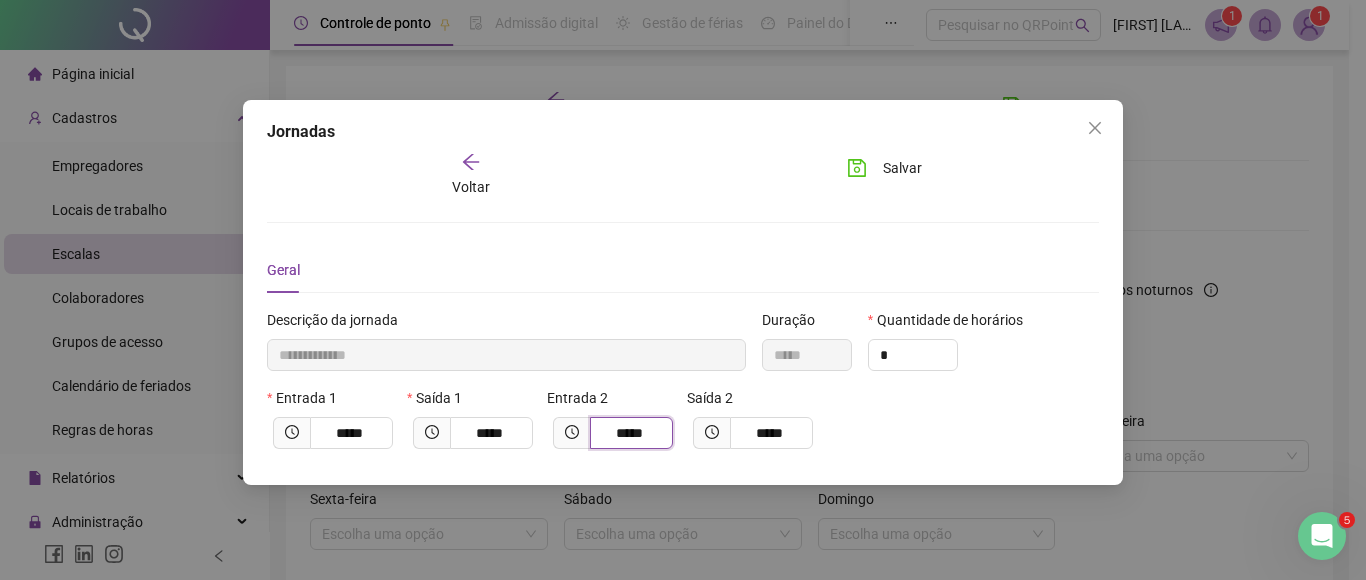 drag, startPoint x: 632, startPoint y: 432, endPoint x: 653, endPoint y: 432, distance: 21 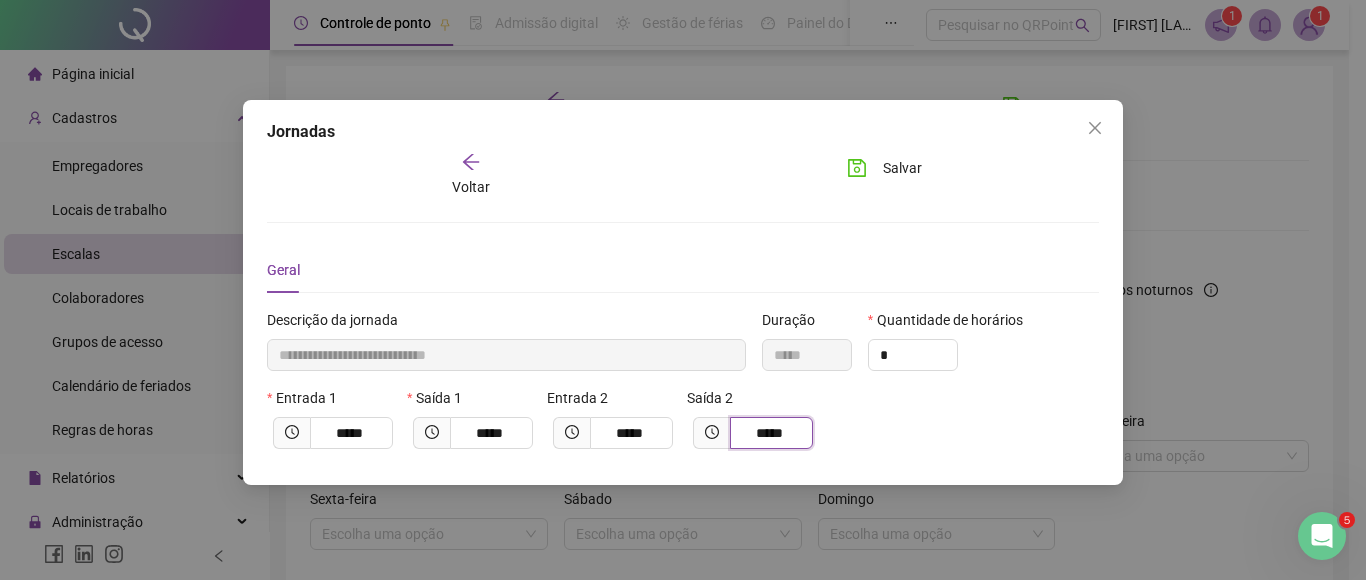 drag, startPoint x: 750, startPoint y: 431, endPoint x: 890, endPoint y: 447, distance: 140.91132 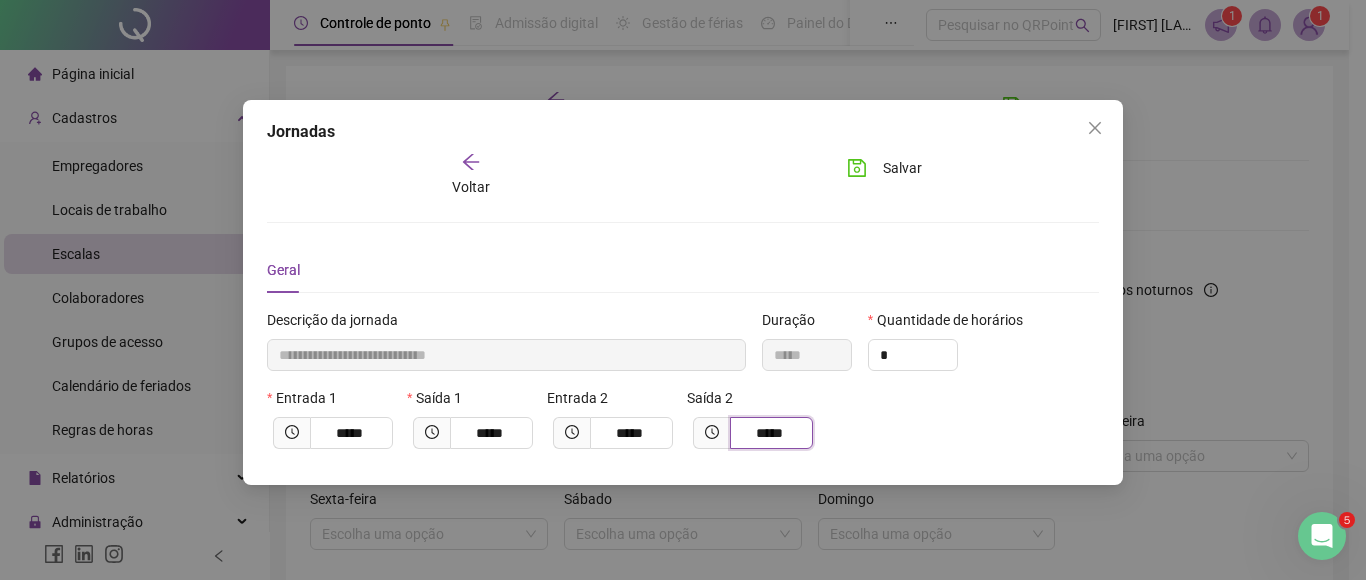 click on "Entrada 1 ***** Saída 1 ***** Entrada 2 ***** Saída 2 *****" at bounding box center [683, 426] 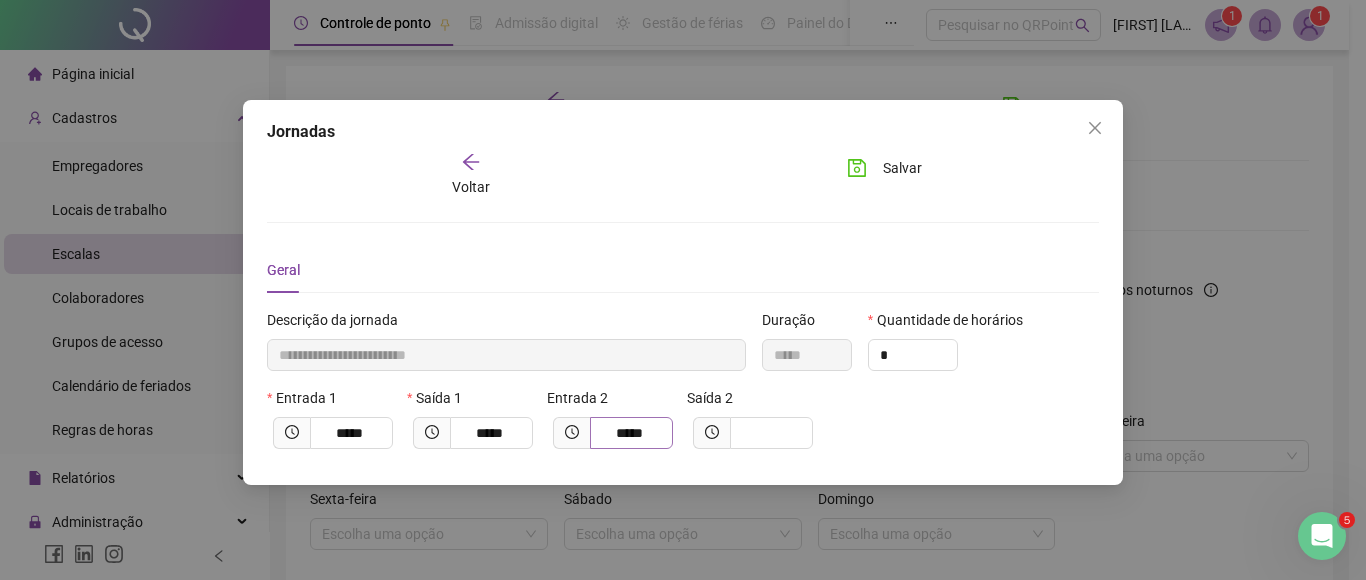 click on "*****" at bounding box center (631, 433) 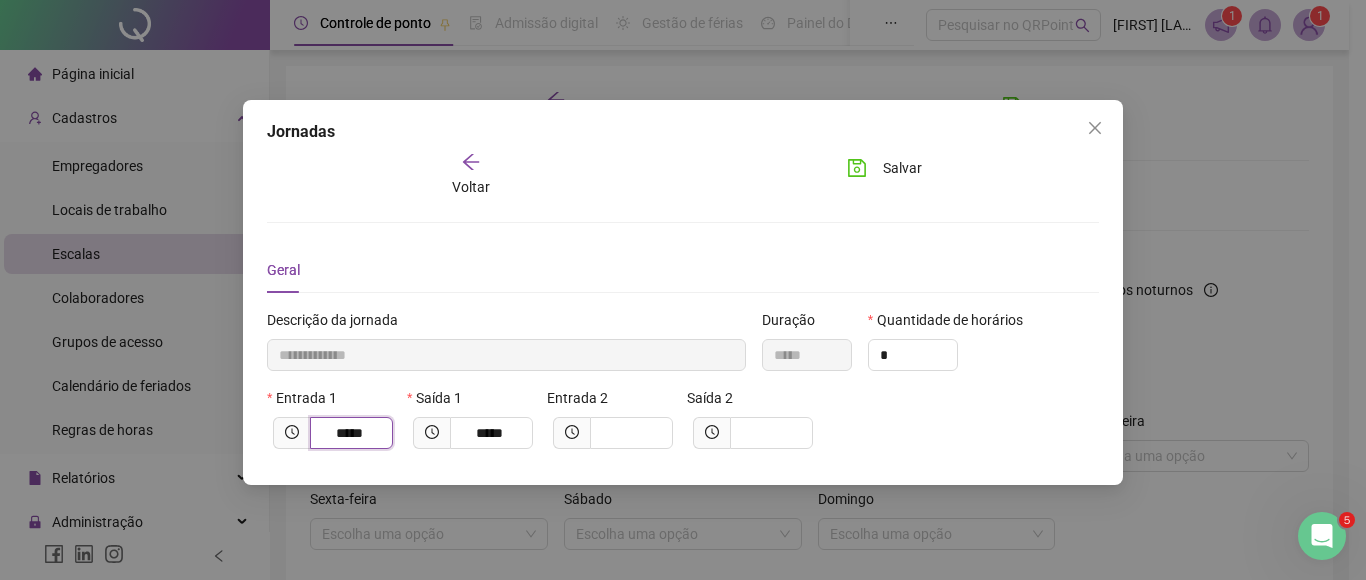 drag, startPoint x: 356, startPoint y: 431, endPoint x: 402, endPoint y: 434, distance: 46.09772 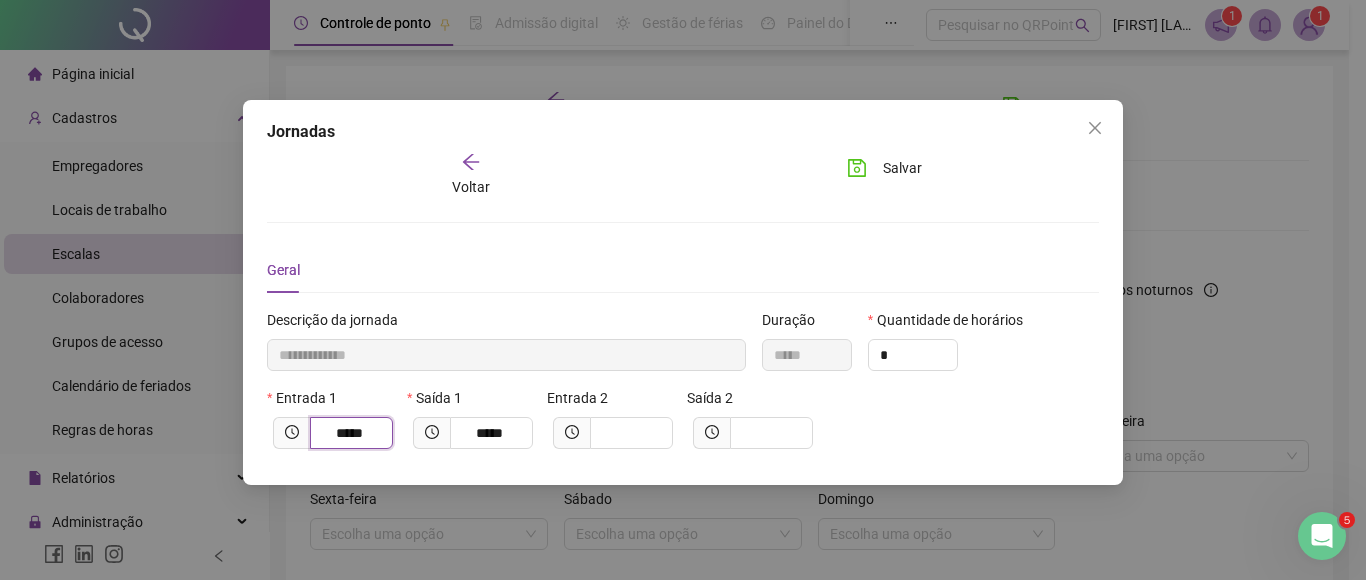 click on "Entrada 1 ***** Saída 1 ***** Entrada 2 Saída 2" at bounding box center (683, 426) 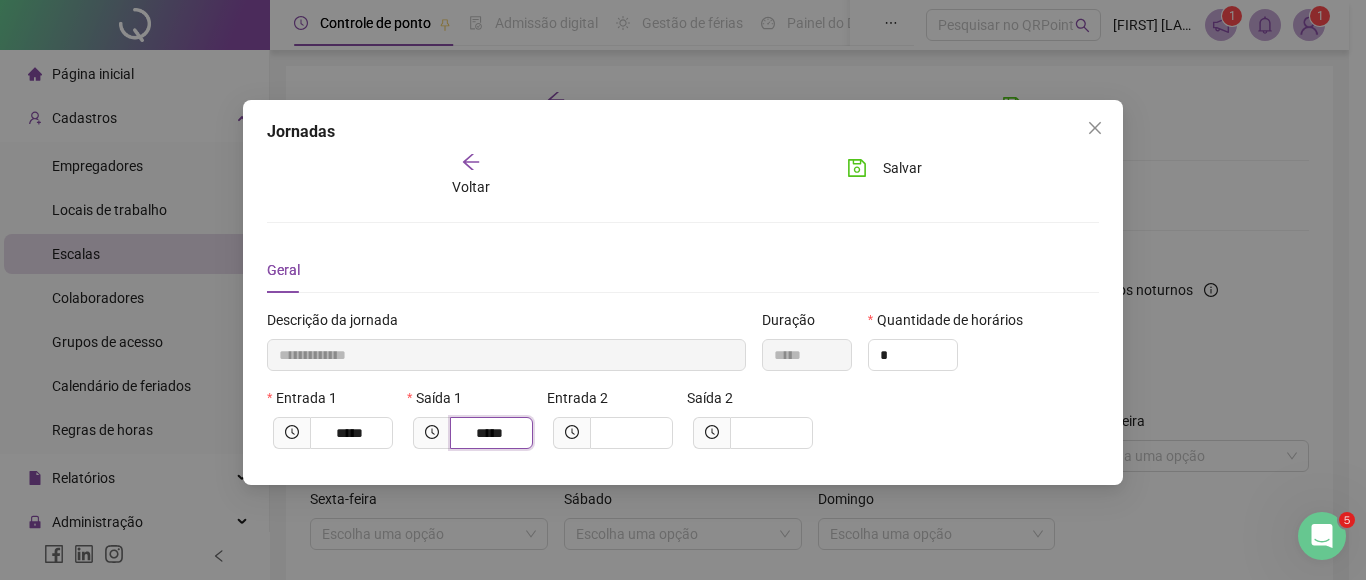 drag, startPoint x: 512, startPoint y: 437, endPoint x: 438, endPoint y: 421, distance: 75.70998 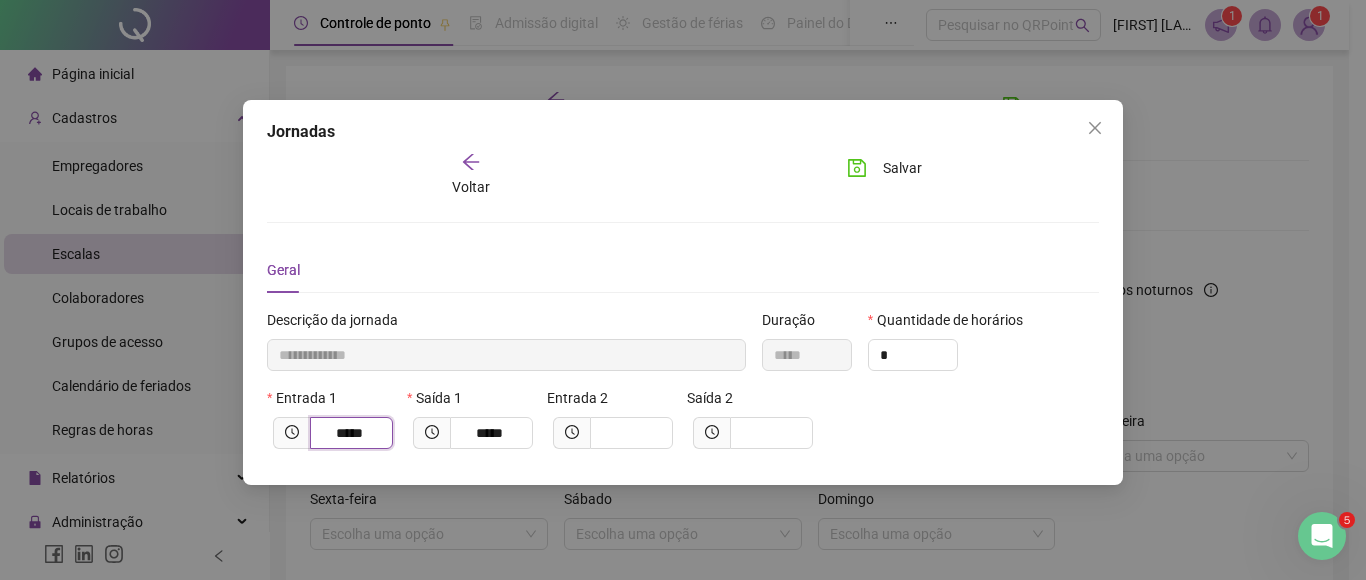 drag, startPoint x: 365, startPoint y: 436, endPoint x: 171, endPoint y: 415, distance: 195.13329 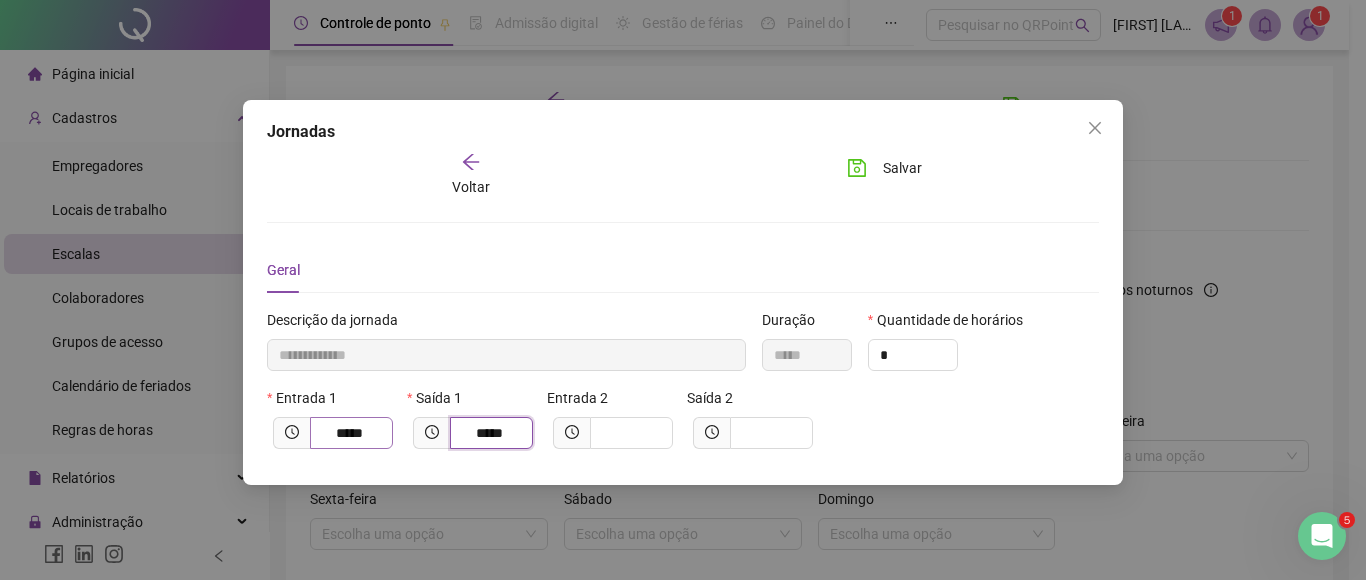 drag, startPoint x: 500, startPoint y: 437, endPoint x: 384, endPoint y: 427, distance: 116.43024 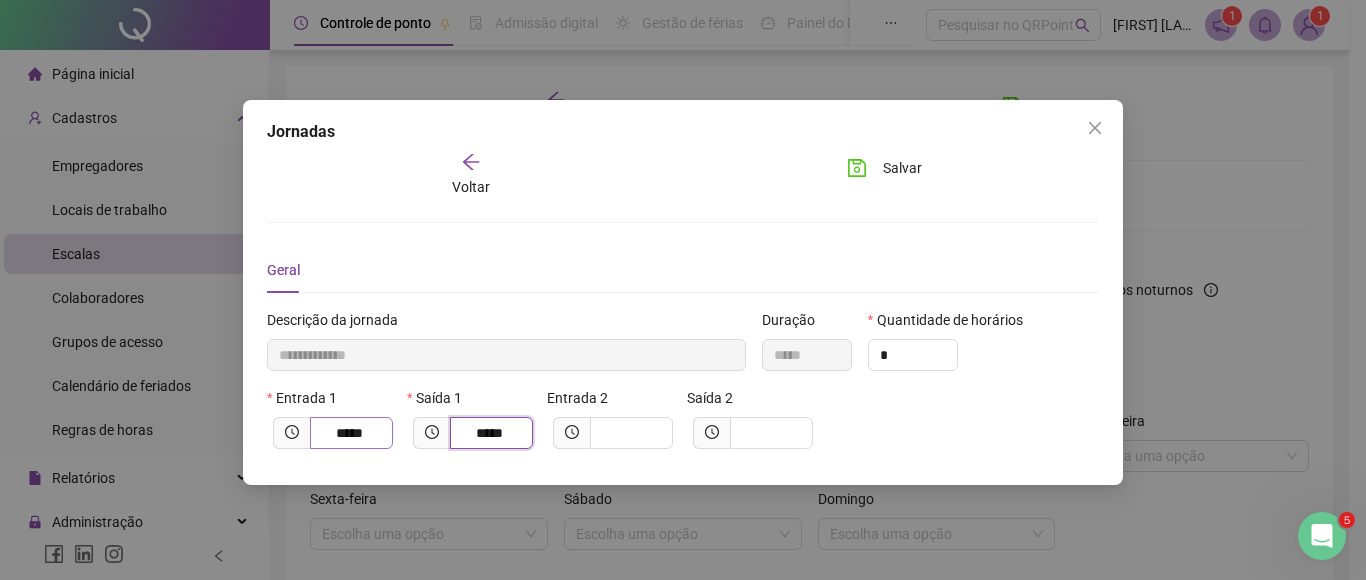 click on "*****" at bounding box center (473, 433) 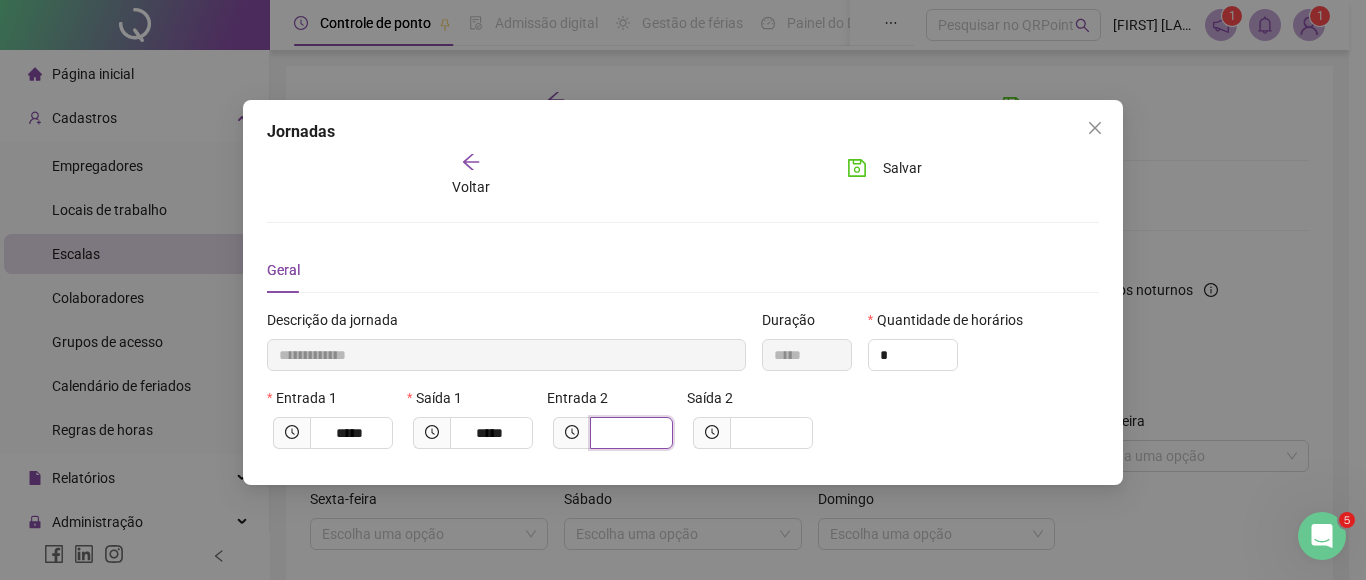 drag, startPoint x: 636, startPoint y: 430, endPoint x: 581, endPoint y: 422, distance: 55.578773 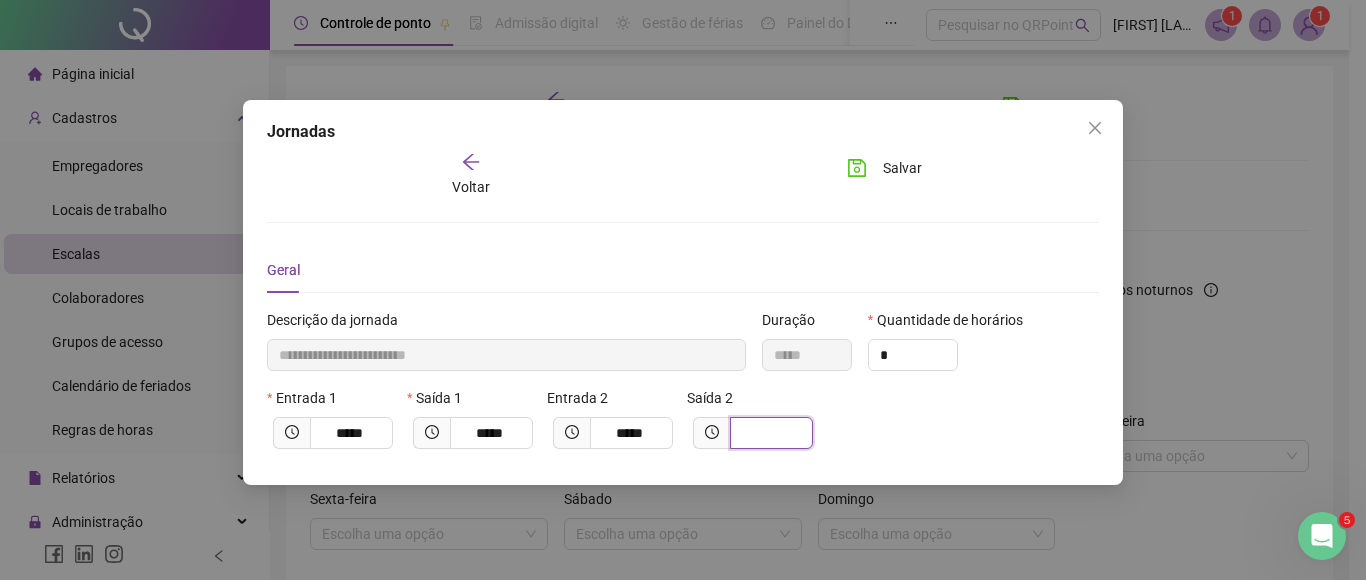click at bounding box center (769, 433) 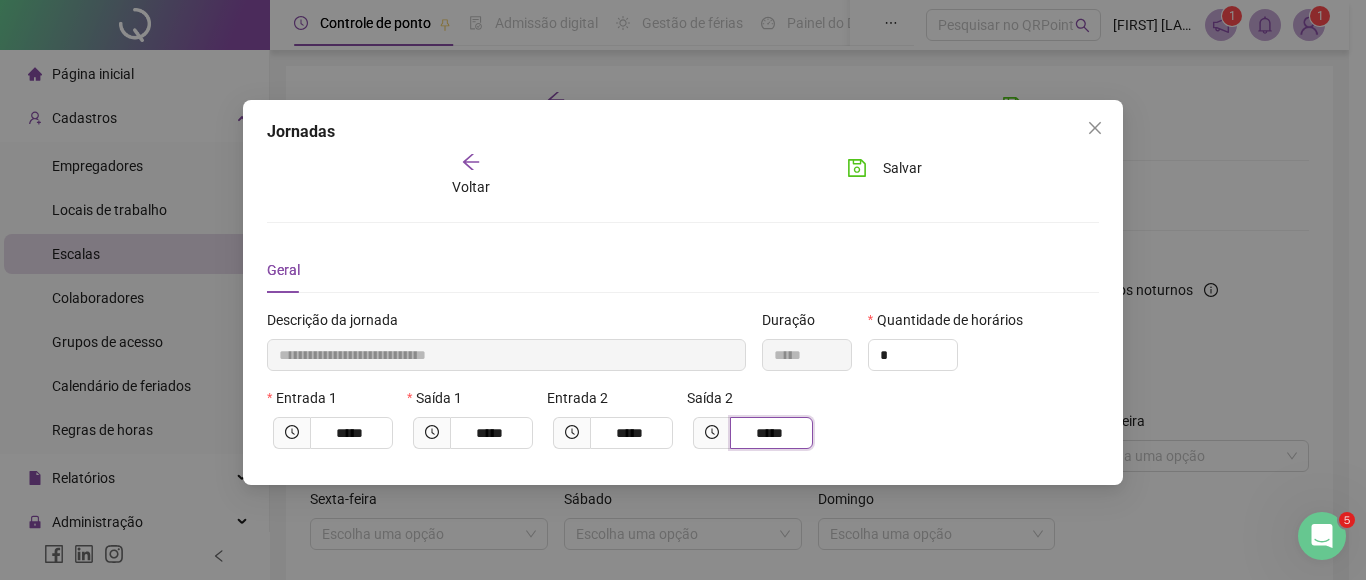 drag, startPoint x: 792, startPoint y: 431, endPoint x: 538, endPoint y: 384, distance: 258.31183 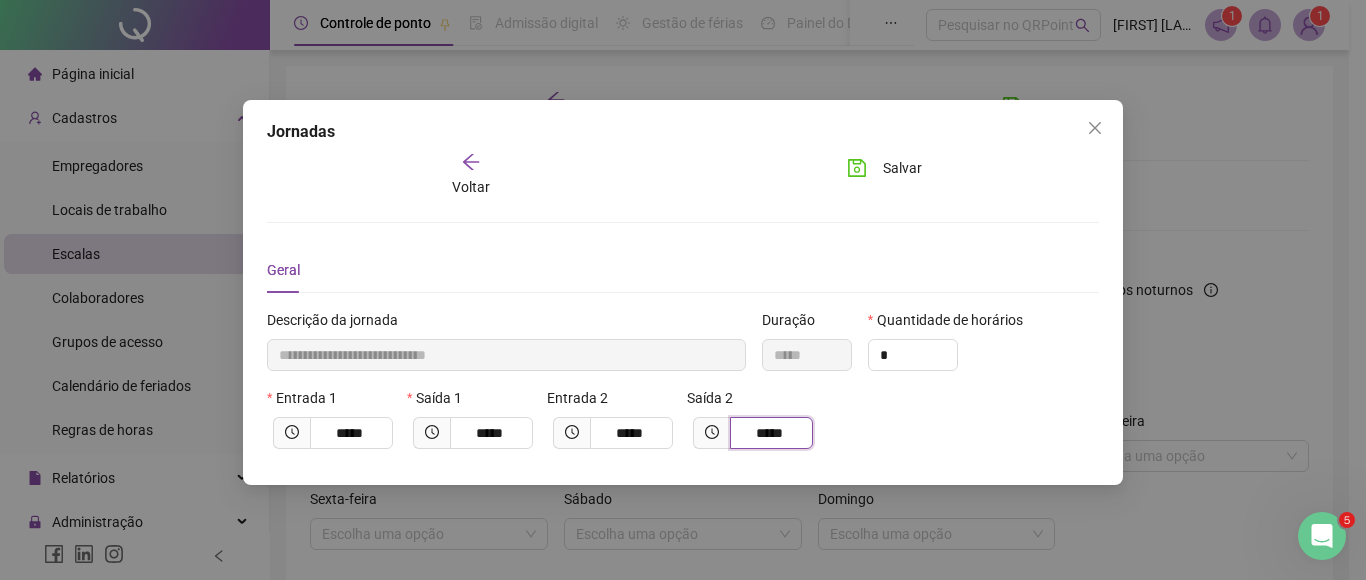click on "**********" at bounding box center (683, 387) 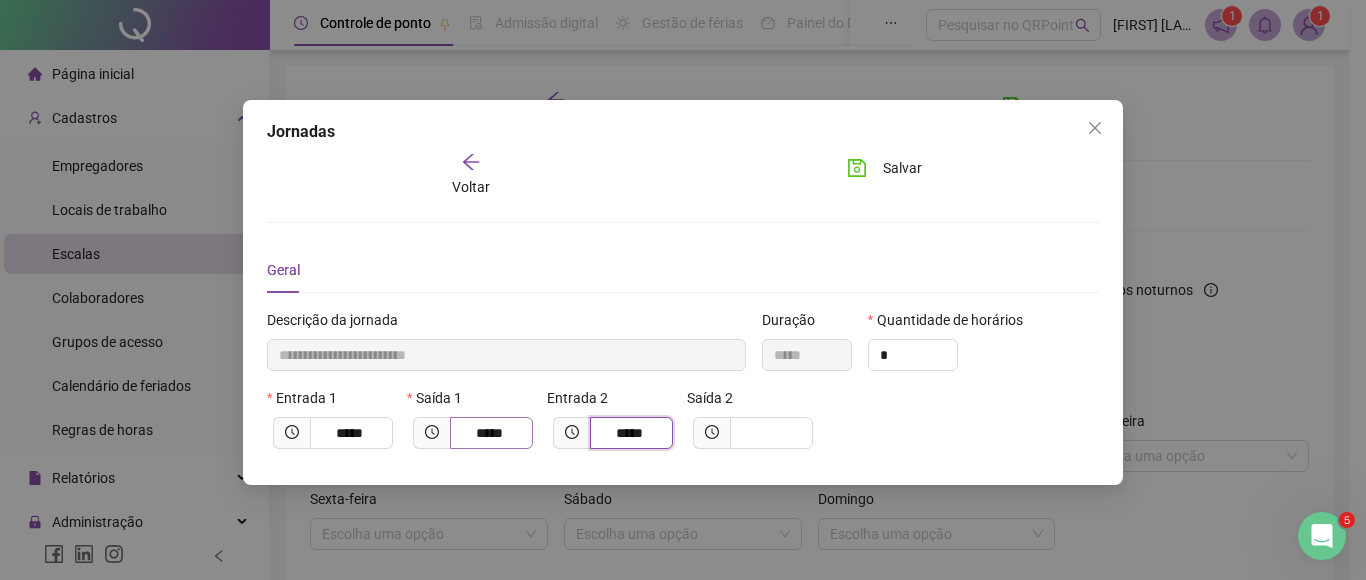 drag, startPoint x: 642, startPoint y: 433, endPoint x: 525, endPoint y: 435, distance: 117.01709 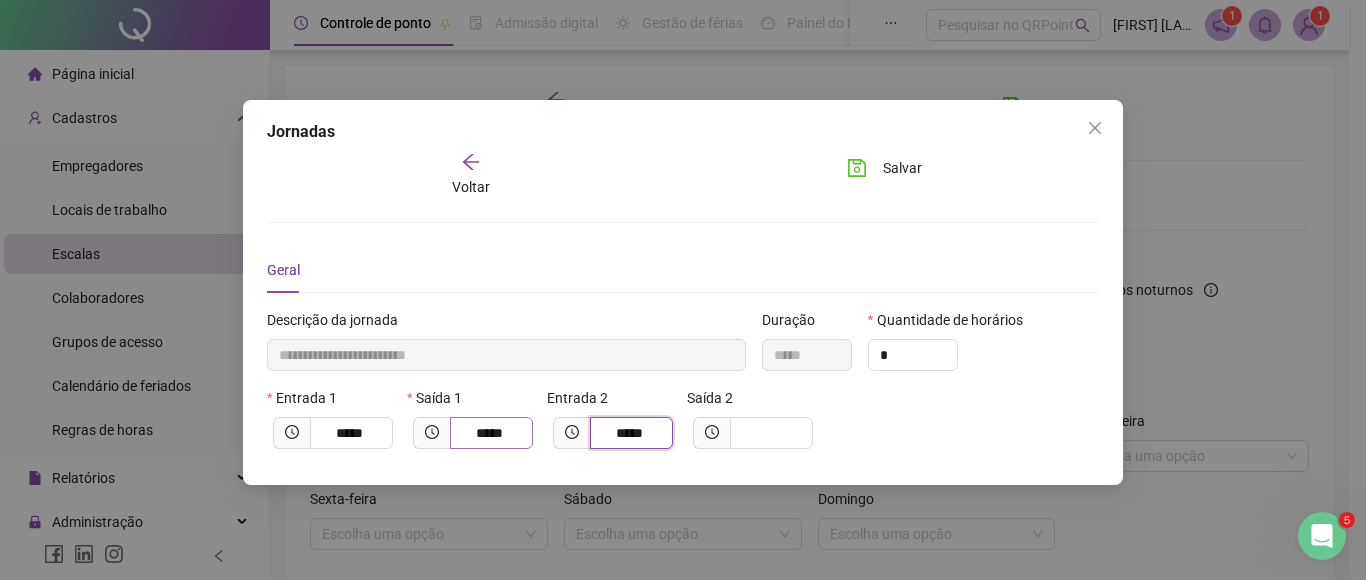 click on "Entrada 1 ***** Saída 1 ***** Entrada 2 ***** Saída 2" at bounding box center [683, 426] 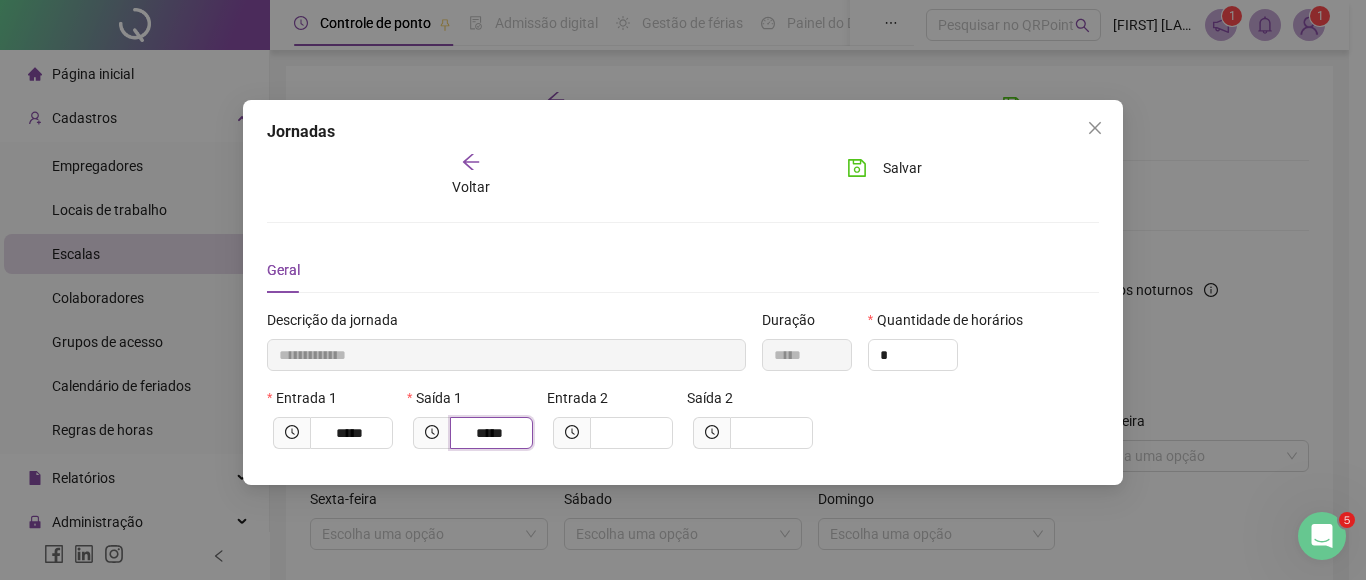 drag, startPoint x: 380, startPoint y: 428, endPoint x: 292, endPoint y: 349, distance: 118.258194 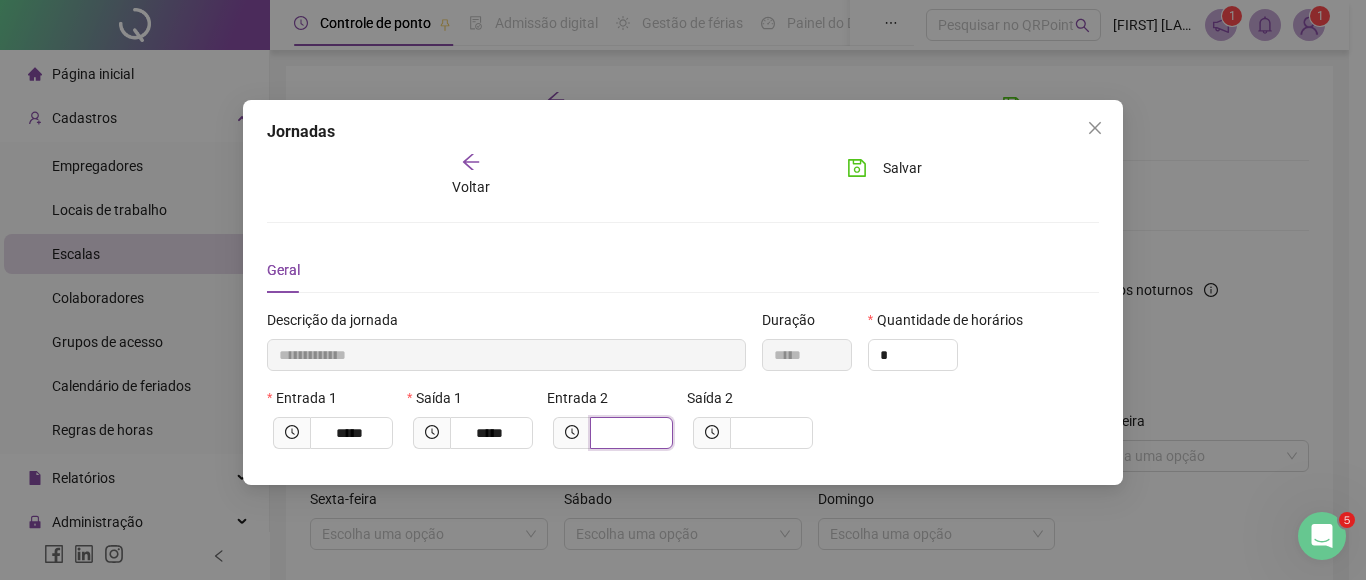 drag, startPoint x: 614, startPoint y: 435, endPoint x: 607, endPoint y: 422, distance: 14.764823 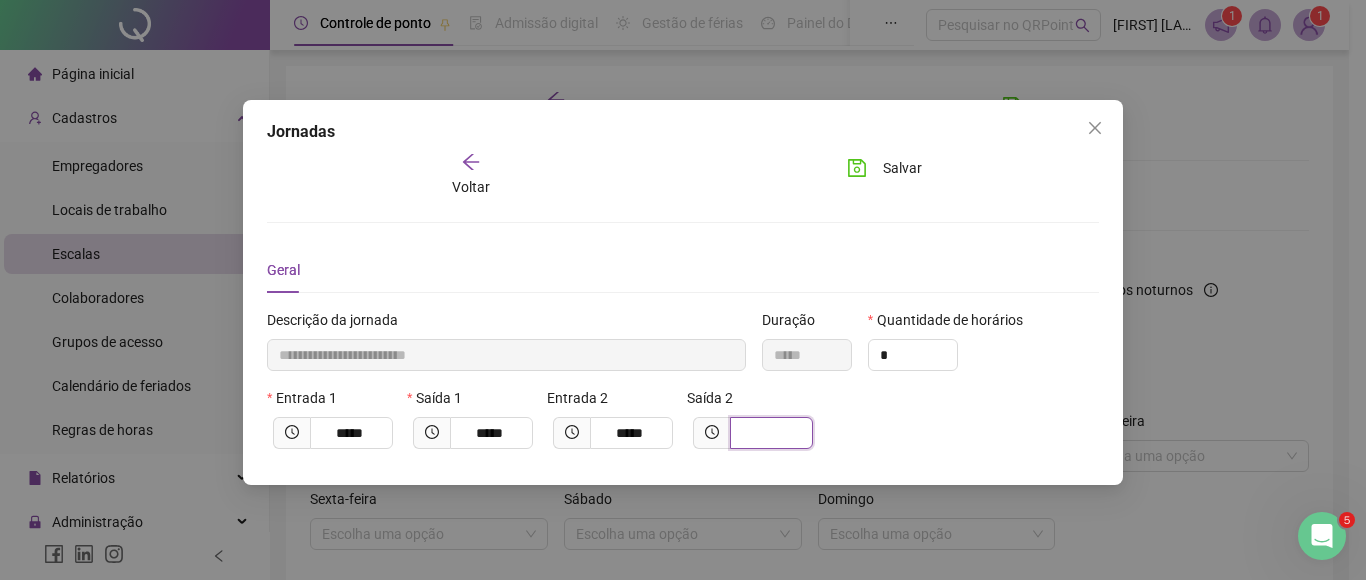 click at bounding box center [769, 433] 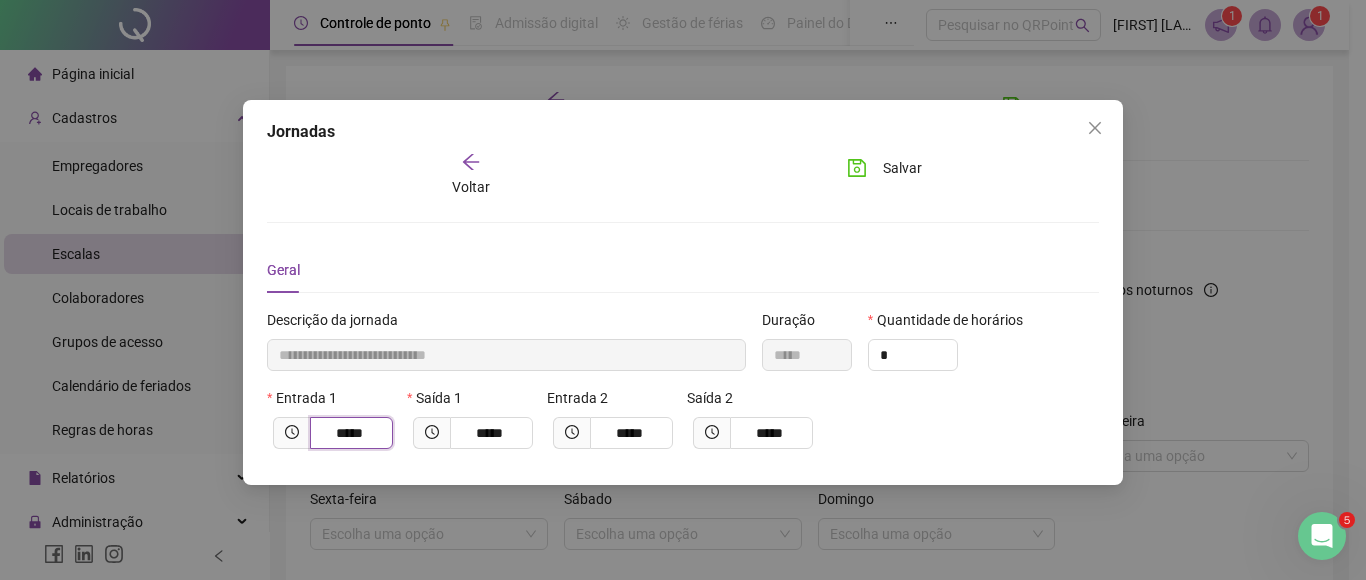 drag, startPoint x: 361, startPoint y: 430, endPoint x: 410, endPoint y: 430, distance: 49 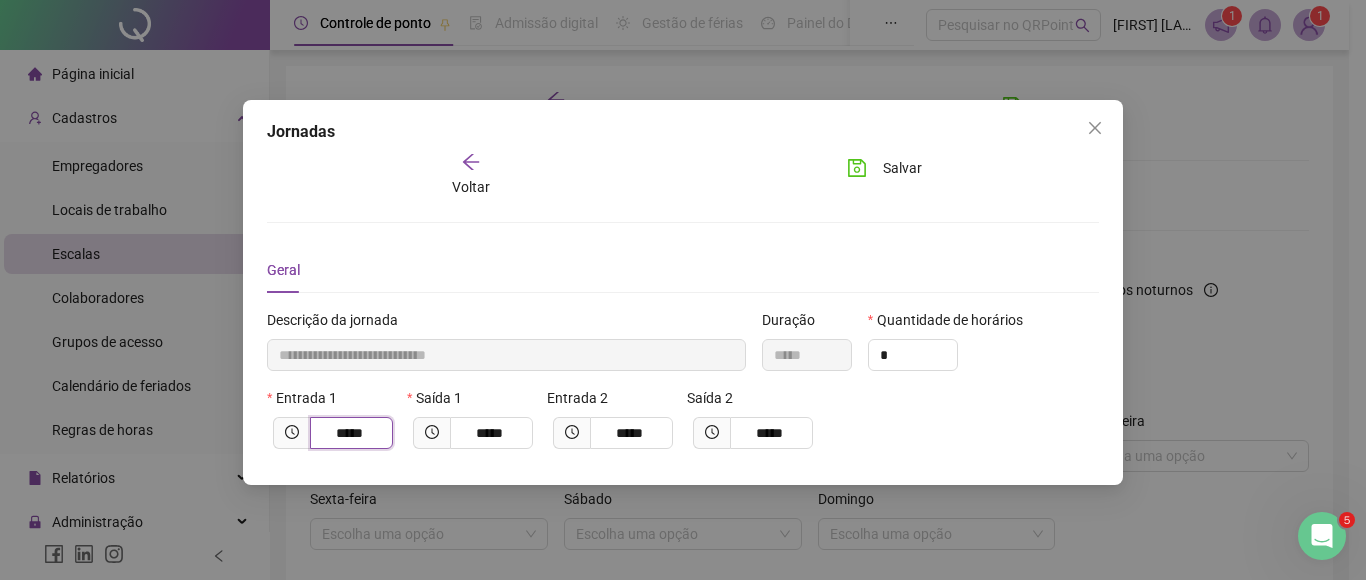 click on "Entrada 1 ***** Saída 1 ***** Entrada 2 ***** Saída 2 *****" at bounding box center [683, 426] 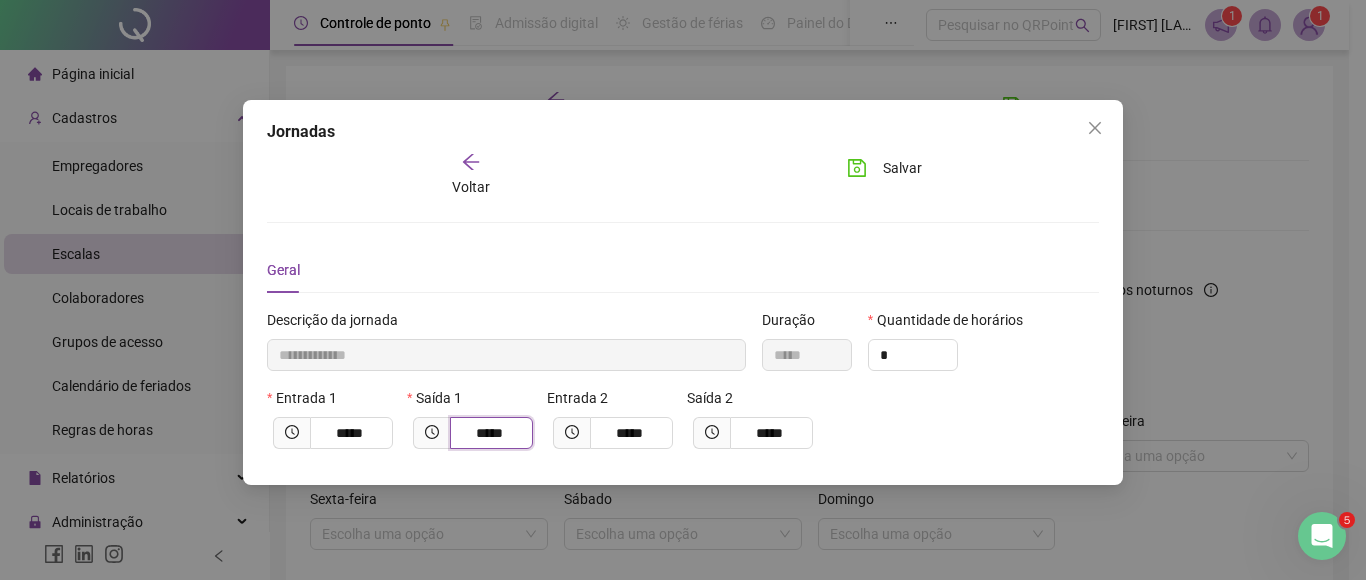 drag, startPoint x: 474, startPoint y: 433, endPoint x: 860, endPoint y: 412, distance: 386.57083 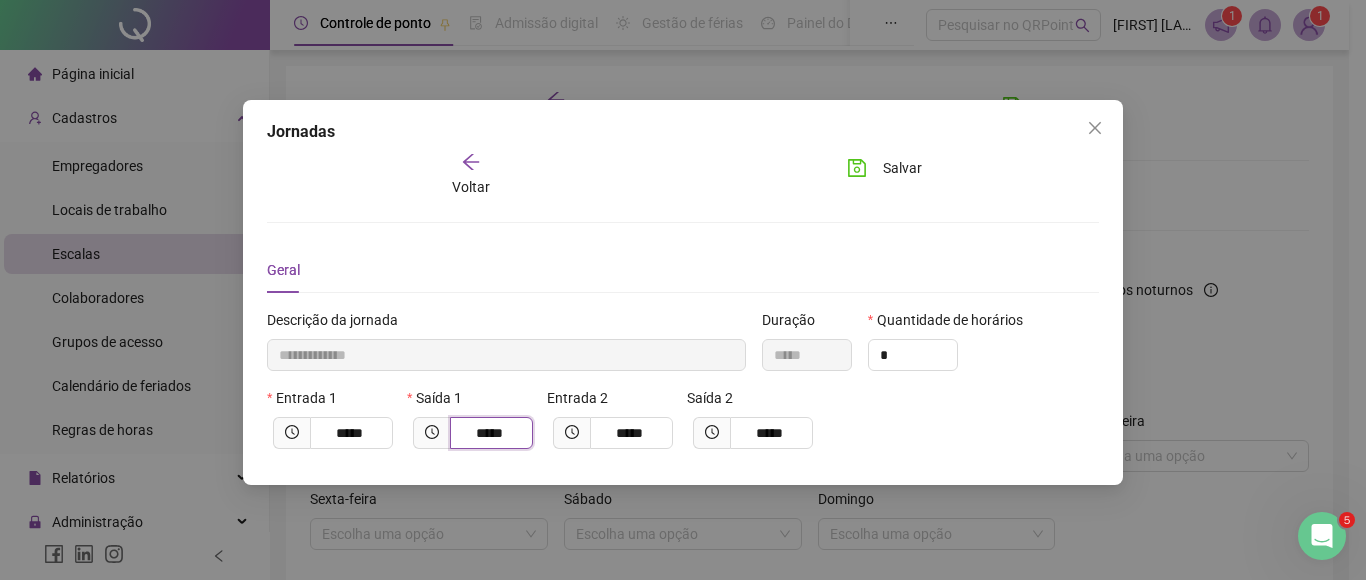 click on "Entrada 1 ***** Saída 1 ***** Entrada 2 ***** Saída 2 *****" at bounding box center (683, 426) 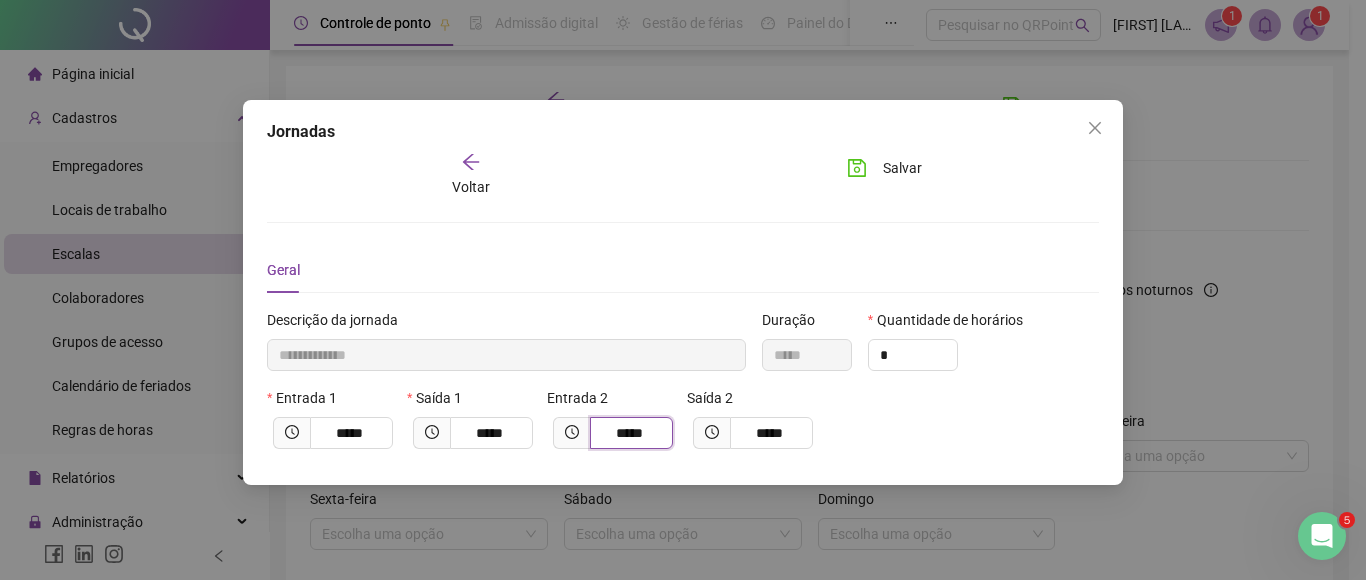 drag, startPoint x: 613, startPoint y: 437, endPoint x: 743, endPoint y: 455, distance: 131.24023 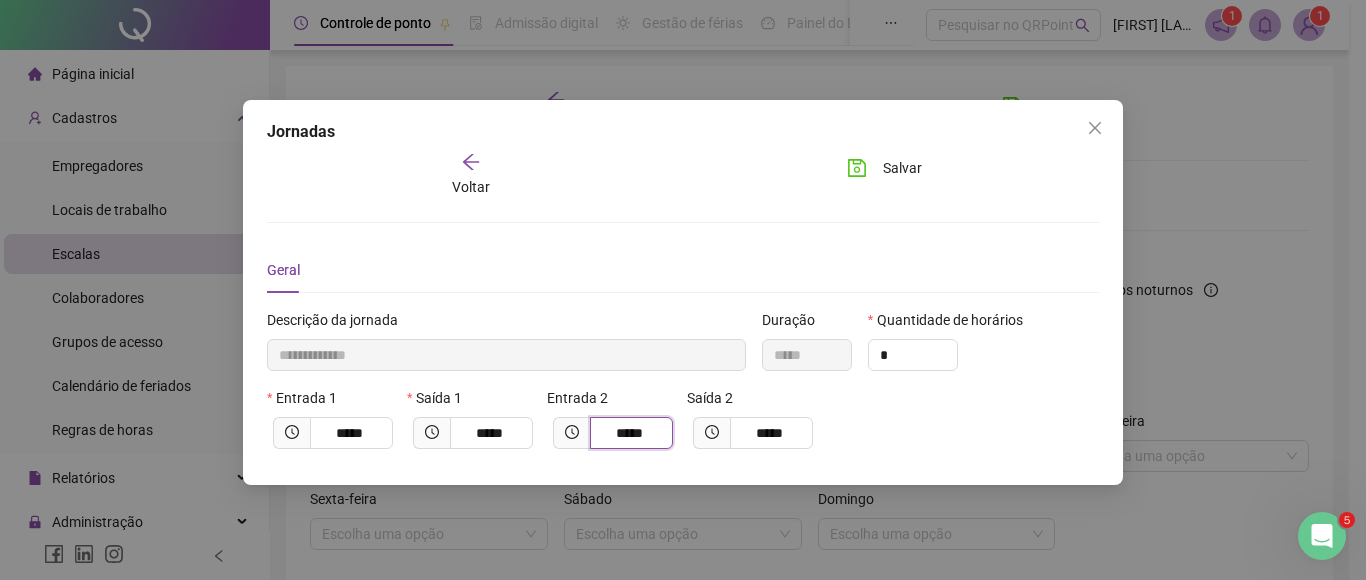 click on "Entrada 1 ***** Saída 1 ***** Entrada 2 ***** Saída 2 *****" at bounding box center [683, 426] 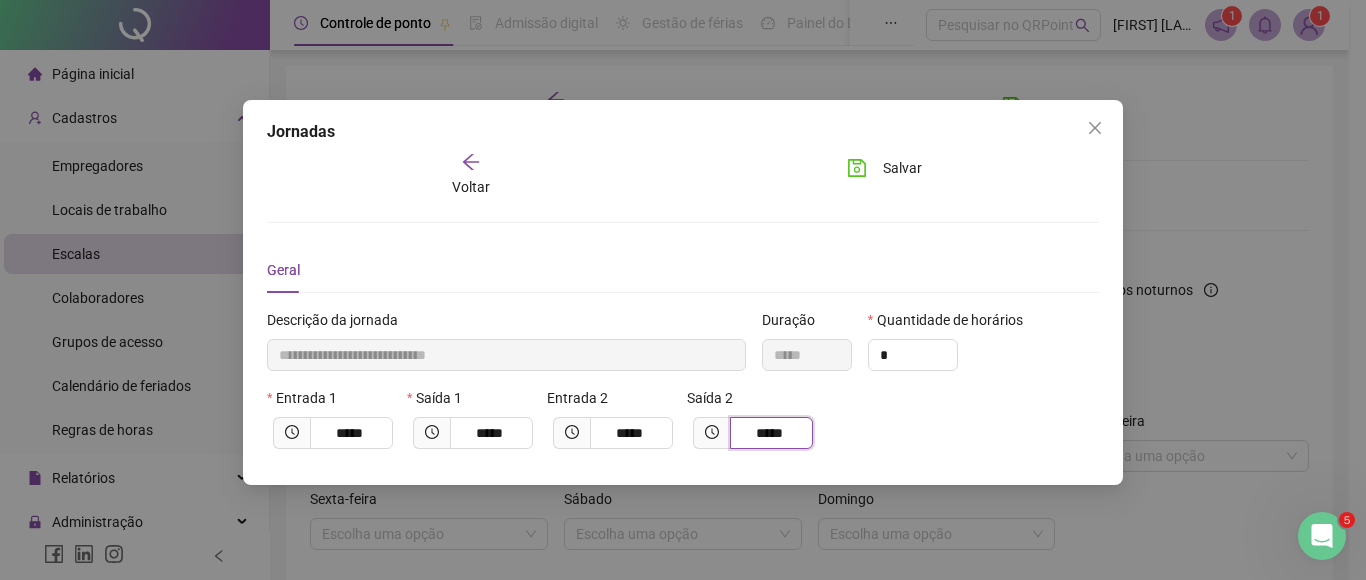 drag, startPoint x: 760, startPoint y: 435, endPoint x: 975, endPoint y: 405, distance: 217.08293 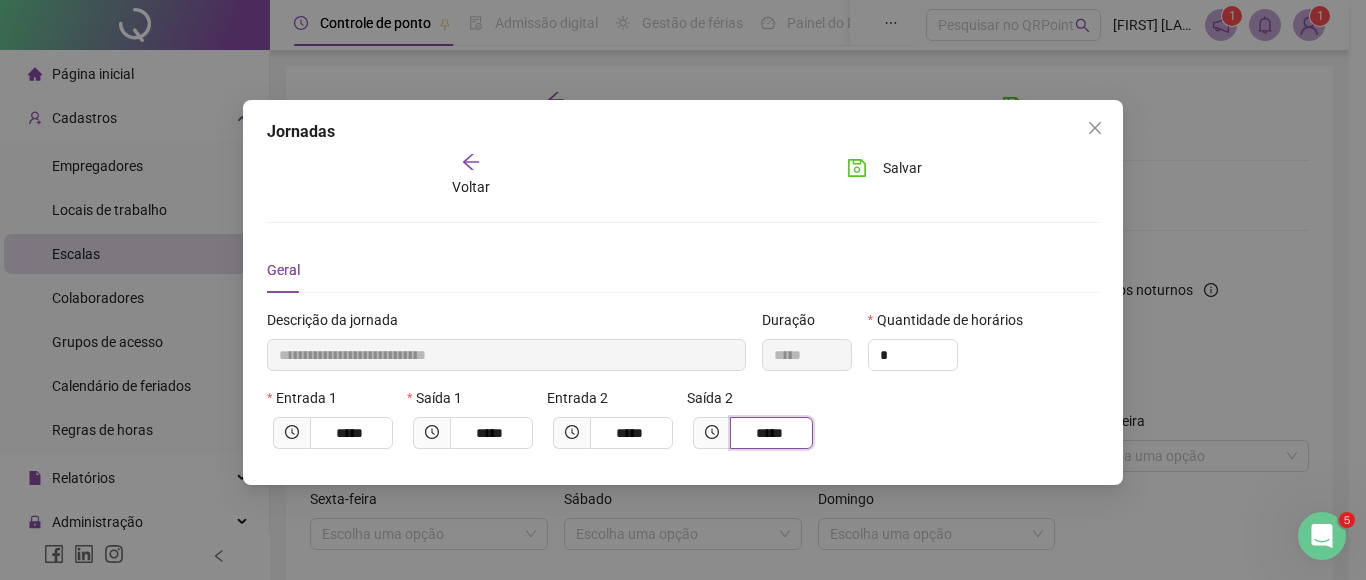 click on "Entrada 1 ***** Saída 1 ***** Entrada 2 ***** Saída 2 *****" at bounding box center [683, 426] 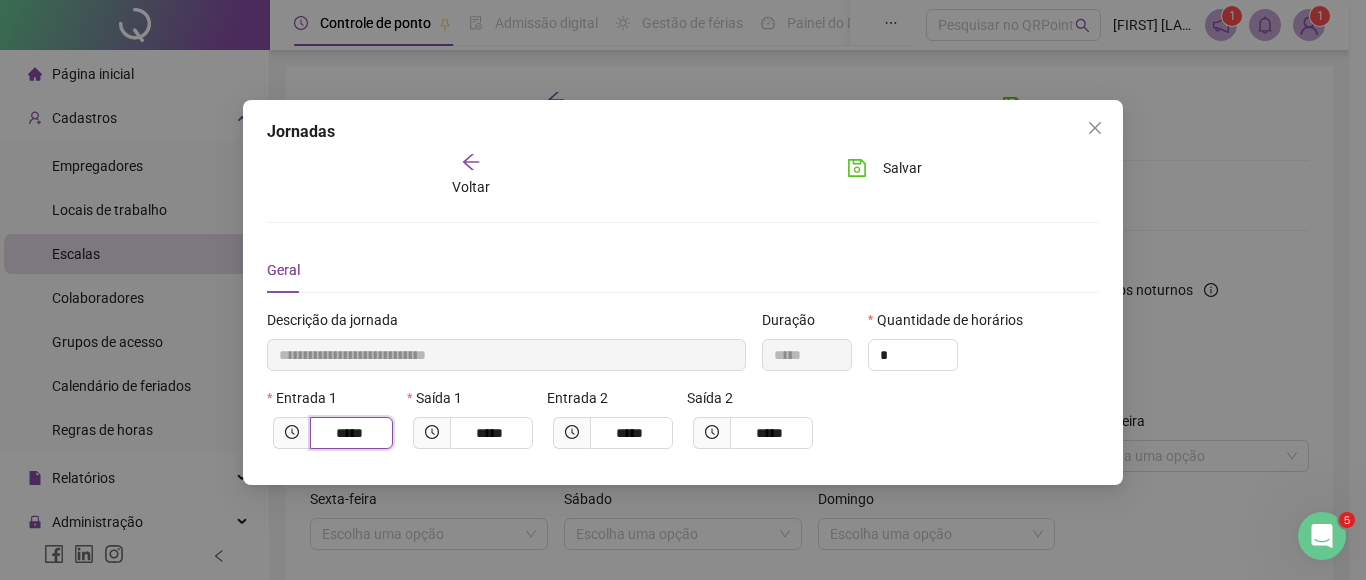 drag, startPoint x: 241, startPoint y: 438, endPoint x: 220, endPoint y: 428, distance: 23.259407 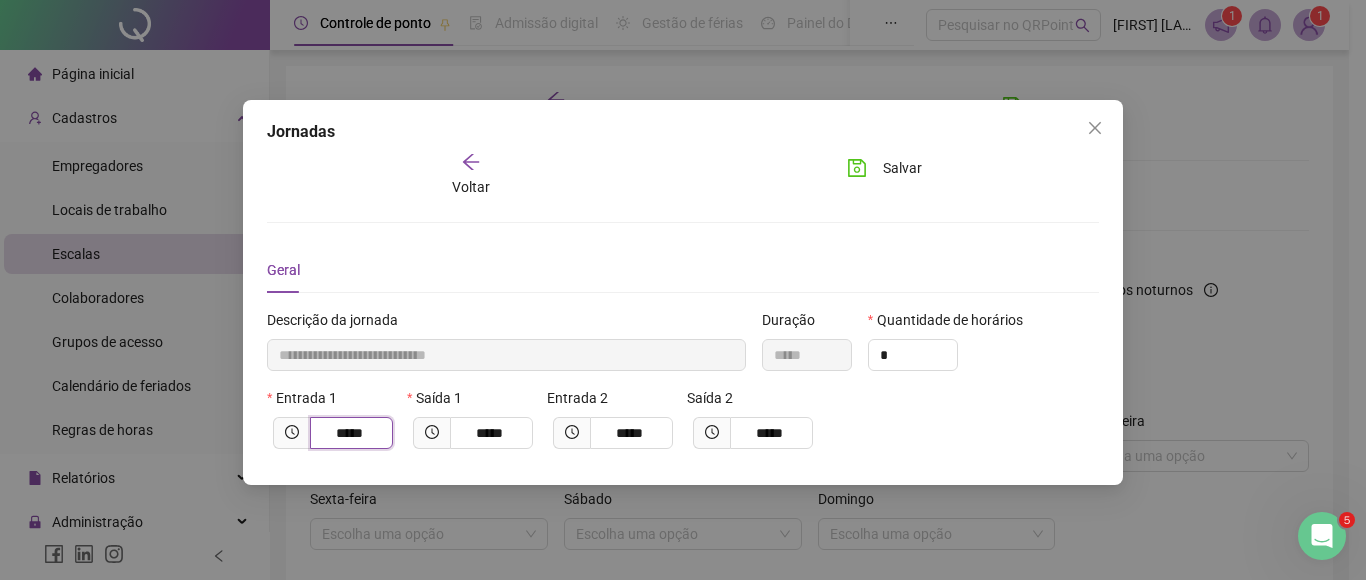 click on "*****" at bounding box center [349, 433] 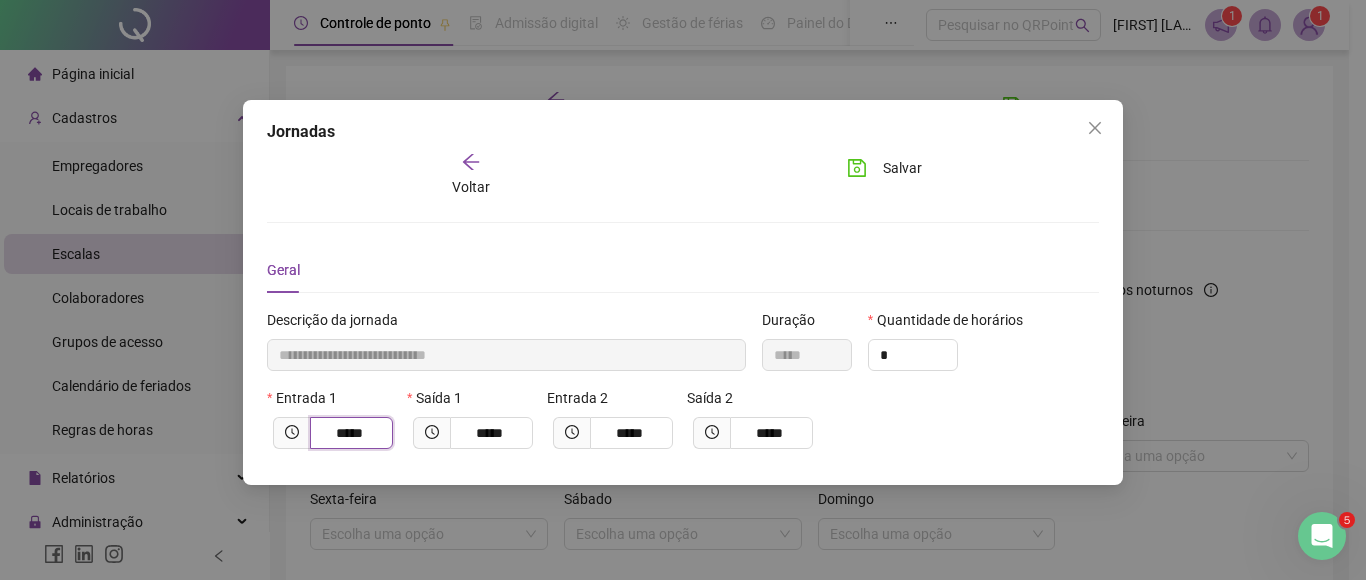 click on "*****" at bounding box center [333, 433] 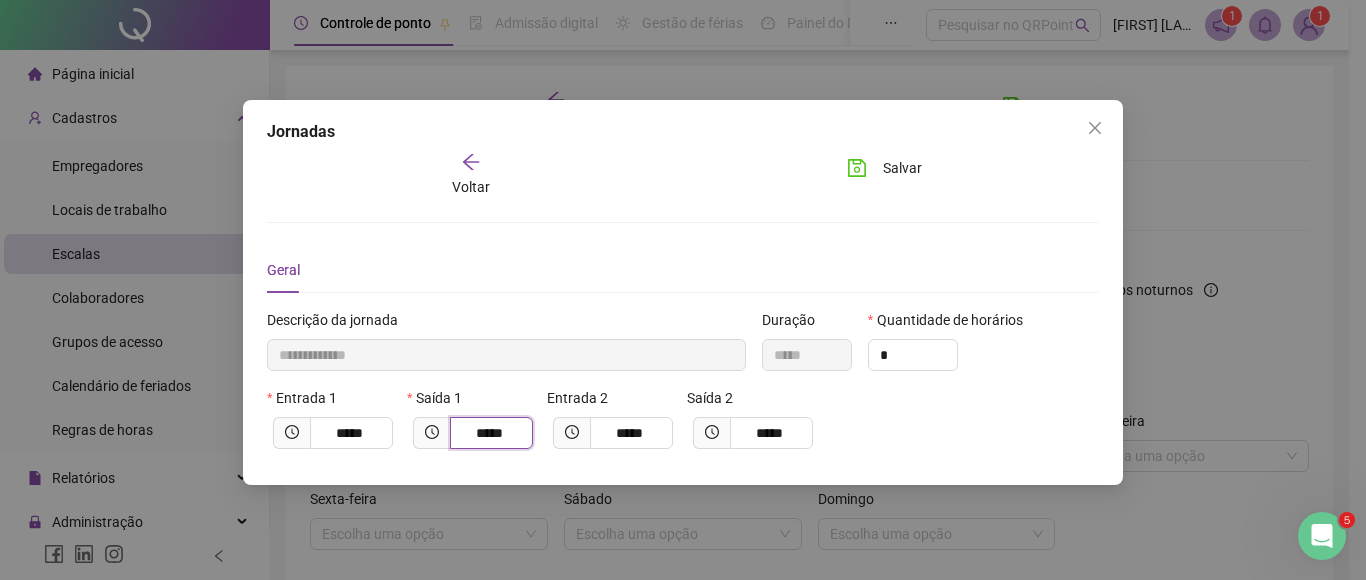 drag, startPoint x: 507, startPoint y: 436, endPoint x: 377, endPoint y: 399, distance: 135.16287 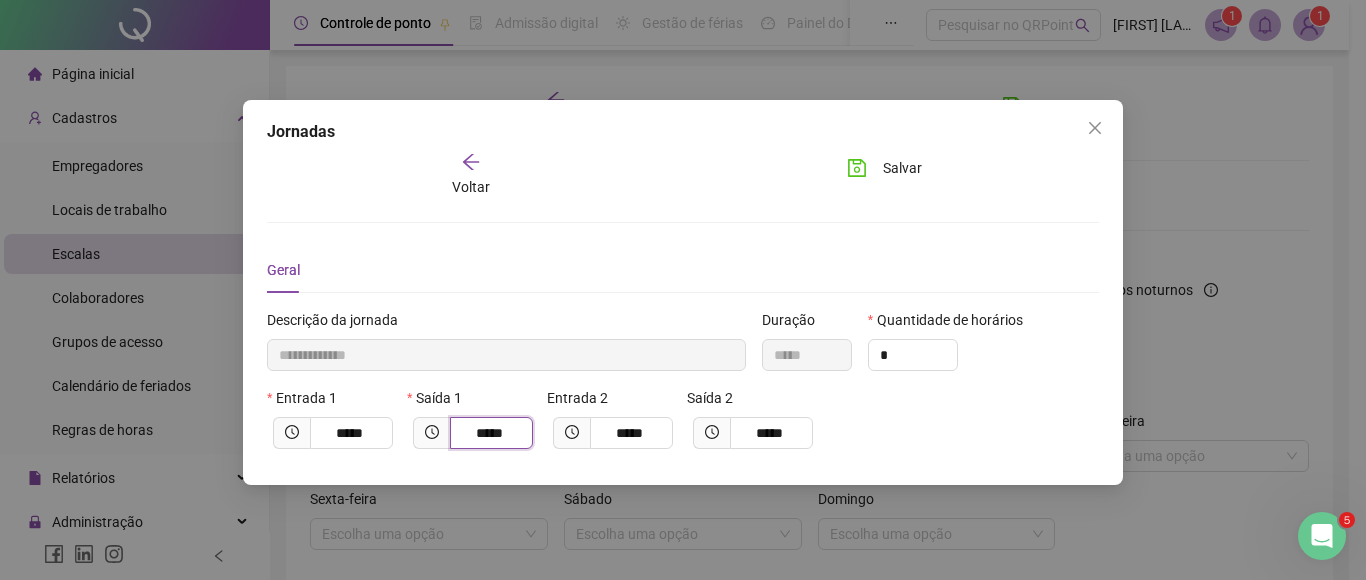 click on "*****" at bounding box center [473, 433] 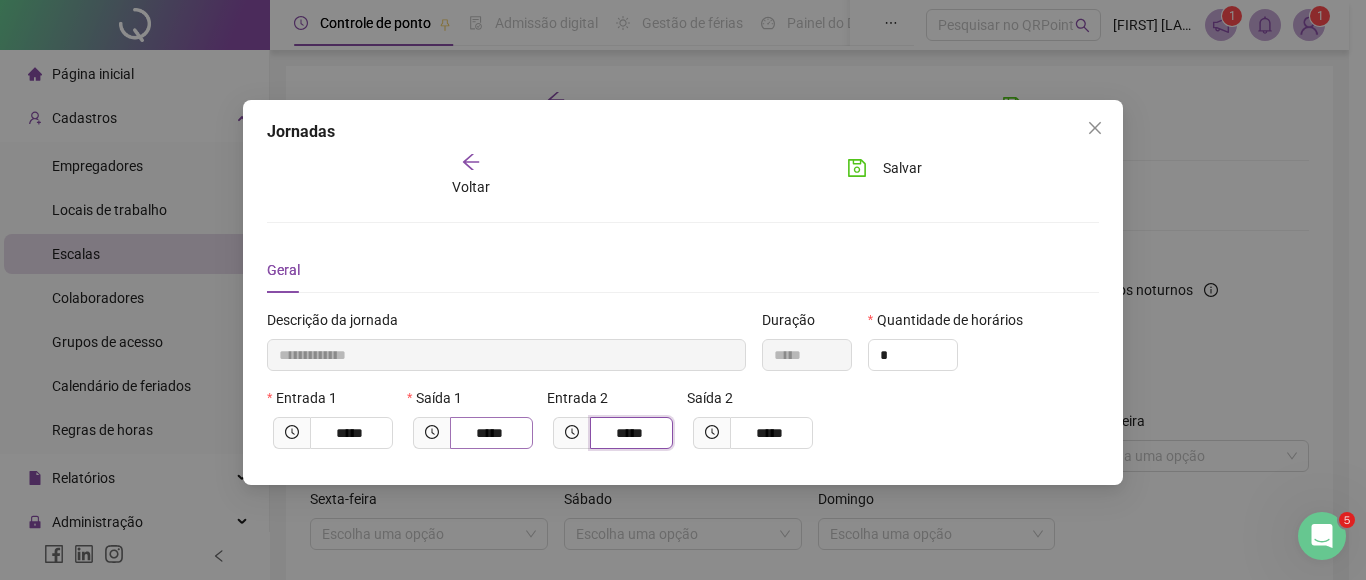 drag, startPoint x: 652, startPoint y: 434, endPoint x: 504, endPoint y: 432, distance: 148.01352 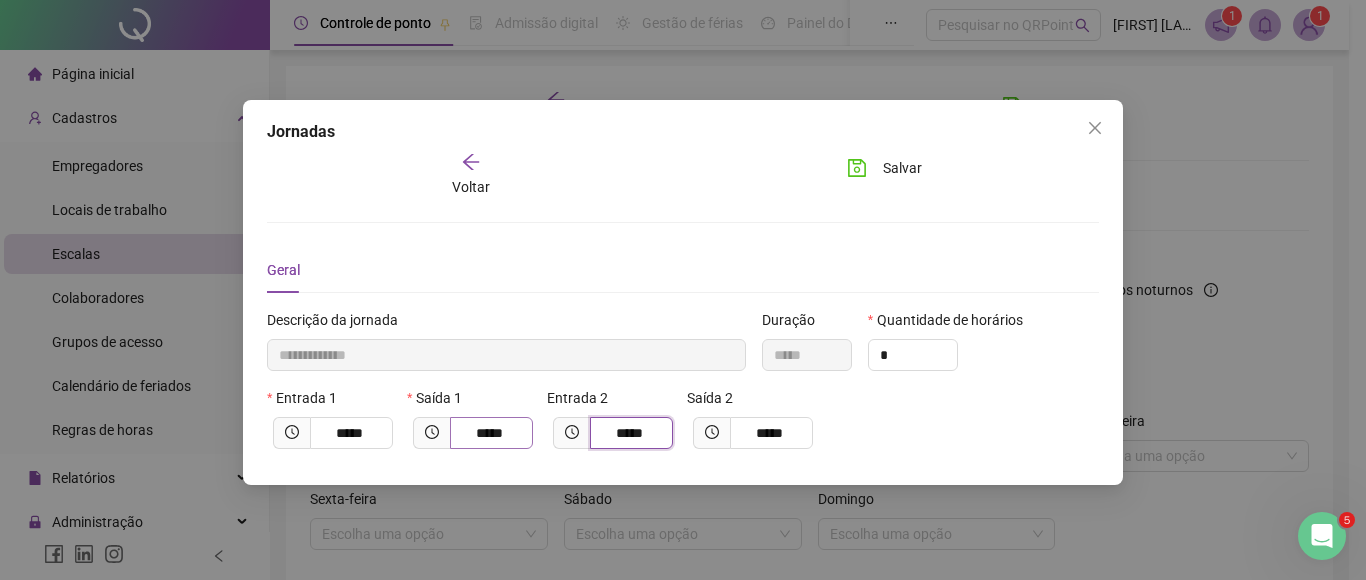 click on "Entrada 1 ***** Saída 1 ***** Entrada 2 ***** Saída 2 *****" at bounding box center (683, 426) 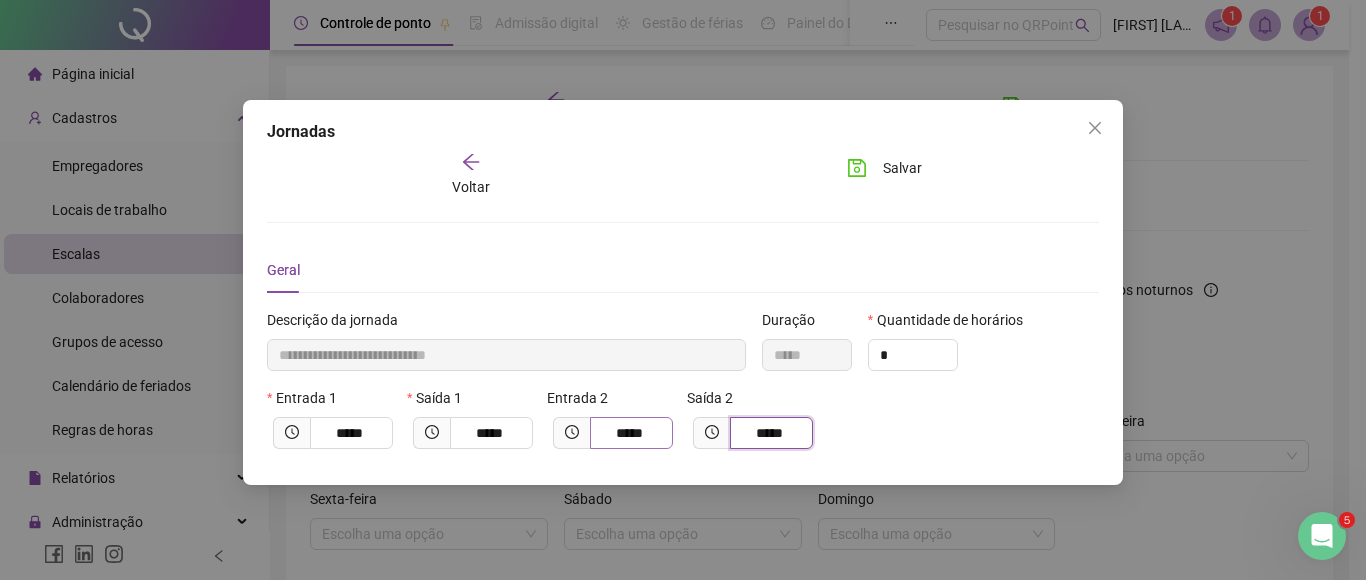 drag, startPoint x: 783, startPoint y: 434, endPoint x: 660, endPoint y: 442, distance: 123.25989 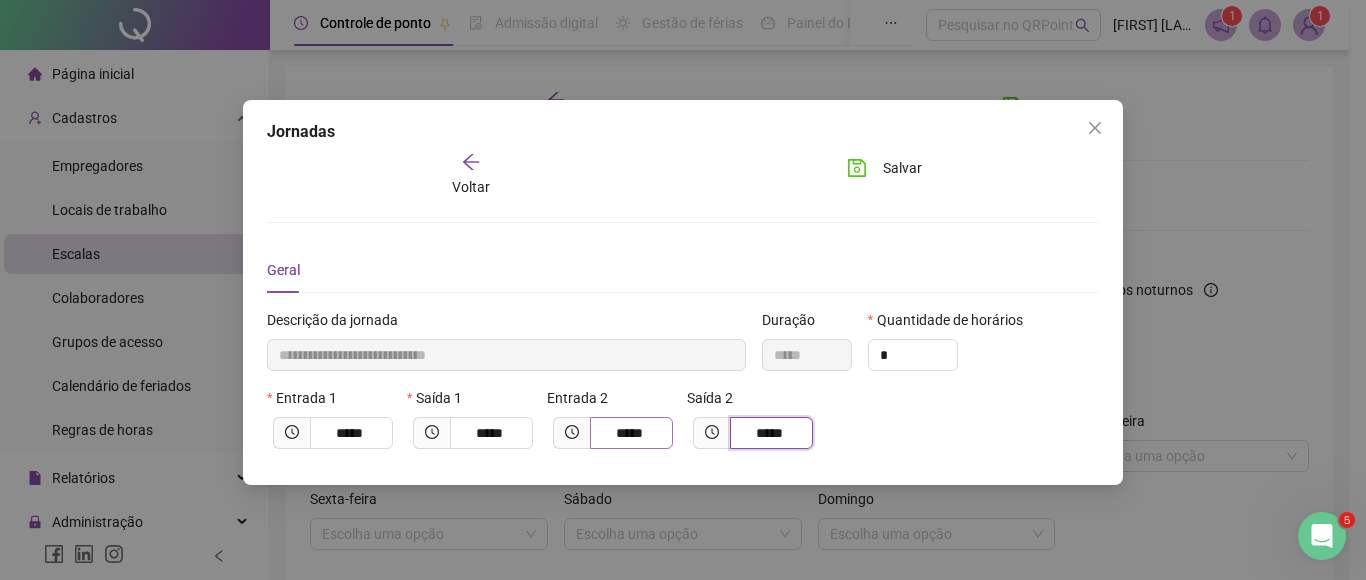 click on "Entrada 1 ***** Saída 1 ***** Entrada 2 ***** Saída 2 *****" at bounding box center (683, 426) 